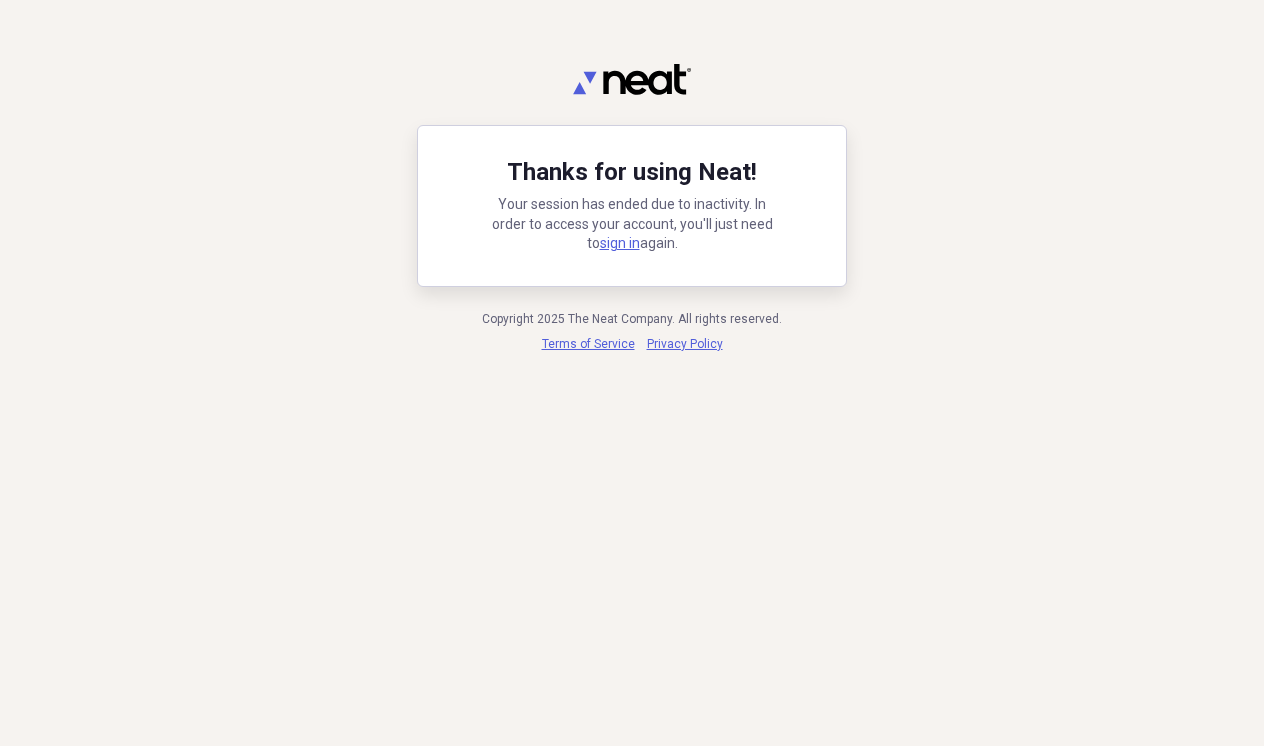 scroll, scrollTop: 0, scrollLeft: 0, axis: both 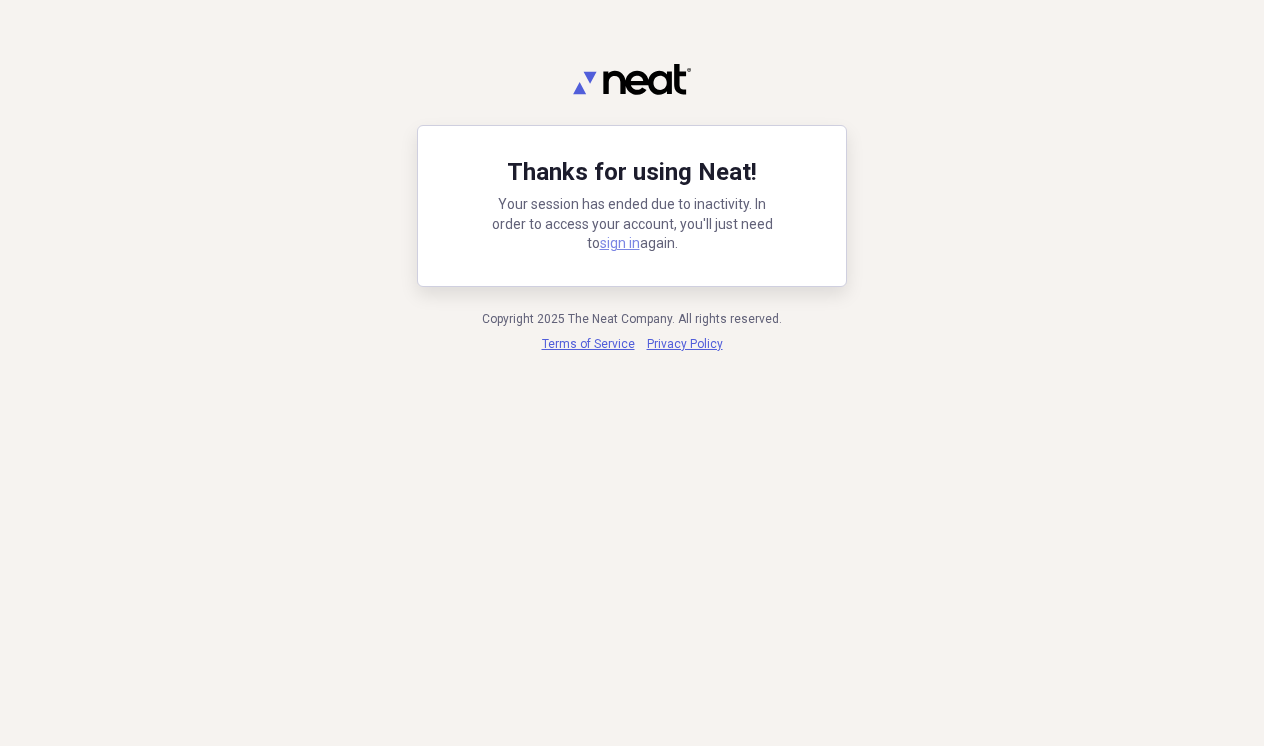 click on "sign in" at bounding box center [620, 243] 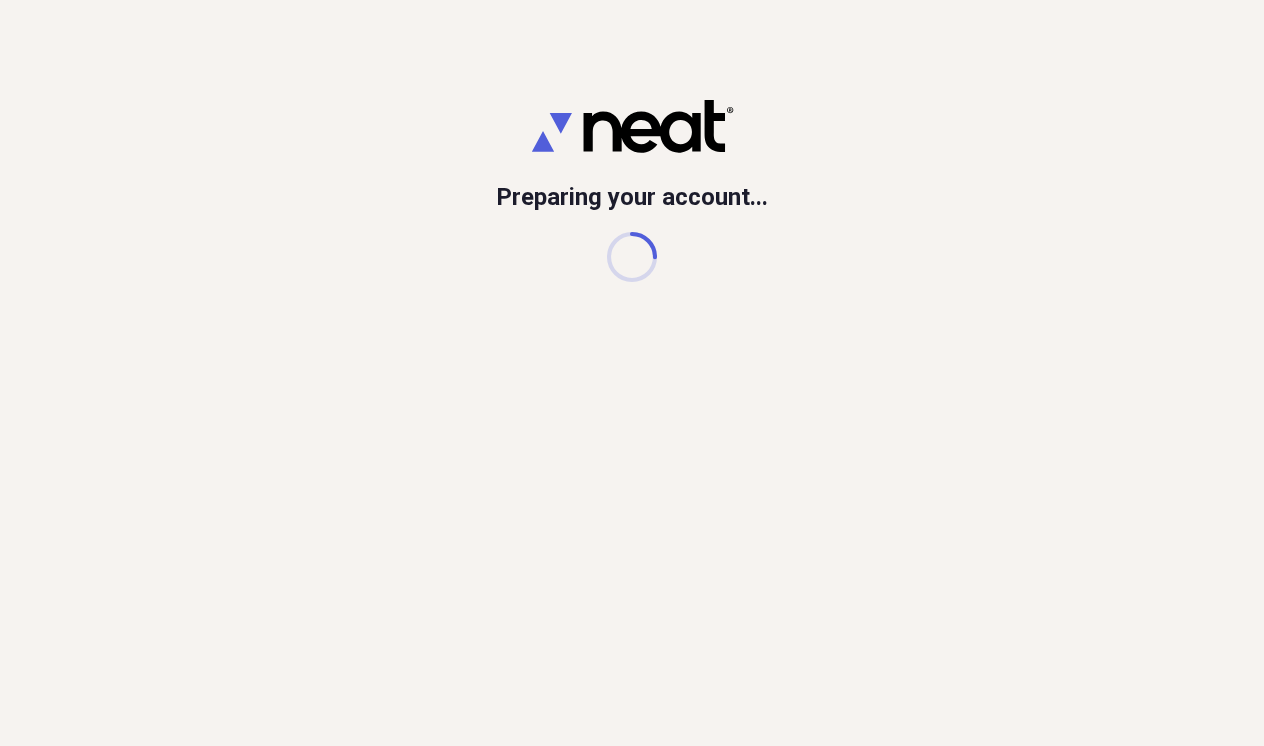 scroll, scrollTop: 0, scrollLeft: 0, axis: both 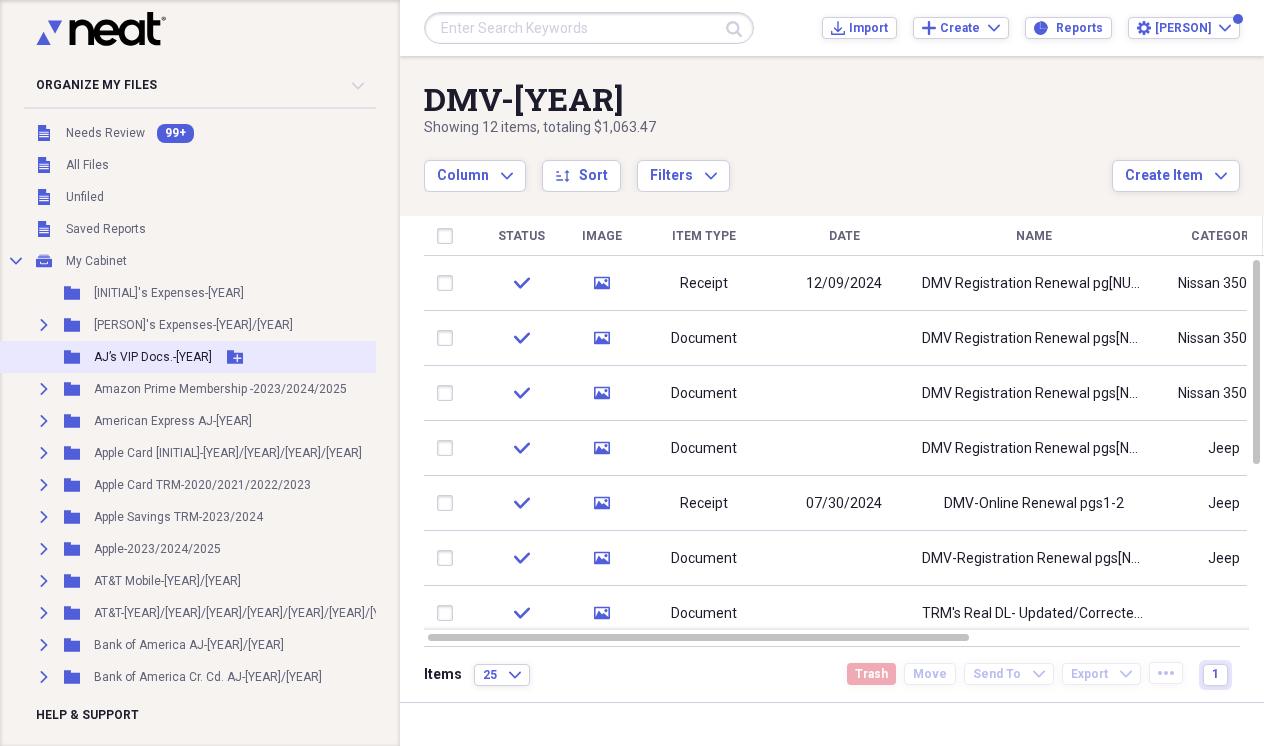 click on "AJ’s VIP Docs.-[YEAR]" at bounding box center [153, 357] 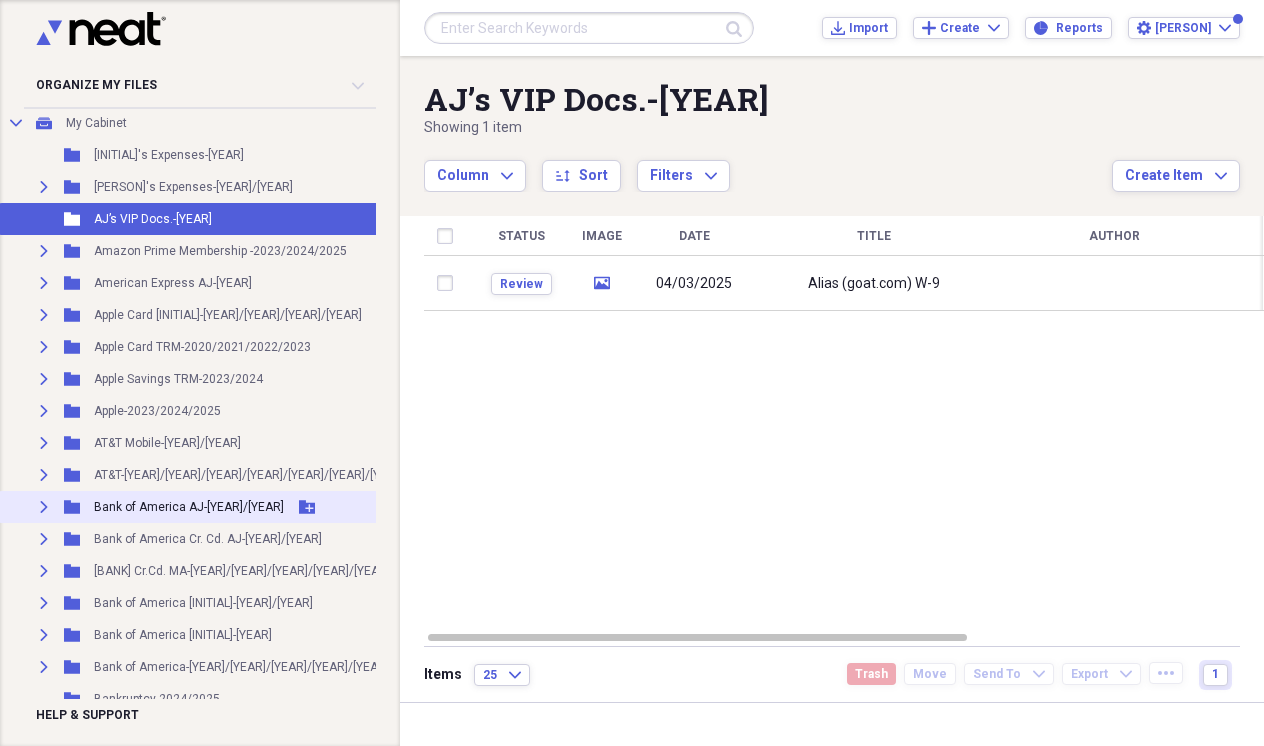 scroll, scrollTop: 141, scrollLeft: 4, axis: both 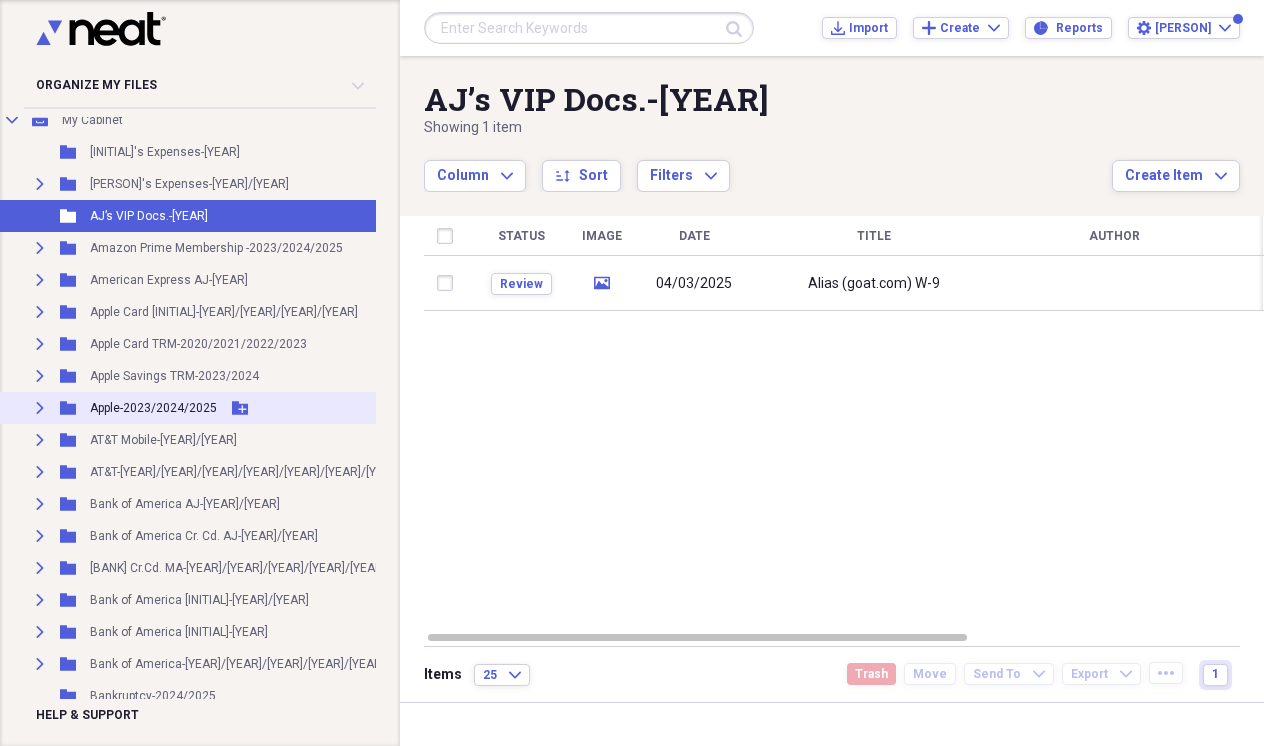 click on "Expand" 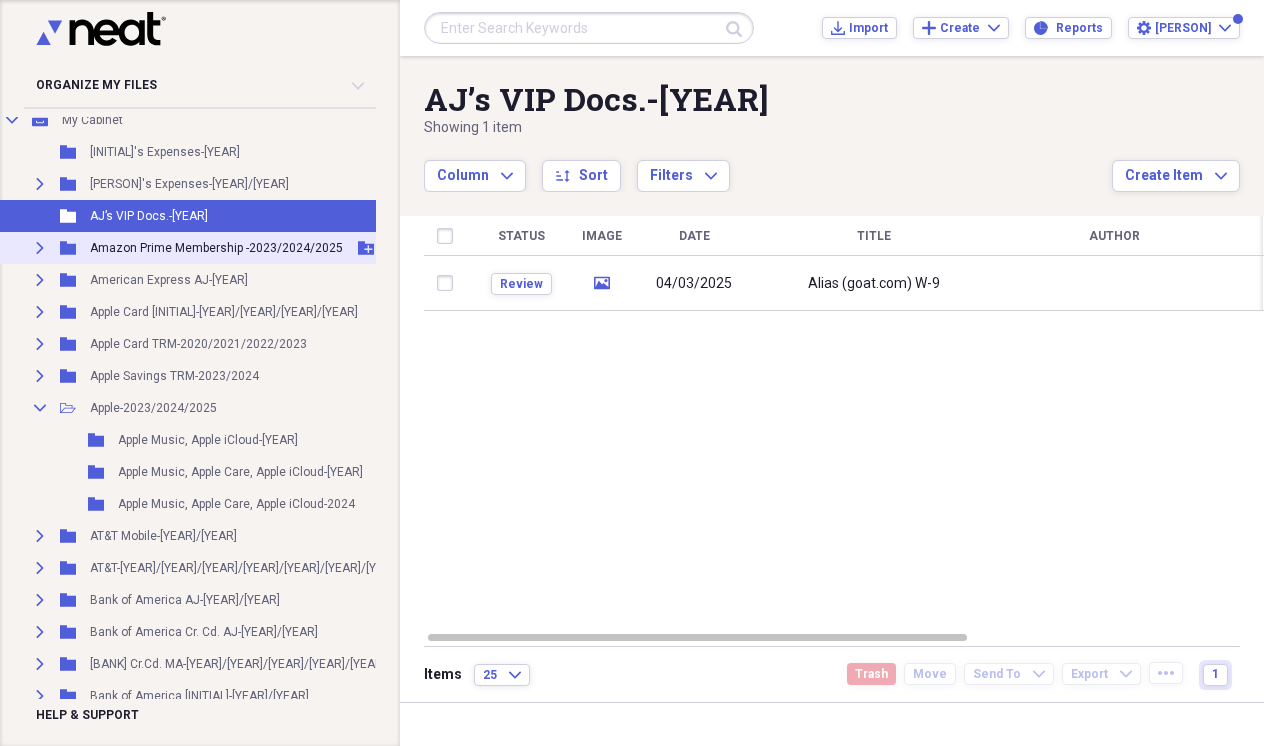 click 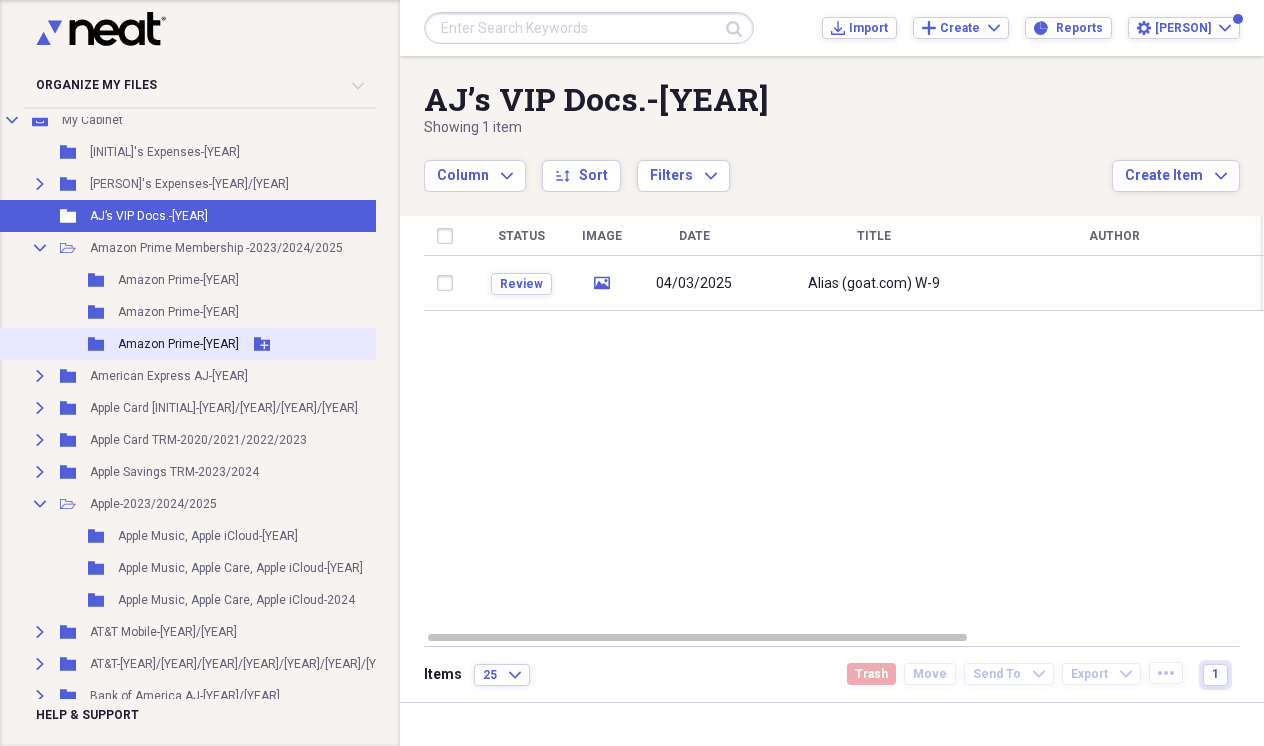 click on "Amazon Prime-[YEAR]" at bounding box center [178, 344] 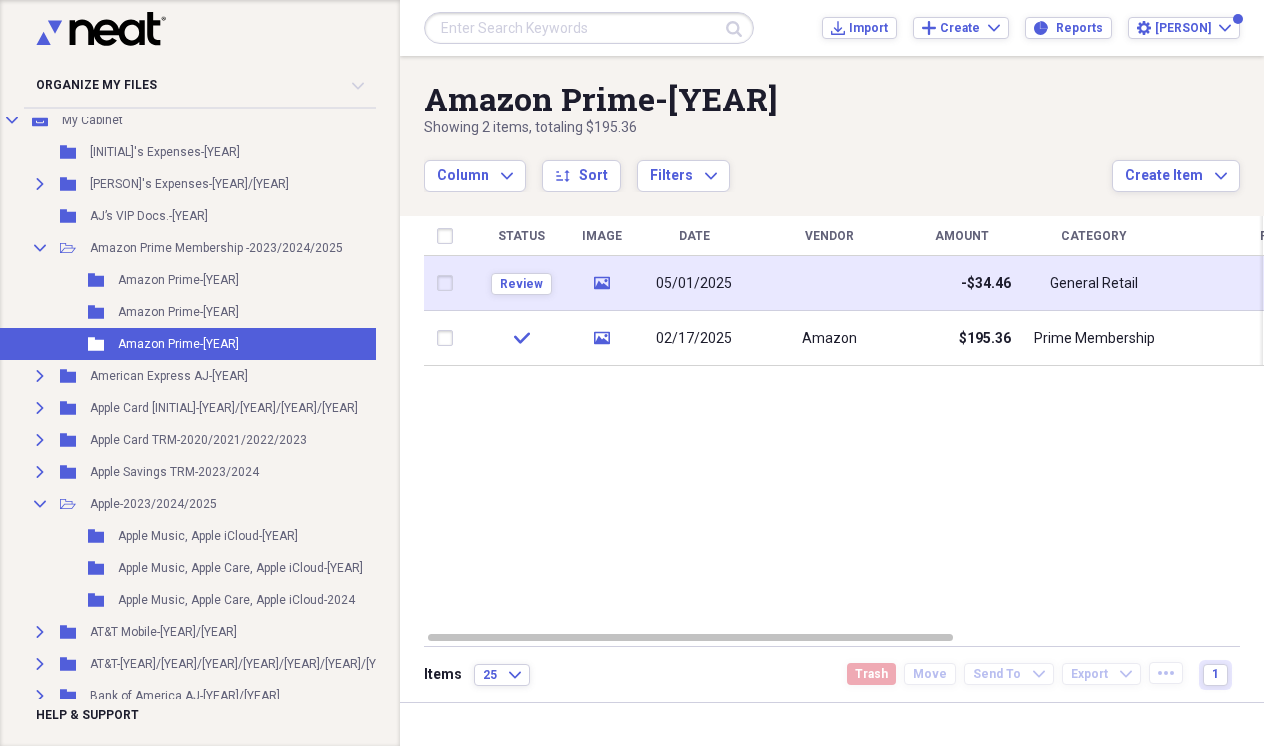 click on "05/01/2025" at bounding box center (694, 283) 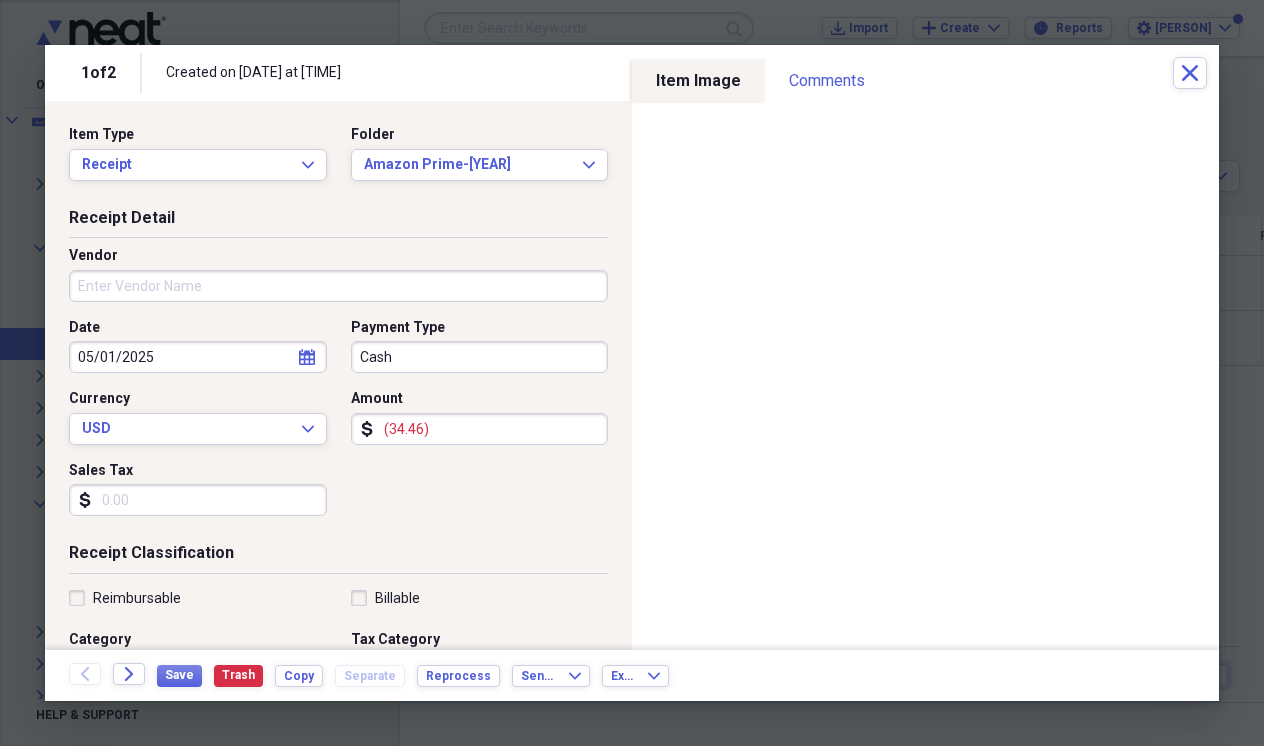 drag, startPoint x: 440, startPoint y: 428, endPoint x: 374, endPoint y: 432, distance: 66.1211 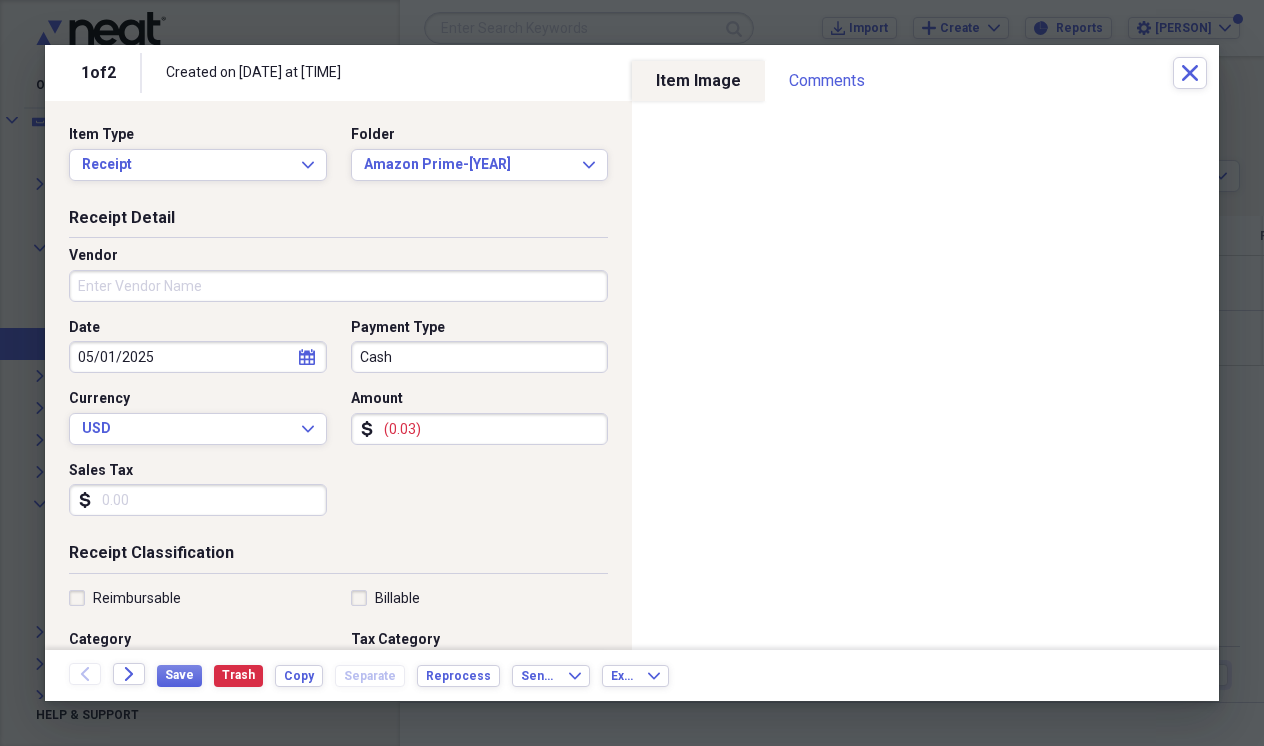 type on "(0.03)" 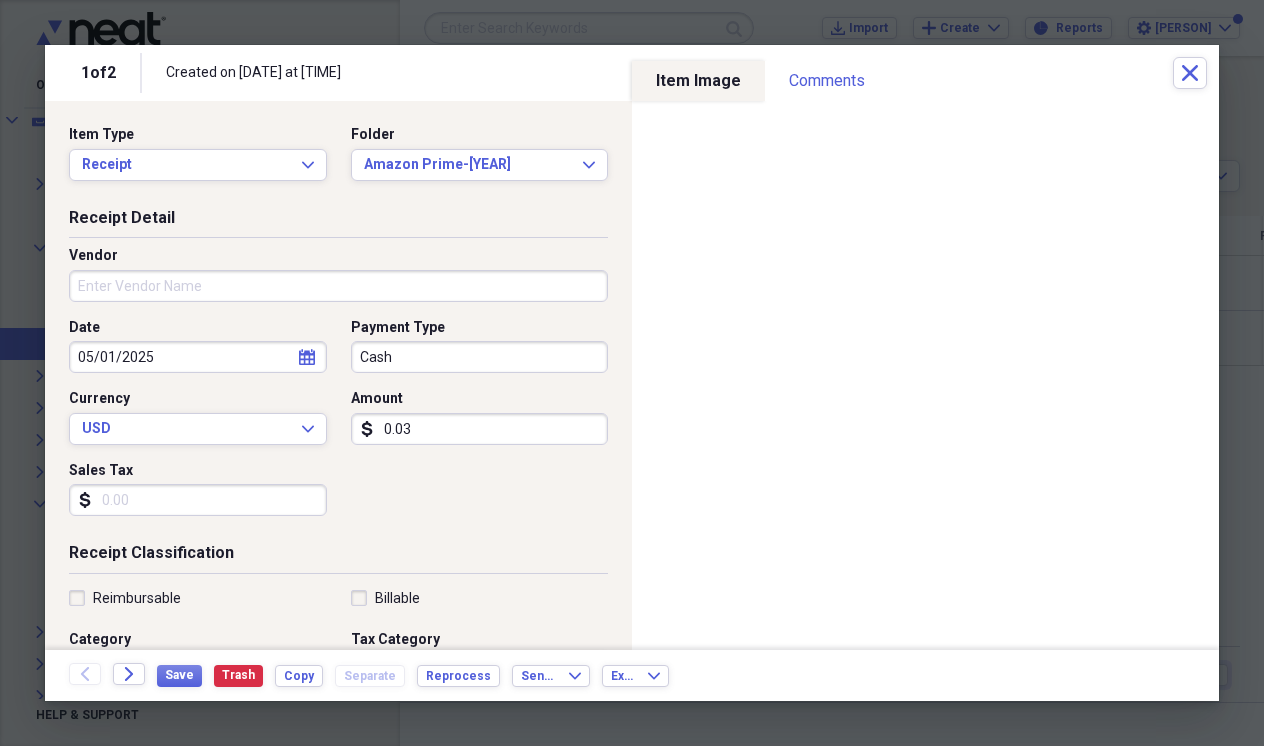type on "0.03" 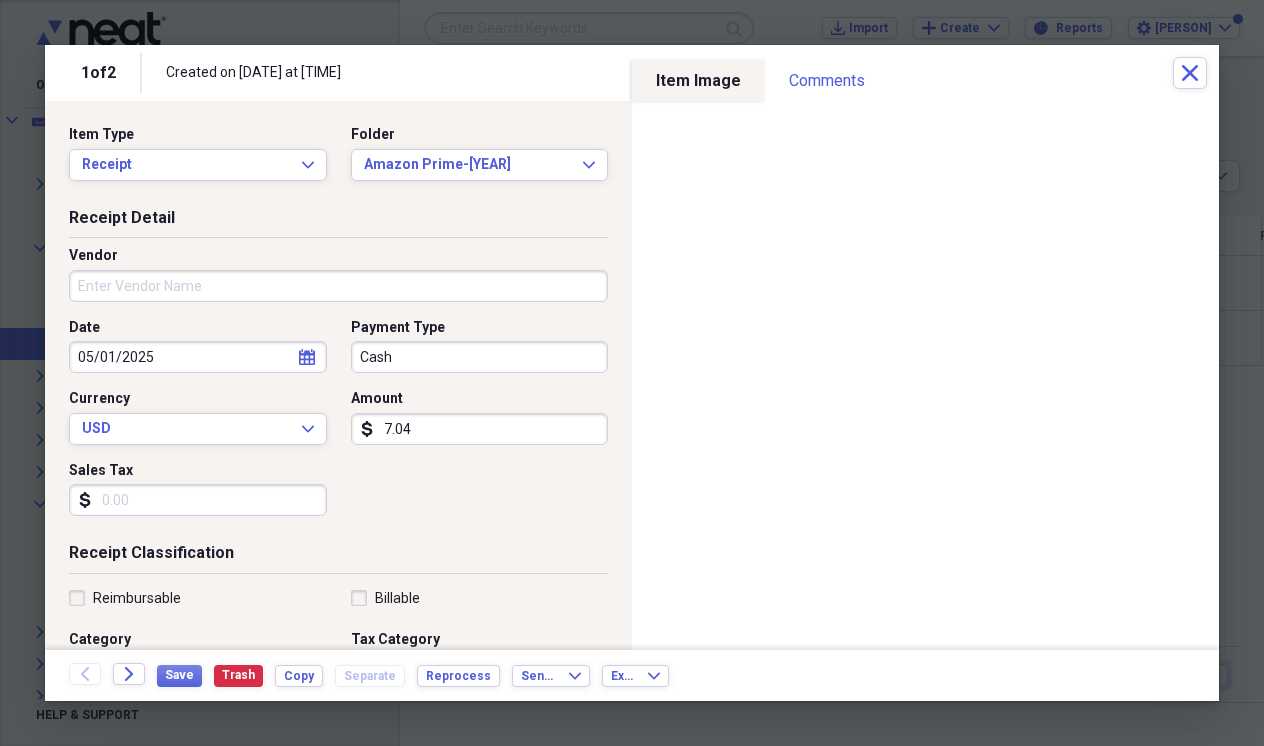 type on "70.42" 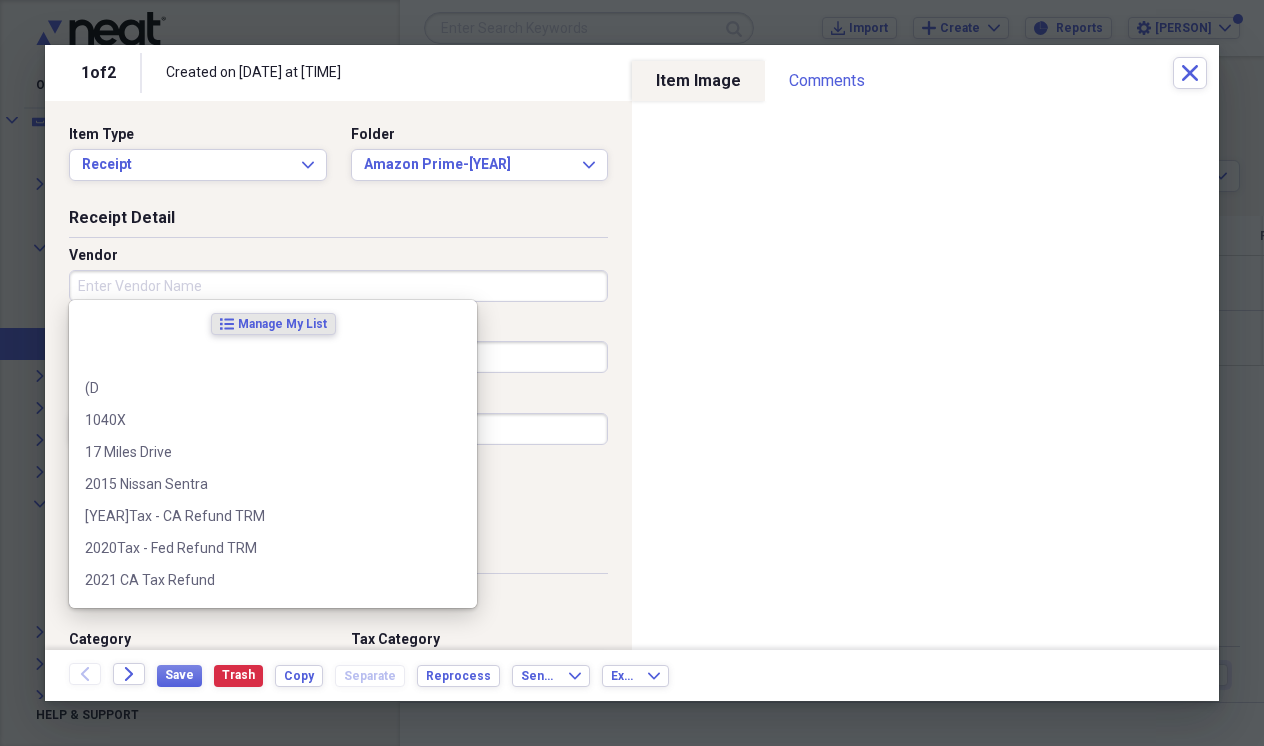 click on "Vendor" at bounding box center (338, 286) 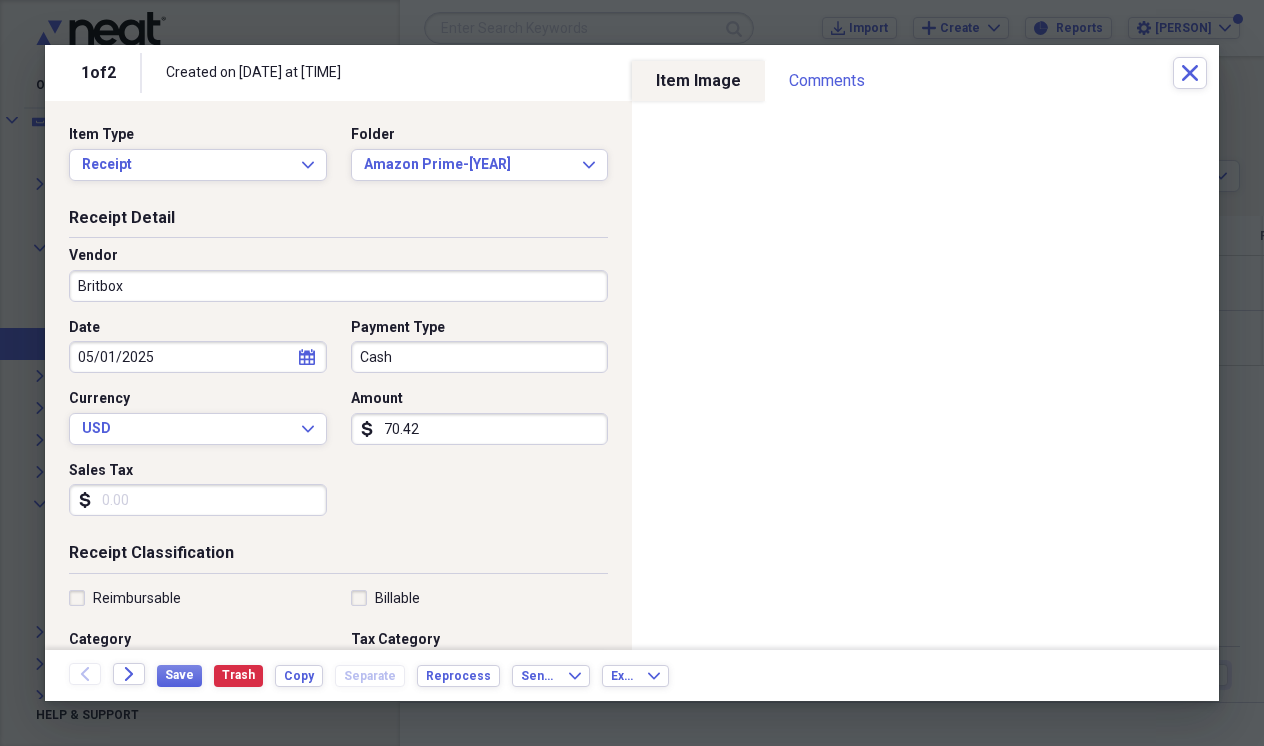 type on "Britbox" 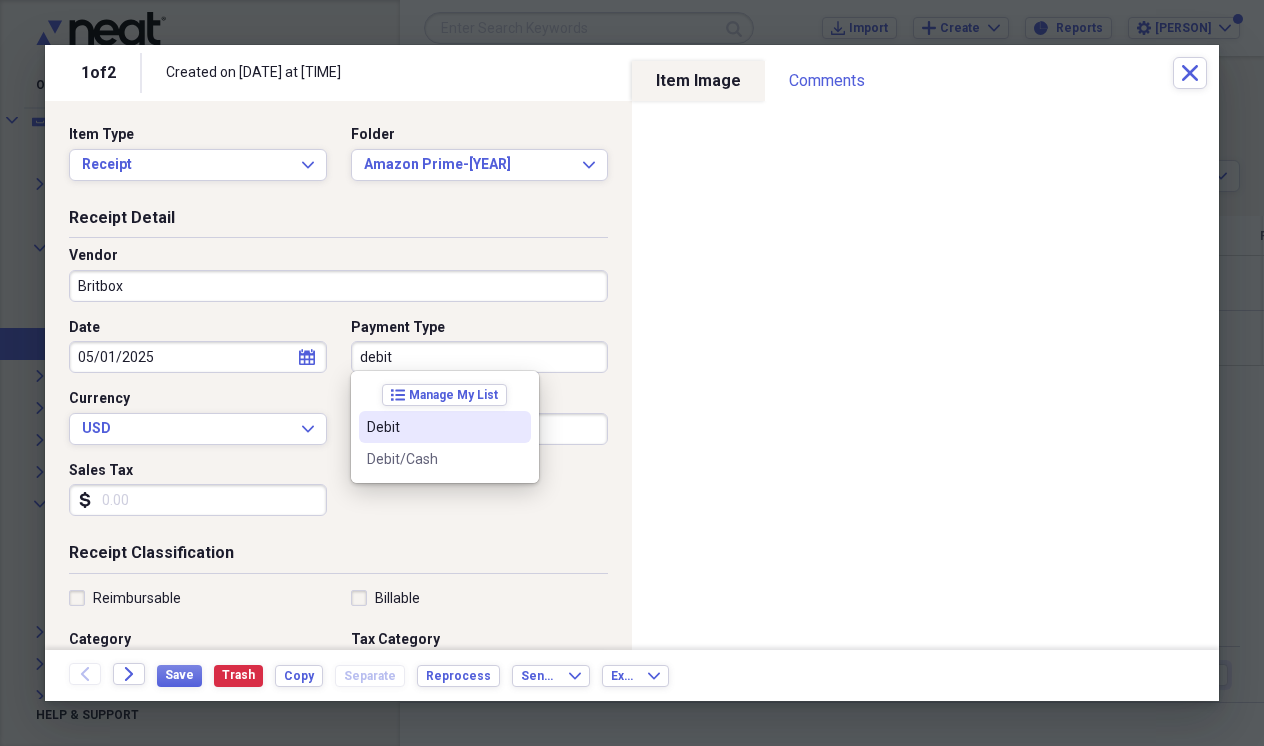 click on "Debit" at bounding box center (433, 427) 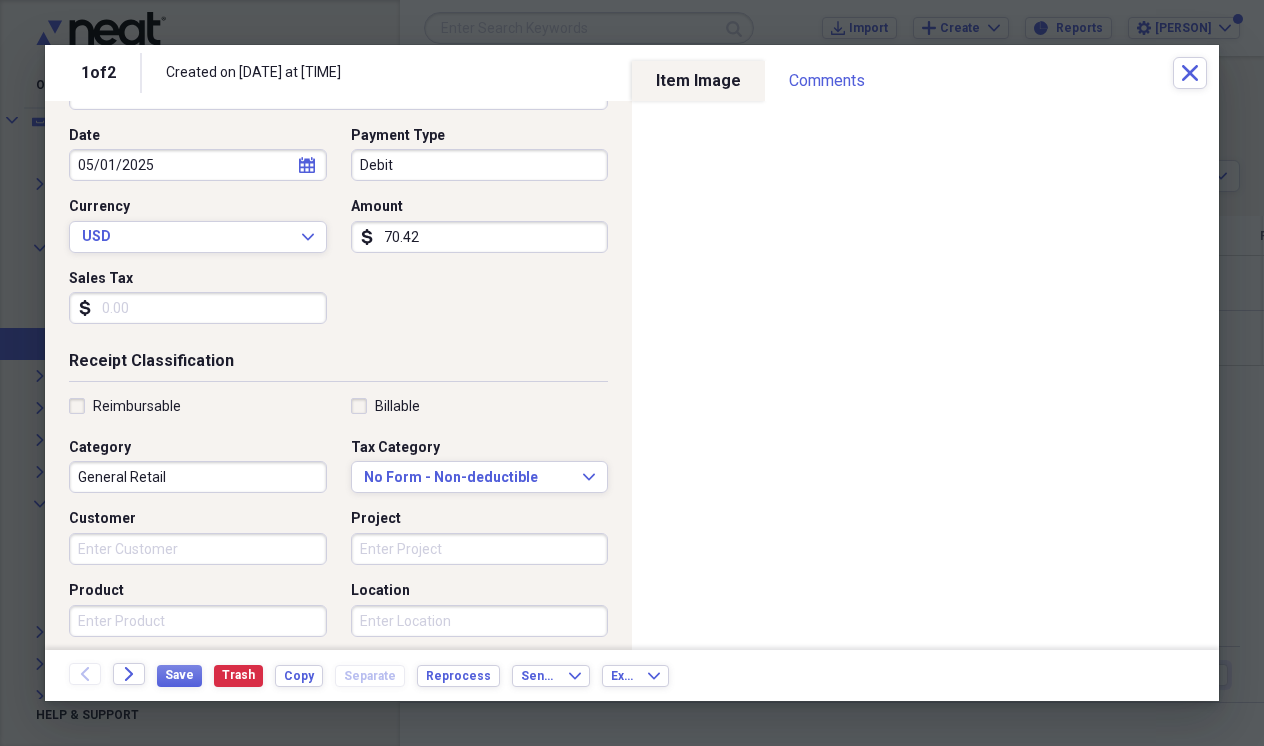 scroll, scrollTop: 197, scrollLeft: 0, axis: vertical 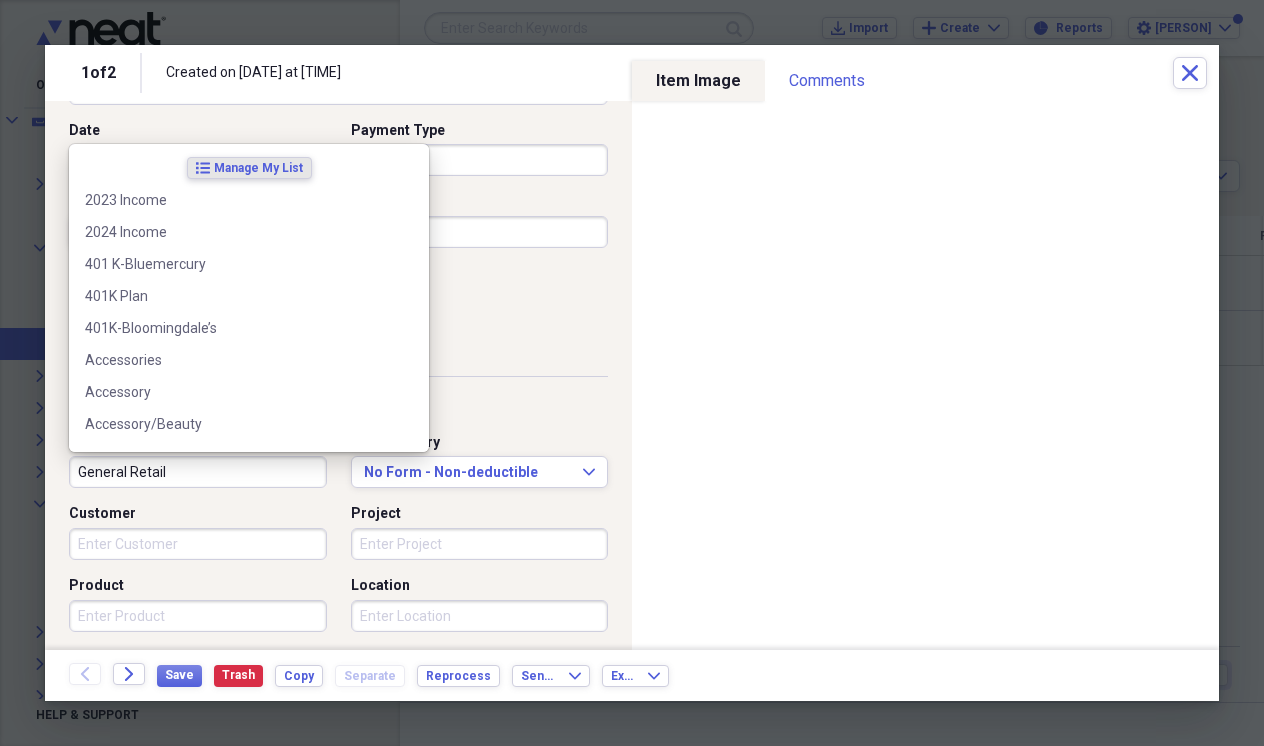 click on "General Retail" at bounding box center [198, 472] 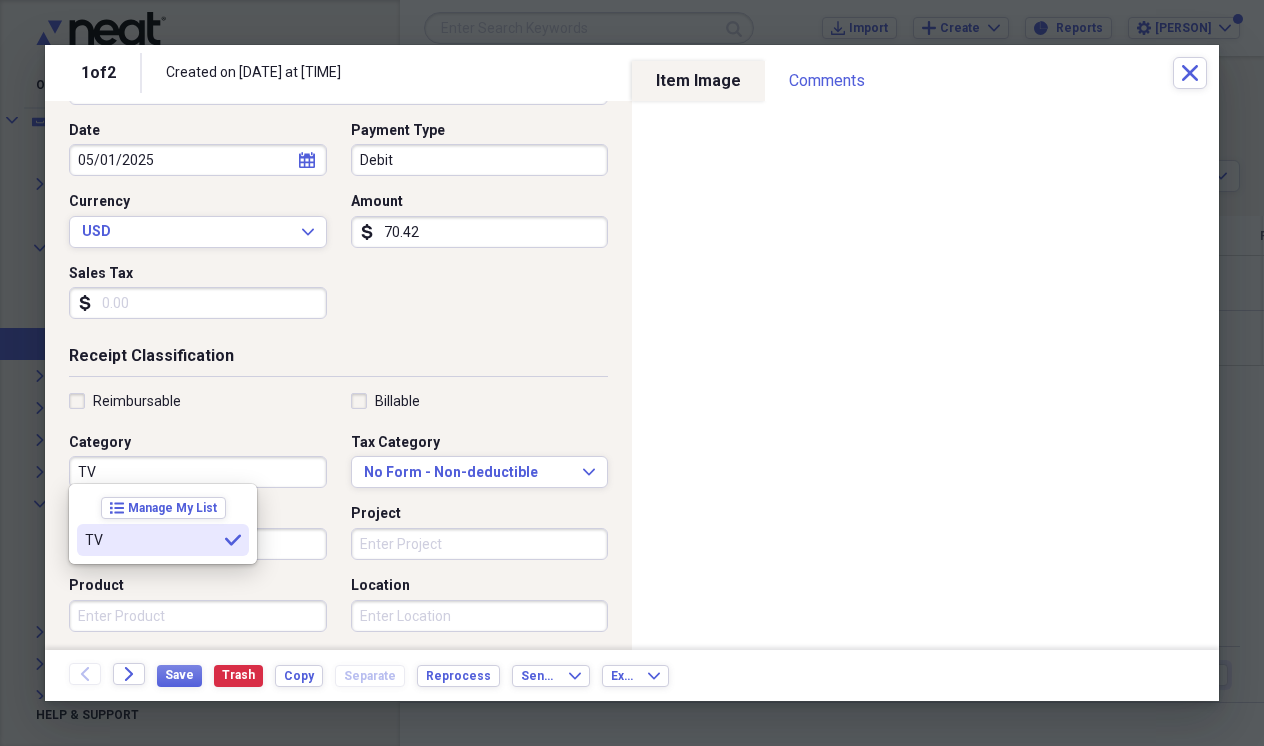 type on "TV" 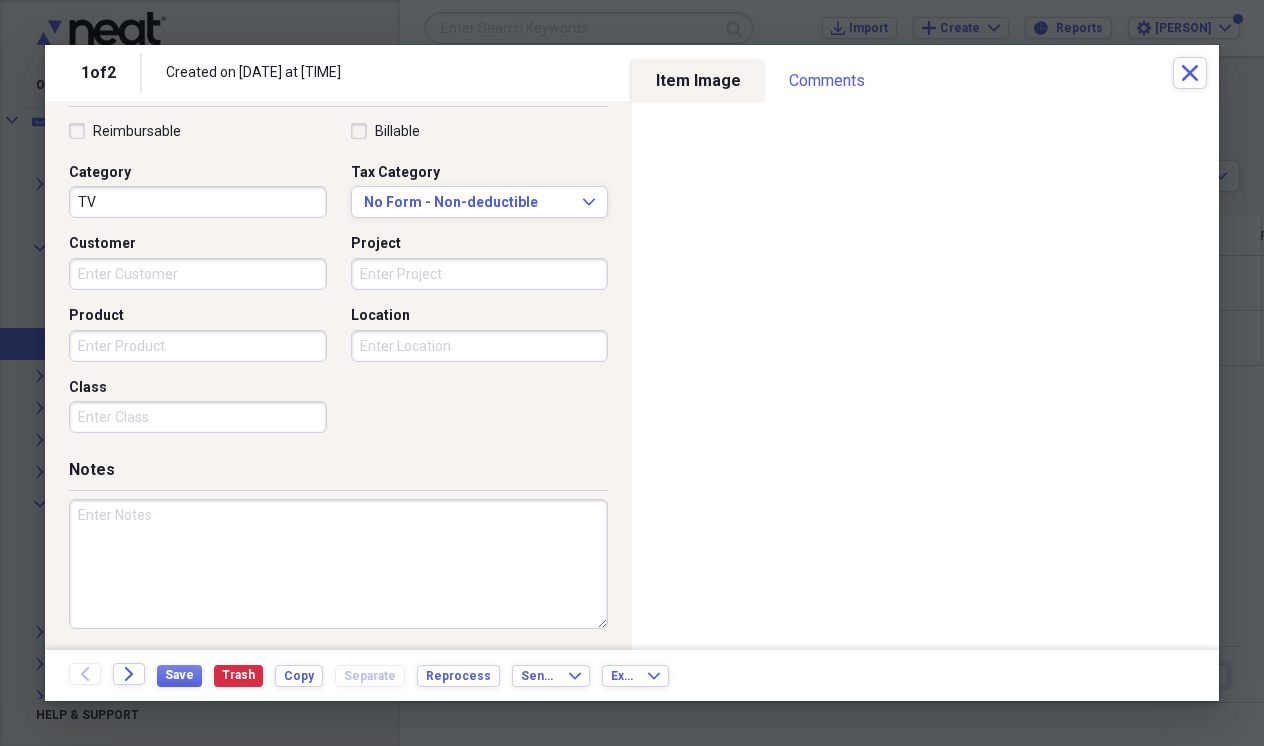 scroll, scrollTop: 465, scrollLeft: 0, axis: vertical 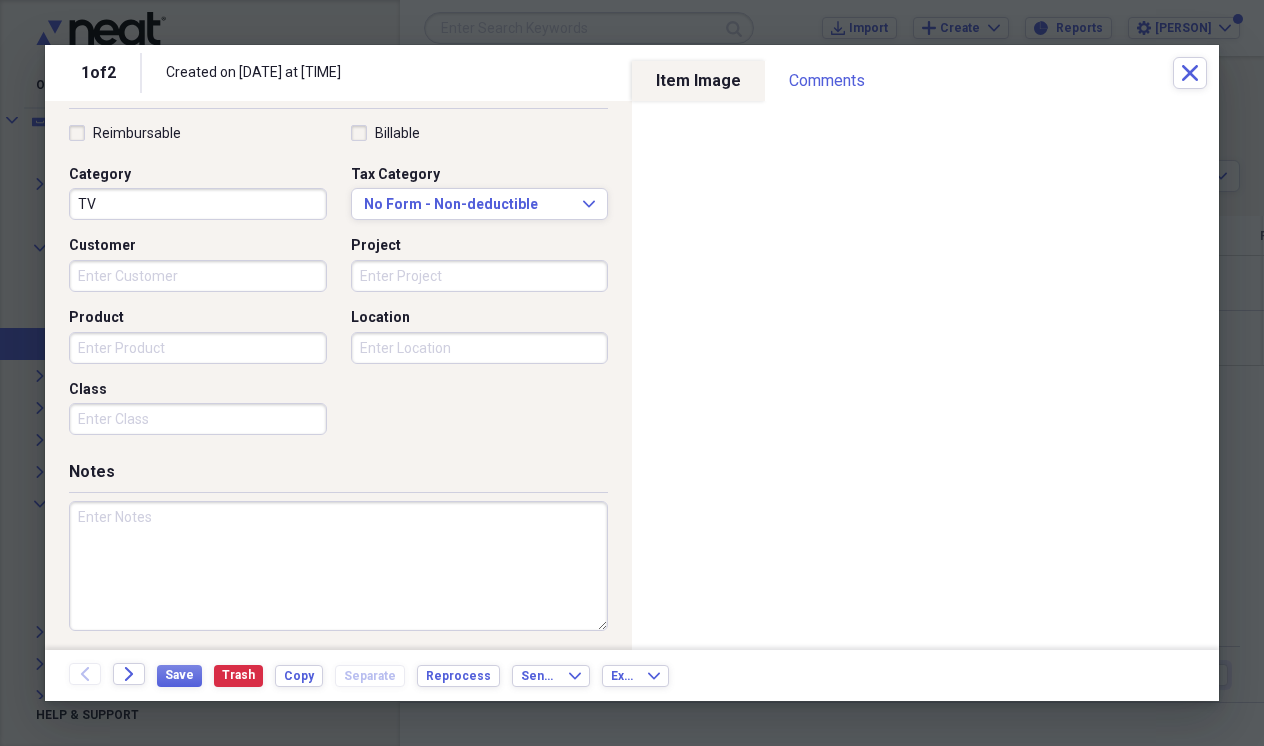 click at bounding box center (338, 566) 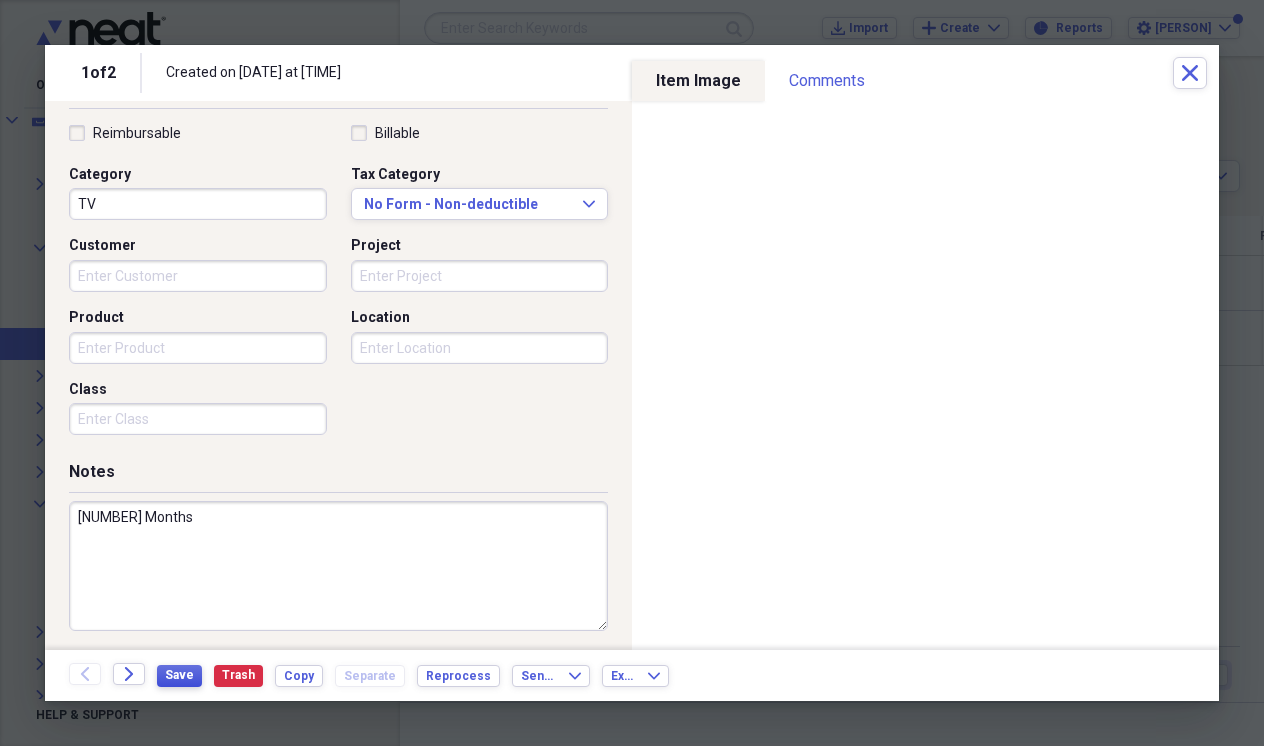 type on "[NUMBER] Months" 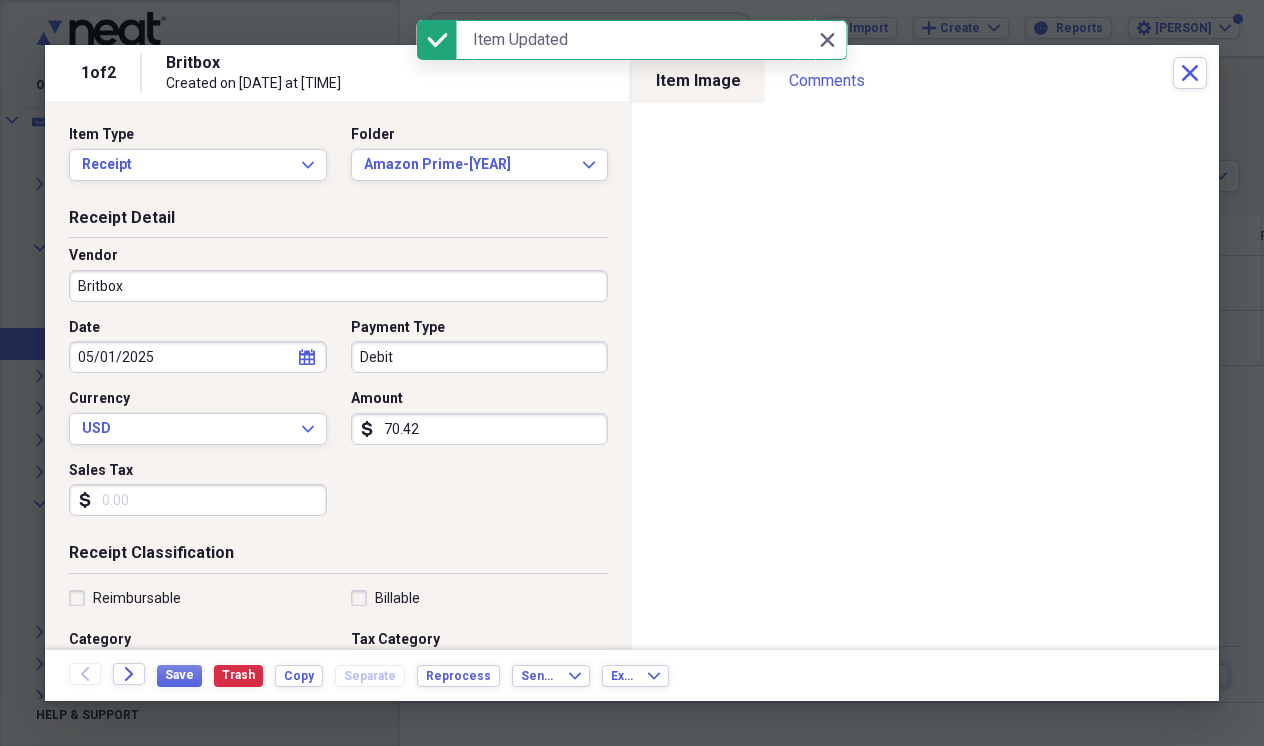 scroll, scrollTop: 0, scrollLeft: 0, axis: both 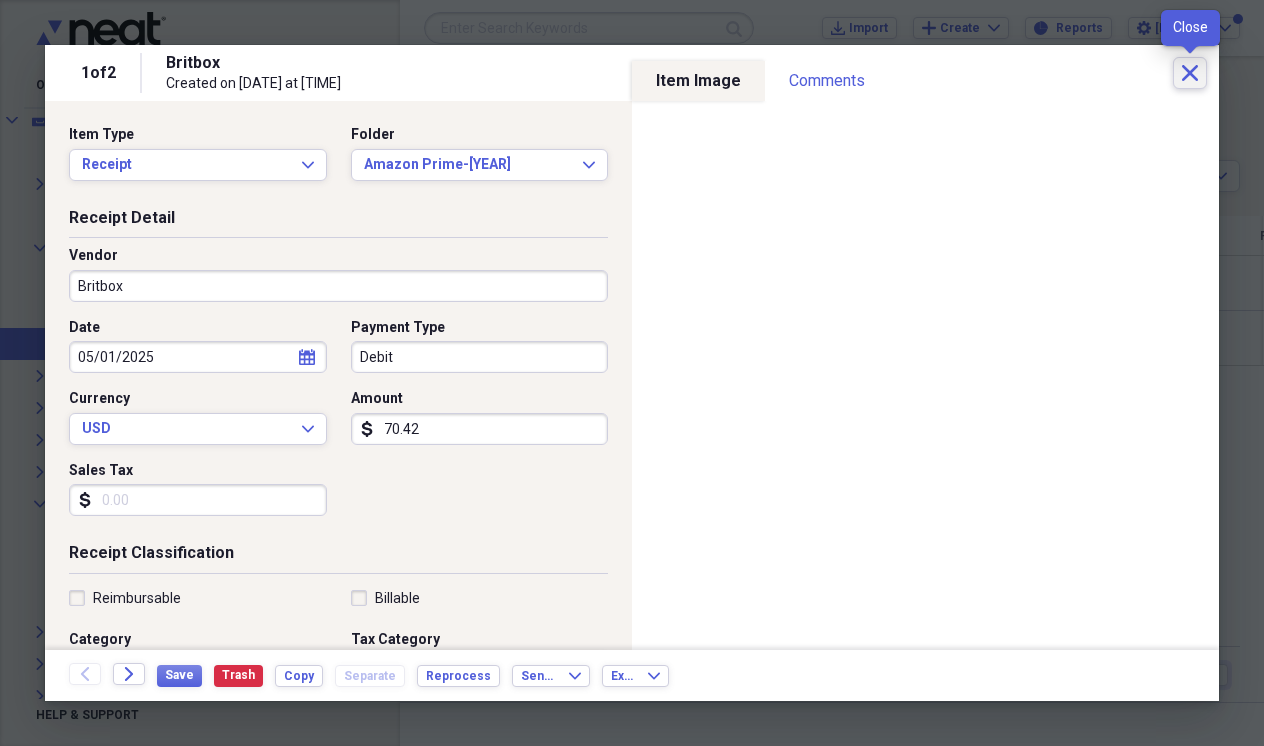 click on "Close" at bounding box center [1190, 73] 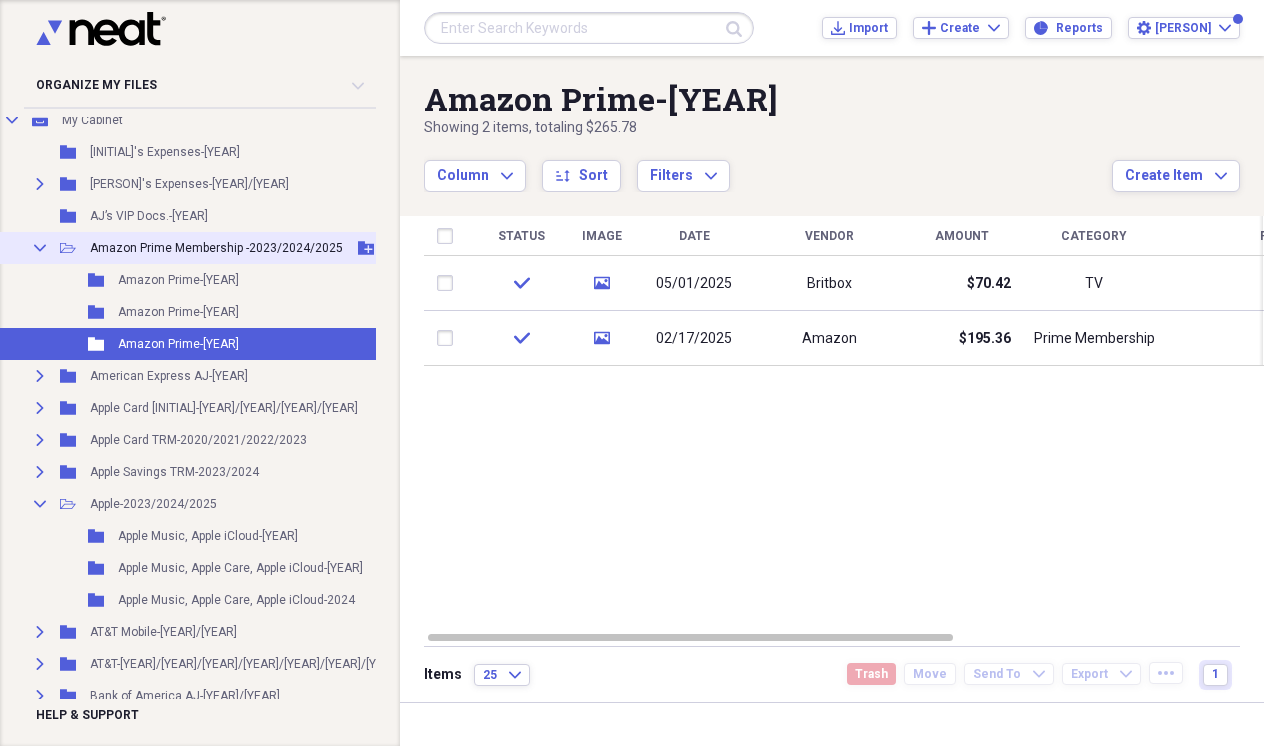 click 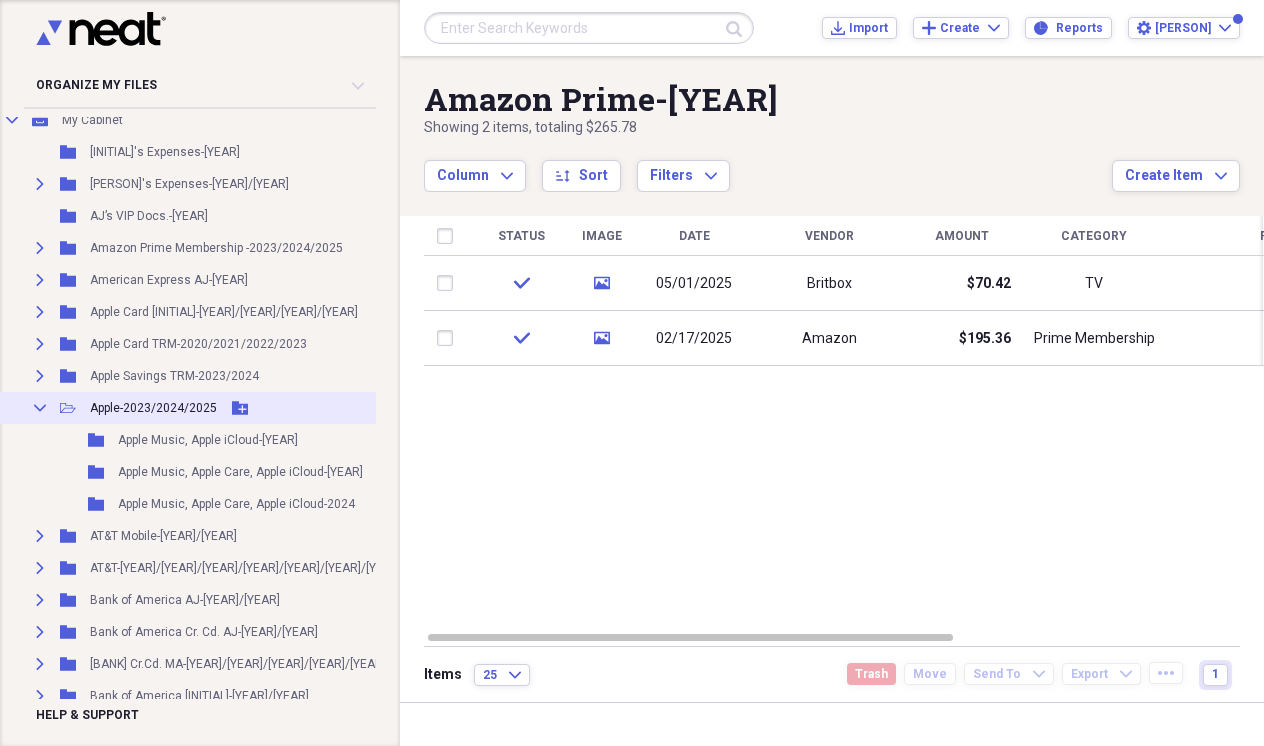 click on "Collapse" 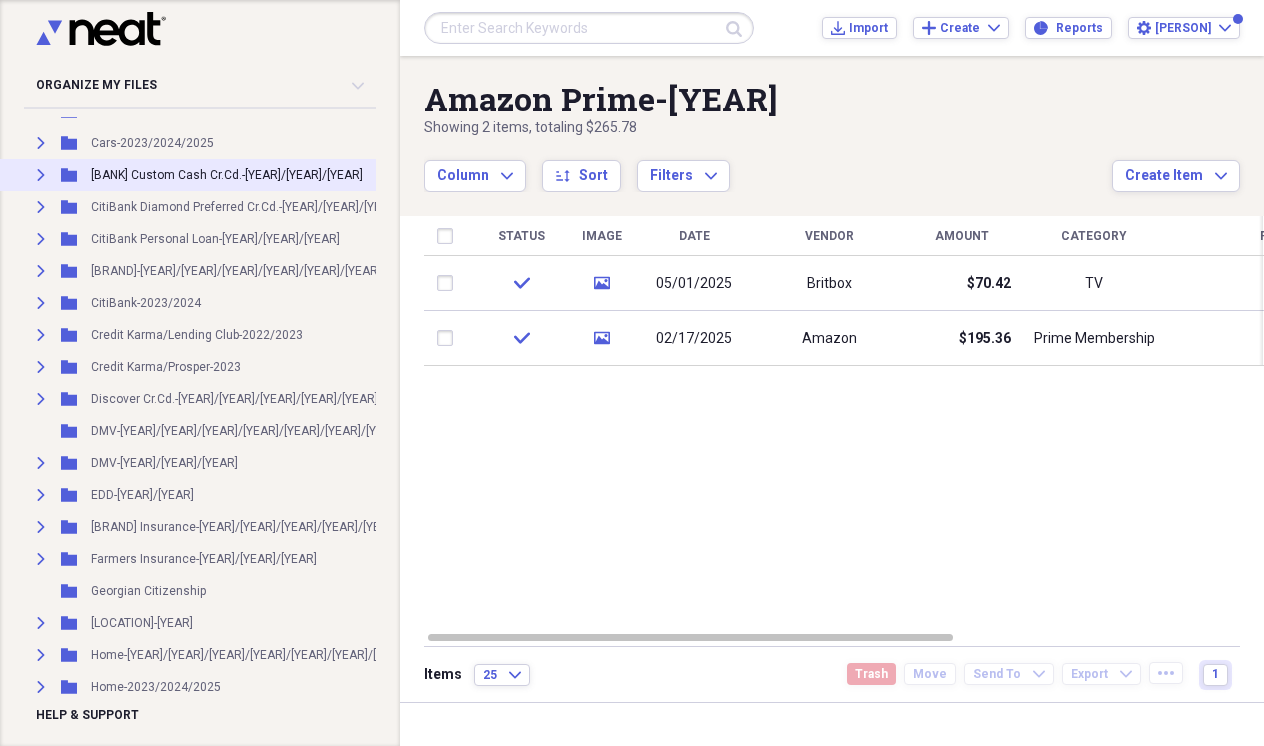 scroll, scrollTop: 984, scrollLeft: 3, axis: both 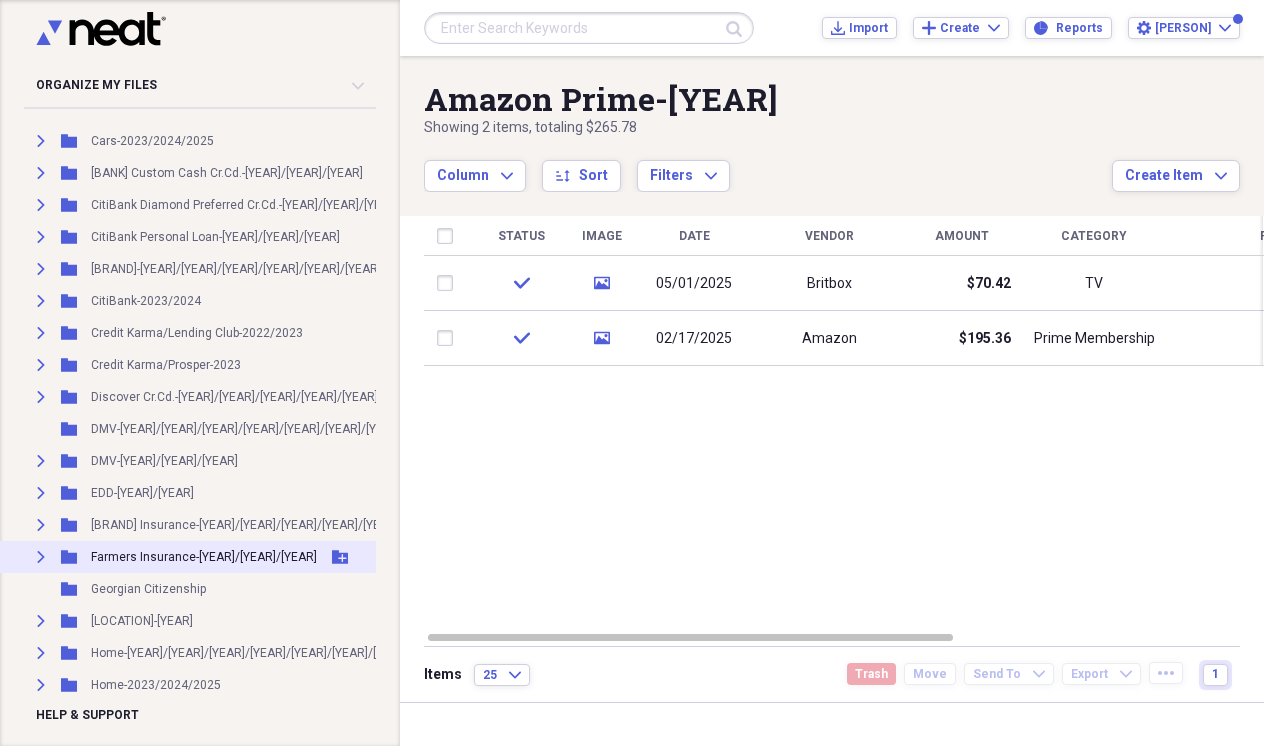 click on "Expand" 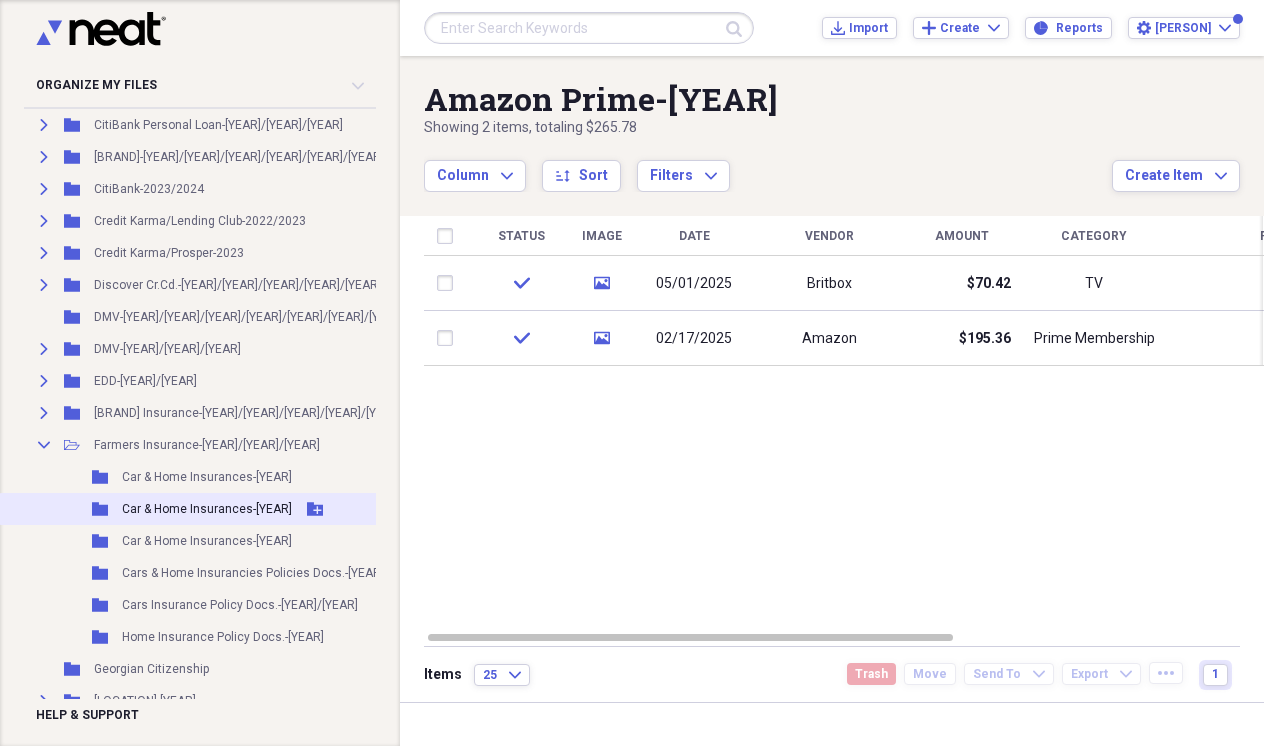 scroll, scrollTop: 1096, scrollLeft: 0, axis: vertical 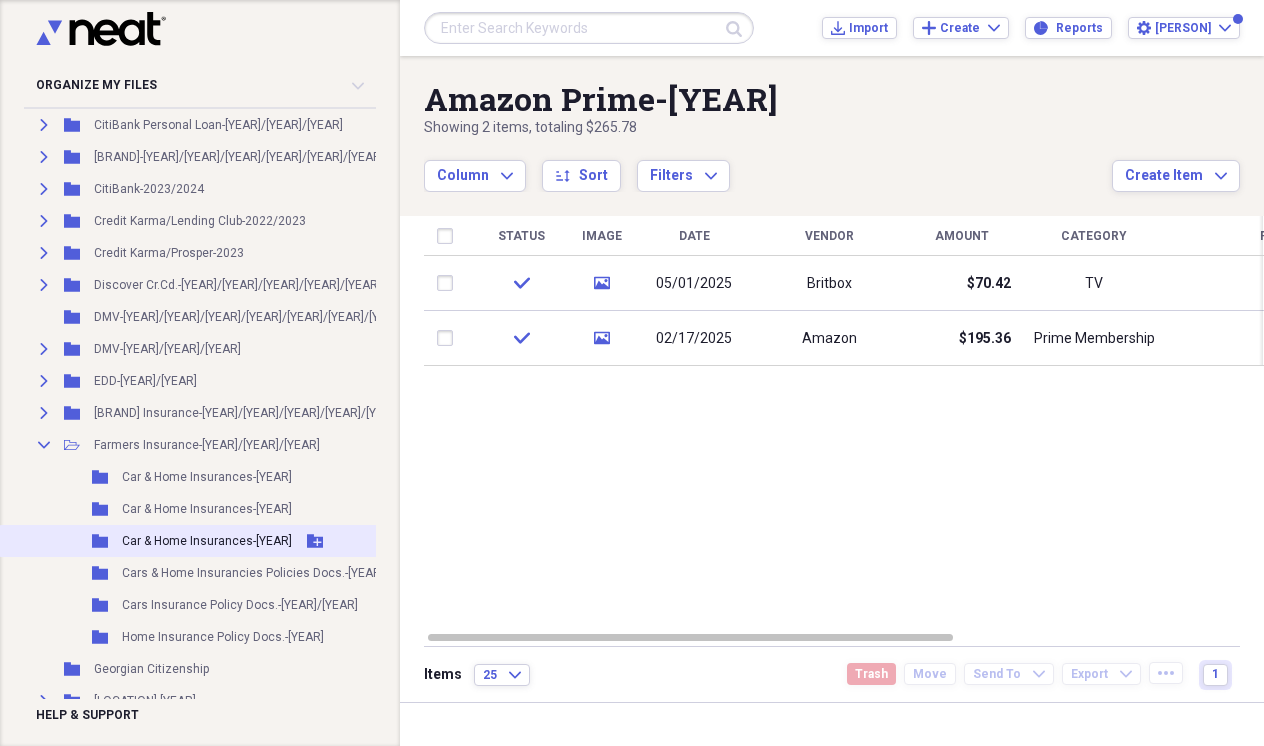 click on "Car & Home Insurances-[YEAR]" at bounding box center (207, 541) 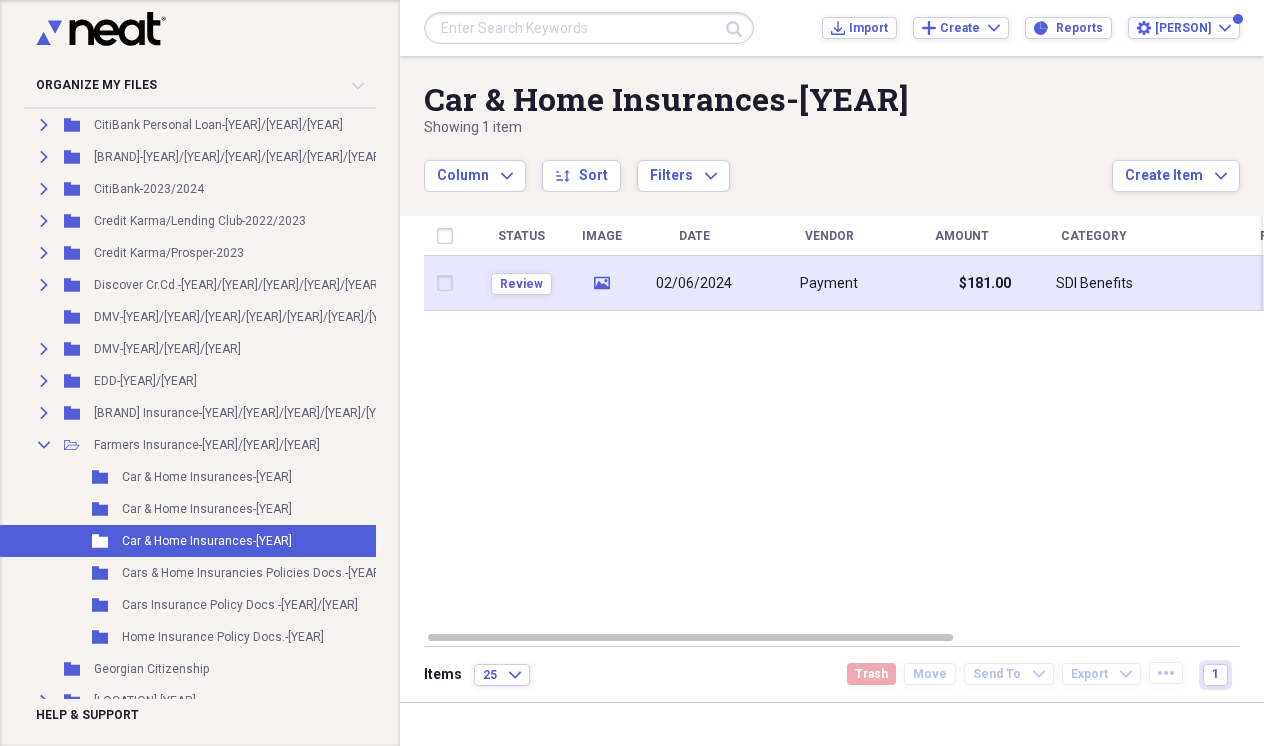 click on "02/06/2024" at bounding box center [694, 283] 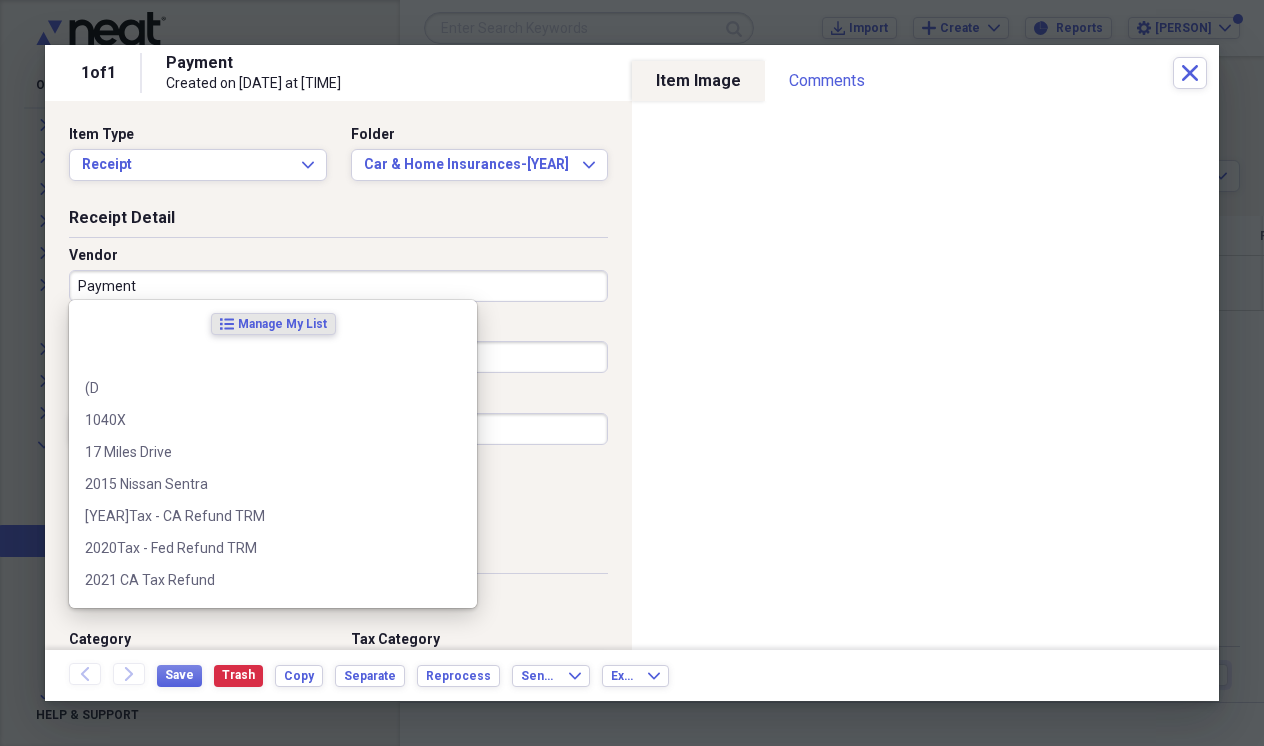 click on "Payment" at bounding box center [338, 286] 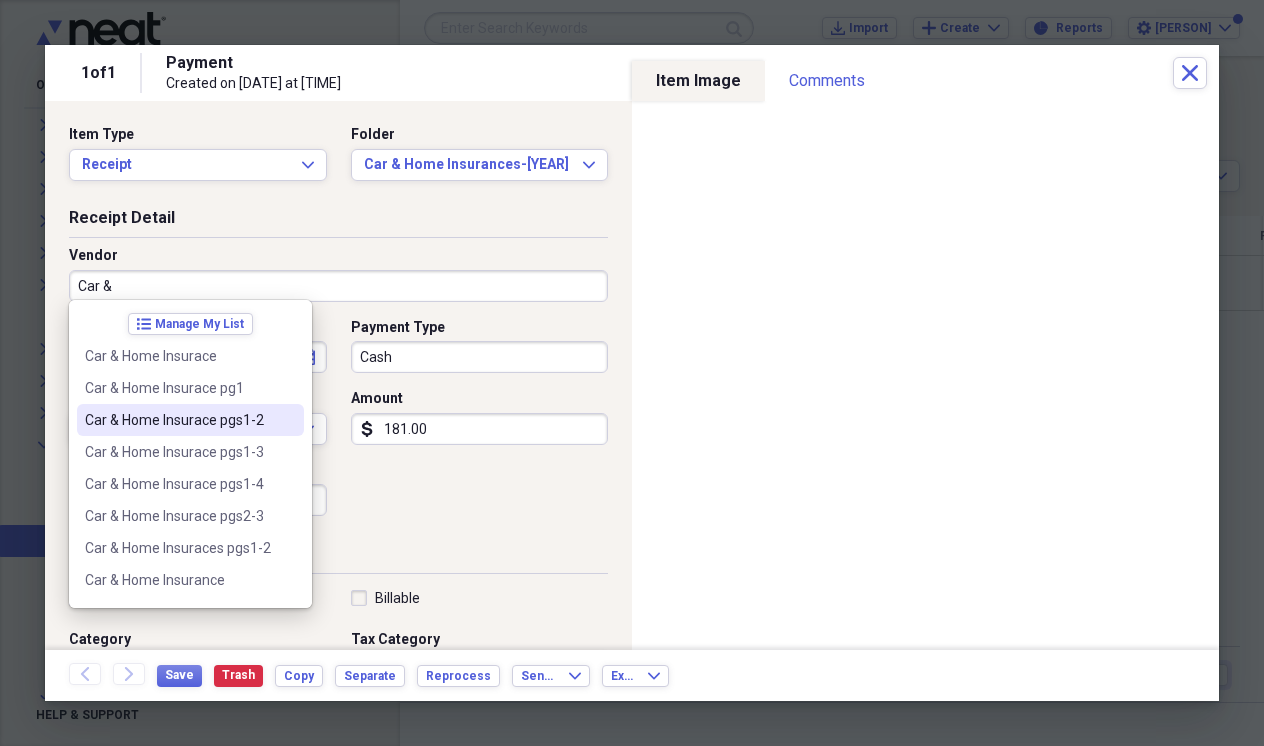 click on "Car & Home Insurace pgs1-2" at bounding box center (178, 420) 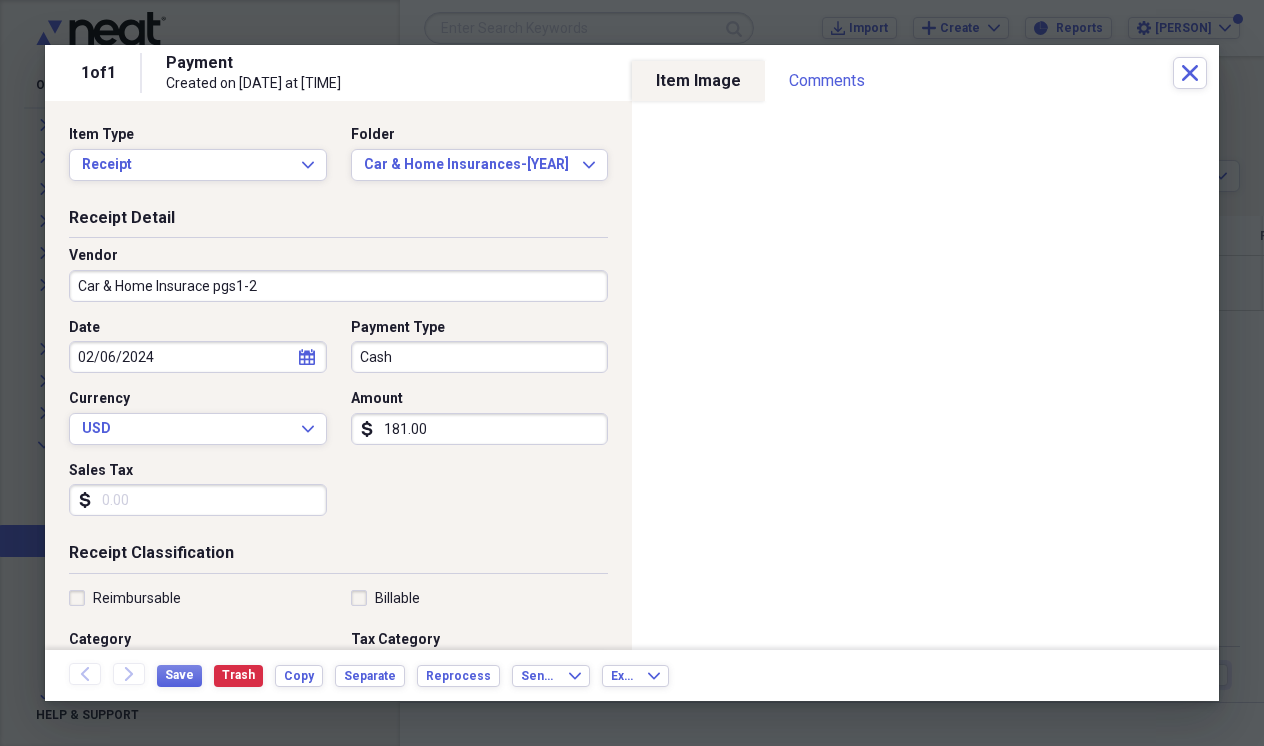 type on "Insurance Policy" 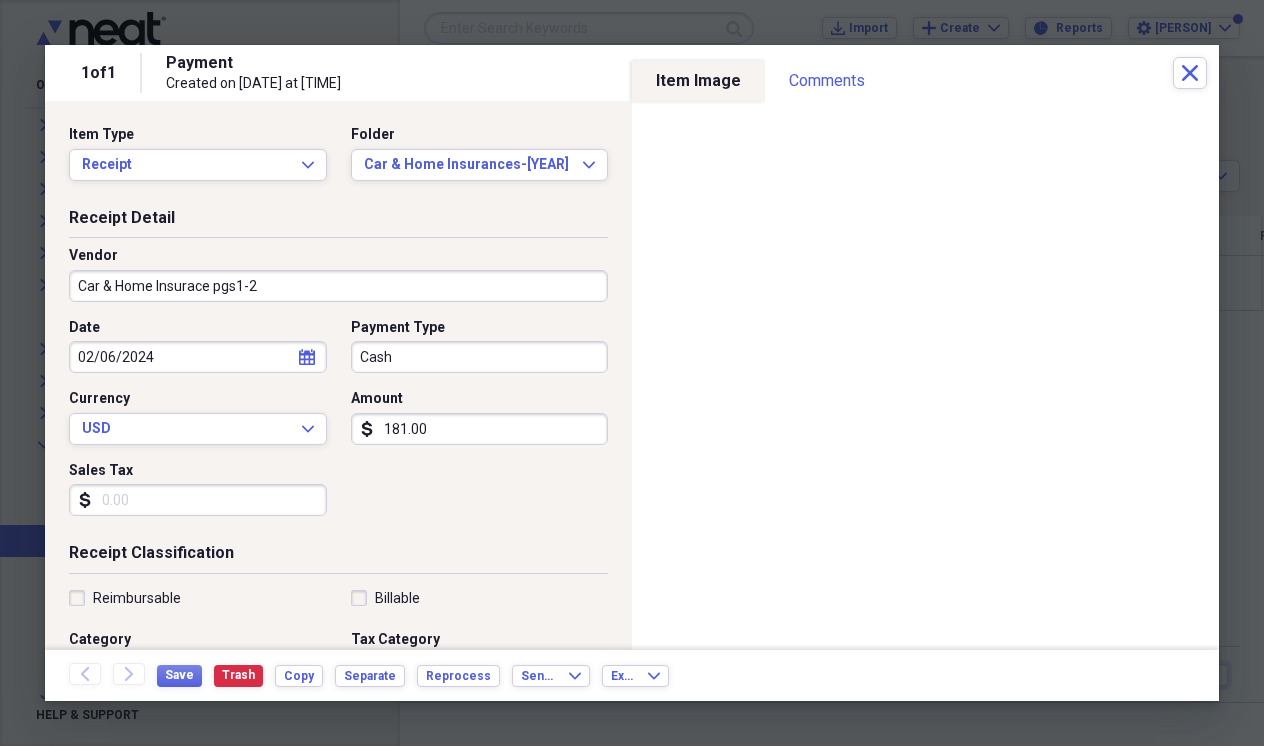 select on "1" 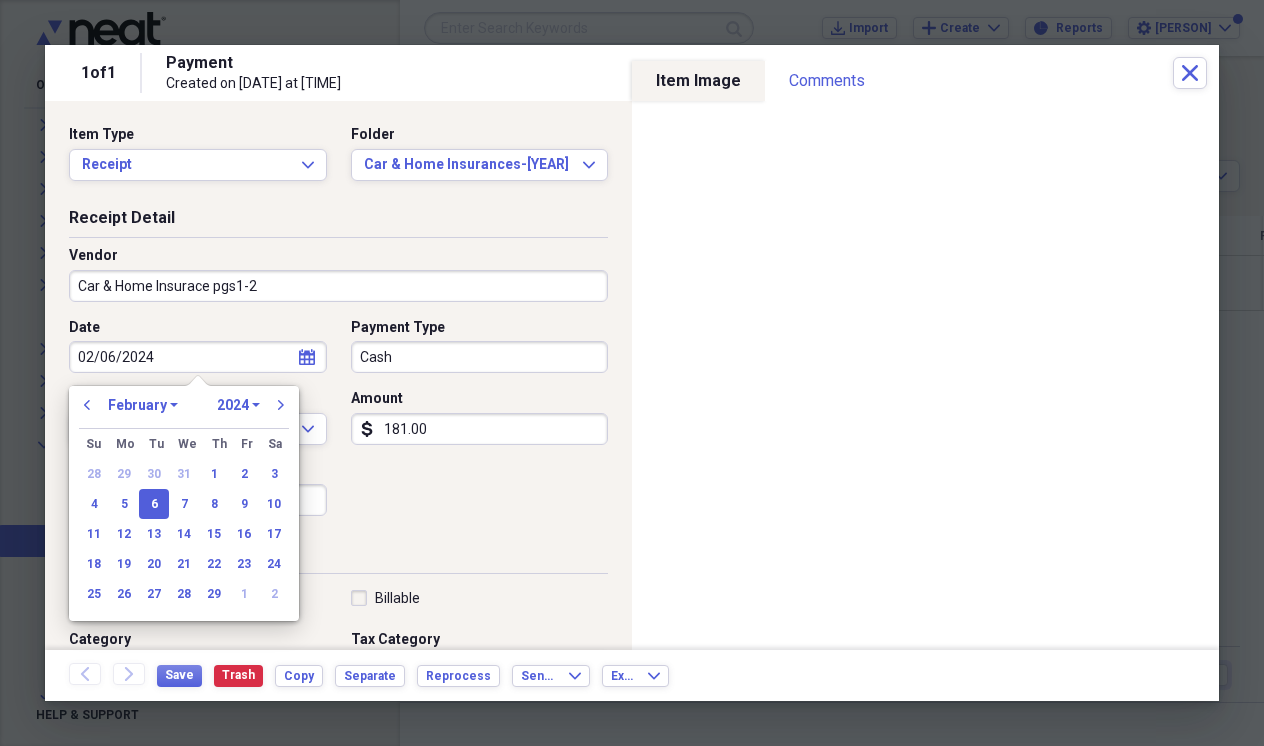 click on "02/06/2024" at bounding box center [198, 357] 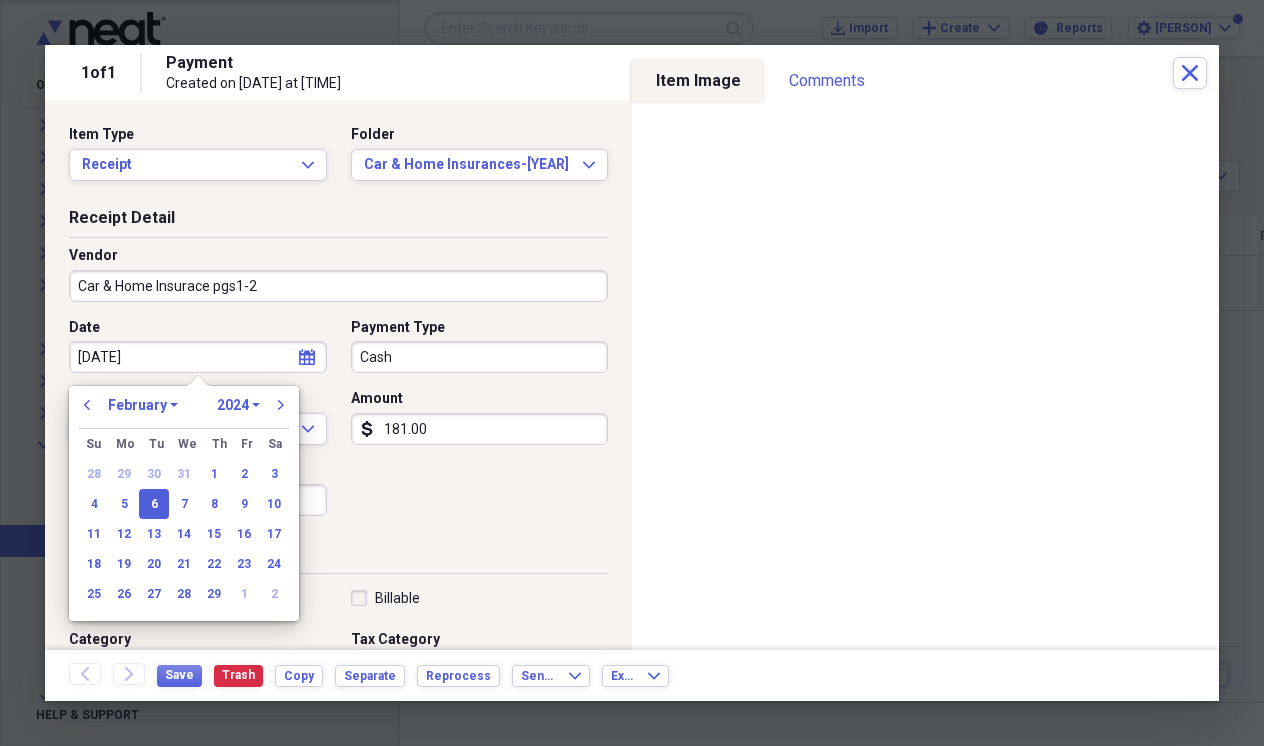 type on "[DATE]" 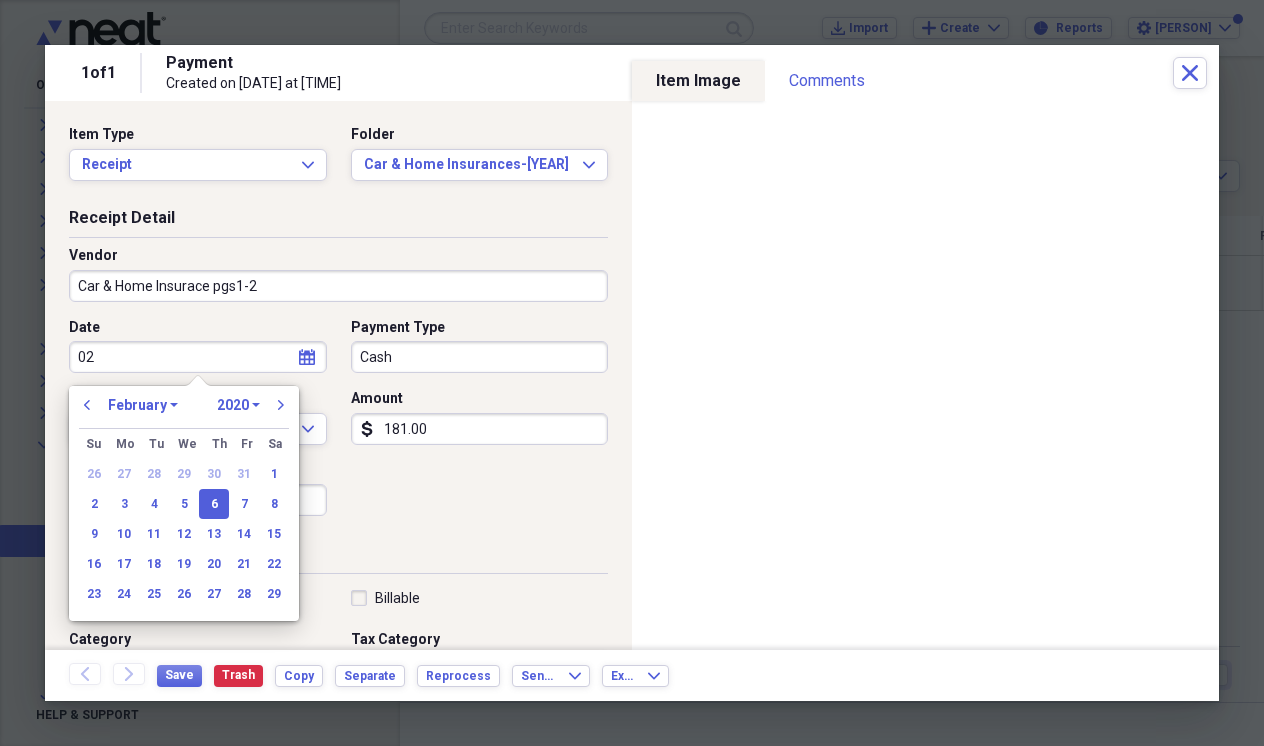 type on "0" 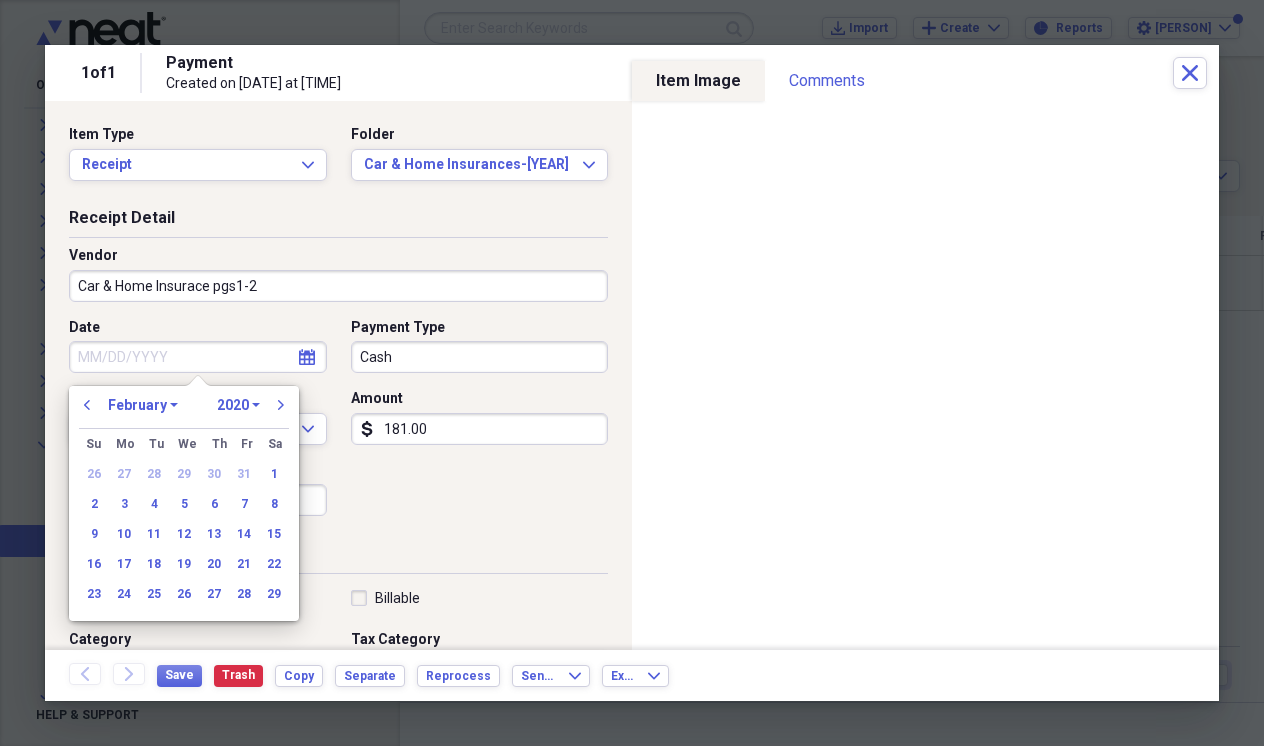 type 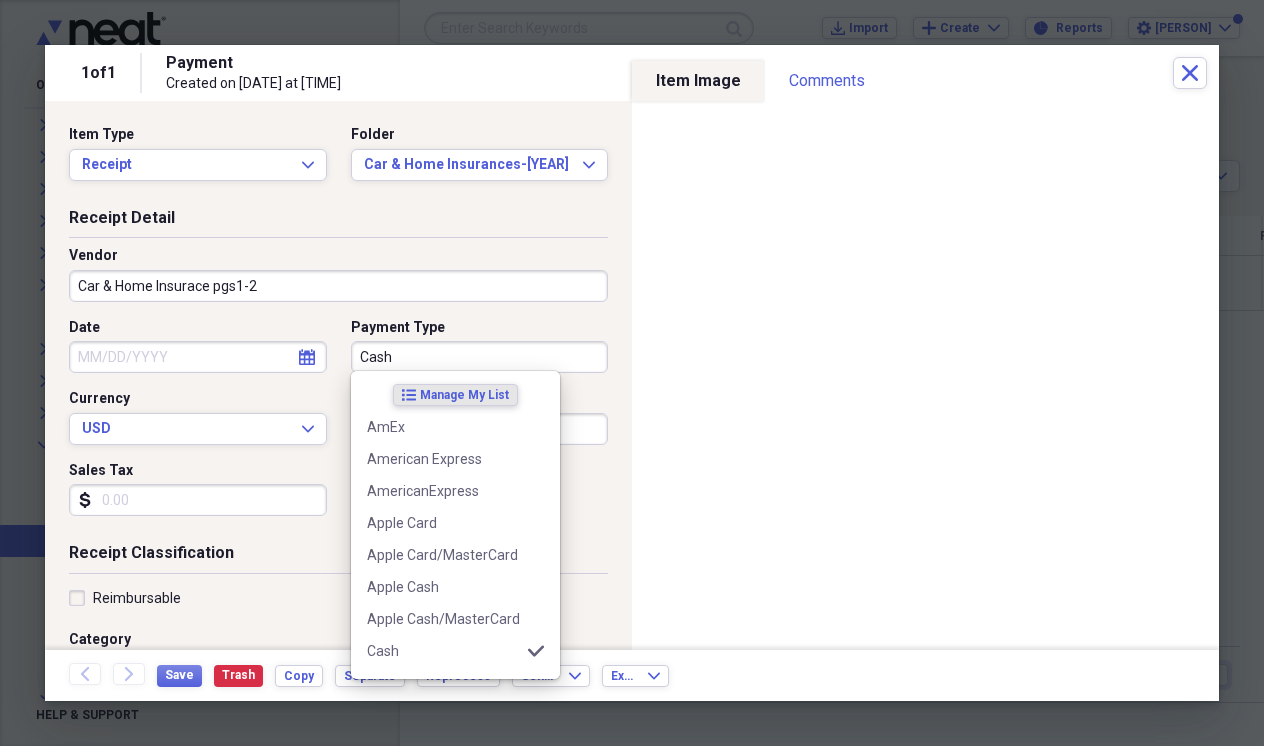 click on "Cash" at bounding box center (480, 357) 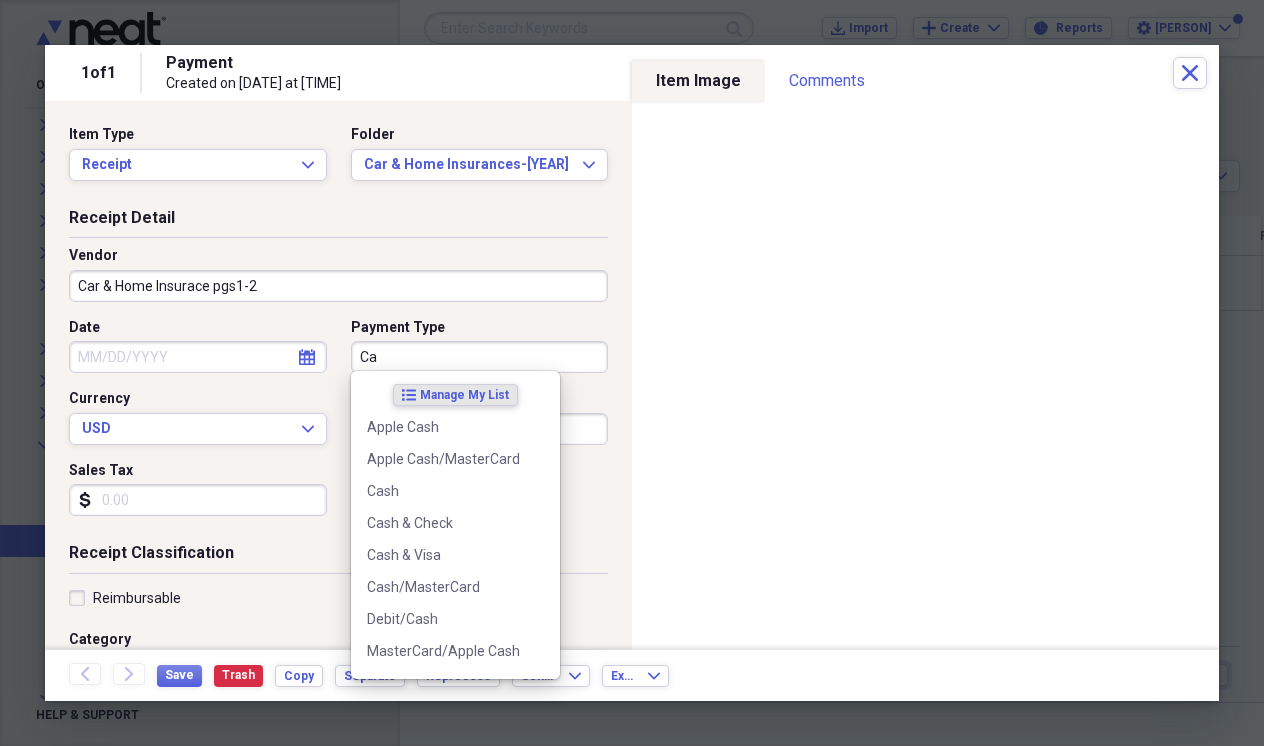 type on "C" 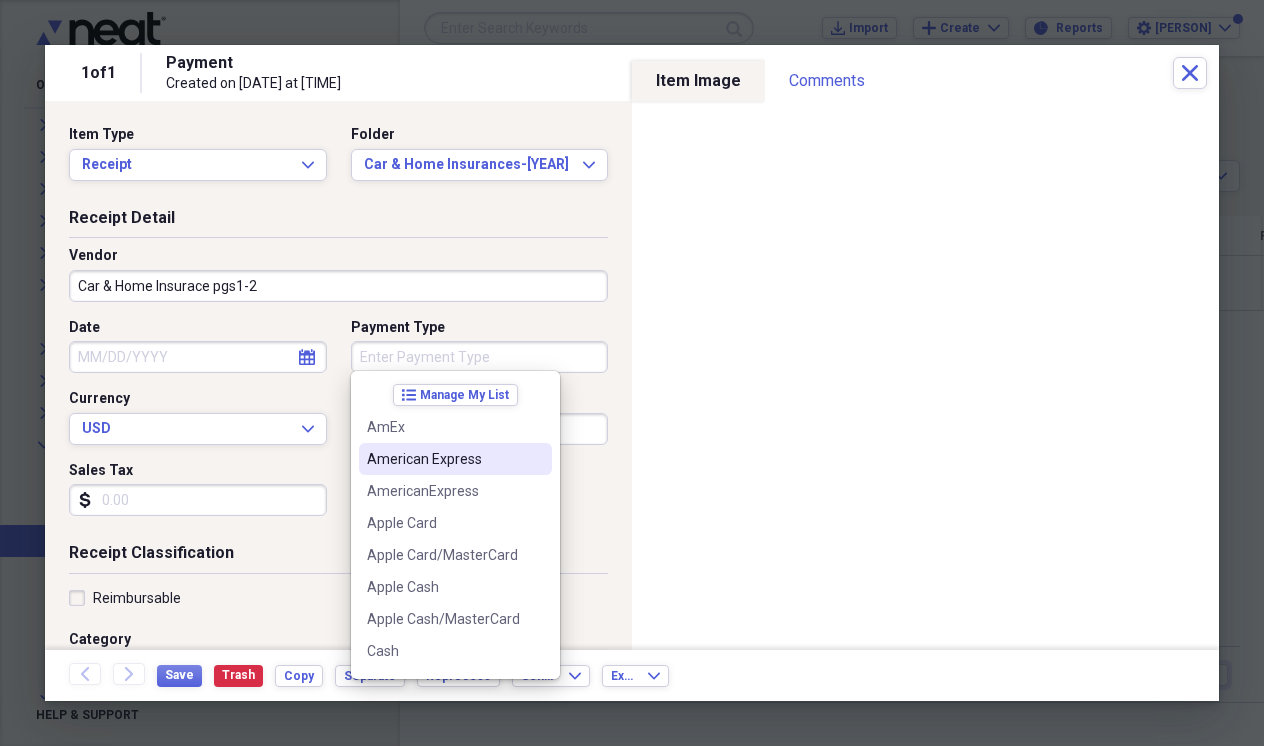 type 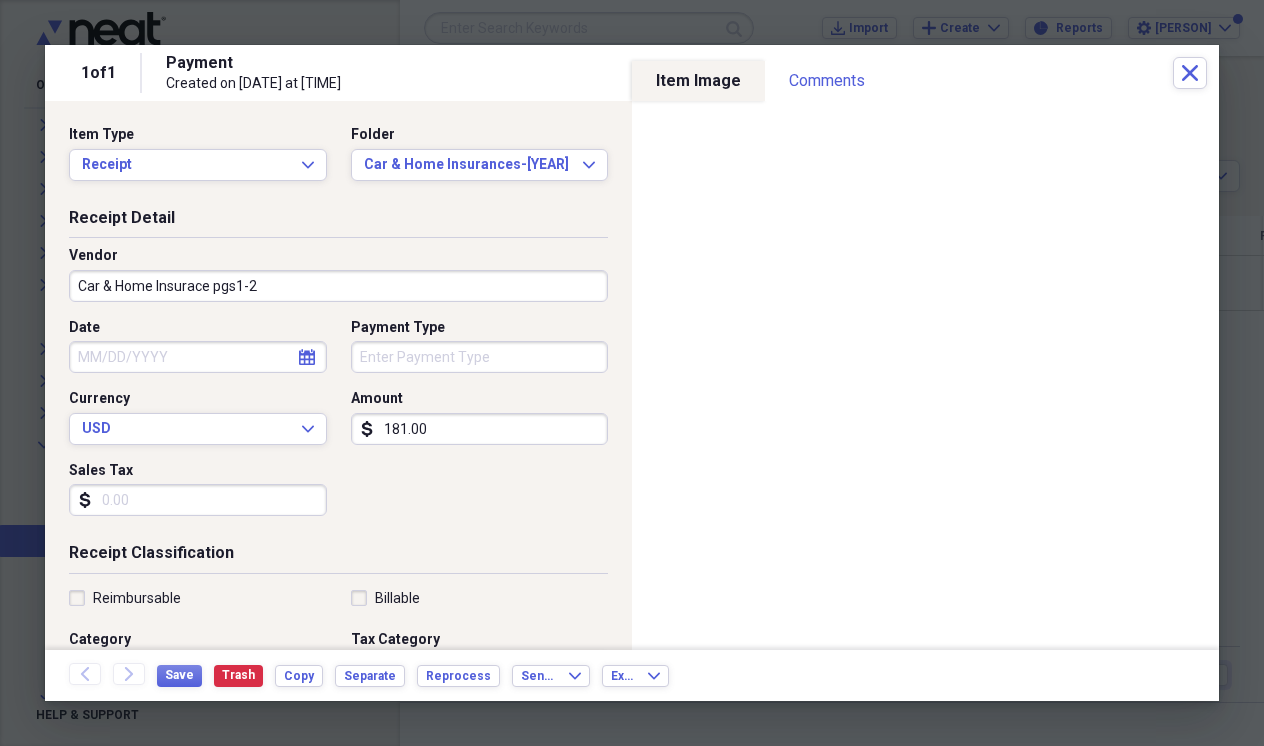 click on "181.00" at bounding box center [480, 429] 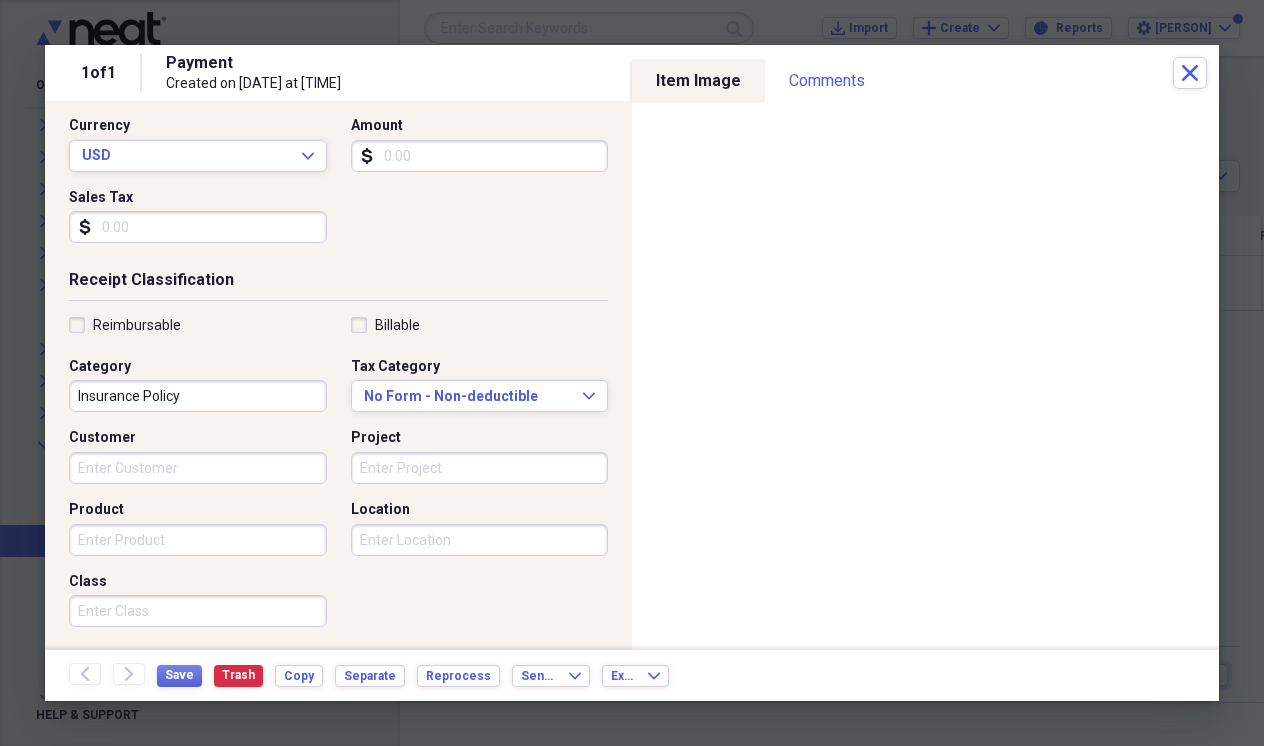scroll, scrollTop: 277, scrollLeft: 0, axis: vertical 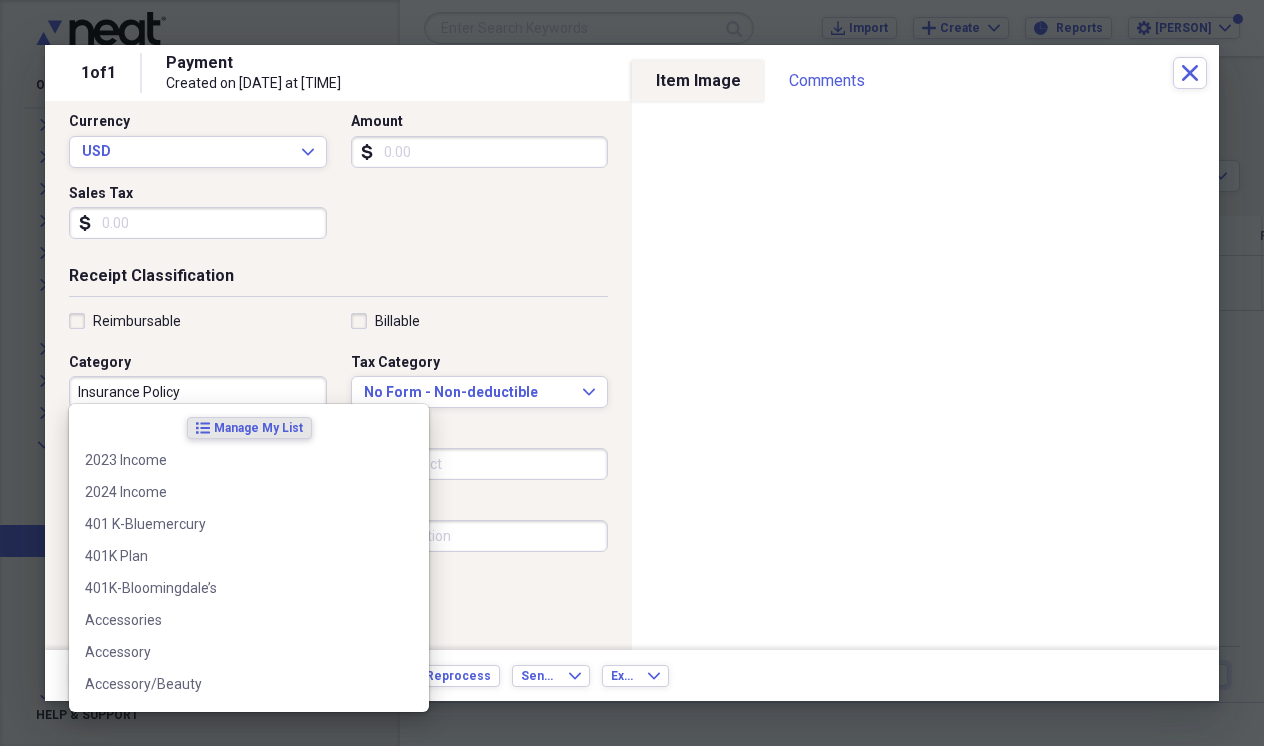 click on "Insurance Policy" at bounding box center [198, 392] 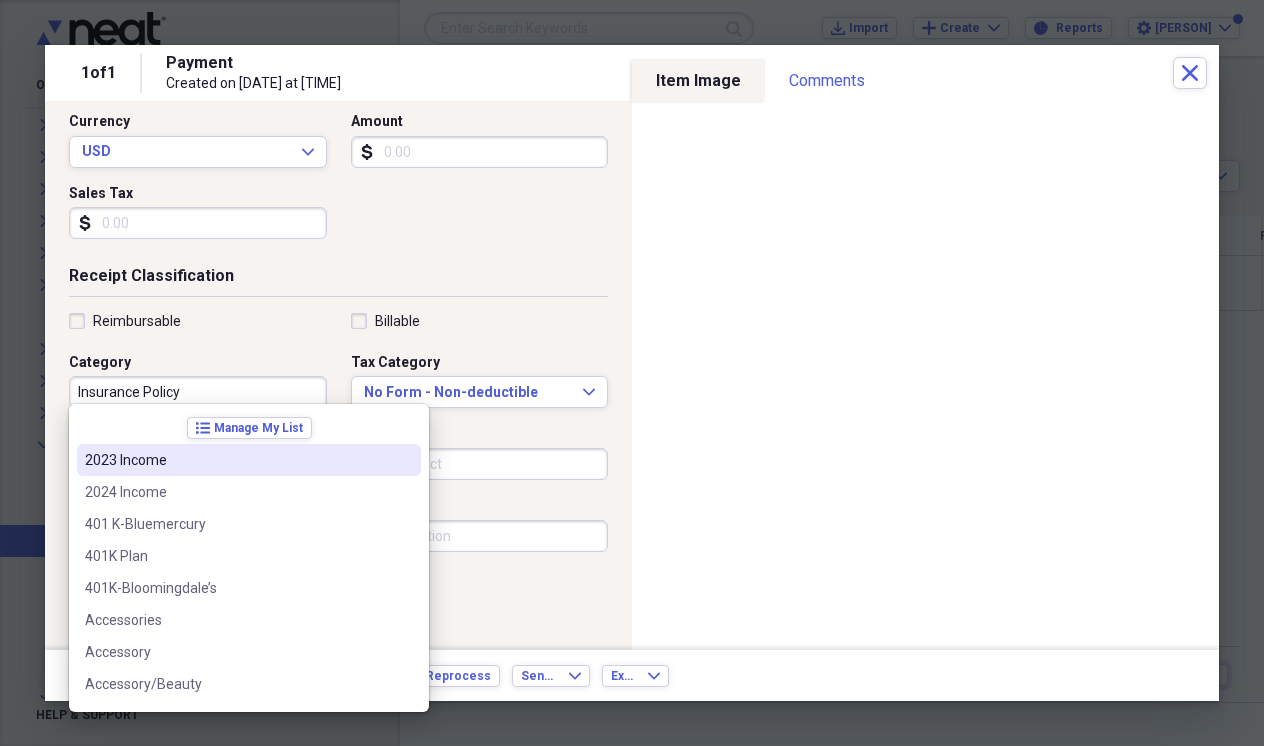 click on "Insurance Policy" at bounding box center (198, 392) 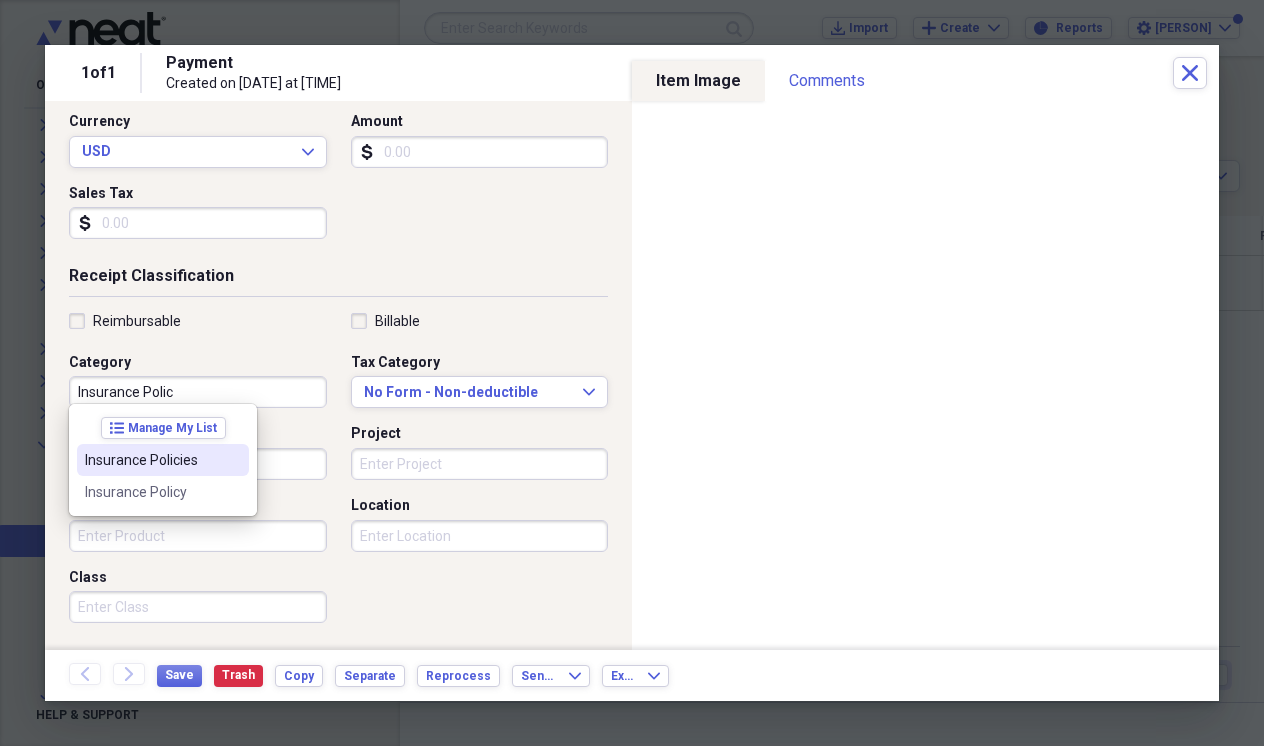 click on "Insurance Policies" at bounding box center [151, 460] 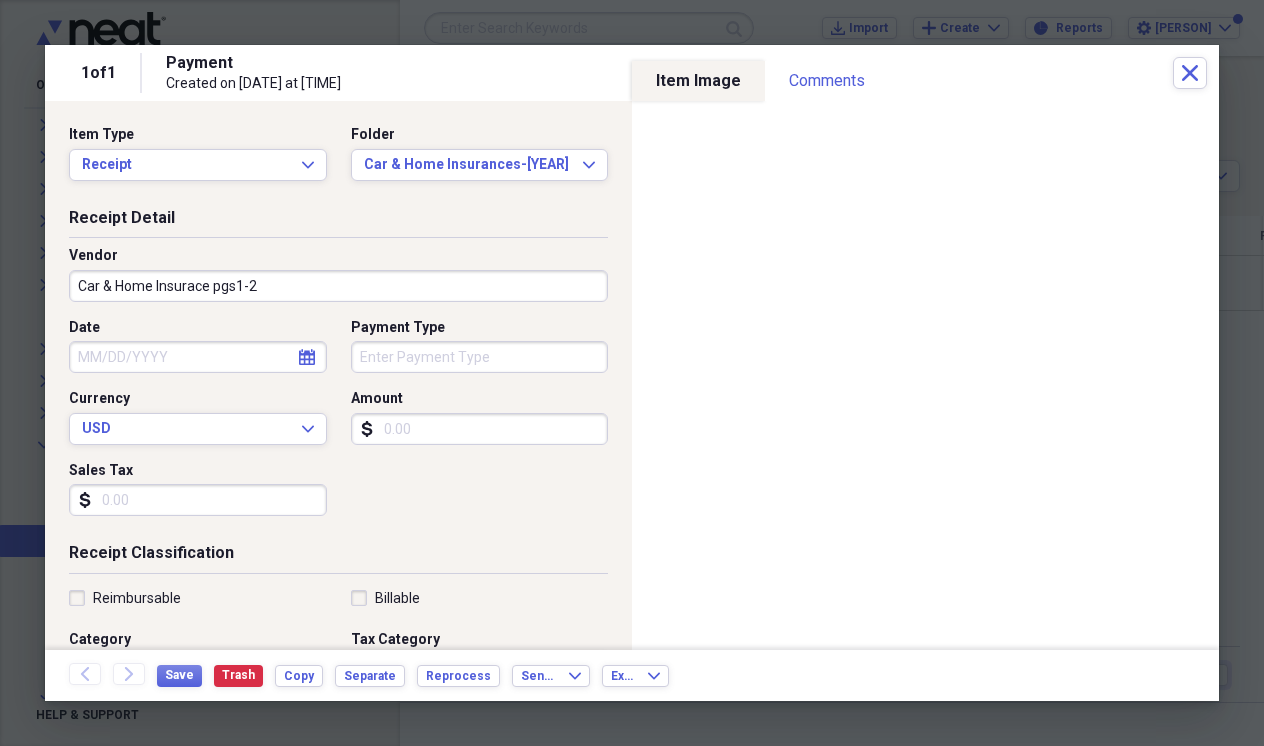 scroll, scrollTop: 0, scrollLeft: 0, axis: both 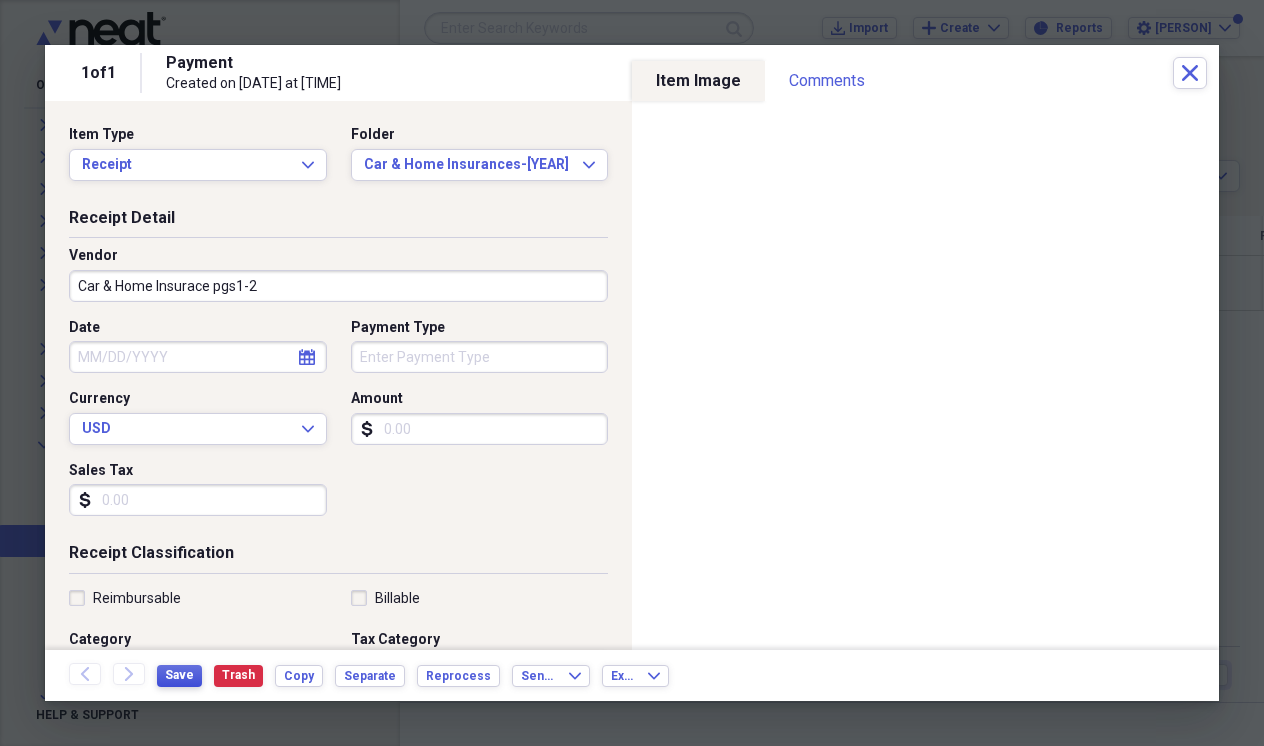 click on "Save" at bounding box center (179, 675) 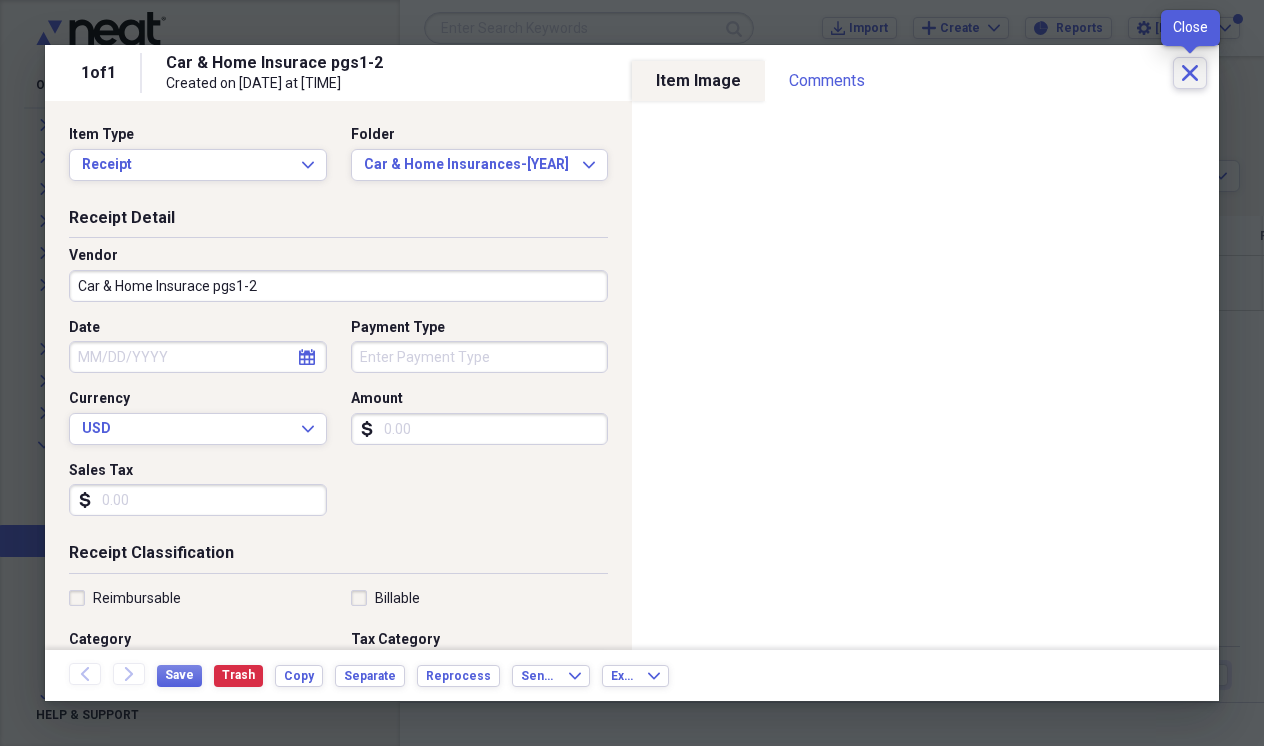click 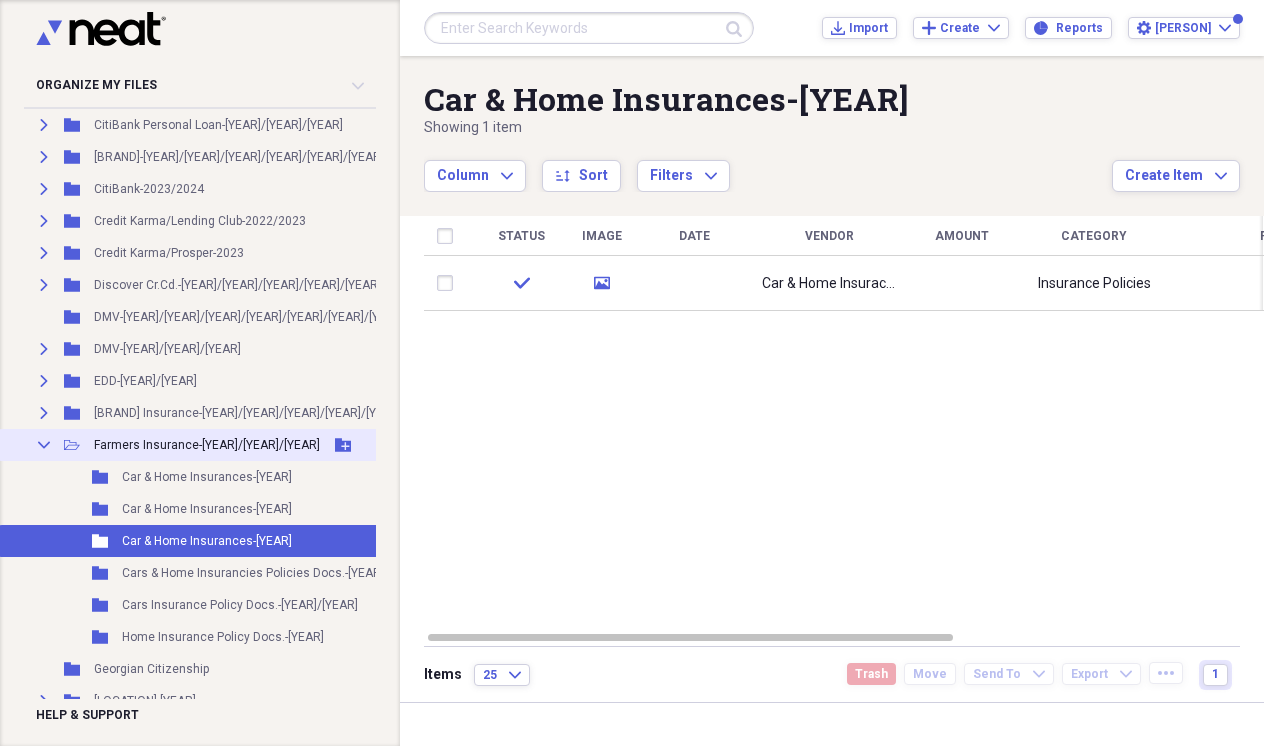 click 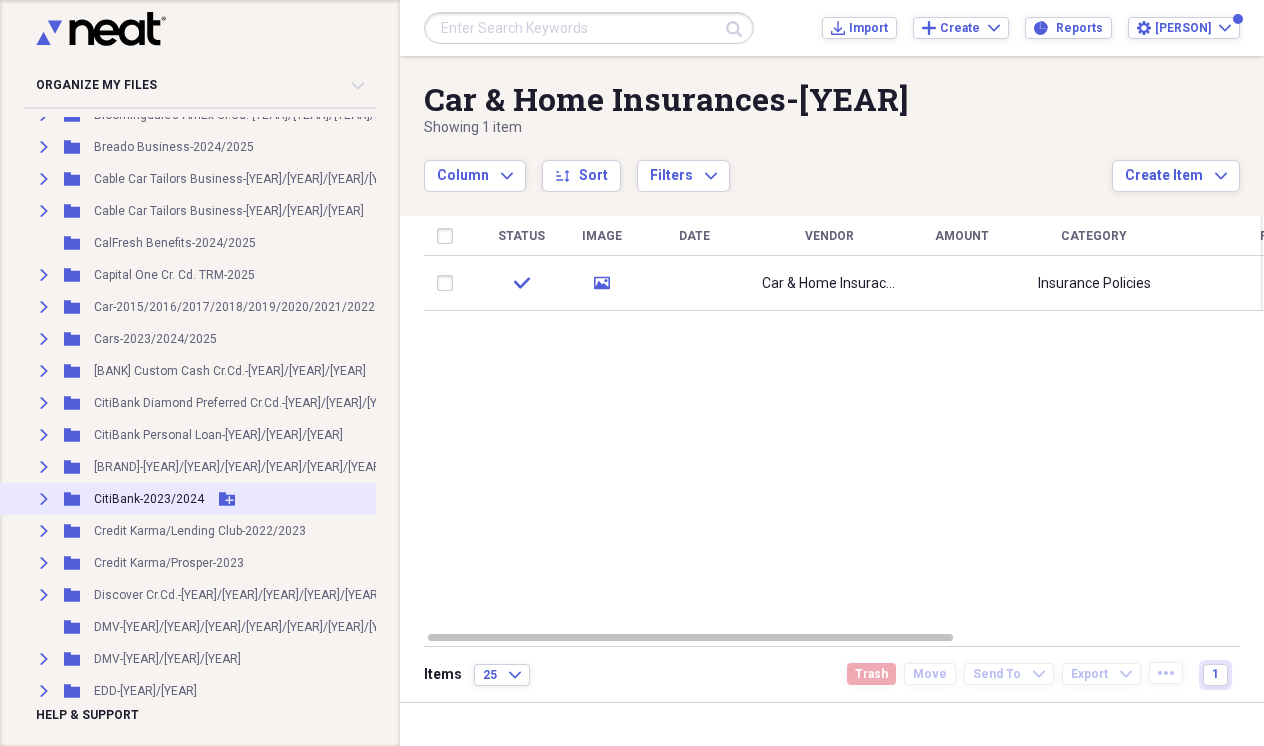 scroll, scrollTop: 781, scrollLeft: 0, axis: vertical 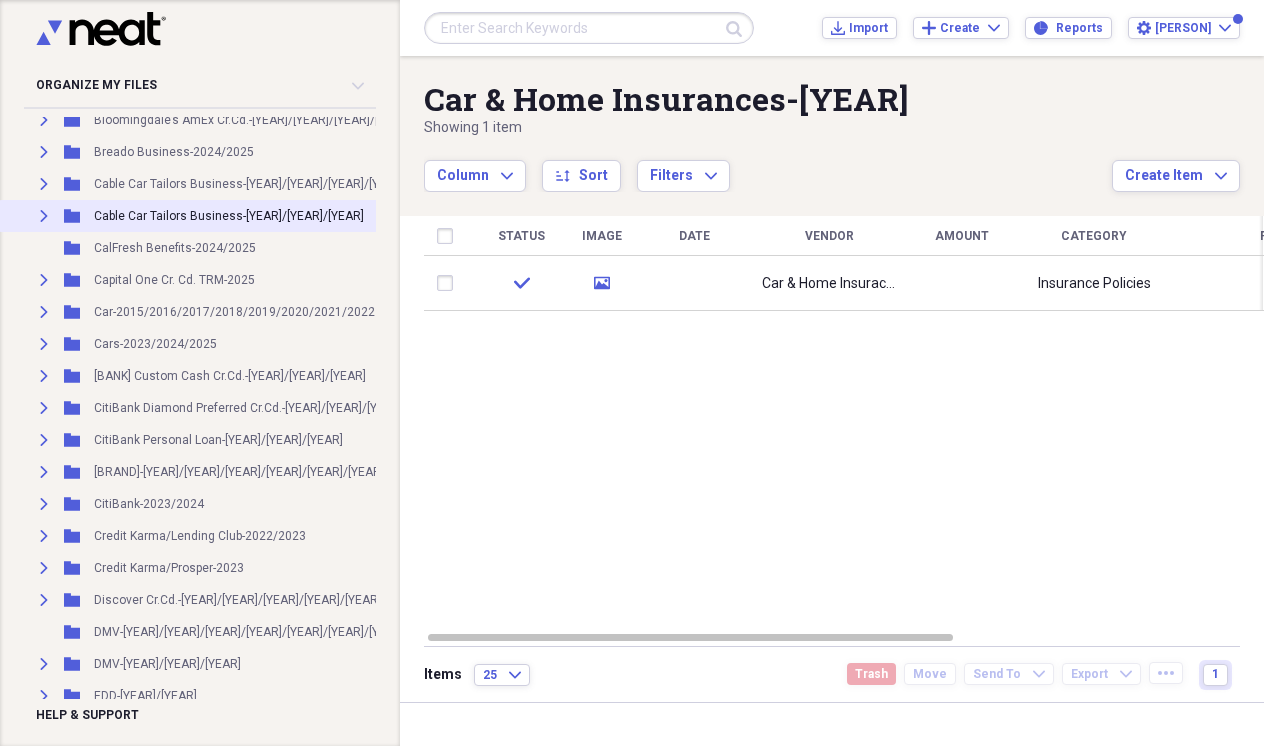 click 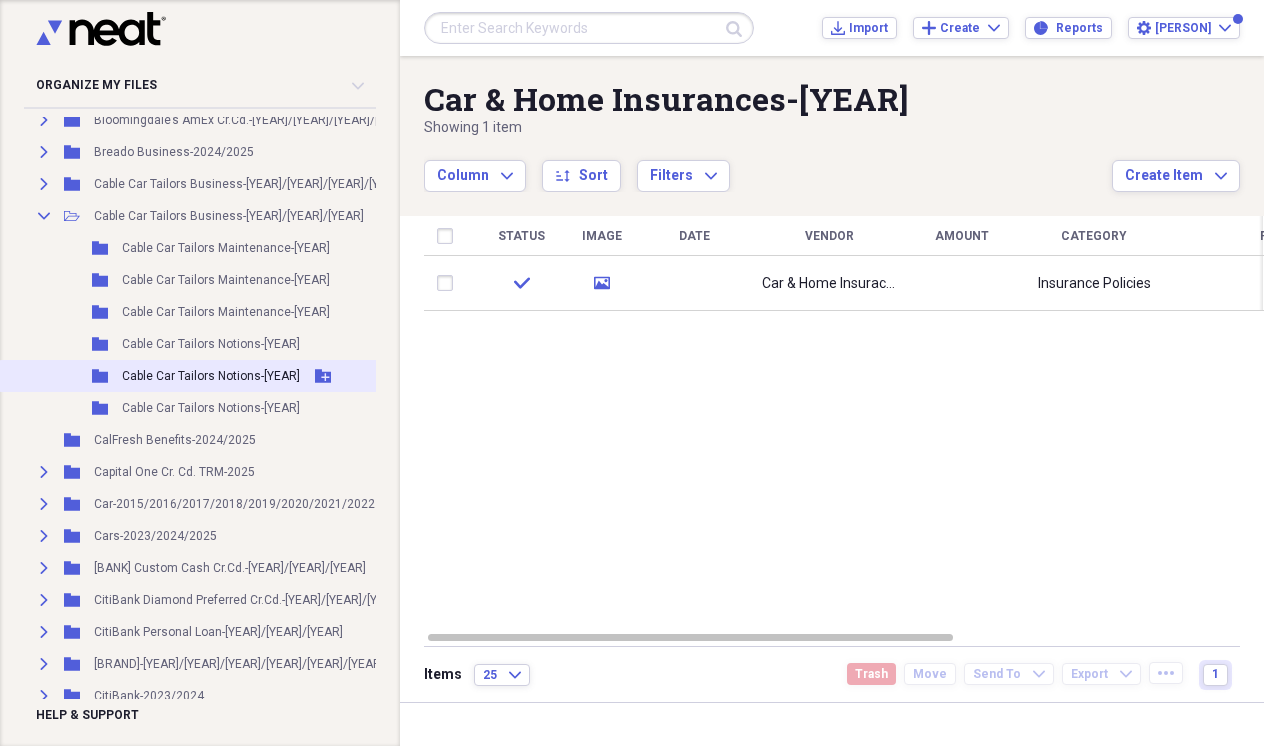 click on "Cable Car Tailors Notions-[YEAR]" at bounding box center [211, 376] 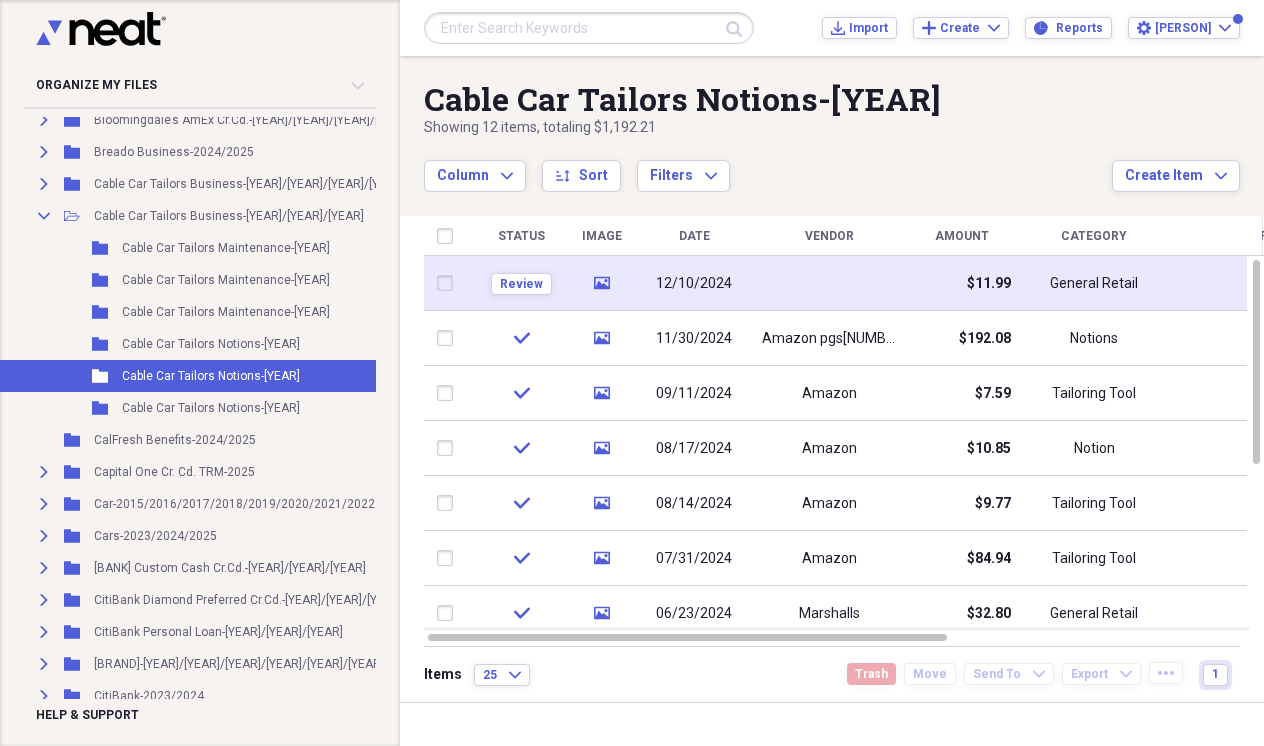 click on "12/10/2024" at bounding box center [694, 283] 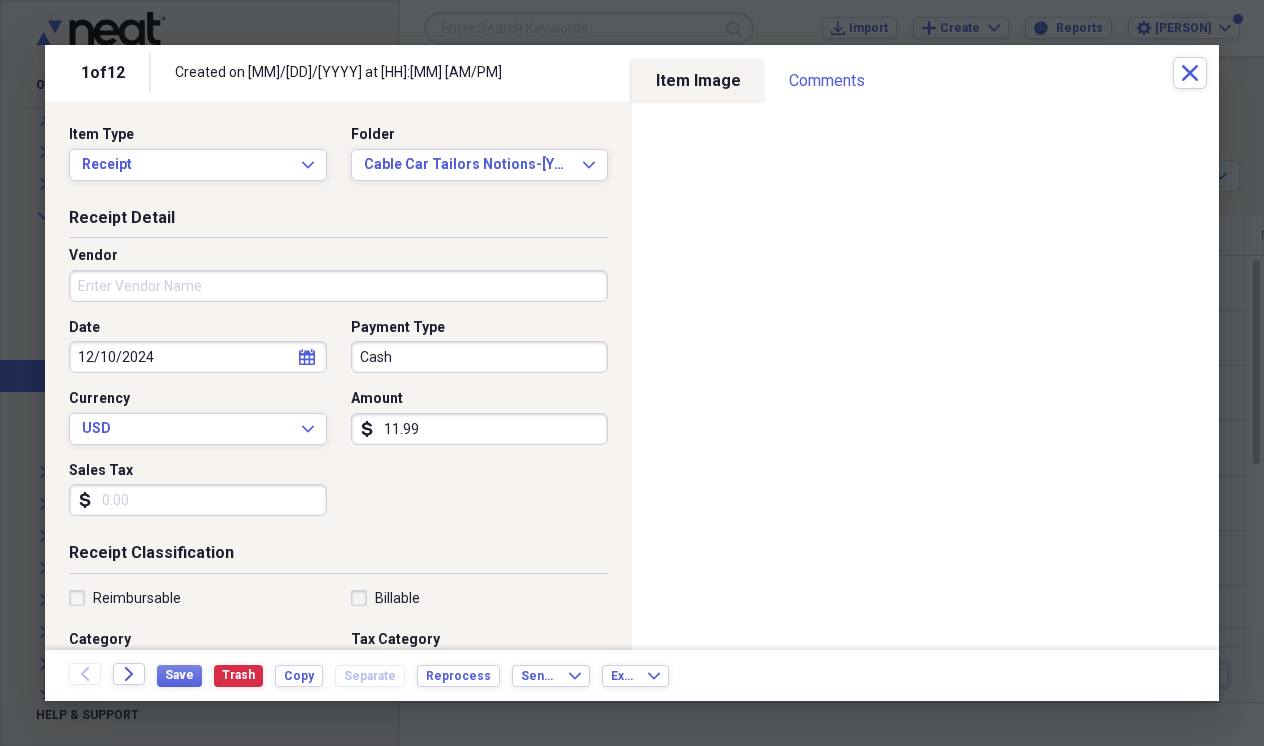 click on "Cash" at bounding box center (480, 357) 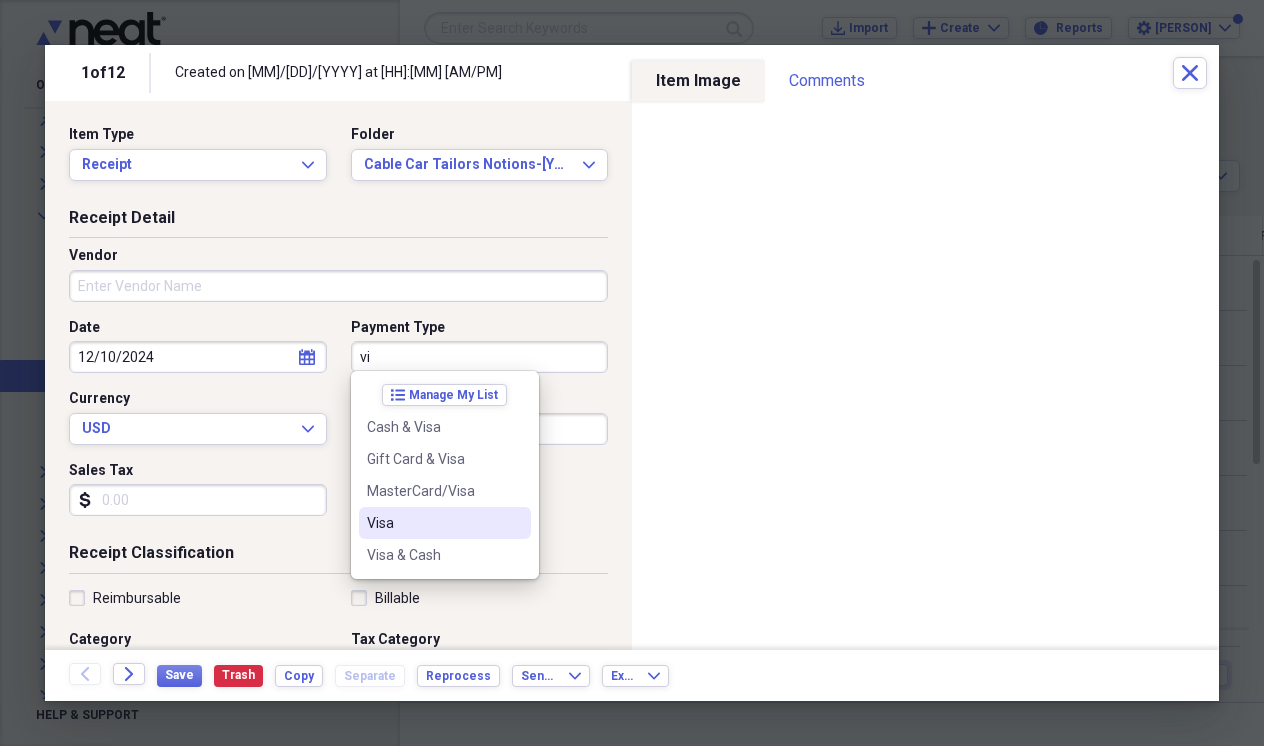 click on "Visa" at bounding box center [433, 523] 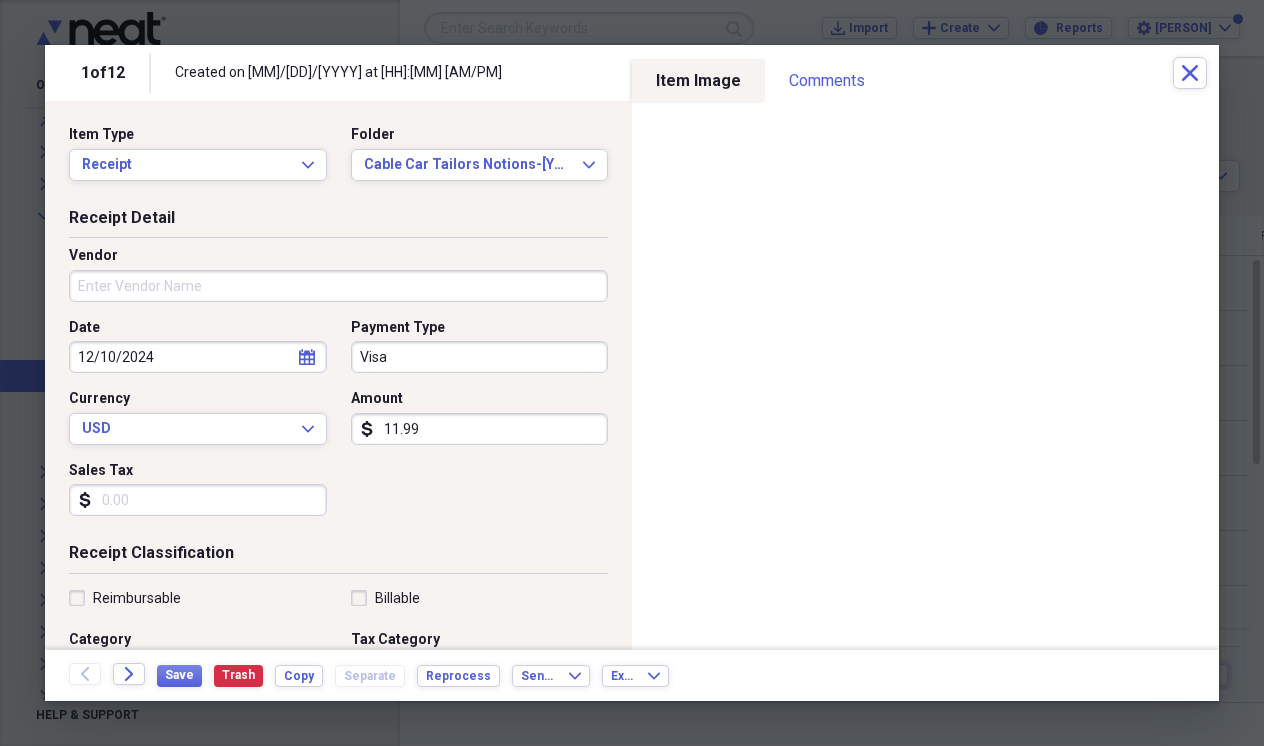 click on "11.99" at bounding box center [480, 429] 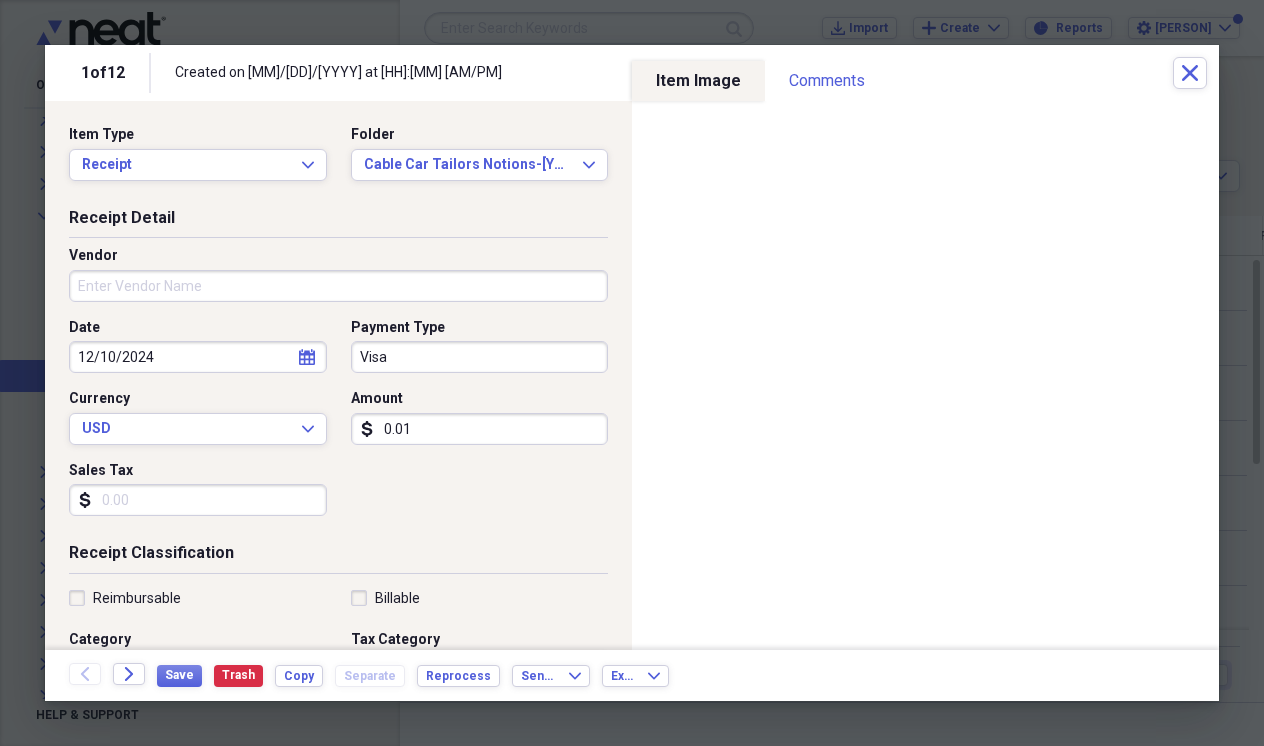 type on "0.01" 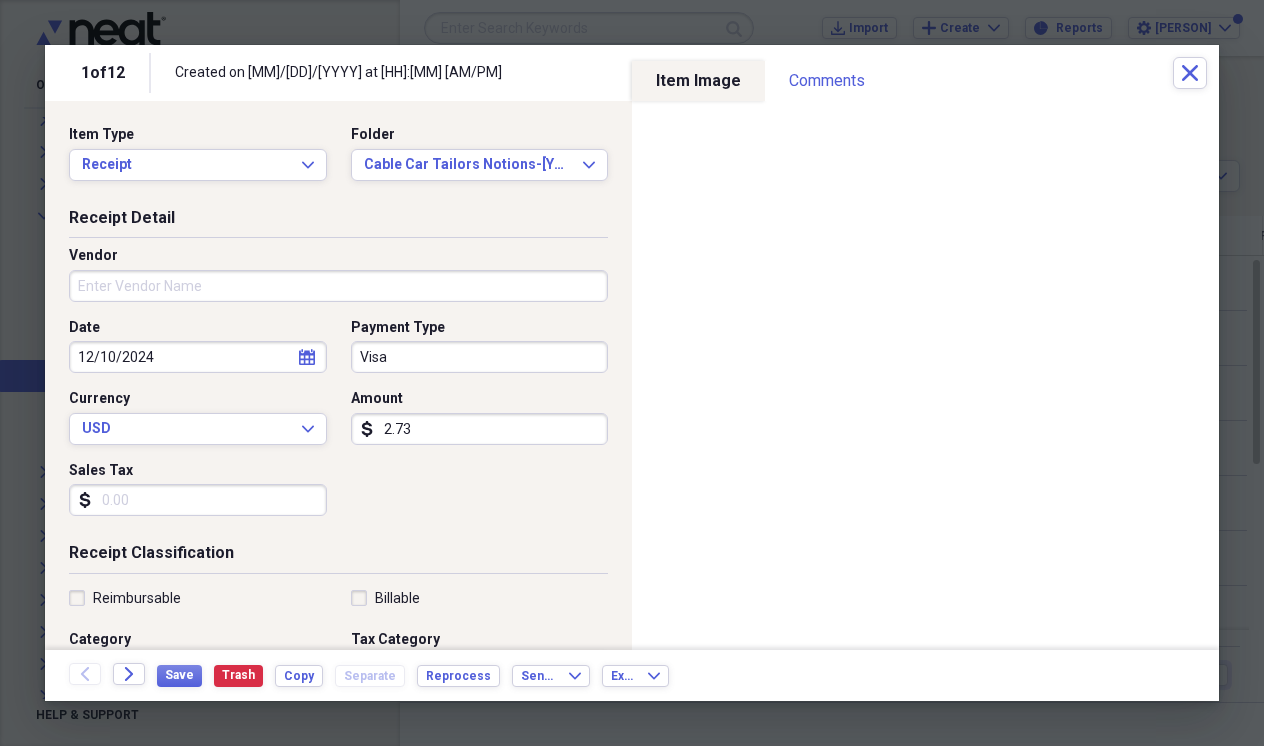 type on "27.32" 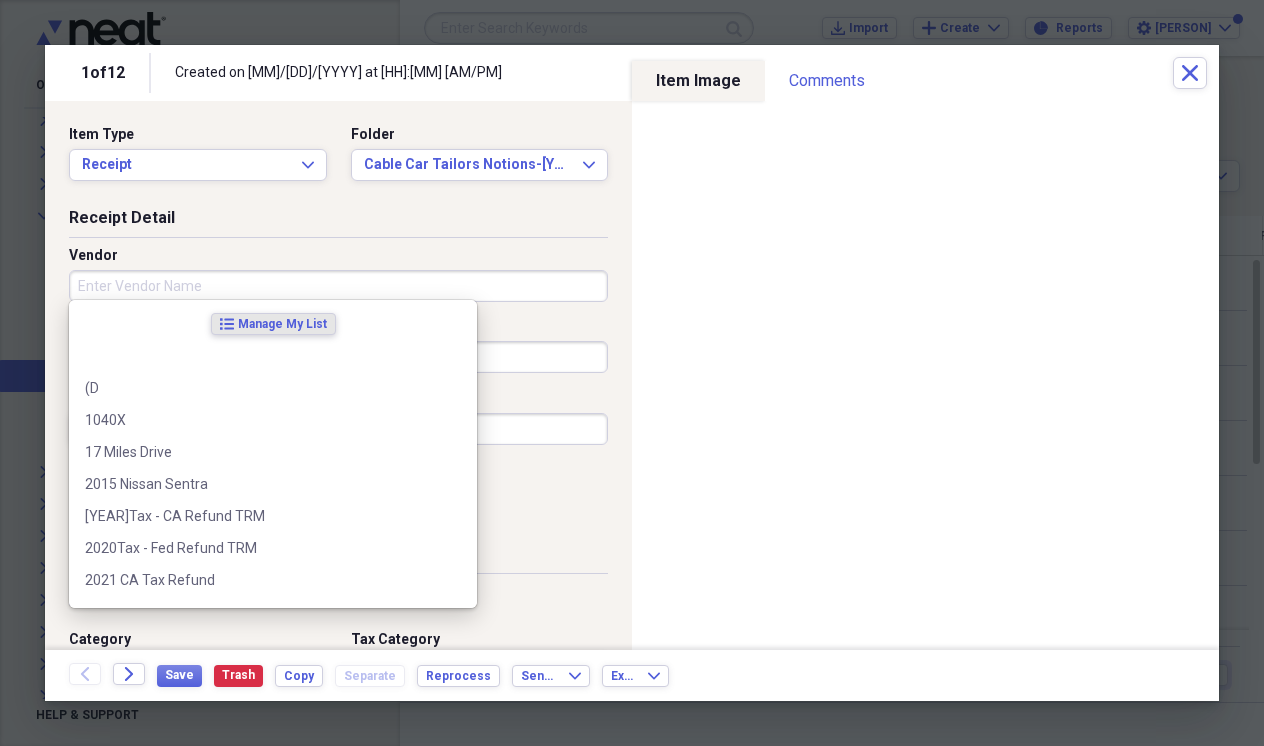click on "Vendor" at bounding box center [338, 286] 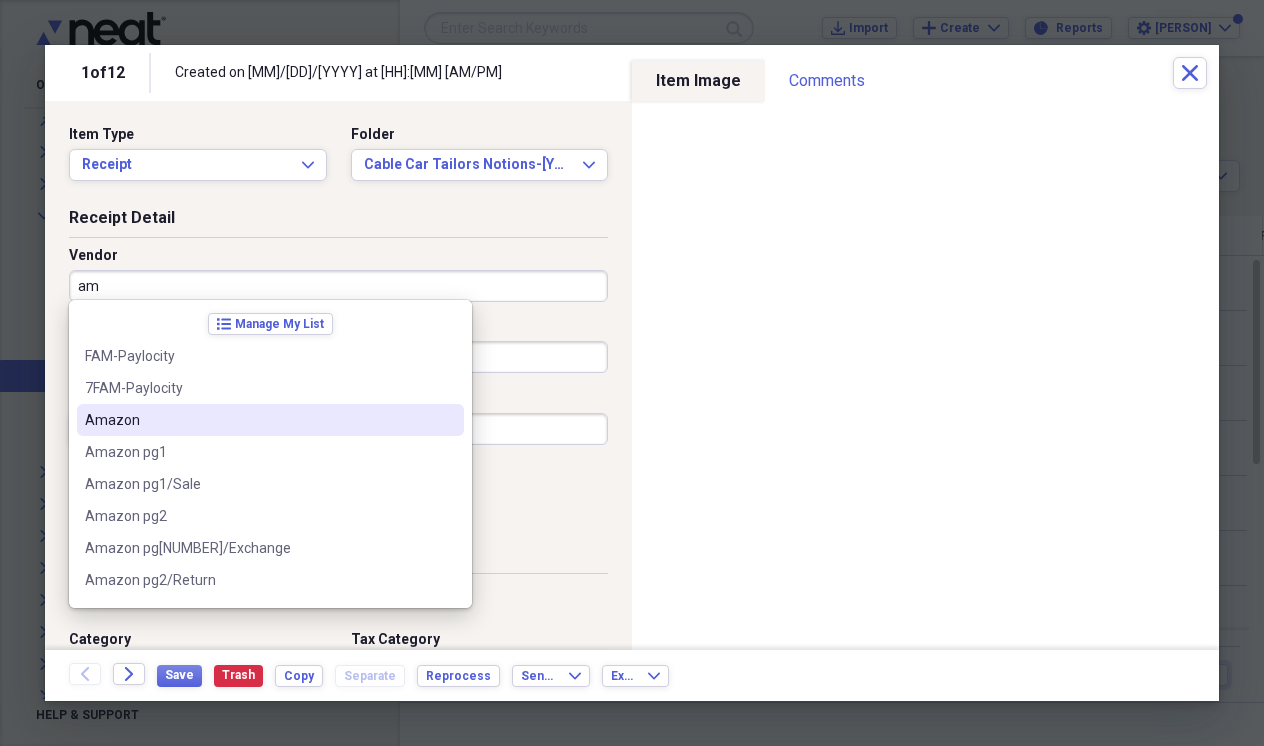 click on "Amazon" at bounding box center (270, 420) 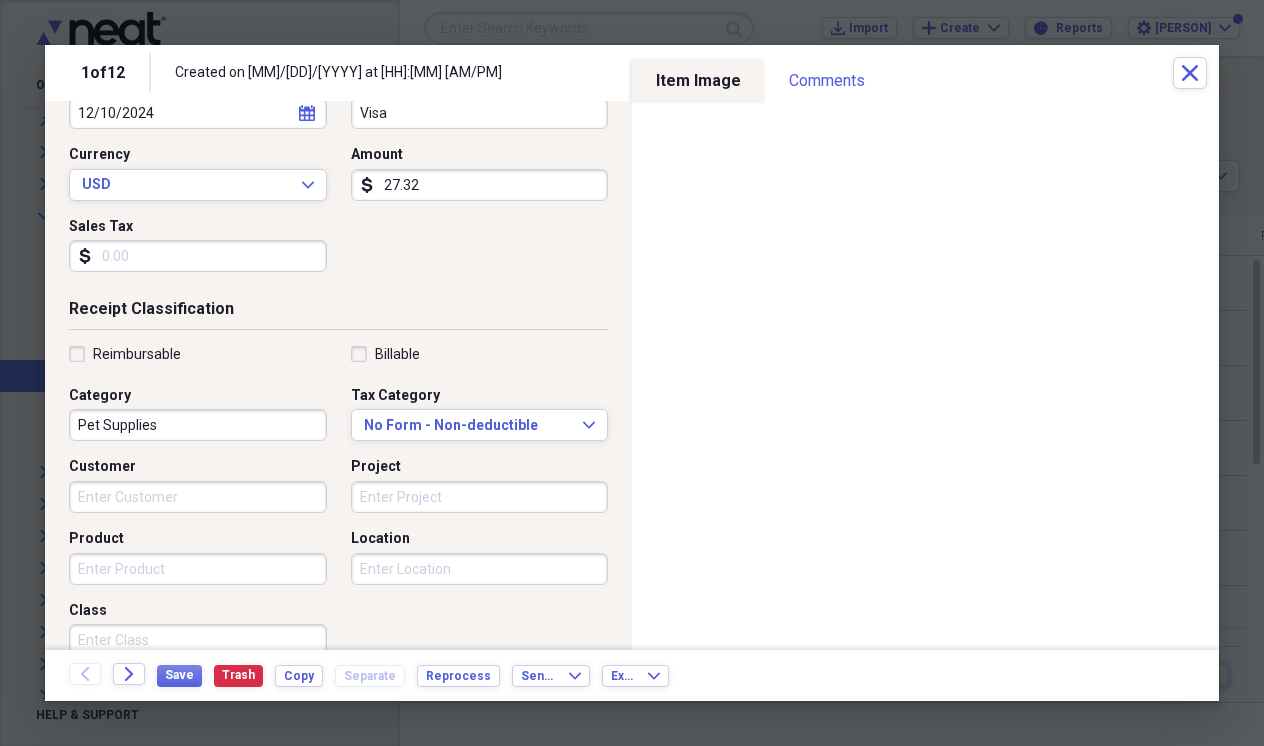 scroll, scrollTop: 245, scrollLeft: 0, axis: vertical 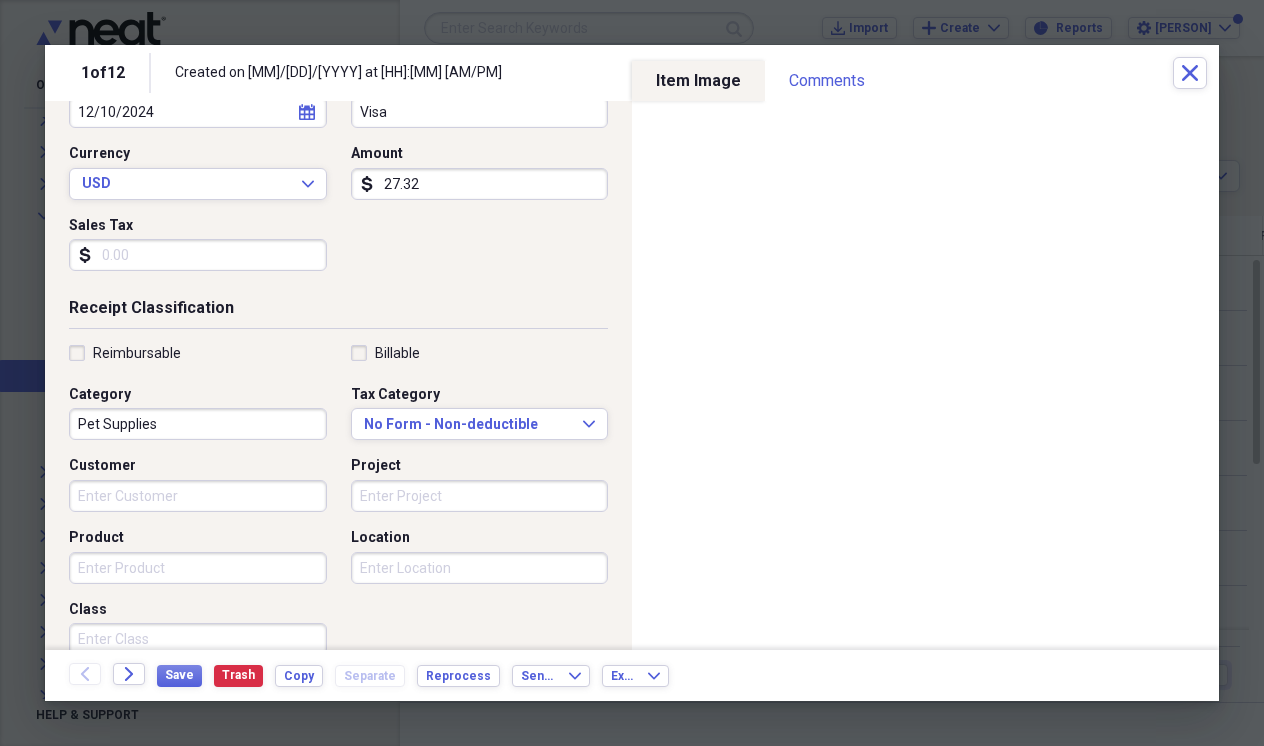 click on "Pet Supplies" at bounding box center [198, 424] 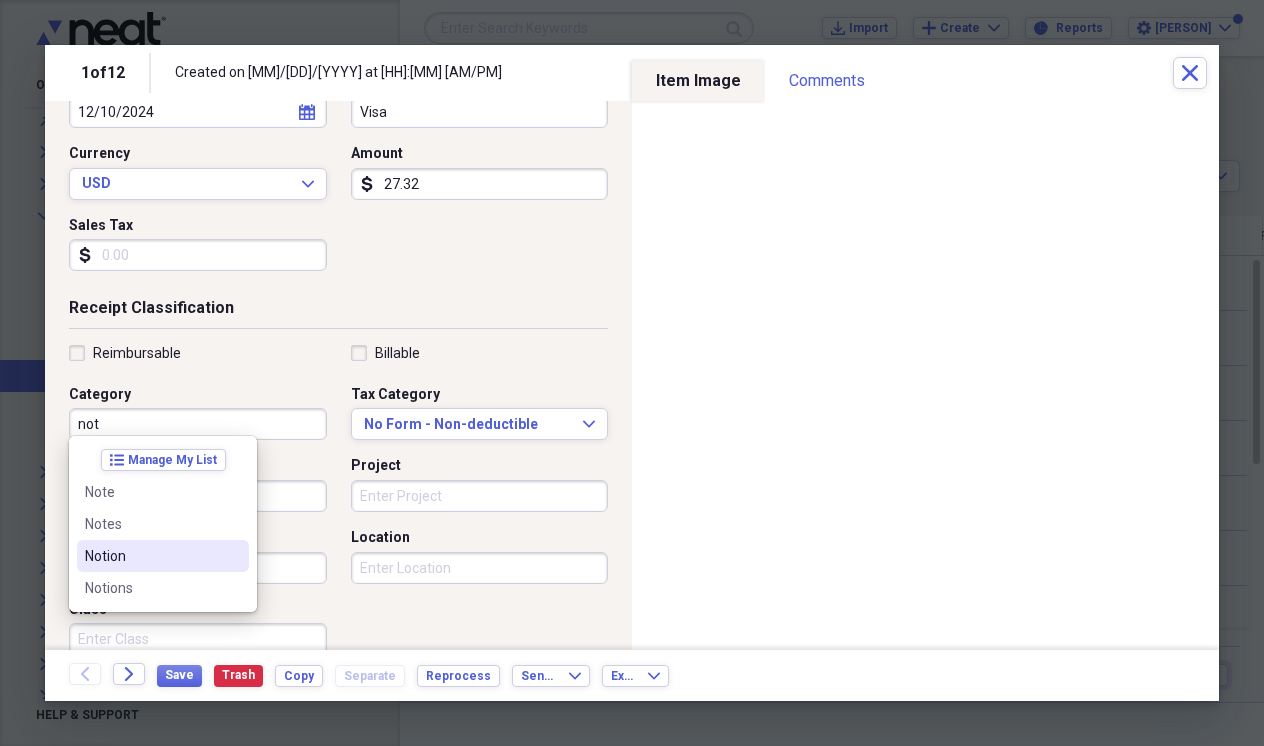 click on "Notion" at bounding box center [151, 556] 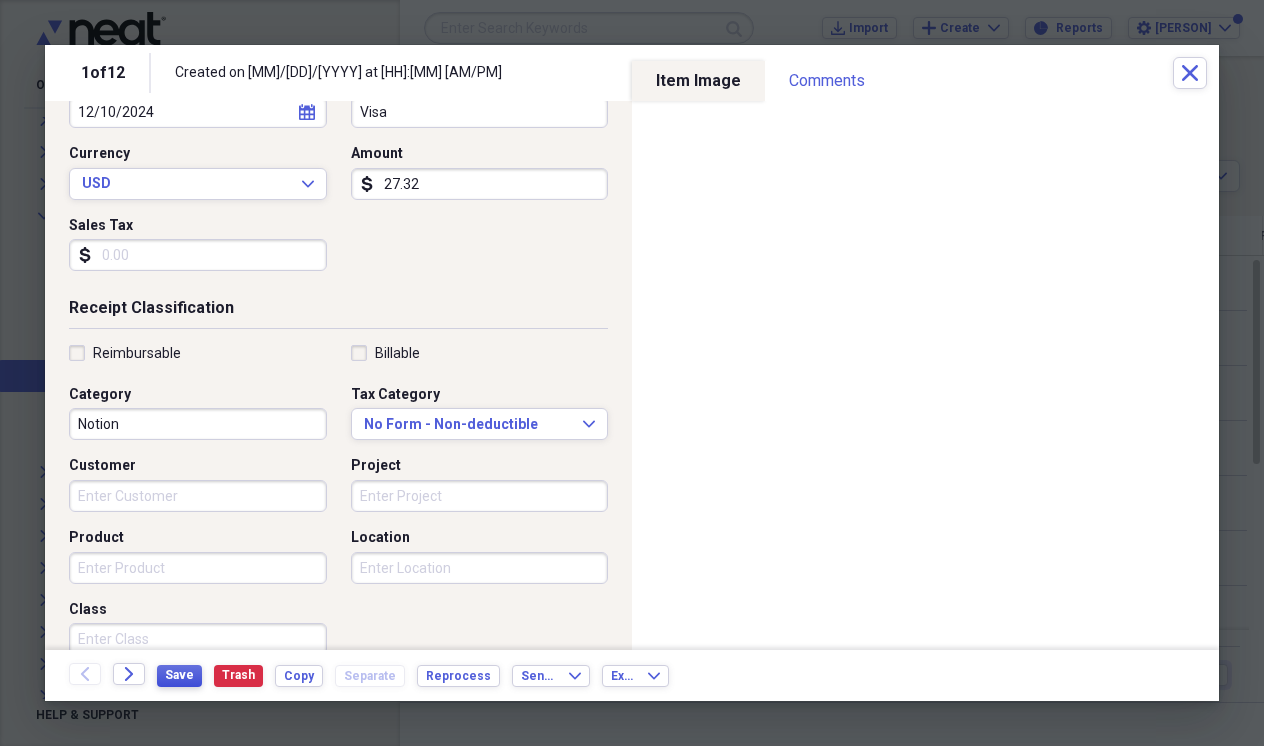 click on "Save" at bounding box center [179, 675] 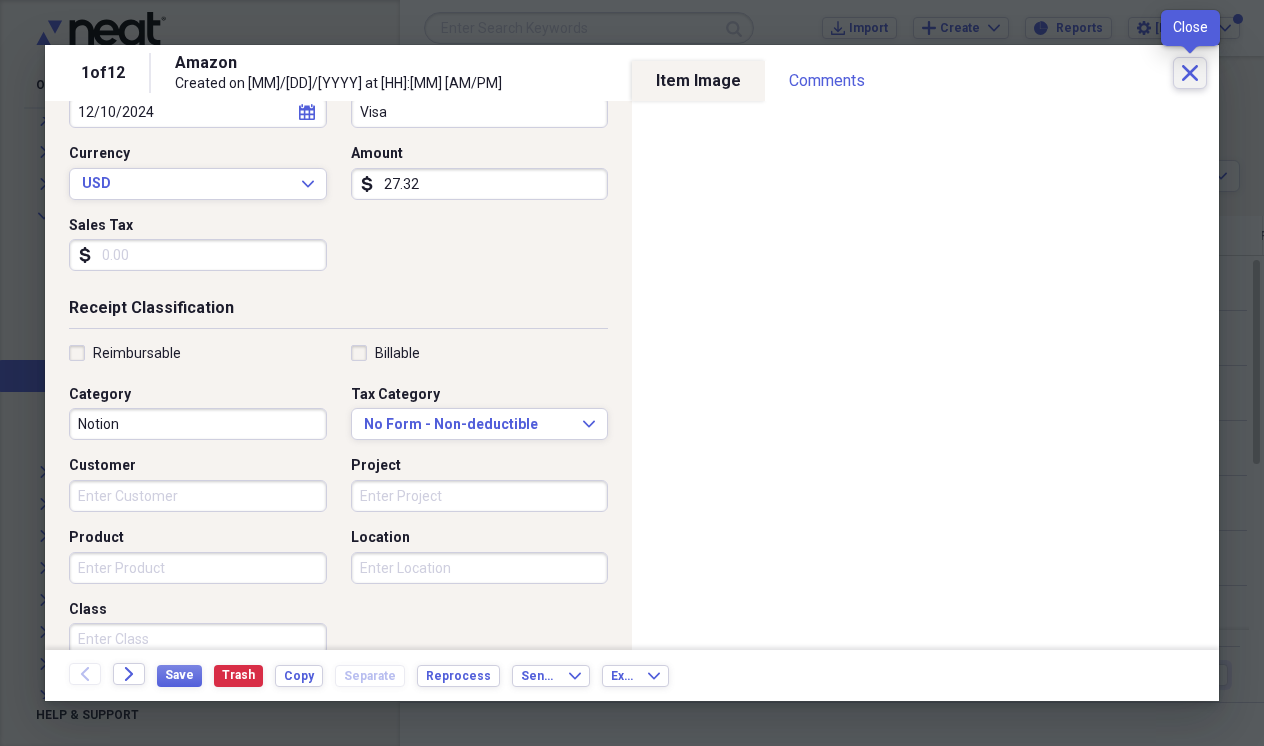 click 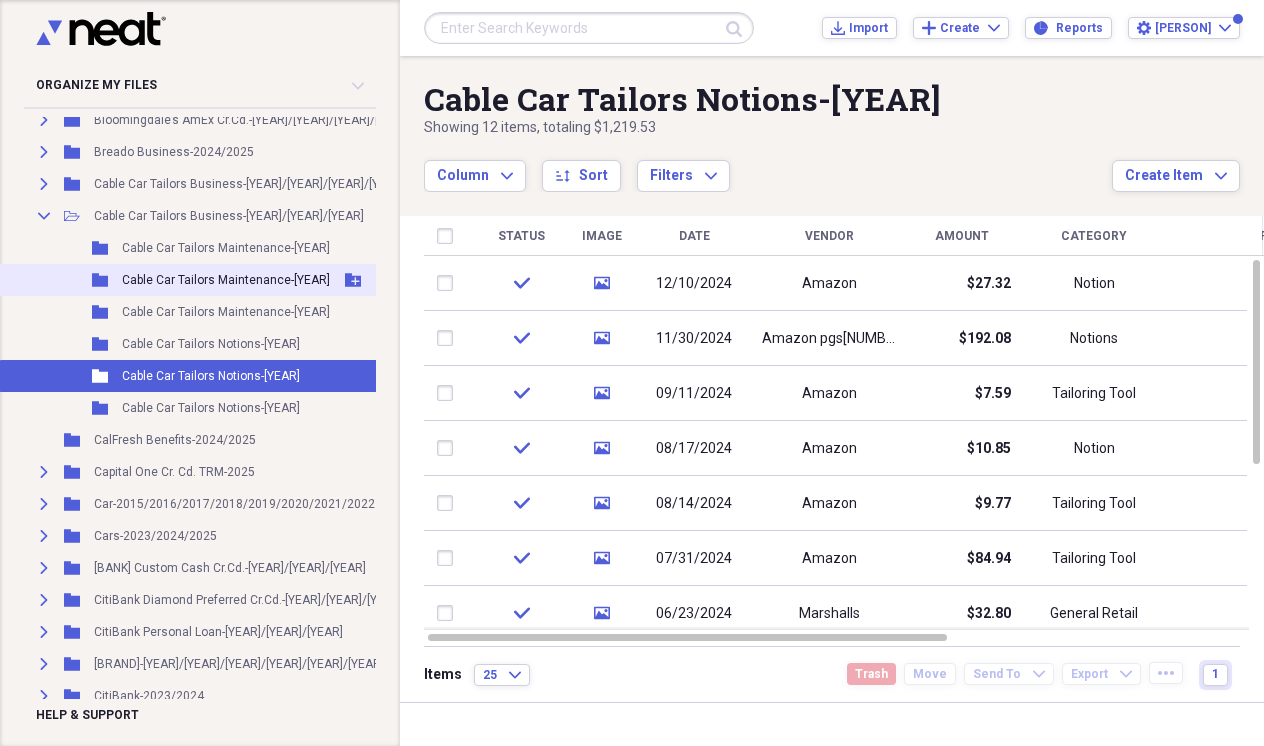 click on "Cable Car Tailors Maintenance-[YEAR]" at bounding box center (226, 280) 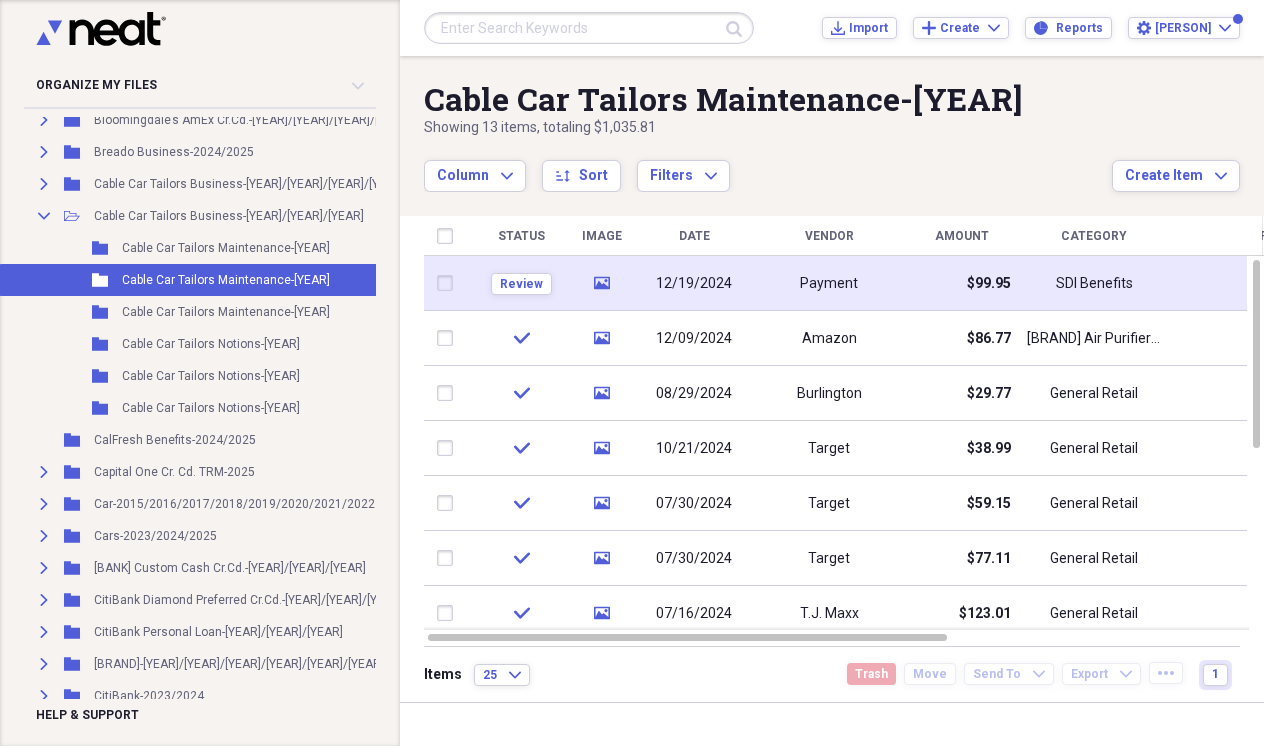 click on "12/19/2024" at bounding box center [694, 283] 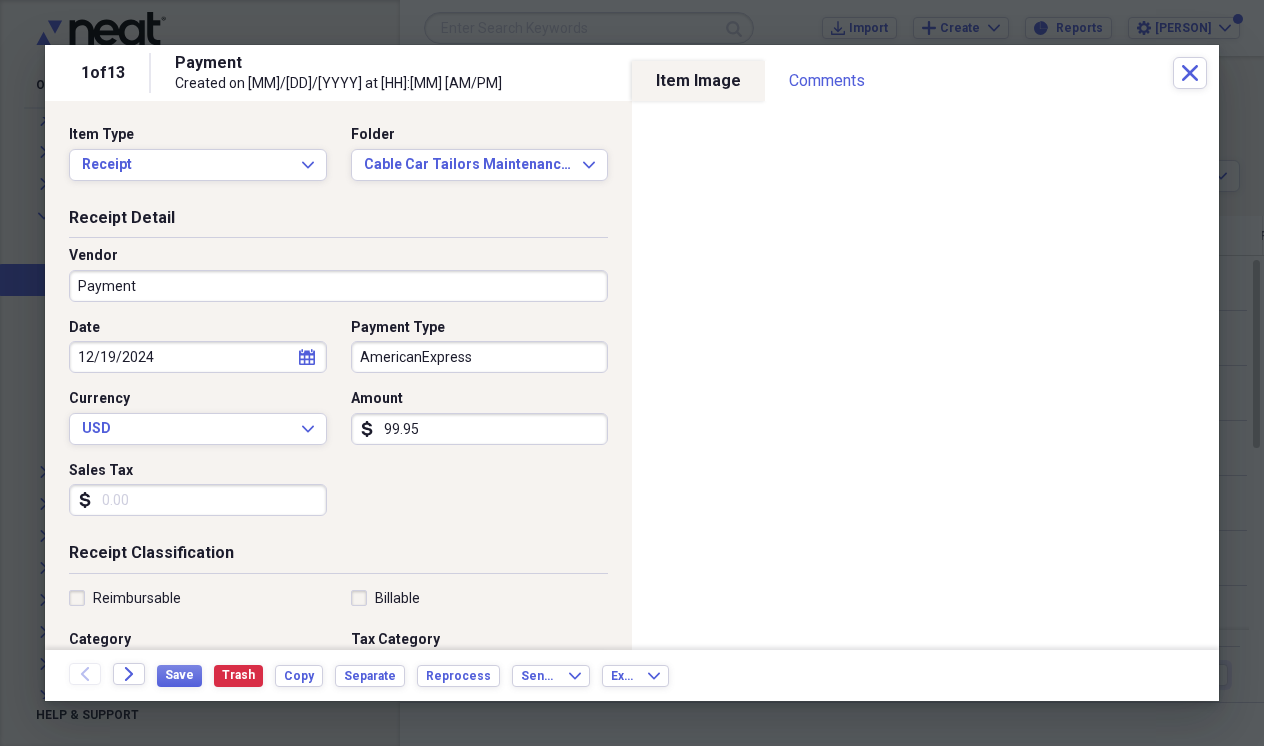 click on "Payment" at bounding box center [338, 286] 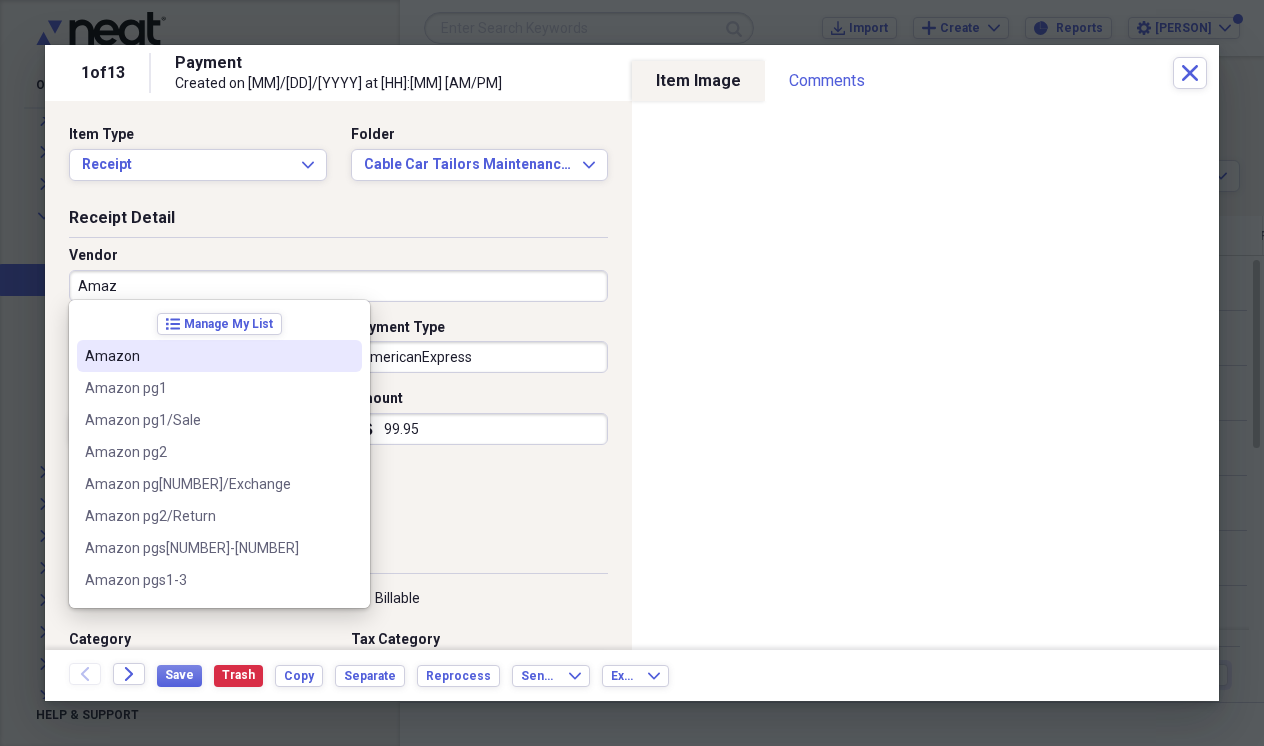 click on "Amazon" at bounding box center [207, 356] 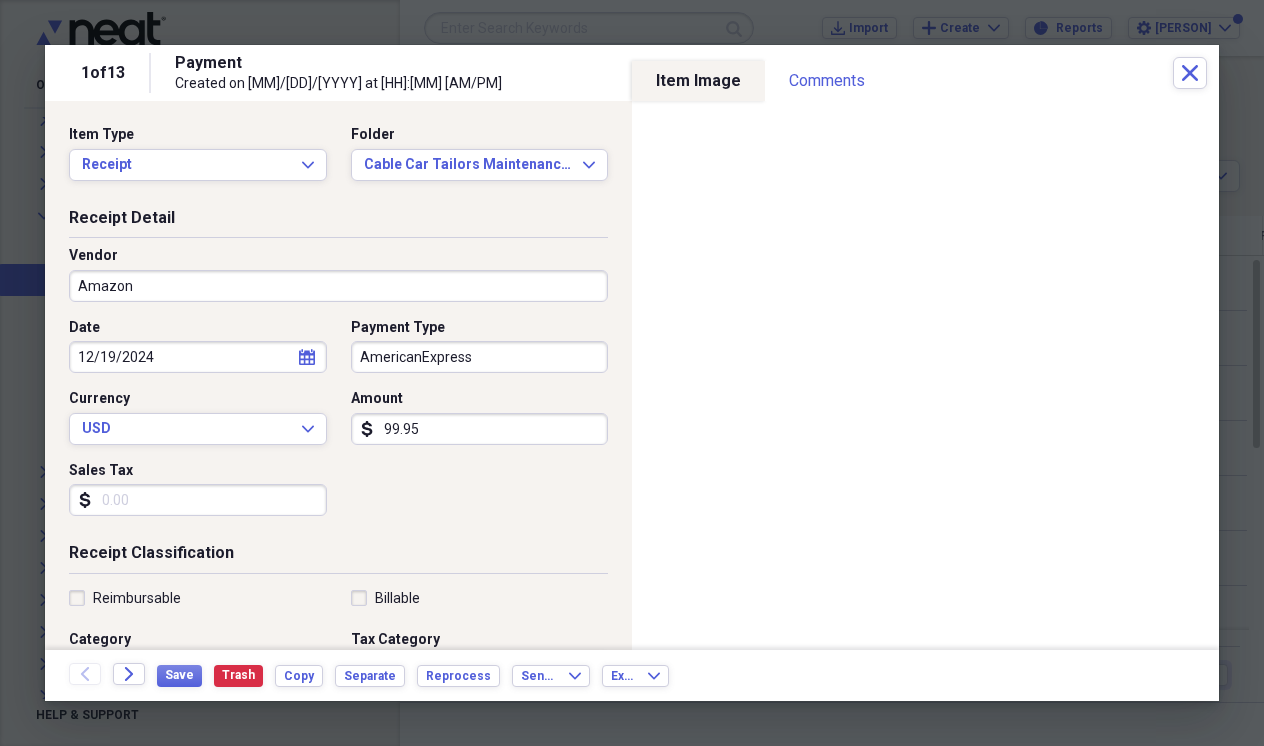 type on "Pet Supplies" 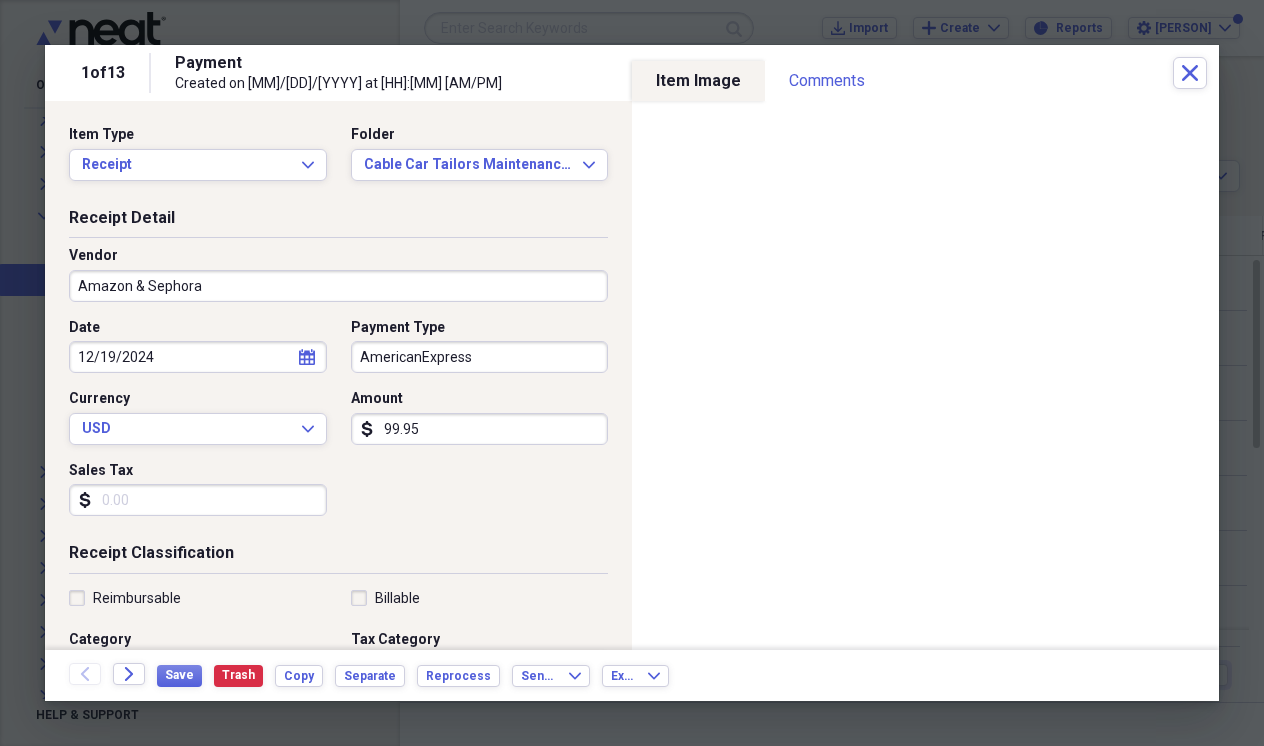 type on "Amazon & Sephora" 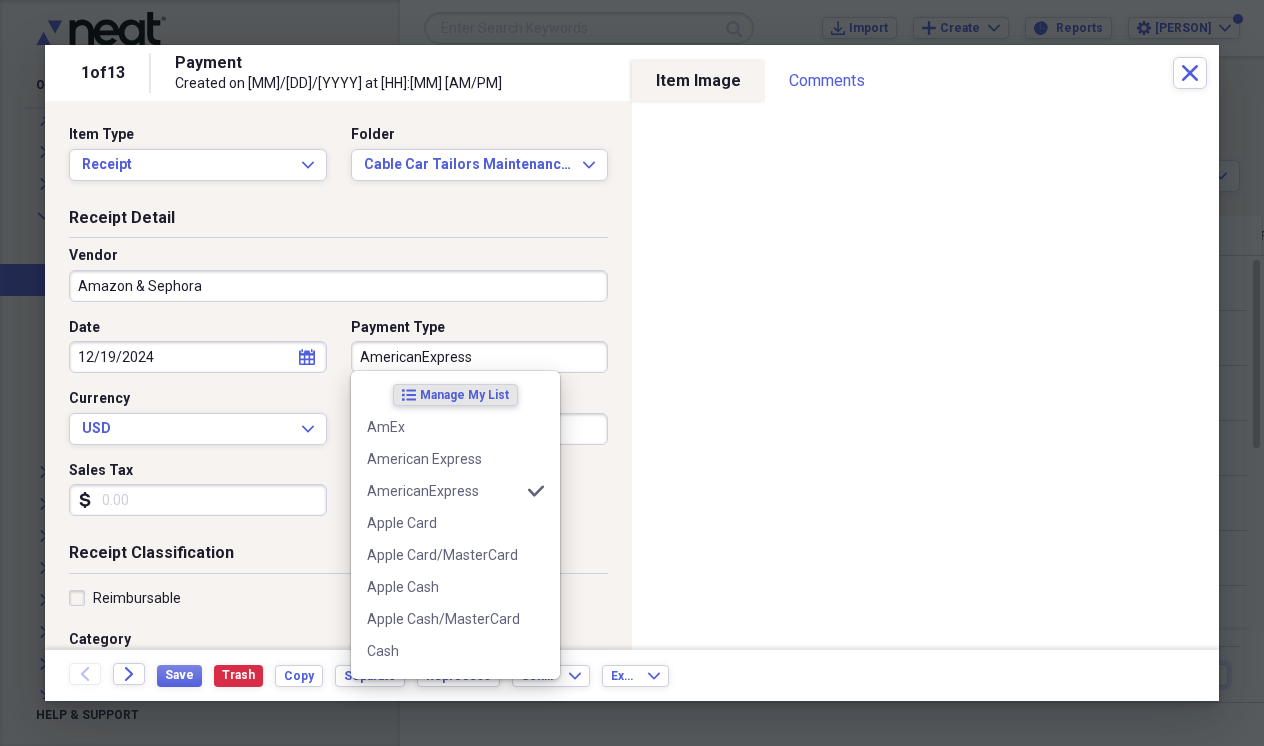 click on "AmericanExpress" at bounding box center [480, 357] 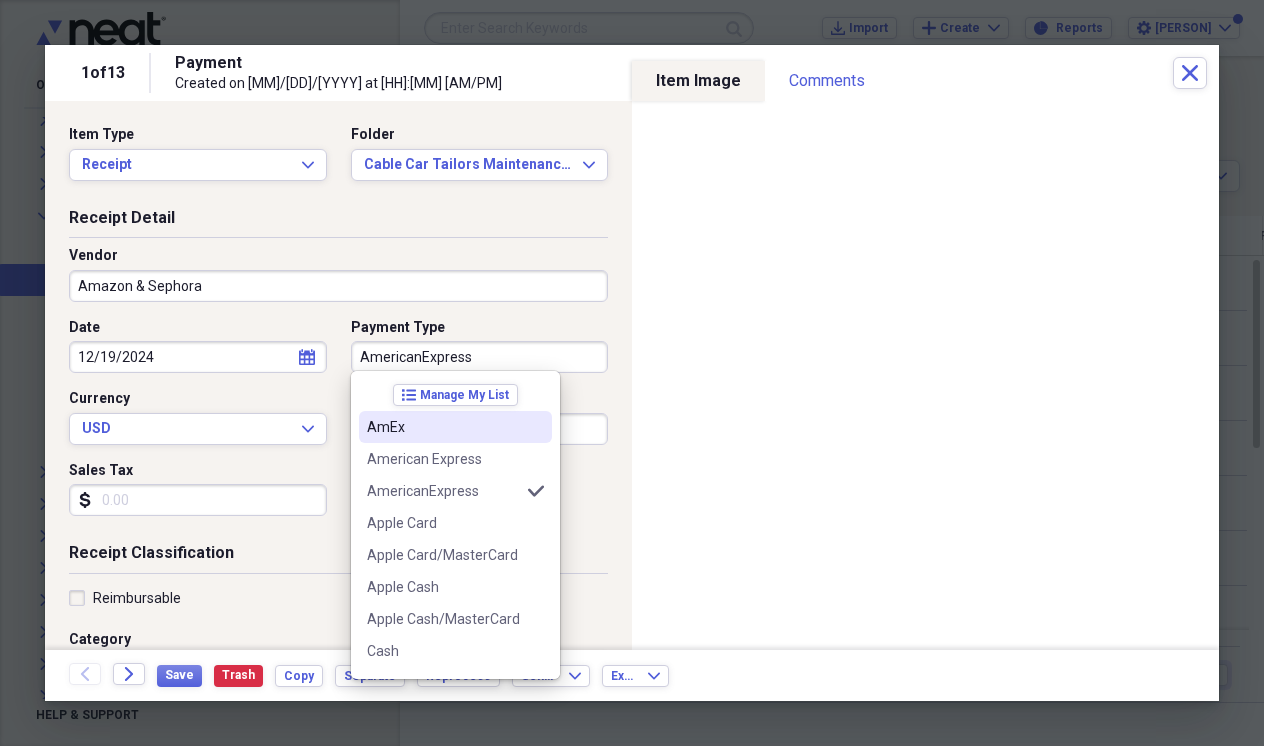 click on "AmEx" at bounding box center [443, 427] 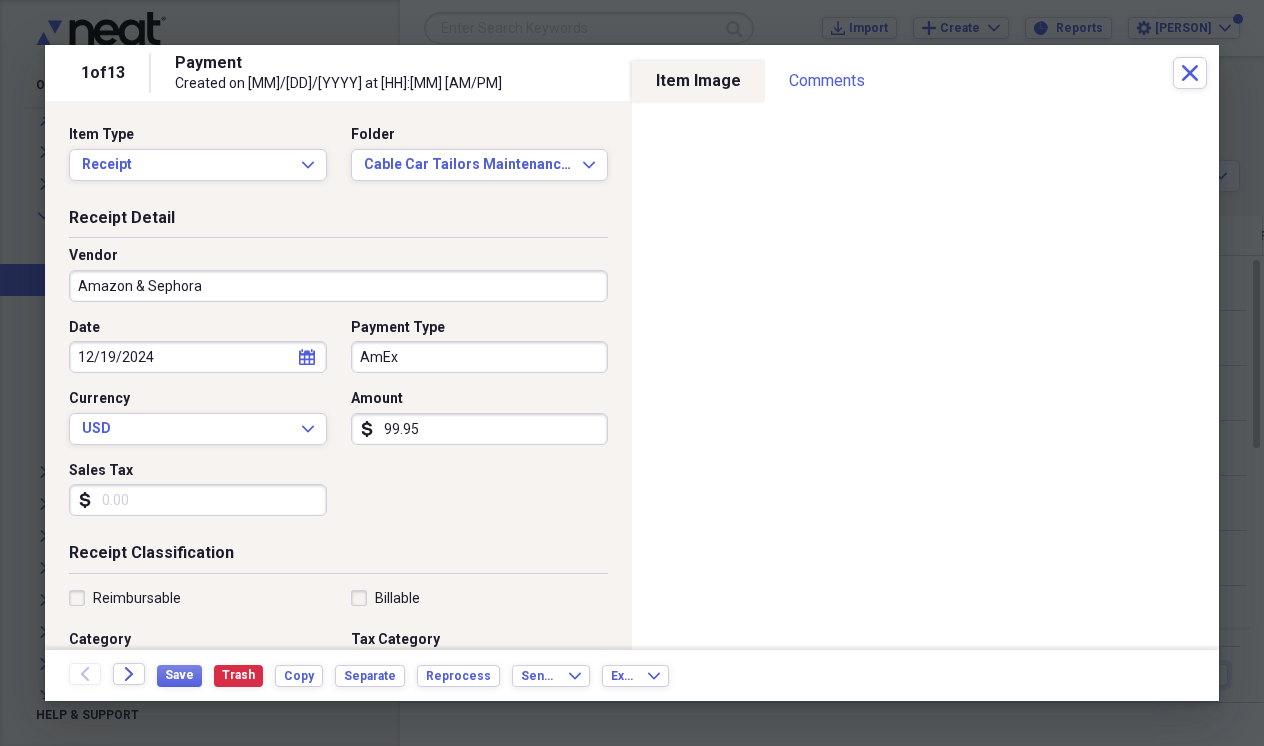 click on "99.95" at bounding box center [480, 429] 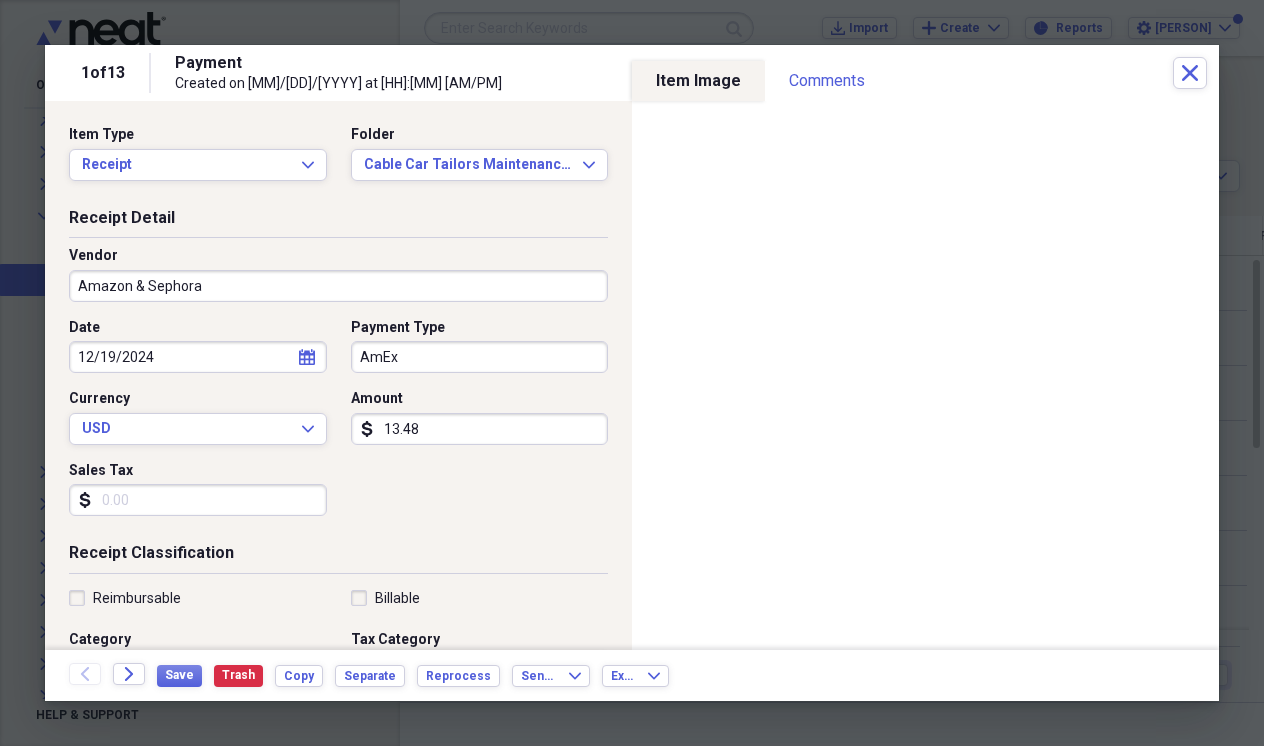 type on "134.87" 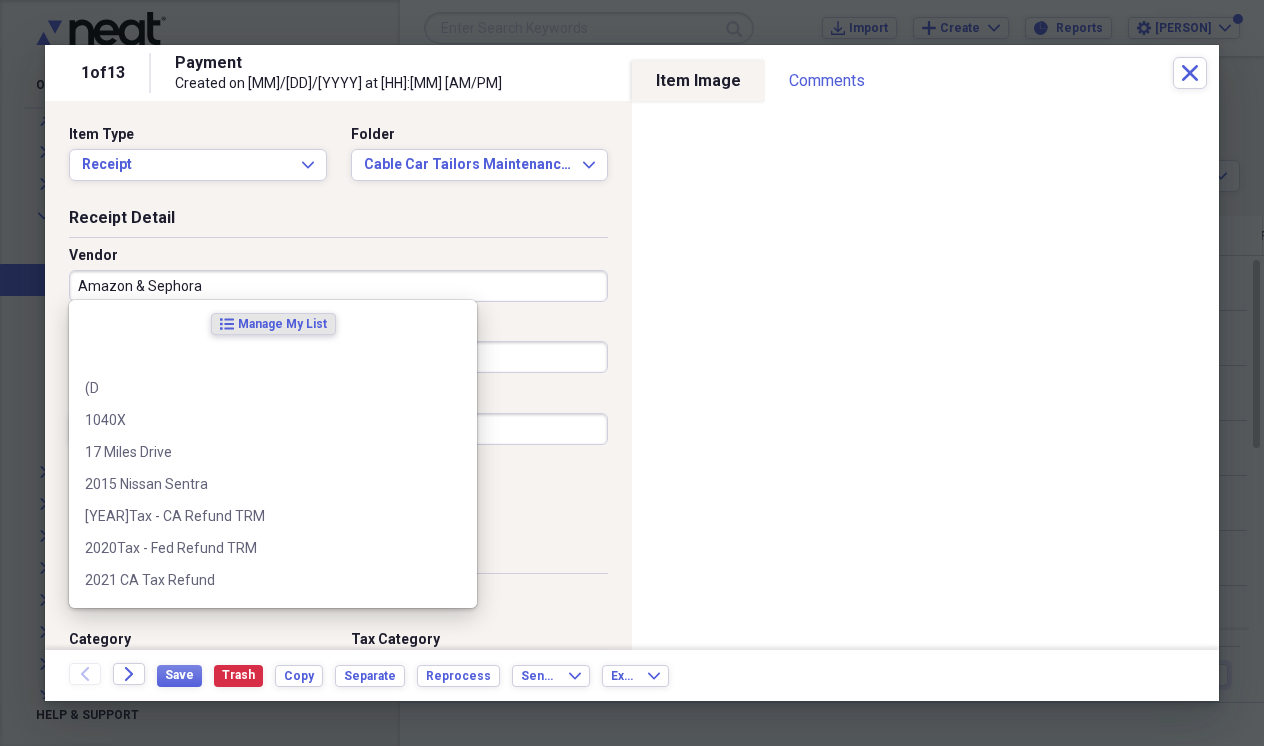 click on "Amazon & Sephora" at bounding box center [338, 286] 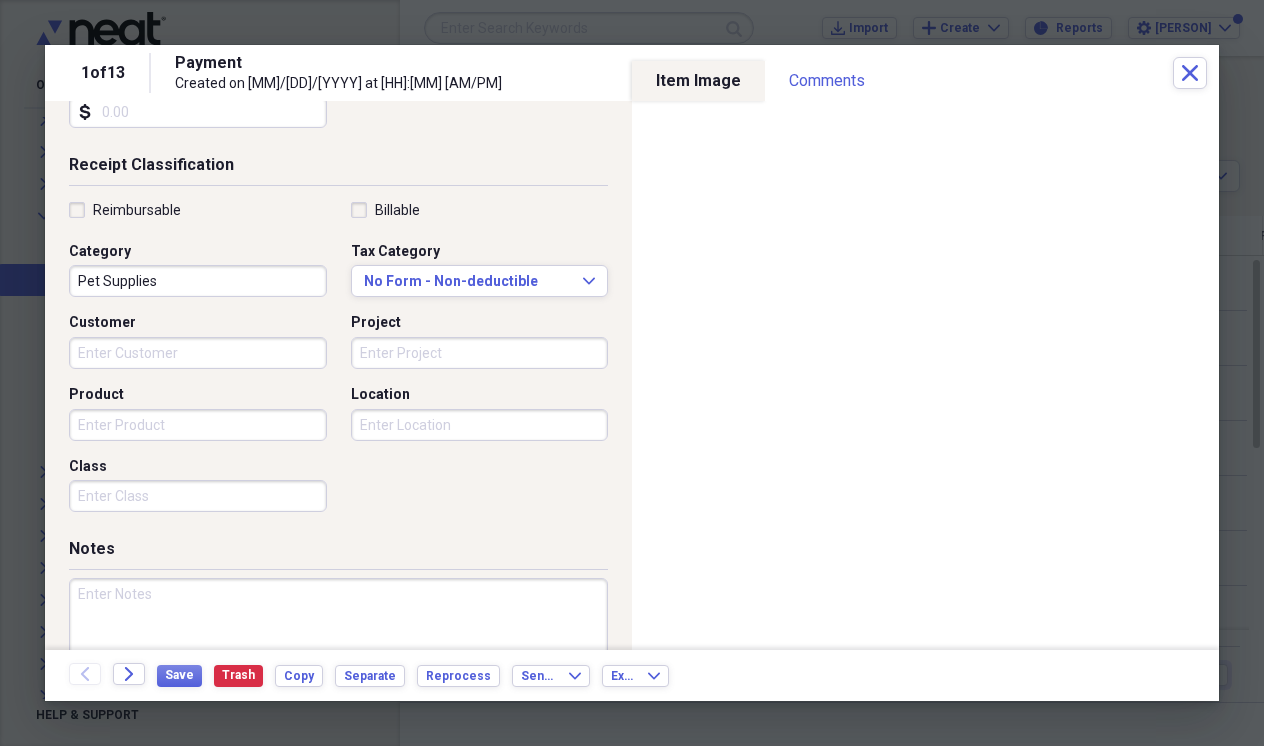 scroll, scrollTop: 380, scrollLeft: 0, axis: vertical 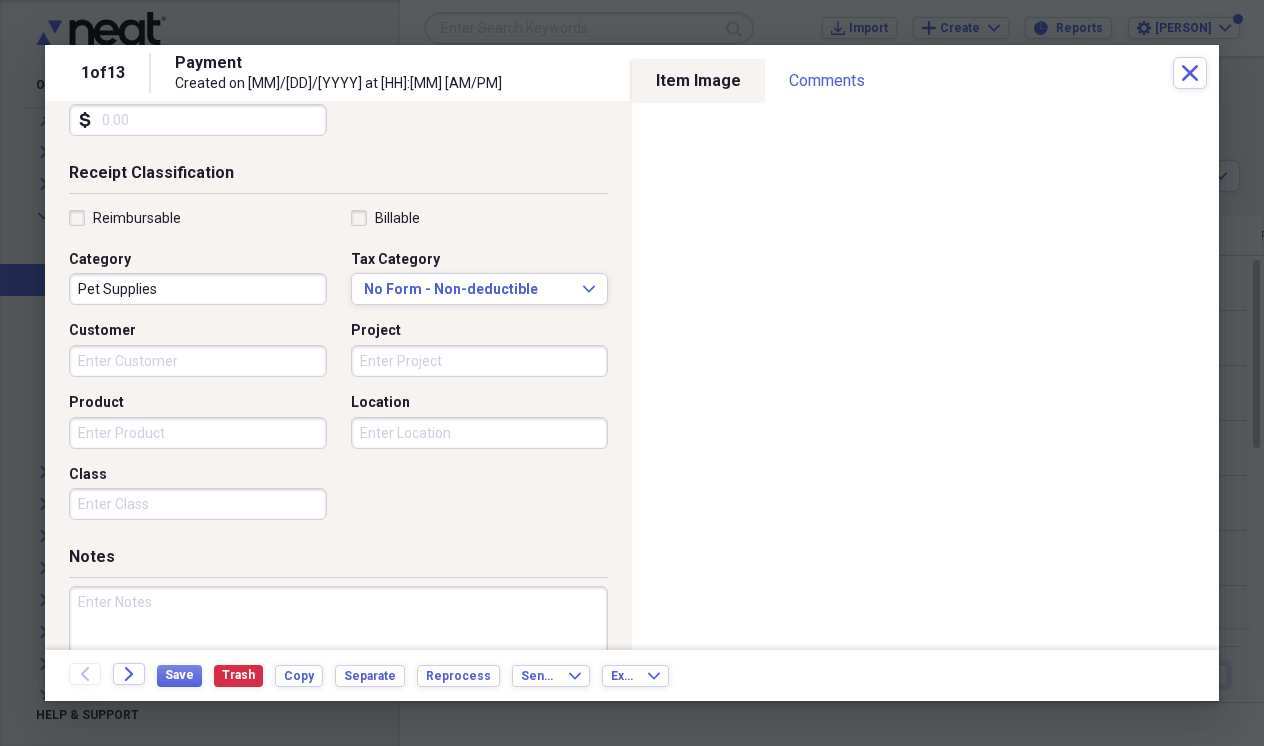 type on "Amazon & Sephora pgs1-2" 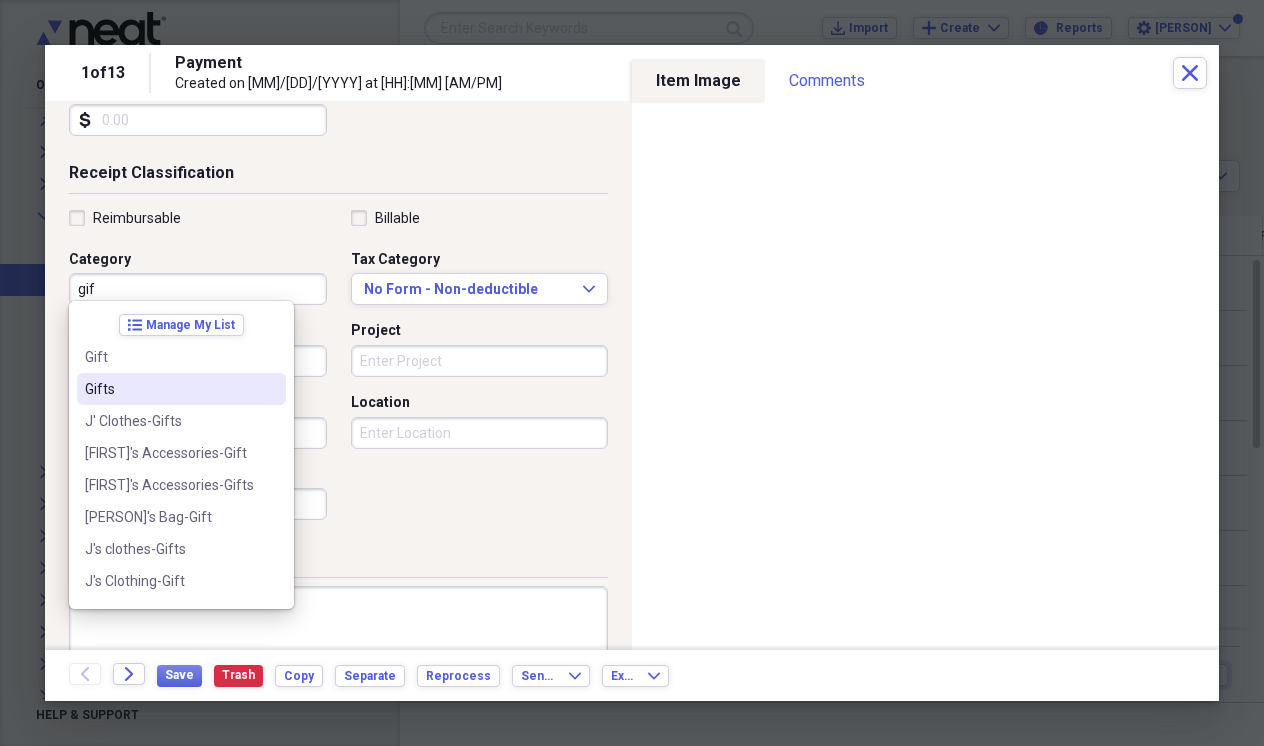 click on "Gifts" at bounding box center [169, 389] 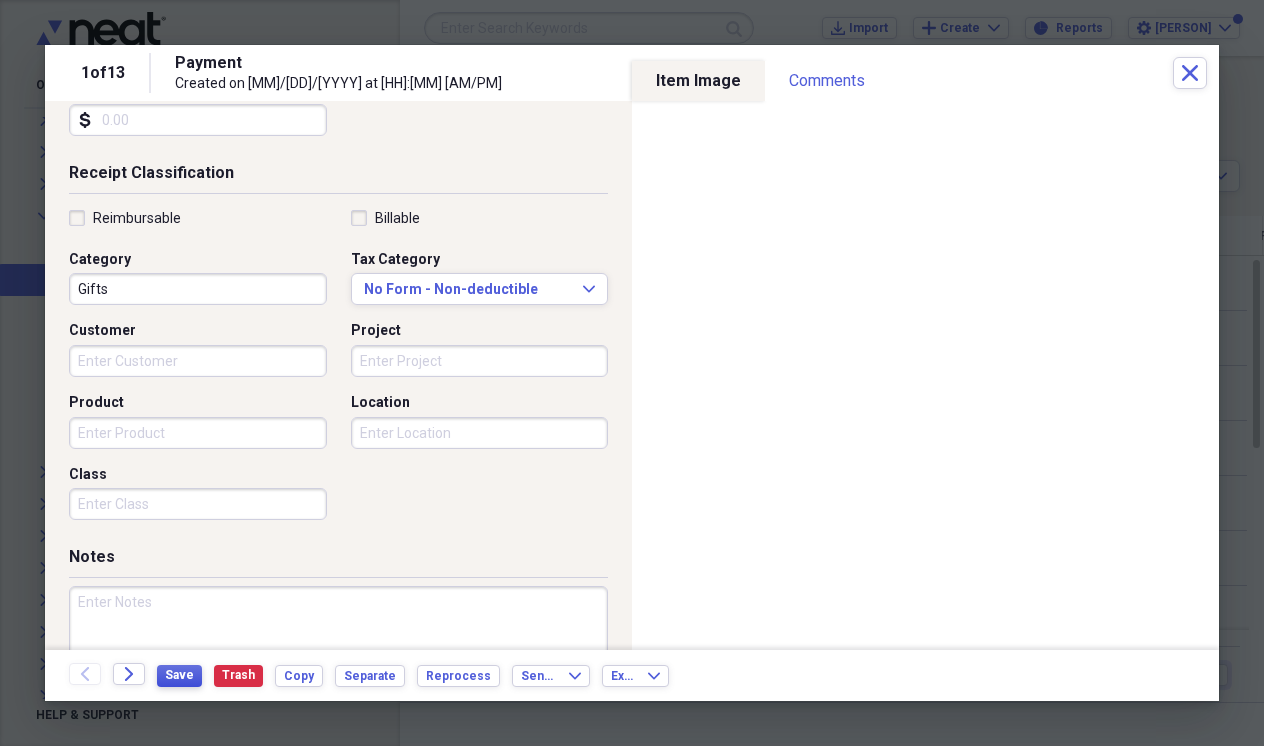 click on "Save" at bounding box center (179, 675) 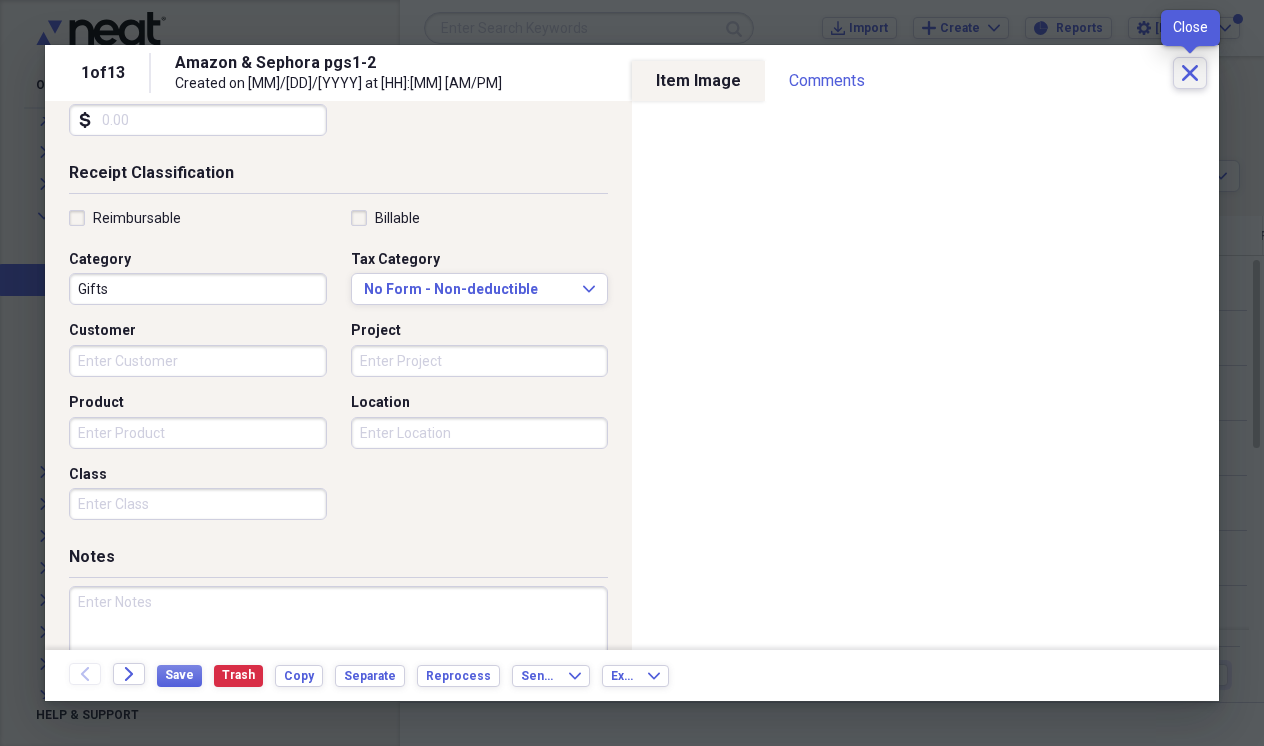 click 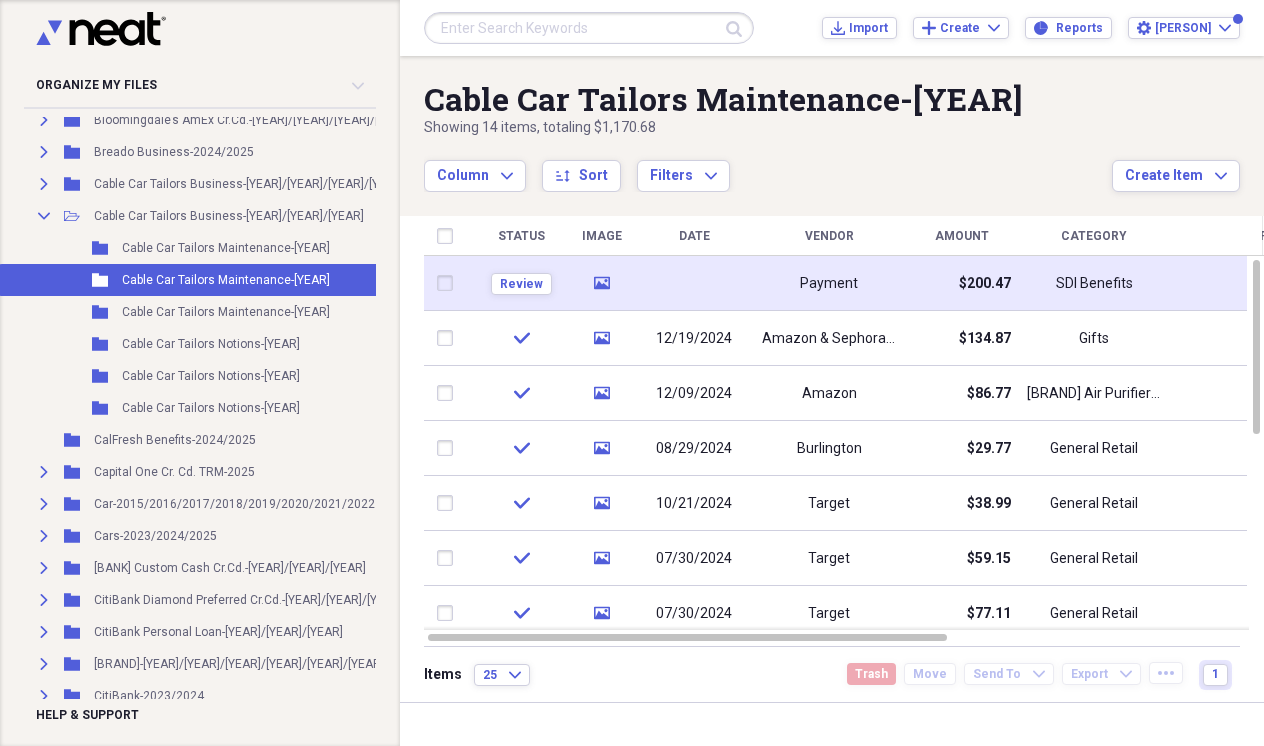click at bounding box center (694, 283) 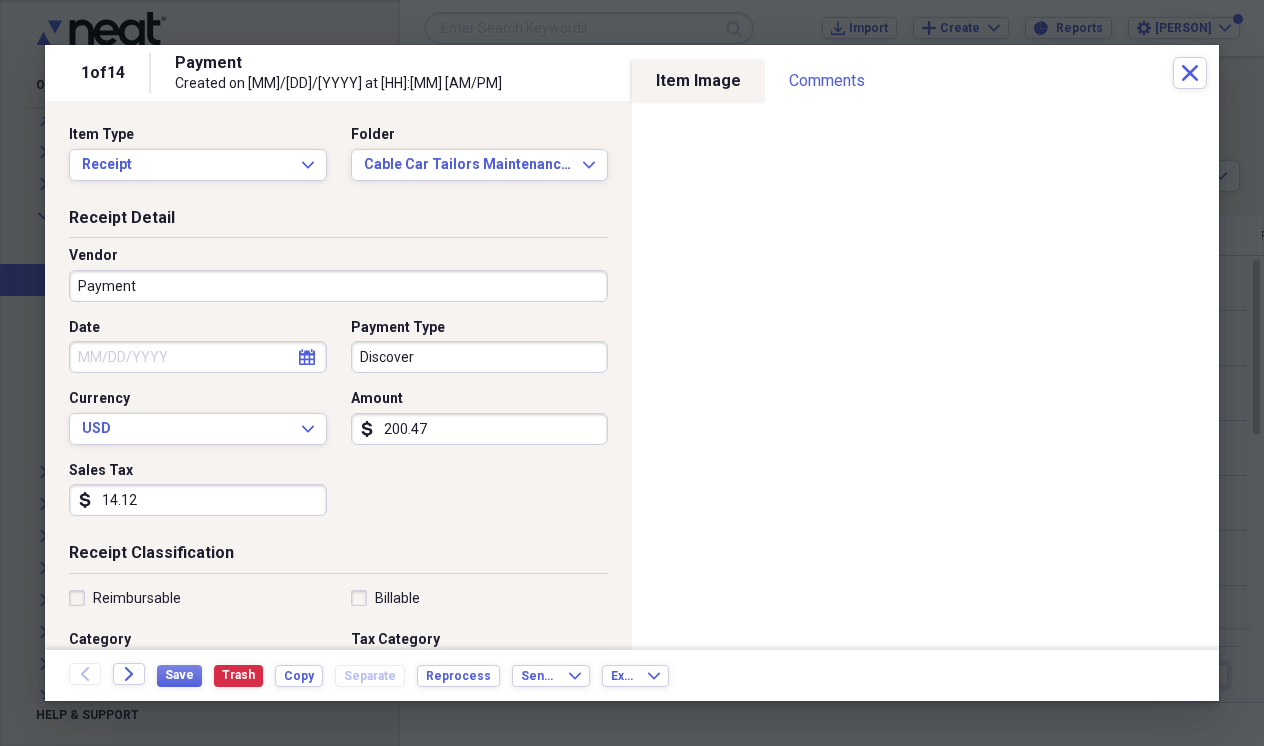click on "Payment" at bounding box center [338, 286] 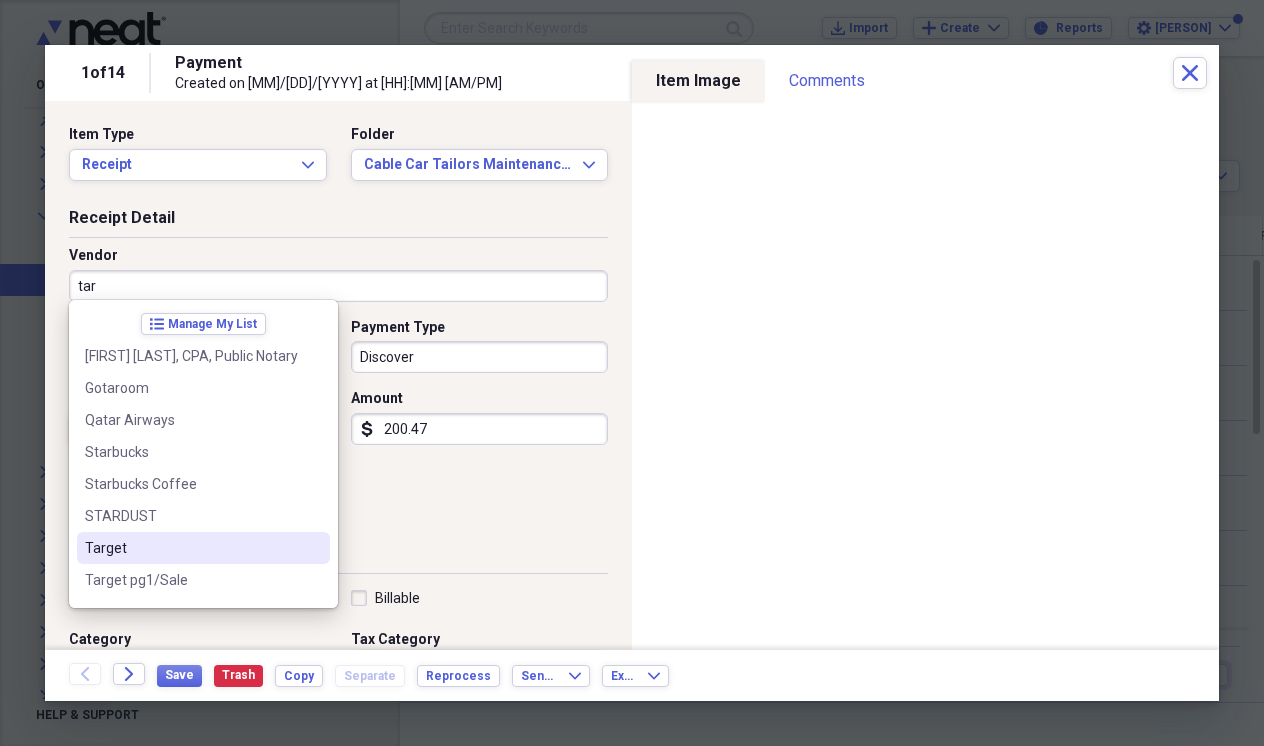 click on "Target" at bounding box center (191, 548) 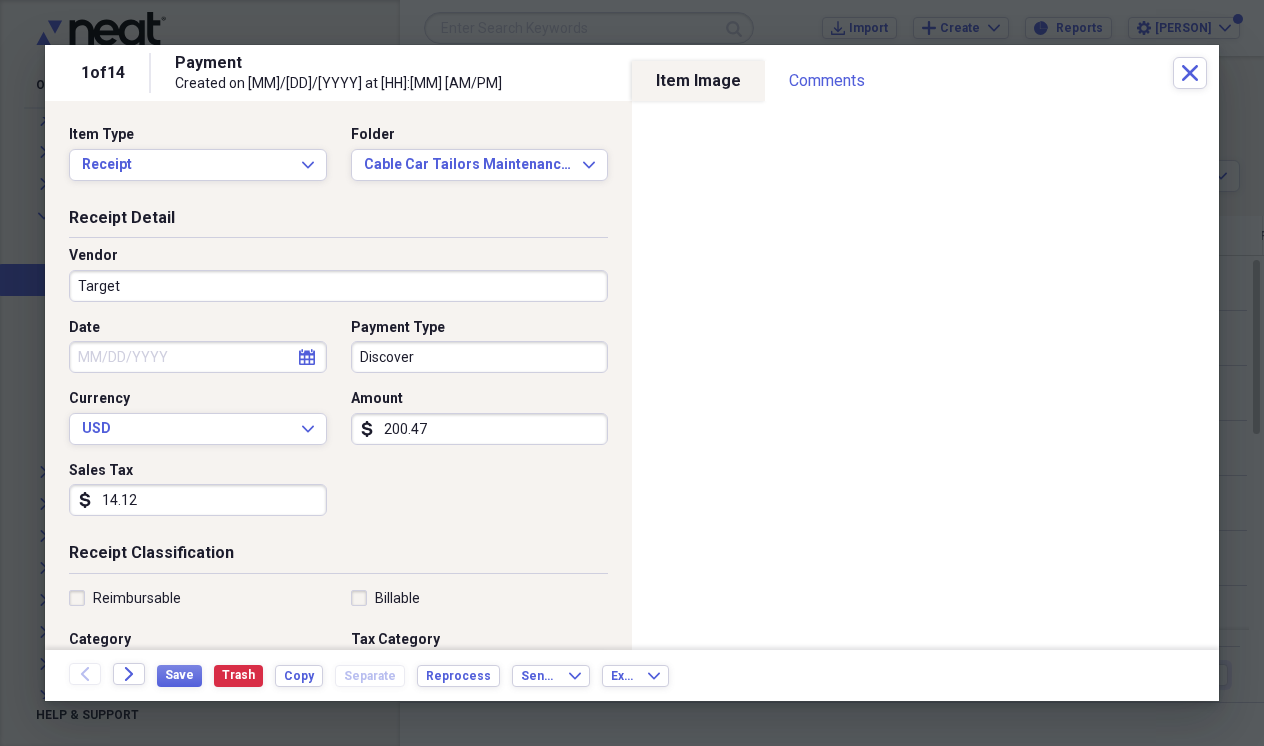 type on "Food" 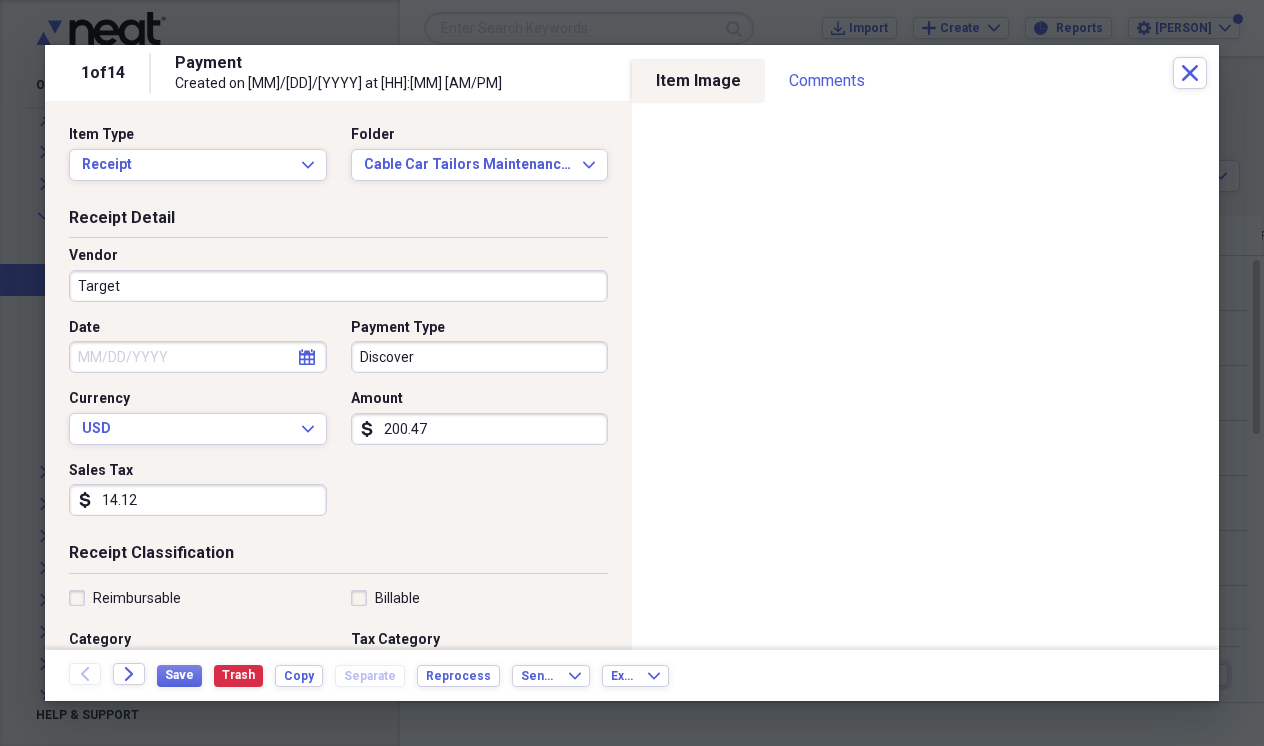 click on "calendar" 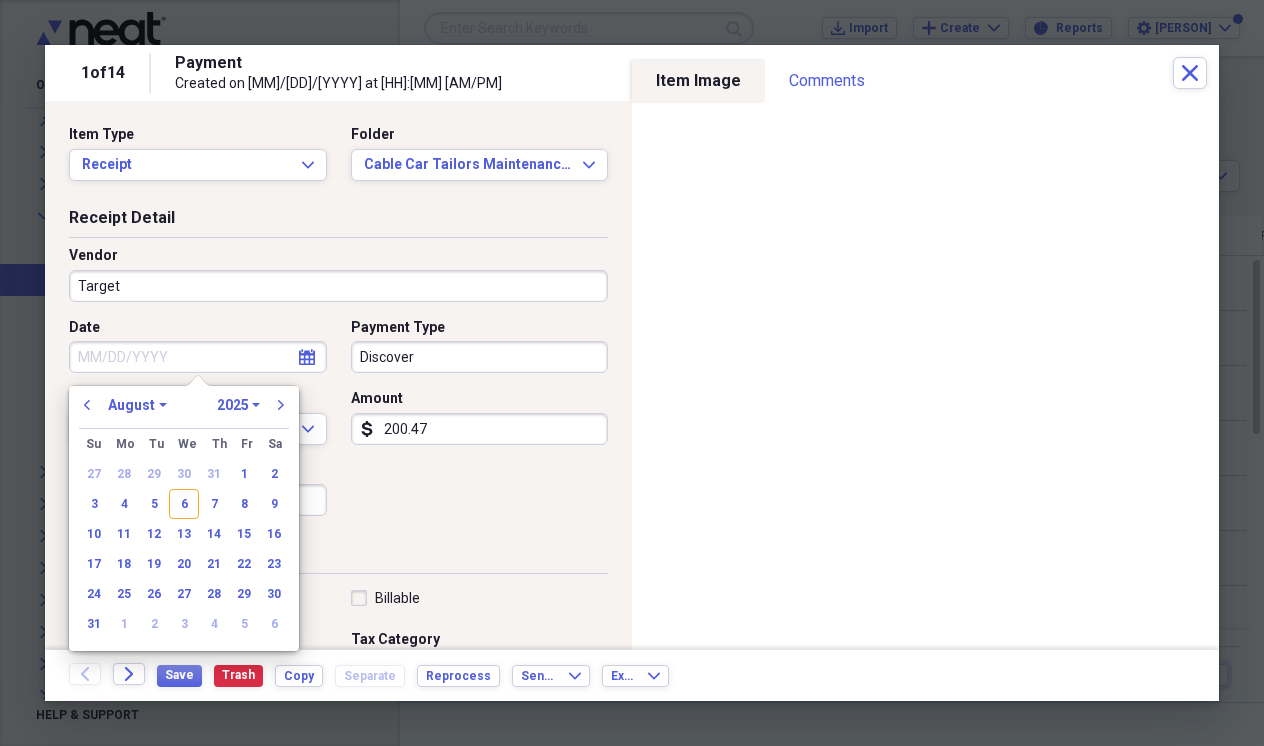 select on "2024" 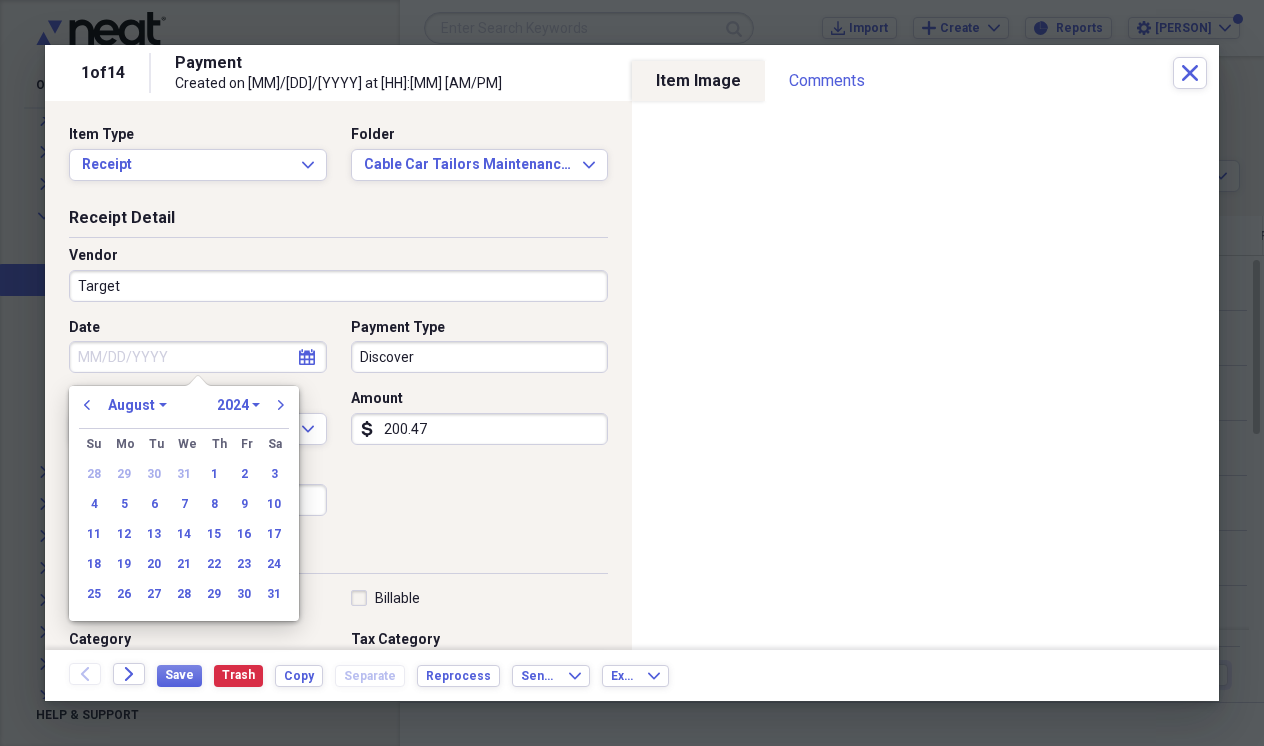 select on "11" 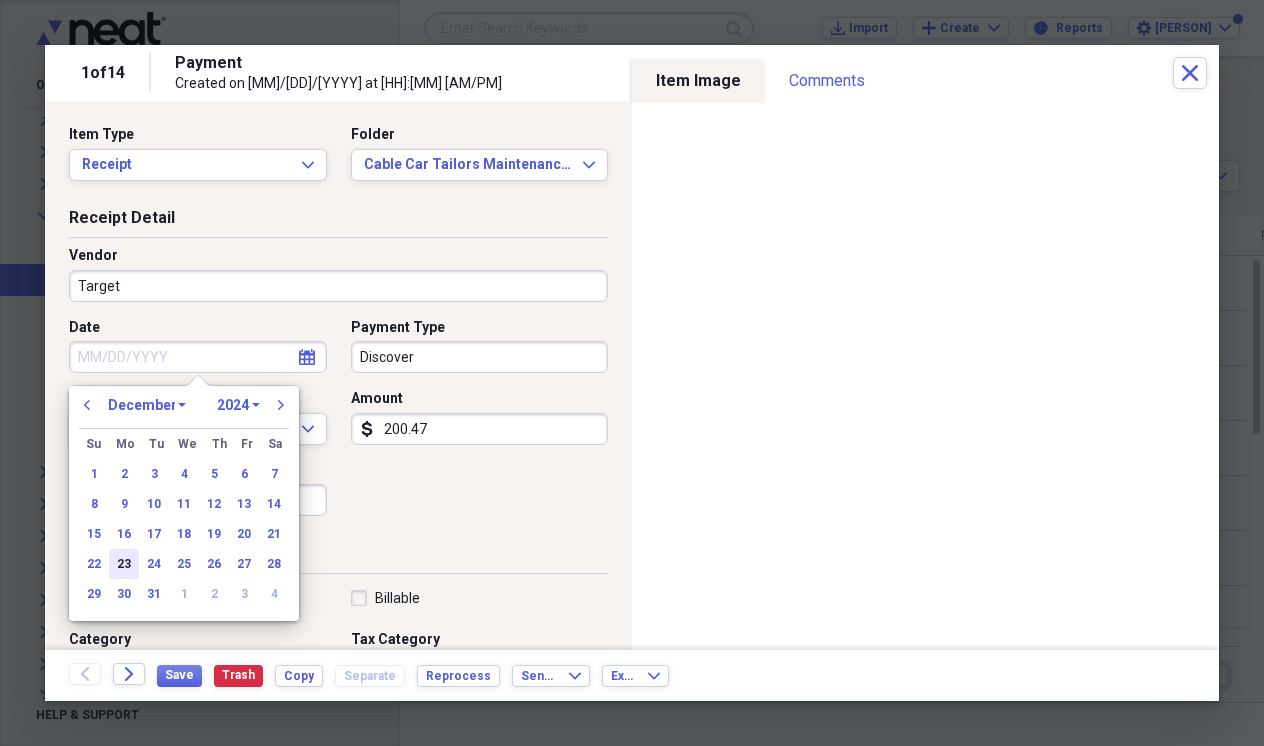 click on "23" at bounding box center [124, 564] 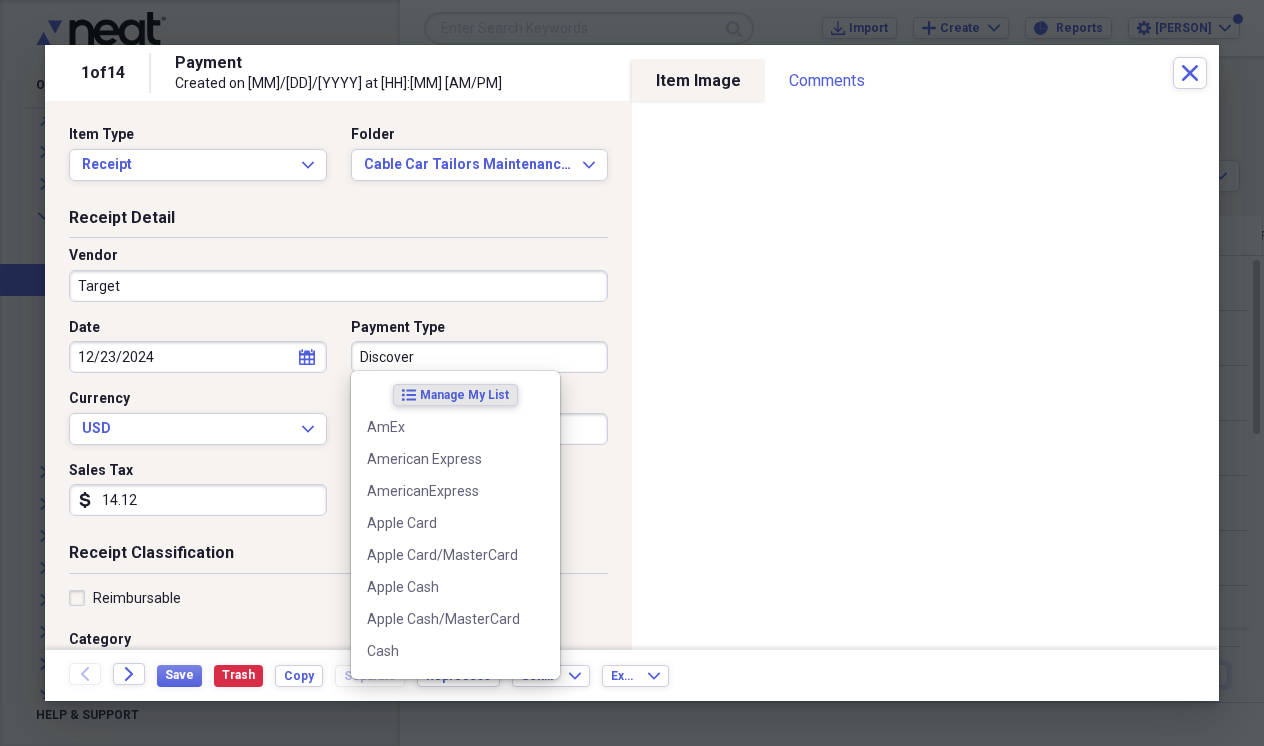 click on "Discover" at bounding box center [480, 357] 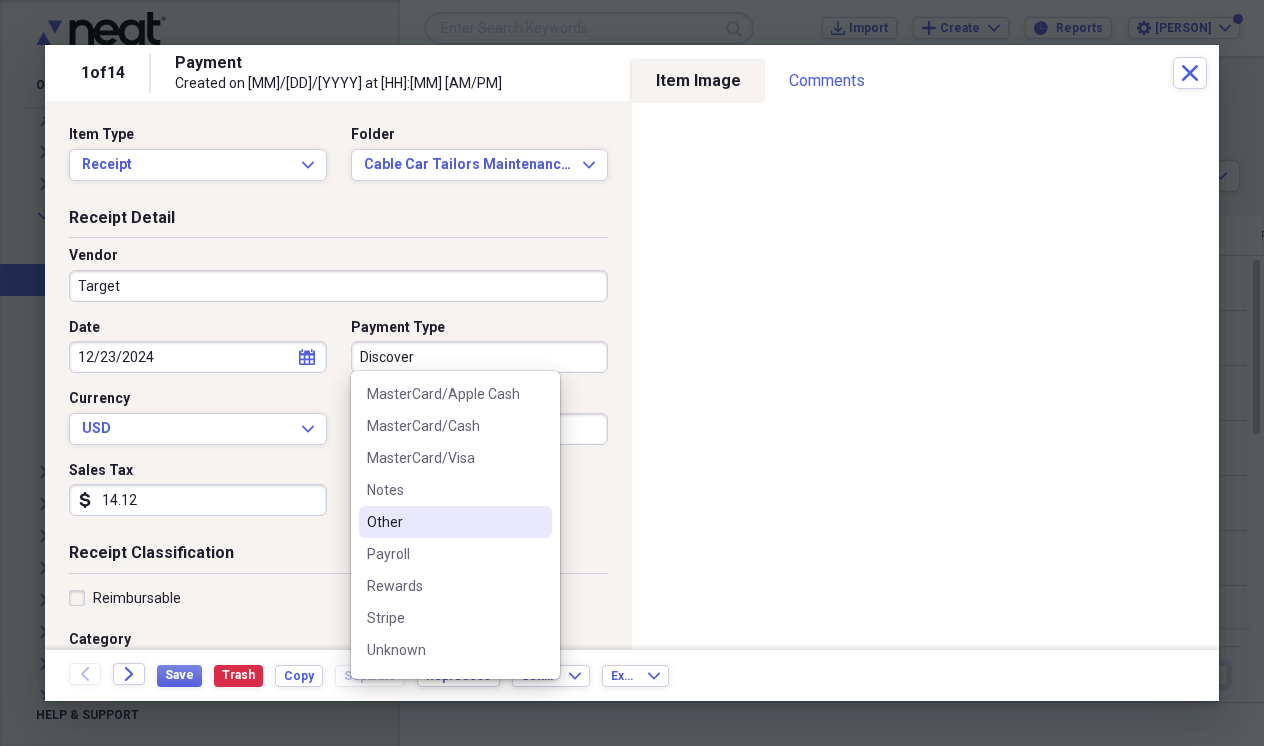 scroll, scrollTop: 877, scrollLeft: 0, axis: vertical 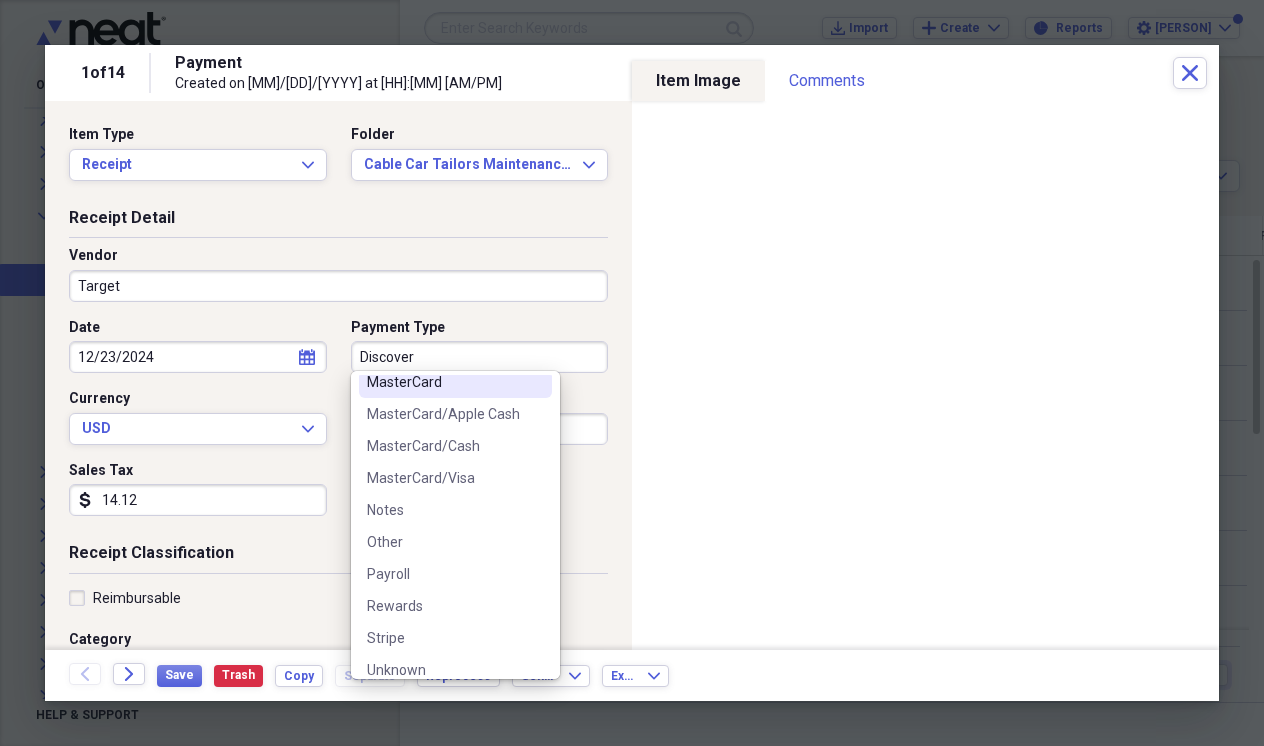 click on "MasterCard" at bounding box center [443, 382] 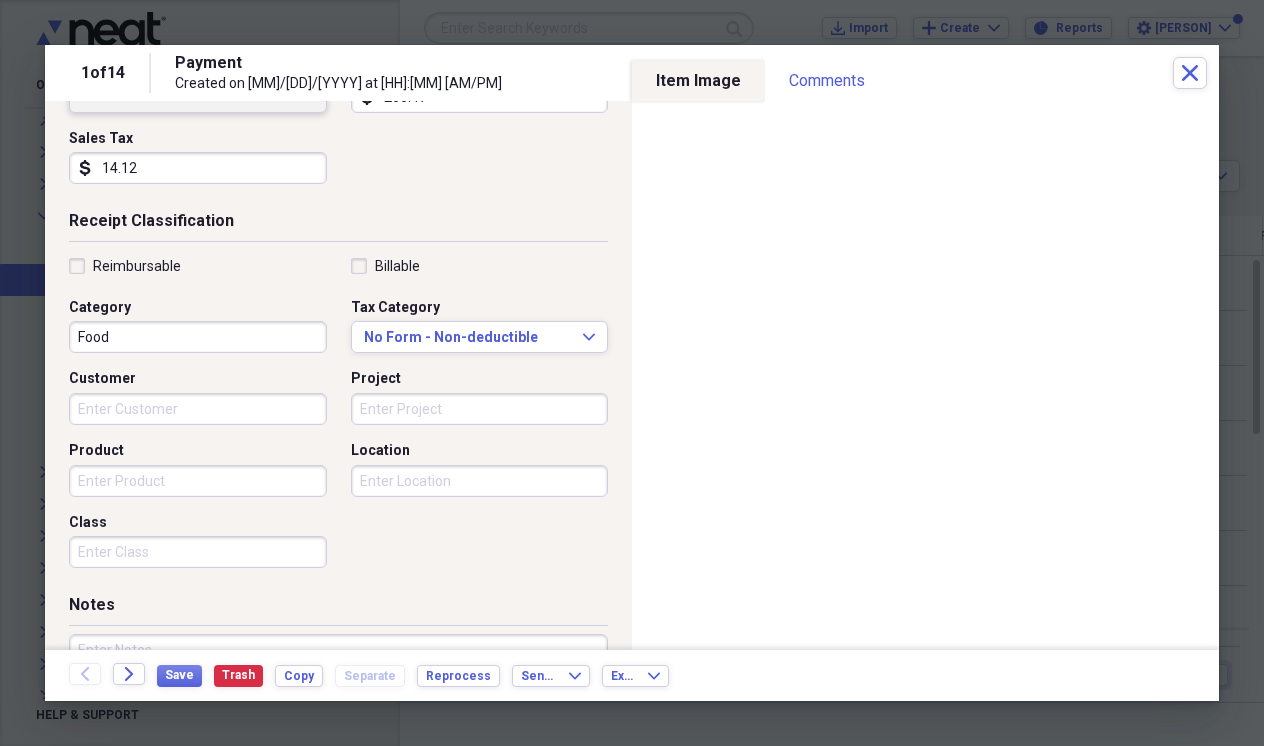 scroll, scrollTop: 333, scrollLeft: 0, axis: vertical 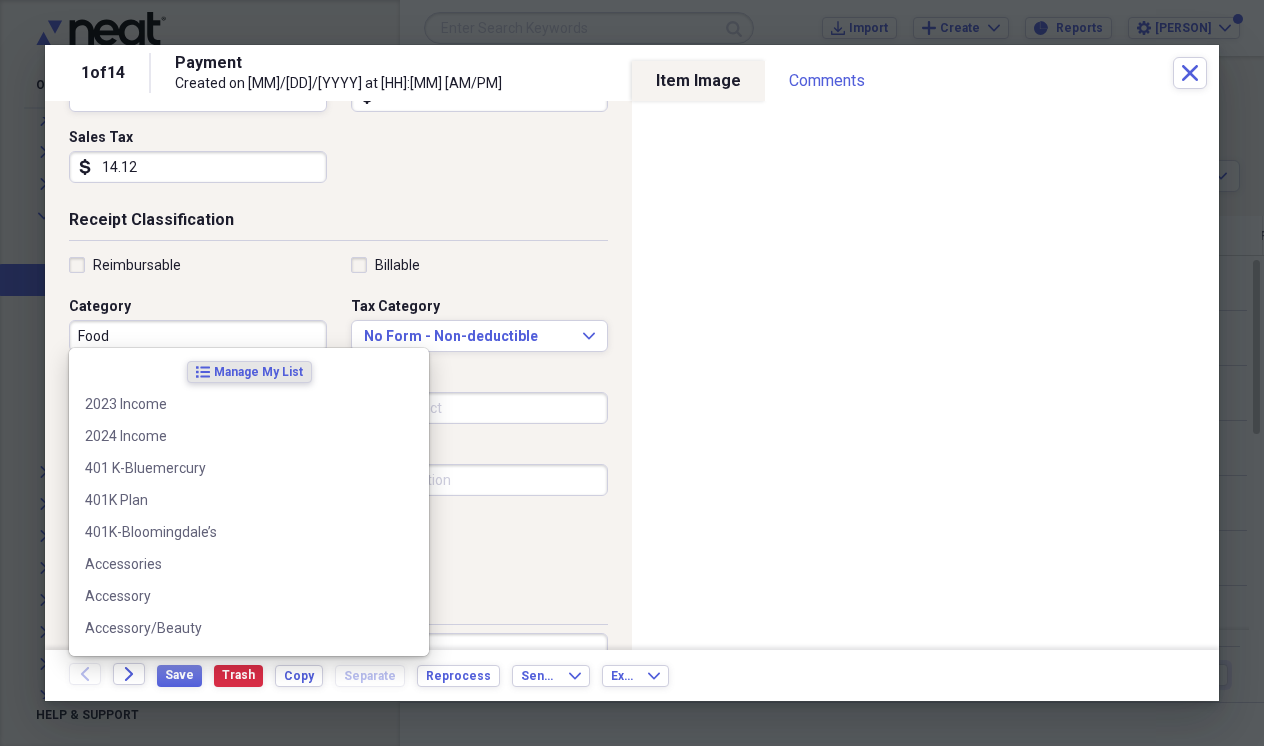 click on "Food" at bounding box center [198, 336] 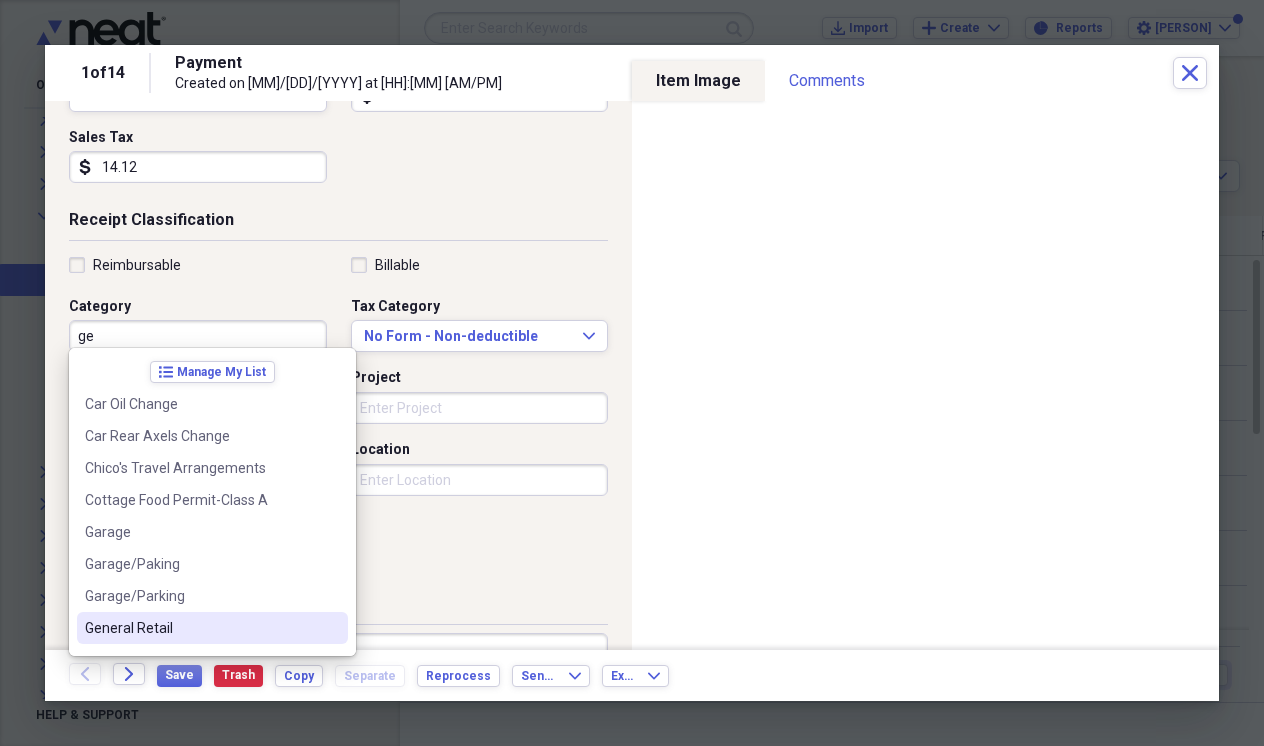 click on "General Retail" at bounding box center [200, 628] 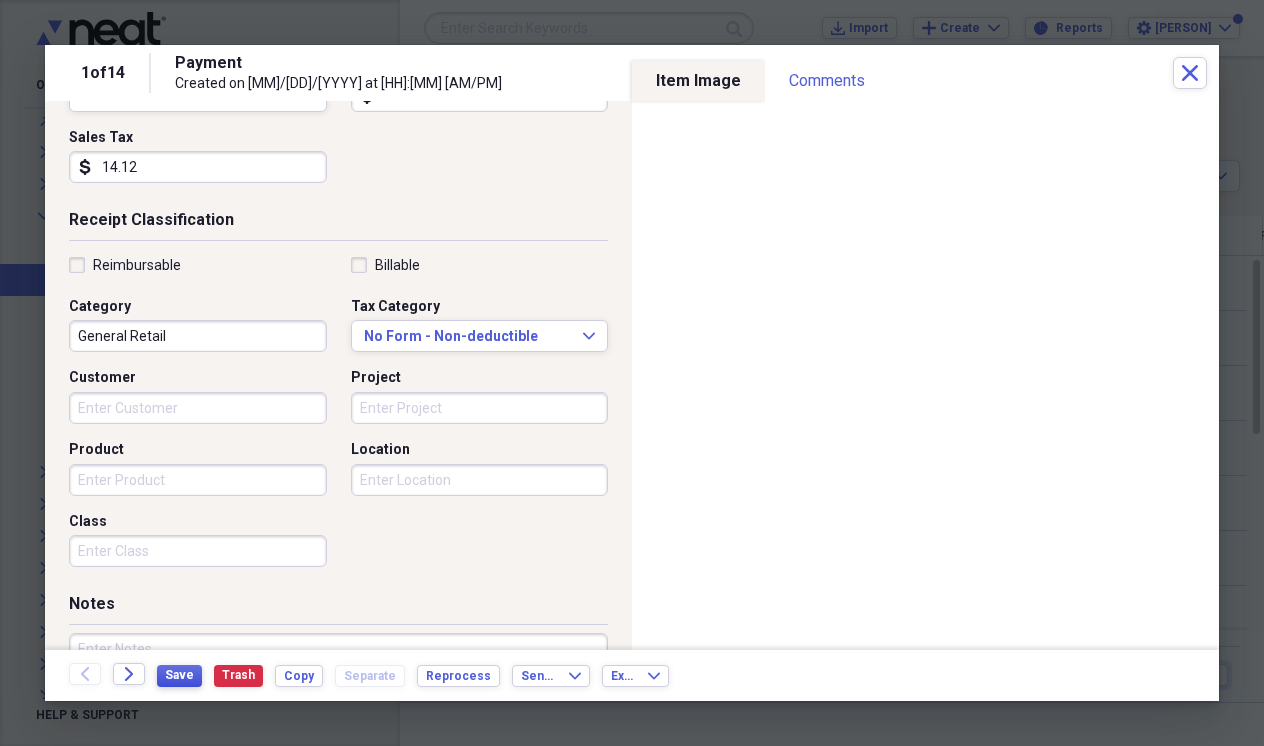 click on "Save" at bounding box center [179, 675] 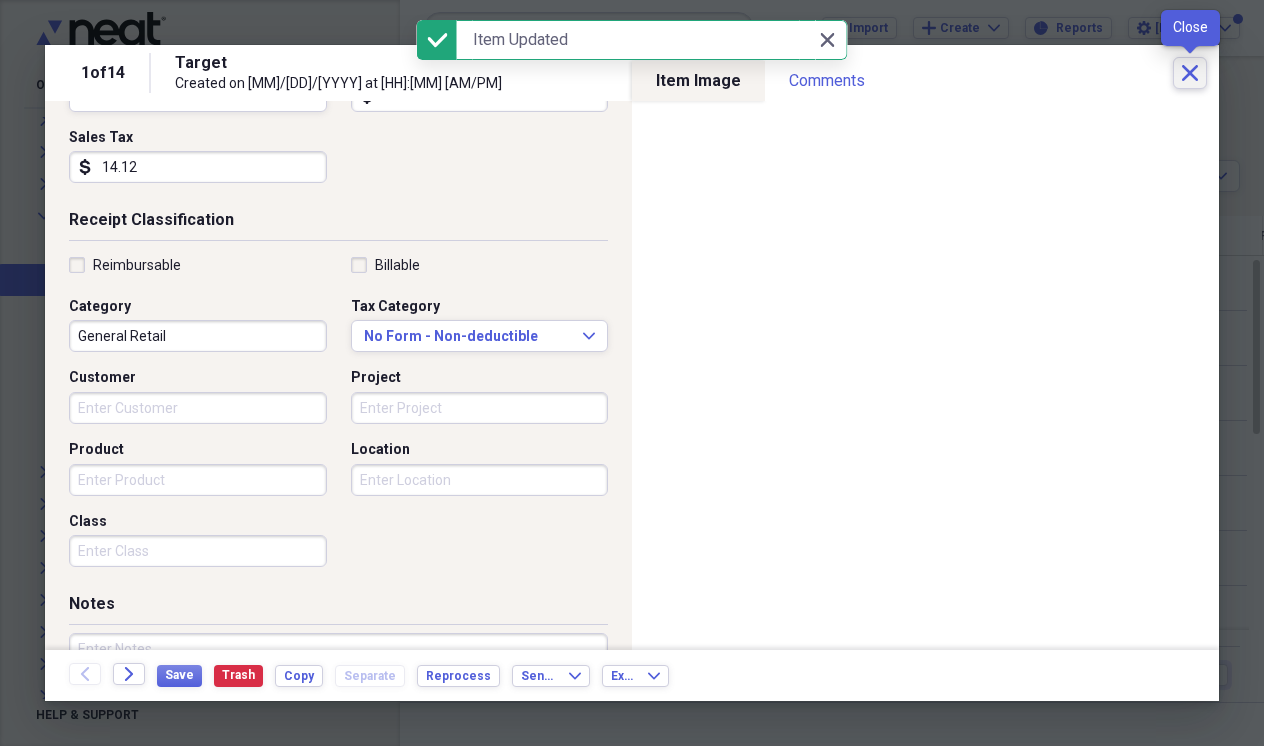 click on "Close" 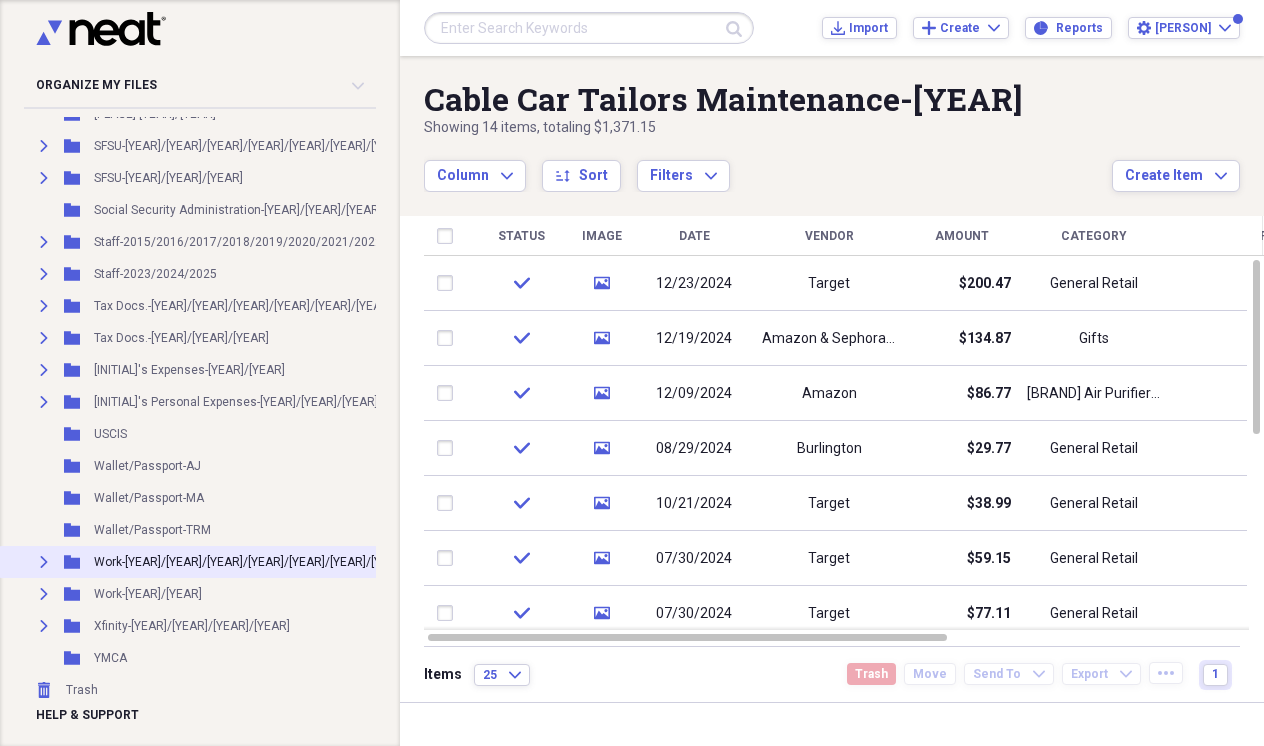 scroll, scrollTop: 2322, scrollLeft: 0, axis: vertical 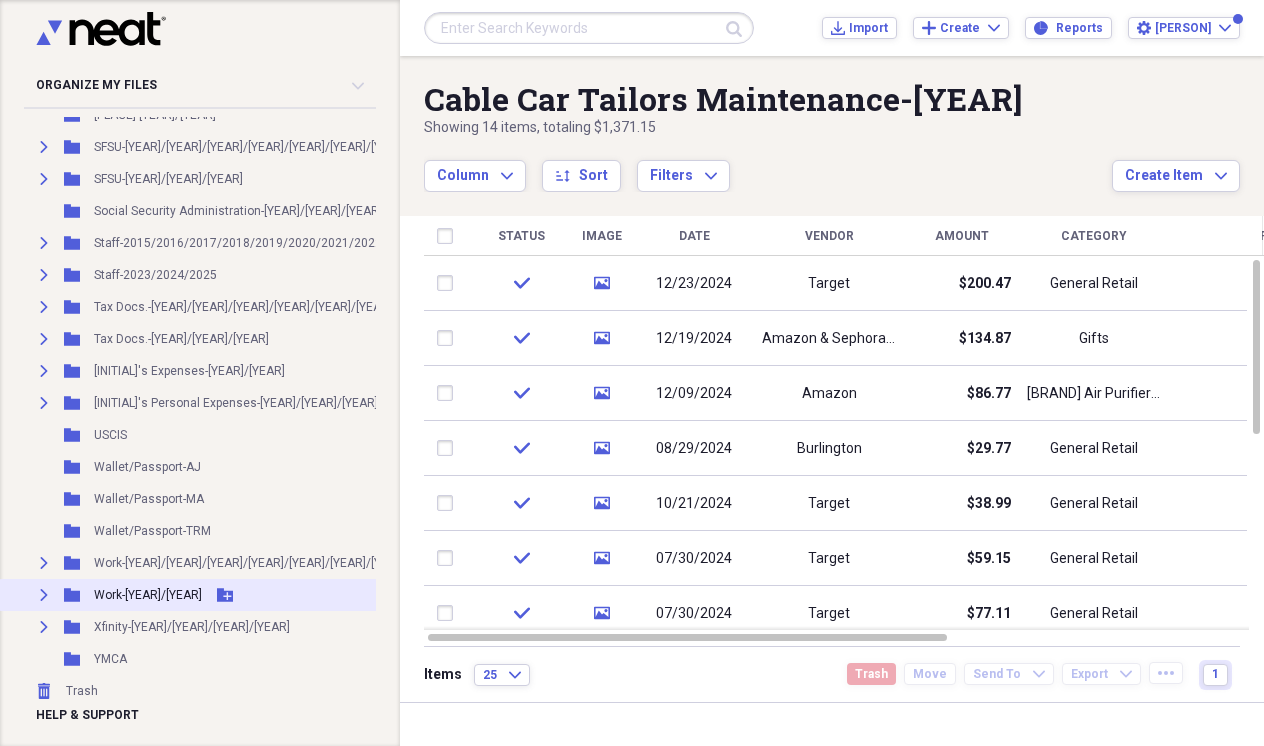 click 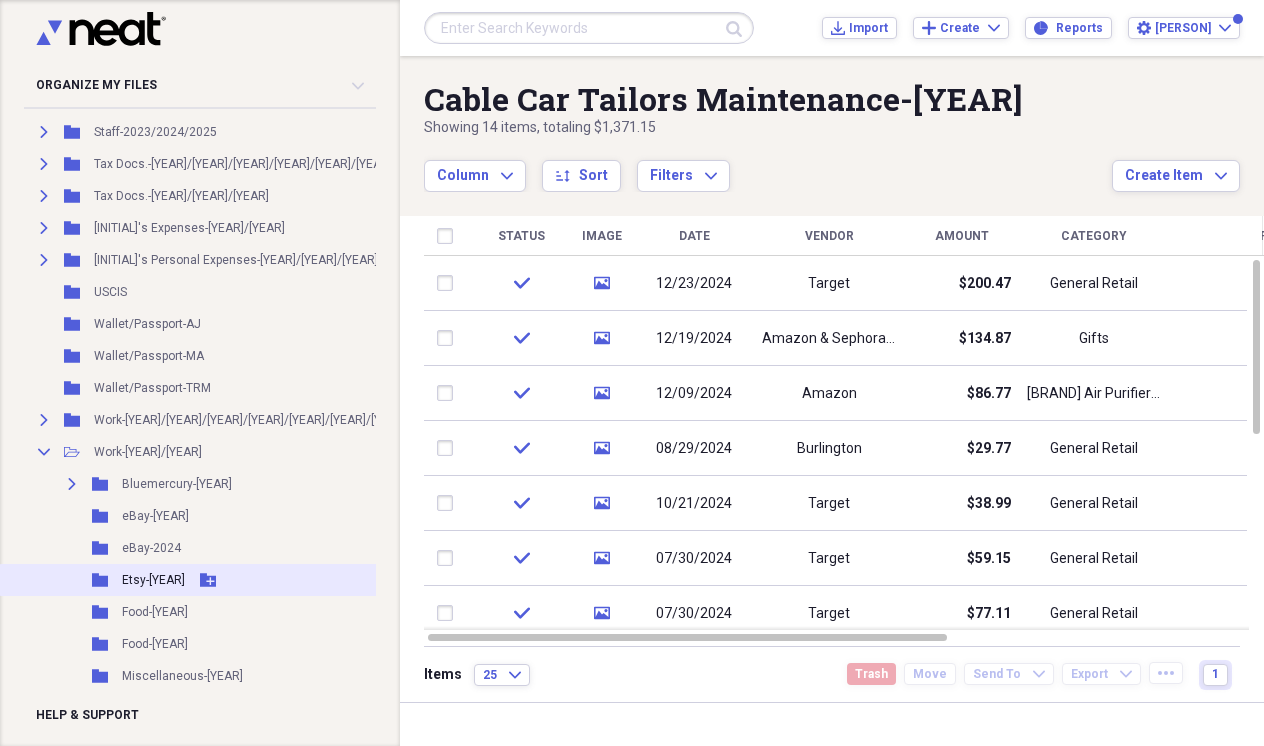 scroll, scrollTop: 2475, scrollLeft: 0, axis: vertical 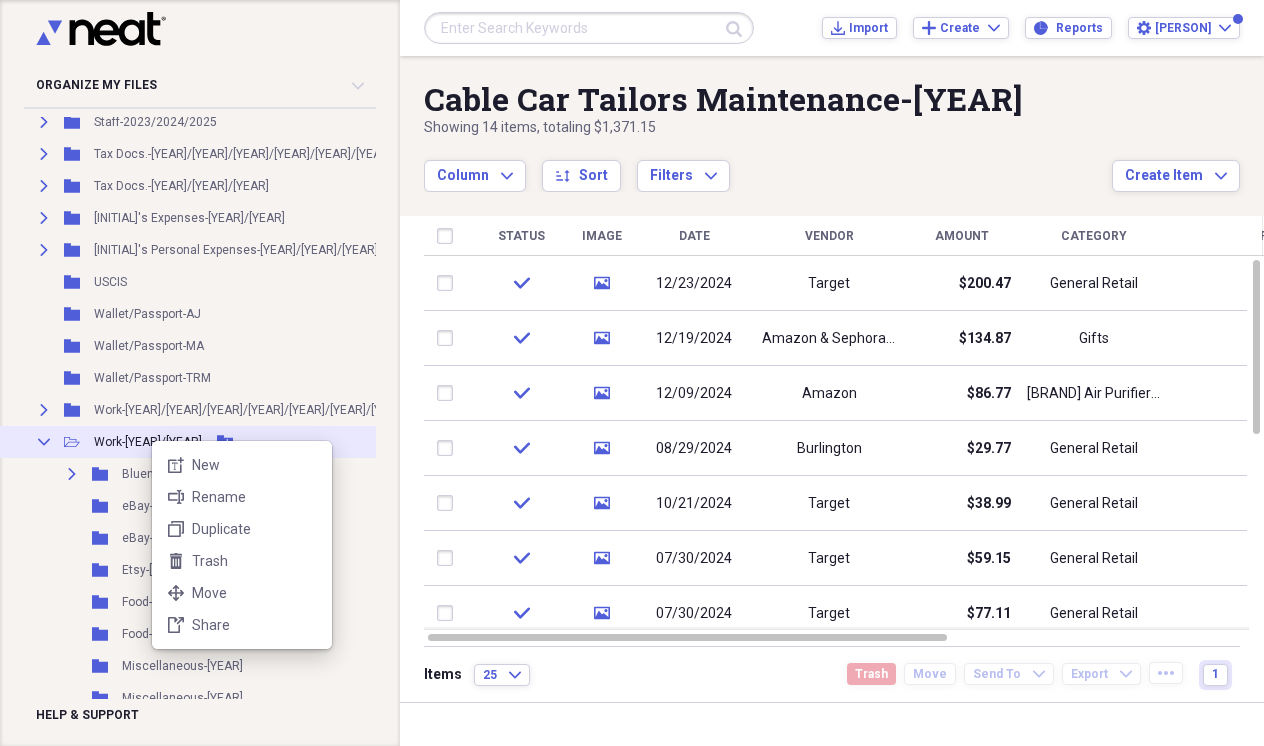click on "Organize My Files [NUMBER]+ Collapse Unfiled Needs Review [NUMBER]+ Unfiled All Files Unfiled Unfiled Unfiled Saved Reports Collapse My Cabinet My Cabinet Add Folder Folder [INITIAL]'s Expenses-[YEAR] Add Folder Expand Folder [INITIAL]'s Expenses-[YEAR]/[YEAR] Add Folder Folder [INITIAL]'s VIP Docs.-[YEAR] Add Folder Expand Folder Amazon Prime Membership -[YEAR]/[YEAR]/[YEAR] Add Folder Expand Folder American Express AJ-[YEAR] Add Folder Expand Folder Apple Card [INITIAL]-[YEAR]/[YEAR]/[YEAR]/[YEAR] Add Folder Expand Folder Apple Card [INITIAL]-[YEAR]/[YEAR]/[YEAR]/[YEAR] Add Folder Expand Folder Apple Savings [INITIAL]-[YEAR]/[YEAR] Add Folder Expand Folder Apple-[YEAR]/[YEAR]/[YEAR] Add Folder Expand Folder AT&T Mobile-[YEAR]/[YEAR] Add Folder Expand Folder AT&T-[YEAR]/[YEAR]/[YEAR]/[YEAR]/[YEAR]/[YEAR]/[YEAR]/[YEAR]/[YEAR] Add Folder Expand Folder Bank of America AJ-[YEAR]/[YEAR] Add Folder Expand Folder Bank of America Cr. Cd. AJ-[YEAR]/[YEAR] Add Folder Expand Folder Bank of America Cr. Cd. [INITIAL]-[YEAR]/[YEAR]/[YEAR]/[YEAR]/[YEAR] Add Folder Expand Folder Bank of America [INITIAL]-[YEAR]/[YEAR] Add Folder Expand Folder Bank of America [INITIAL]-[YEAR] 1" at bounding box center (632, 373) 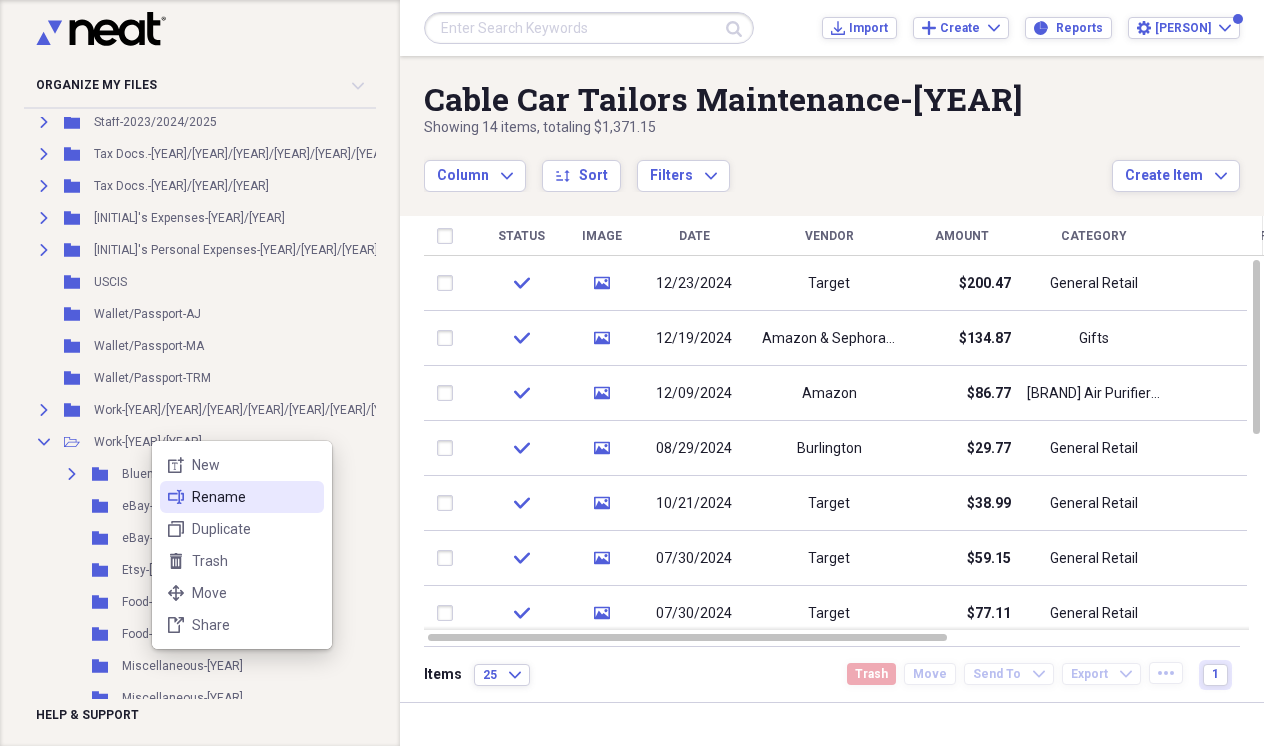 click on "Rename" at bounding box center [254, 497] 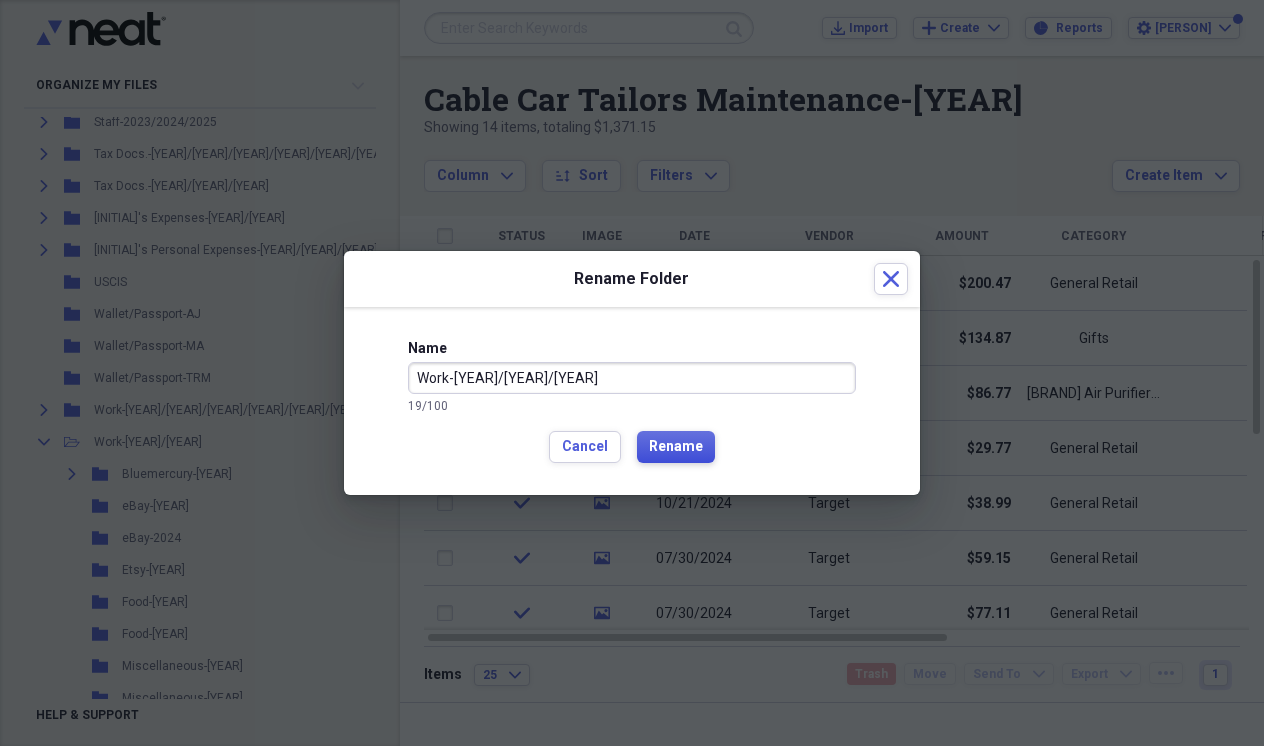 type on "Work-[YEAR]/[YEAR]/[YEAR]" 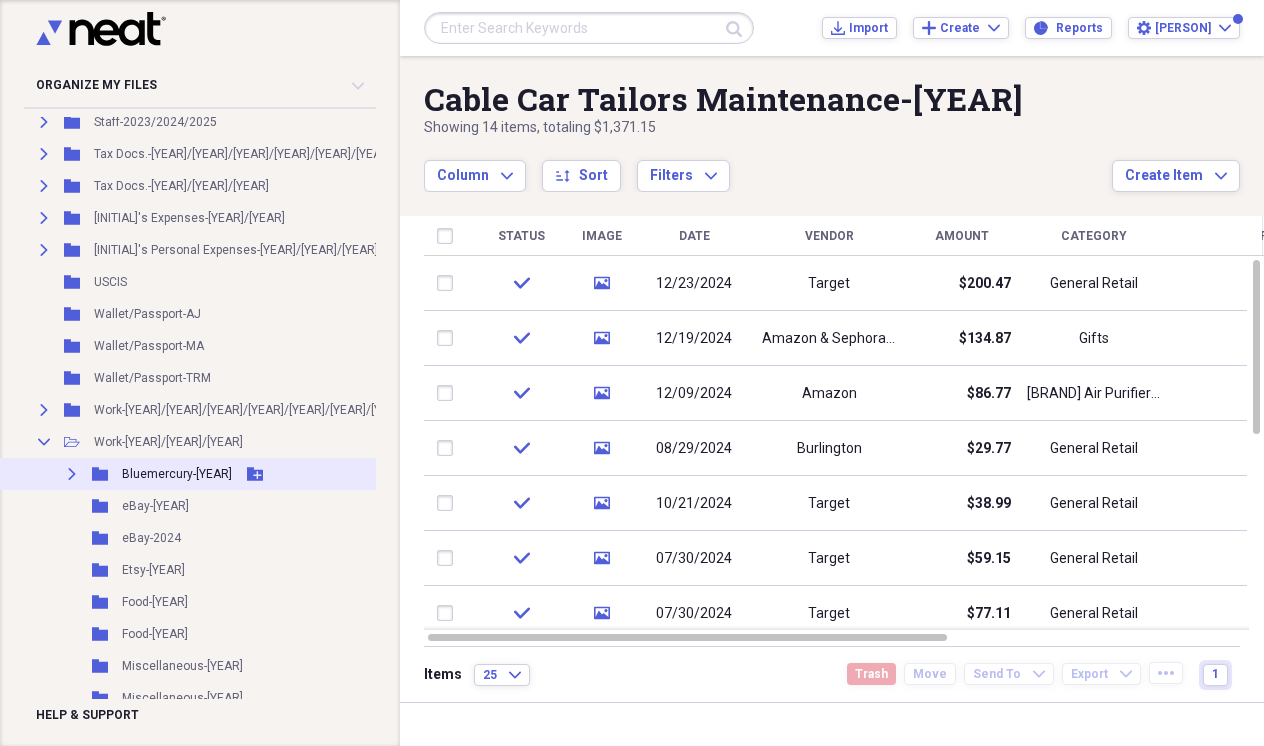 click on "Expand" at bounding box center [72, 474] 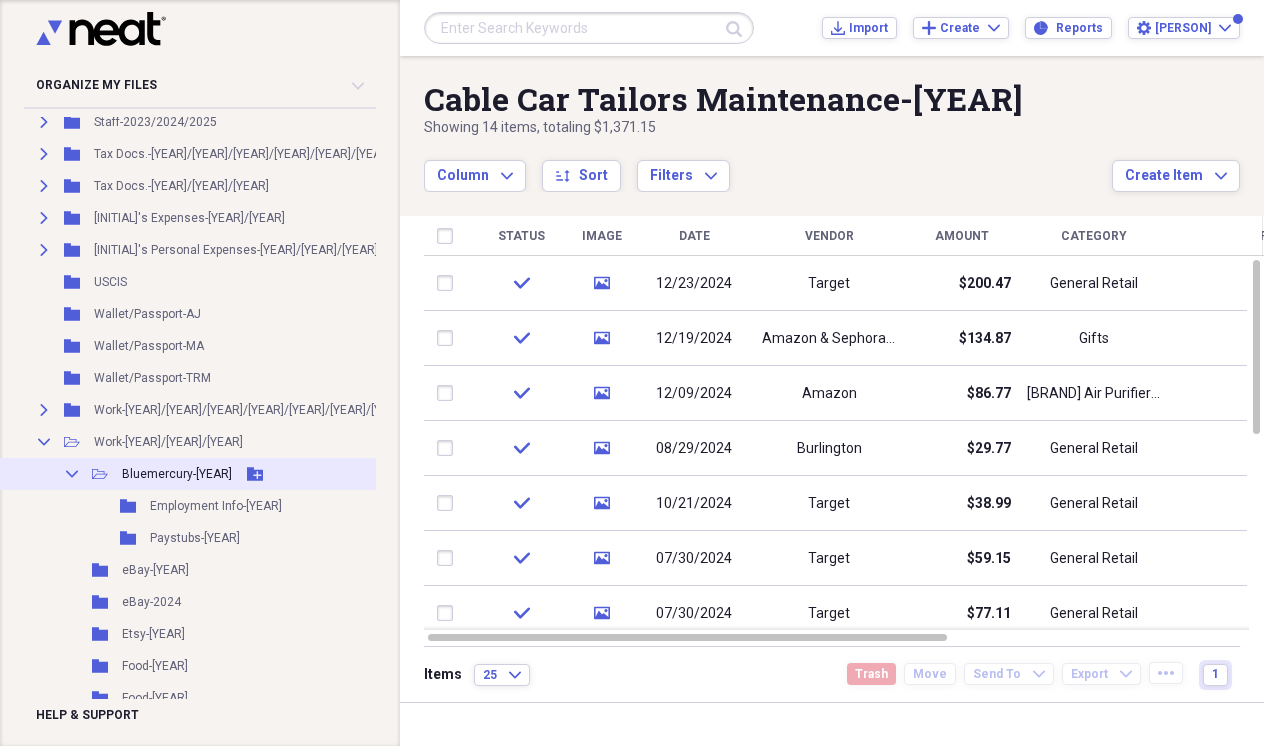 click on "Collapse" at bounding box center [72, 474] 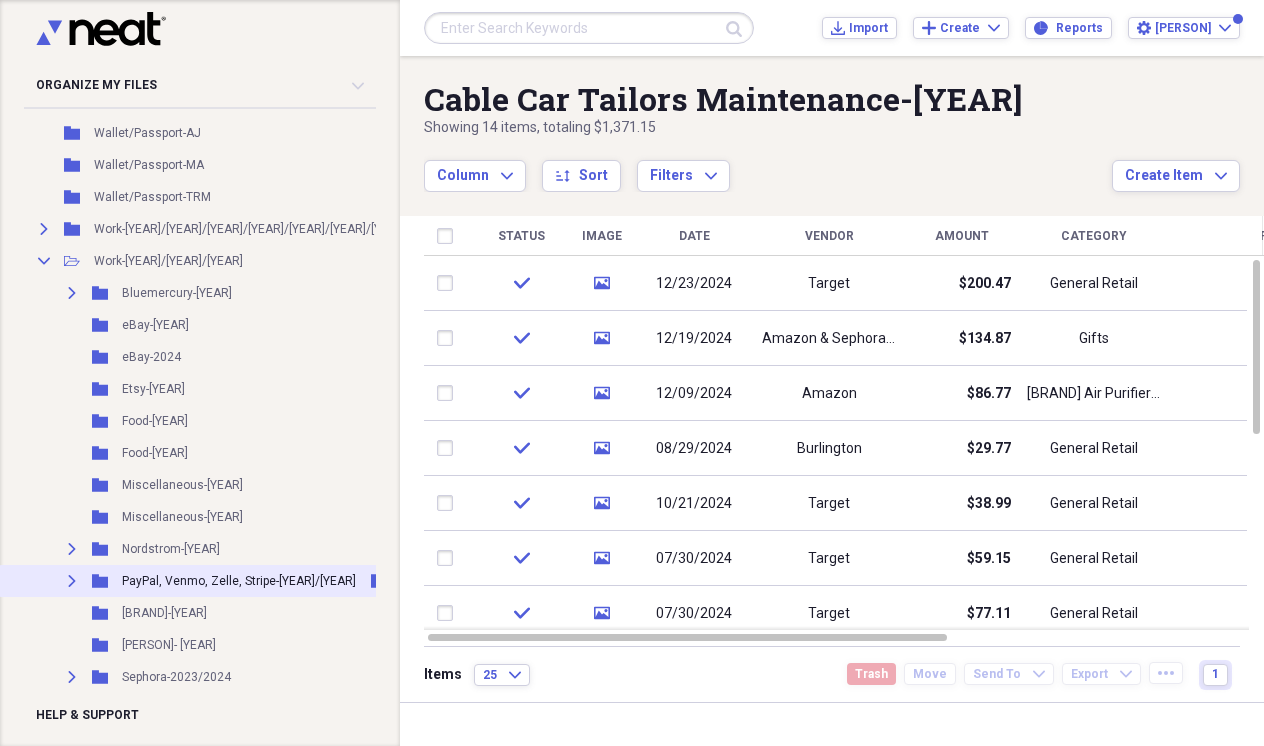scroll, scrollTop: 2629, scrollLeft: 0, axis: vertical 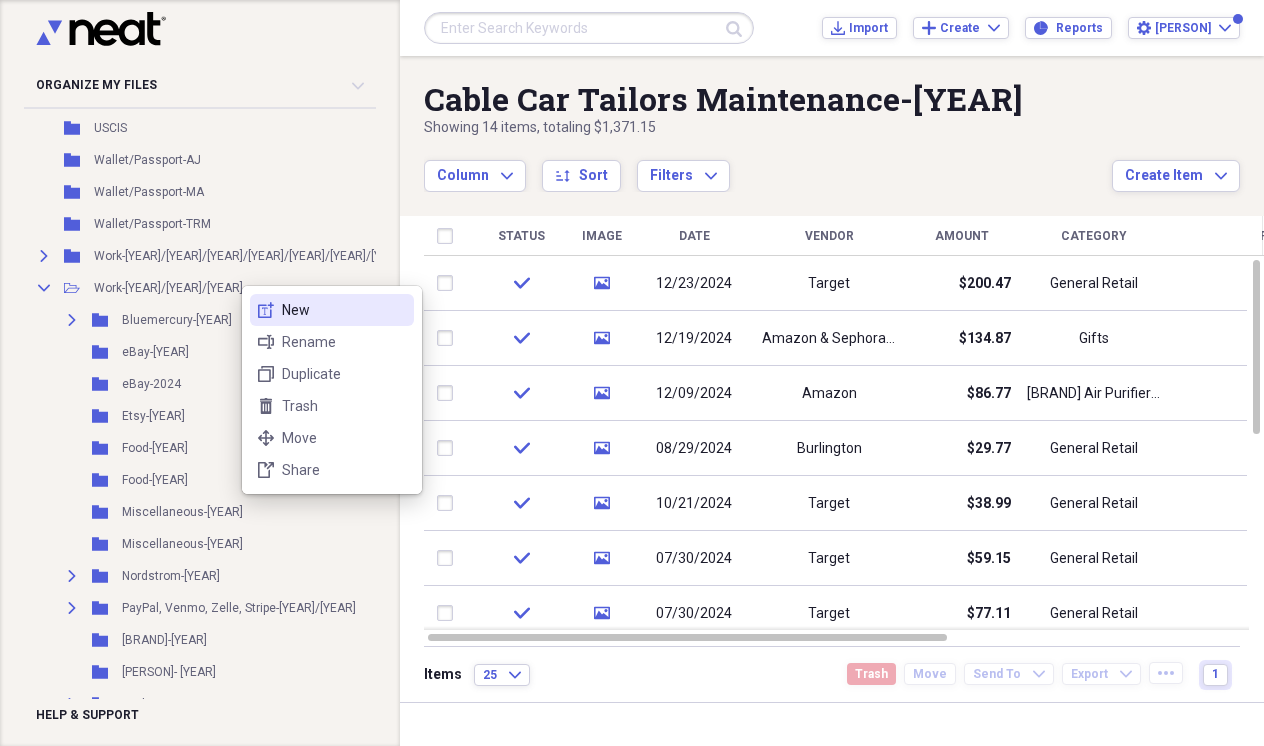 click on "New" at bounding box center [344, 310] 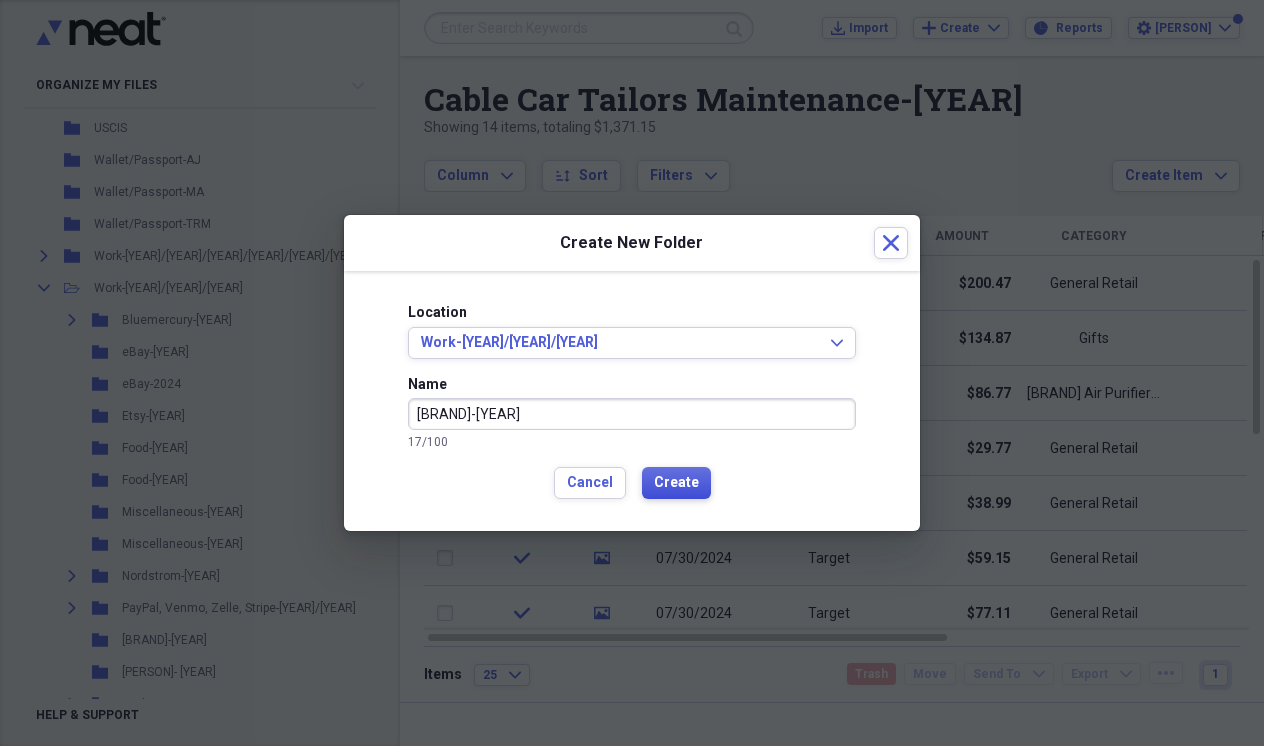 type on "[BRAND]-[YEAR]" 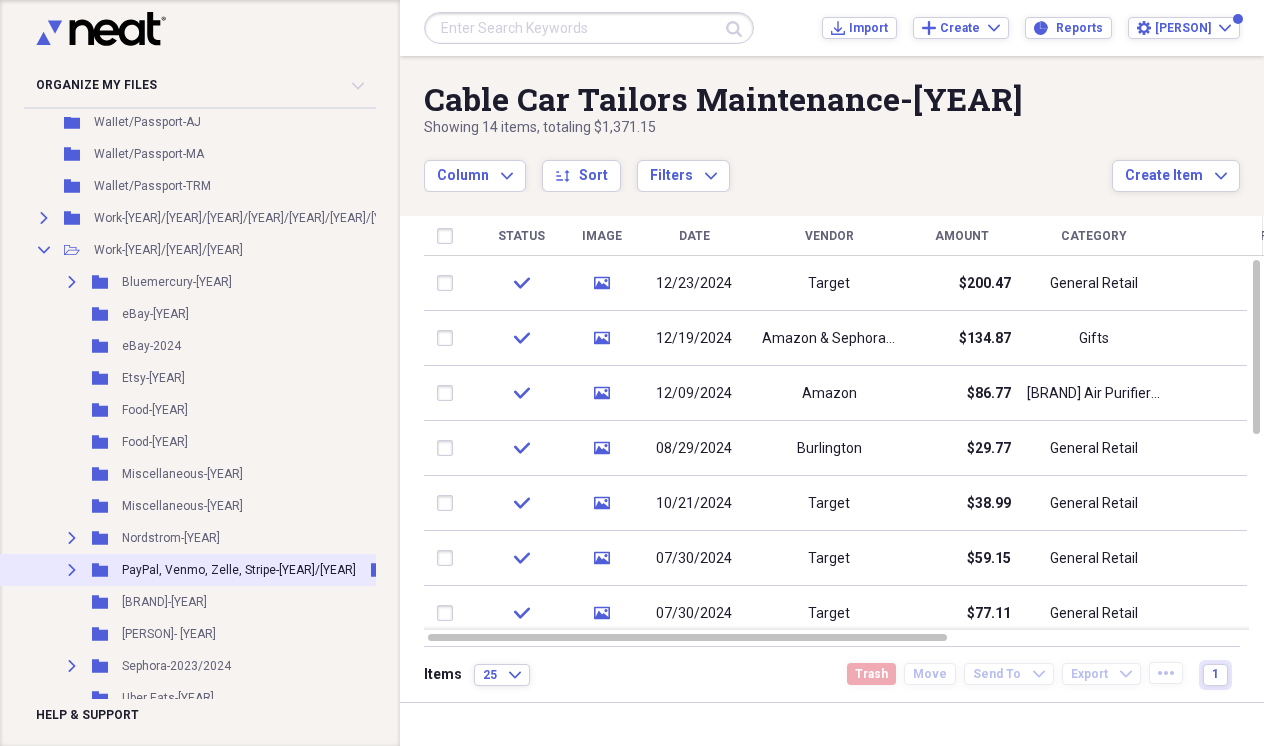 scroll, scrollTop: 2662, scrollLeft: 0, axis: vertical 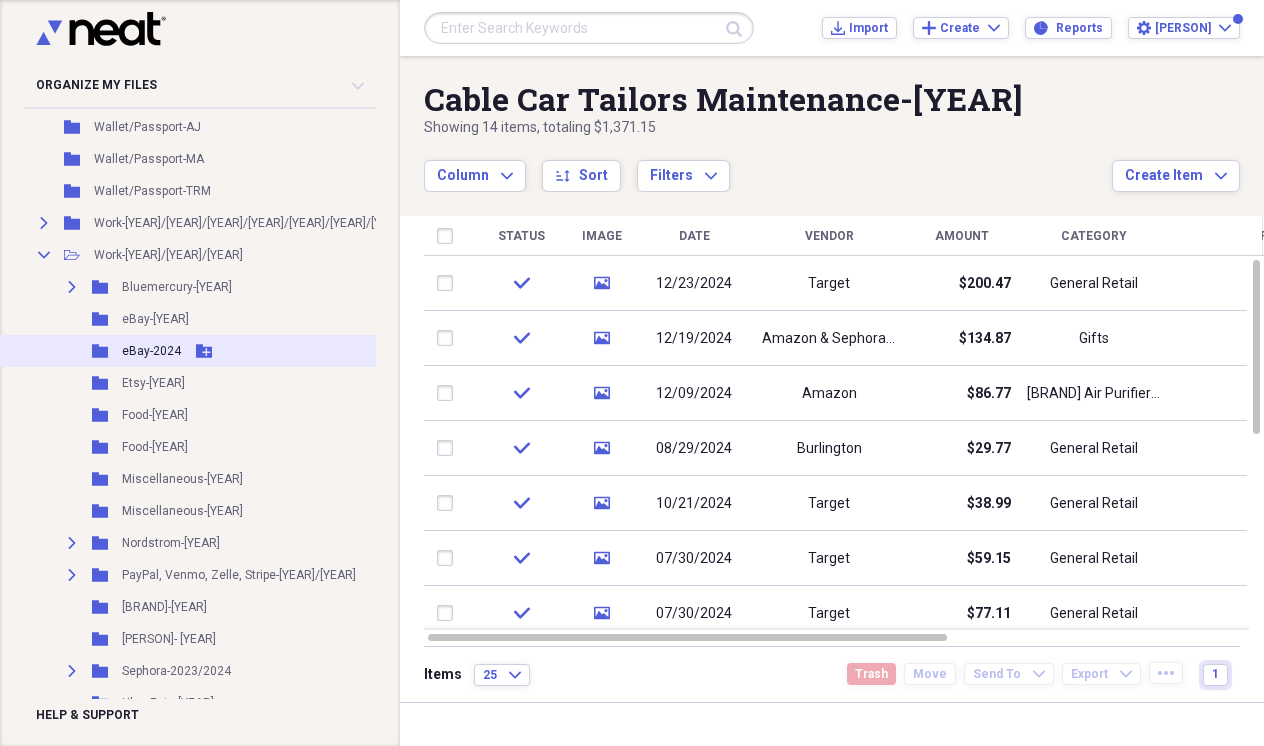click on "eBay-2024" at bounding box center [151, 351] 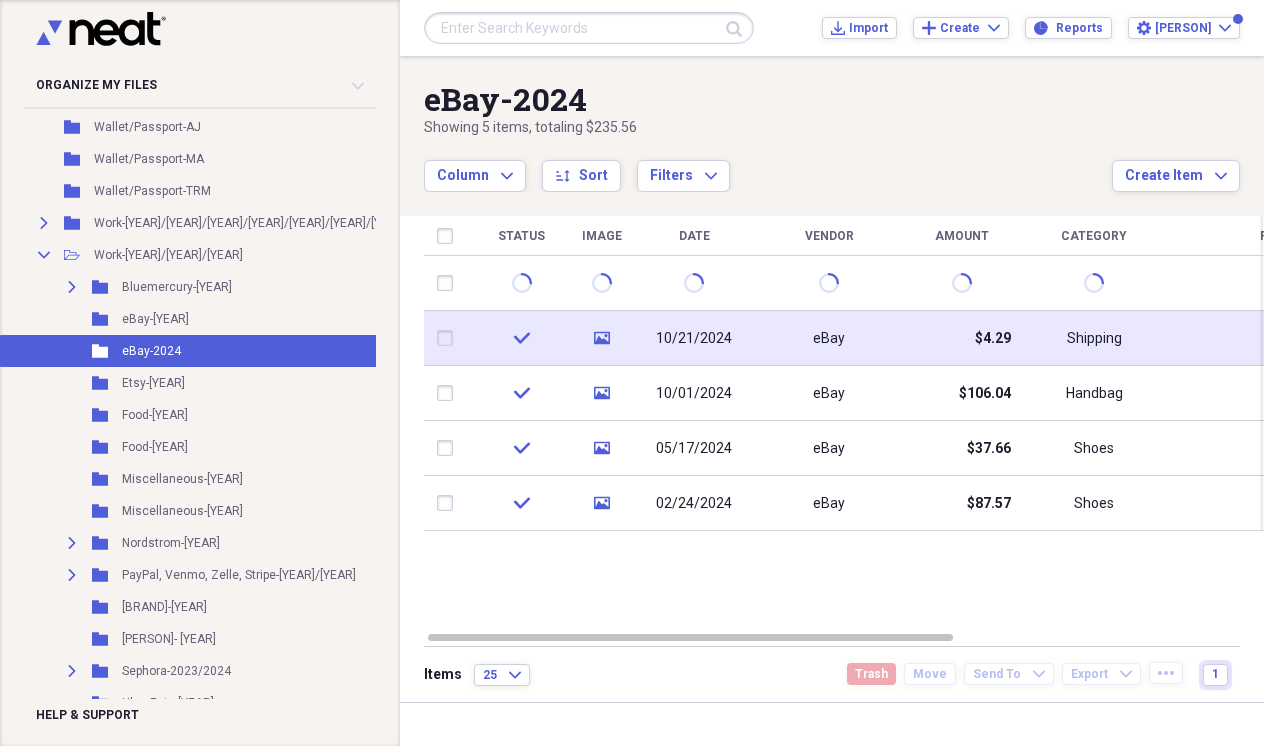 click on "10/21/2024" at bounding box center (694, 339) 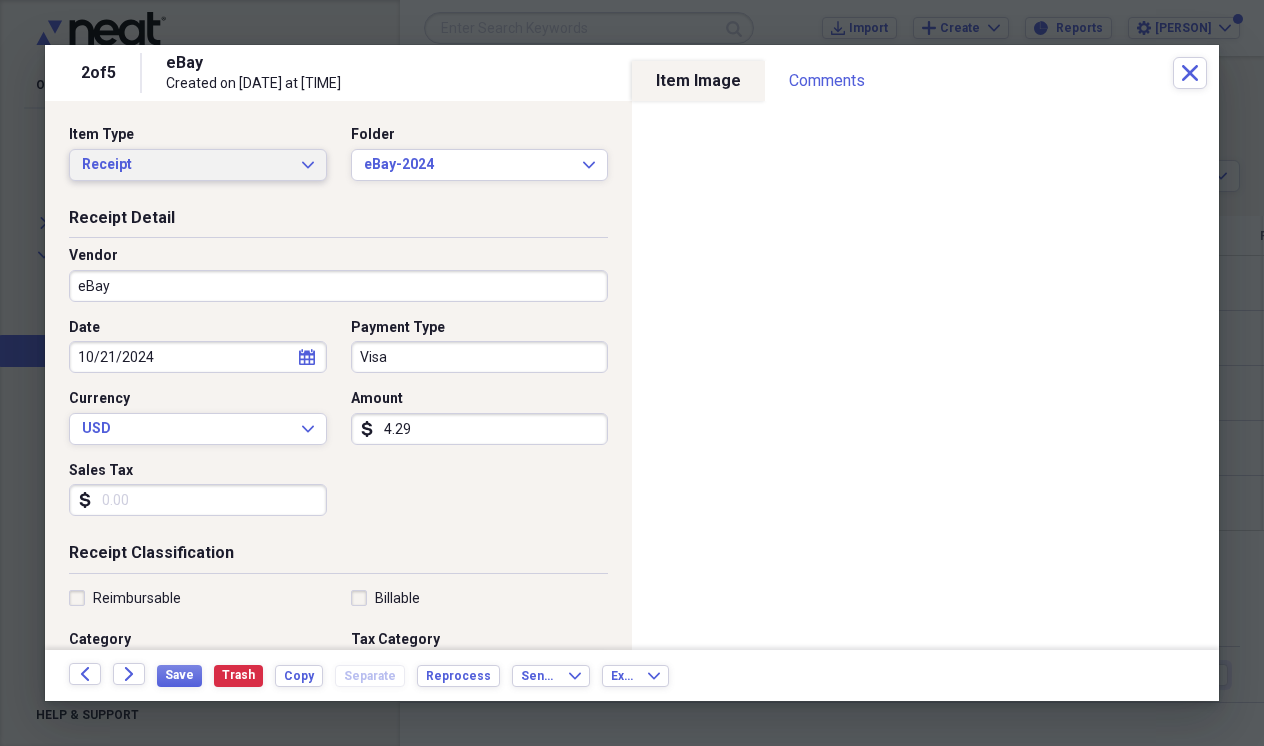 scroll, scrollTop: 0, scrollLeft: 0, axis: both 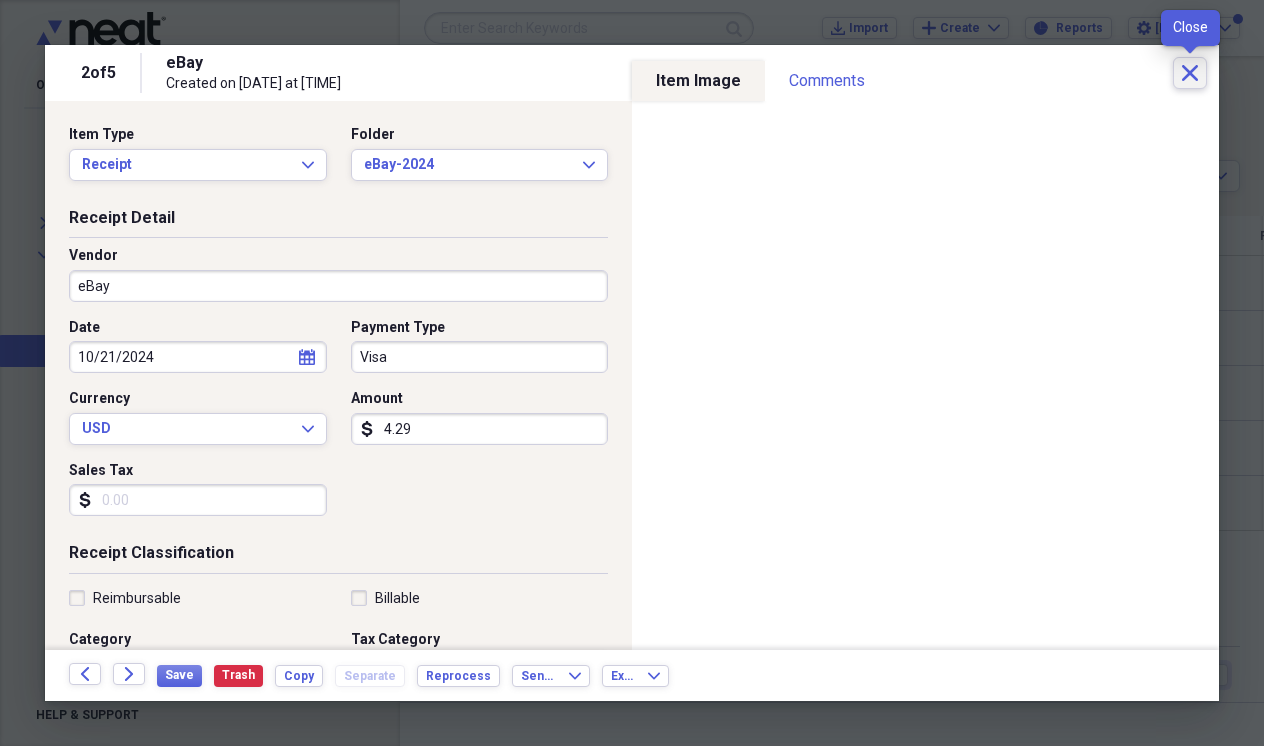 click on "Close" 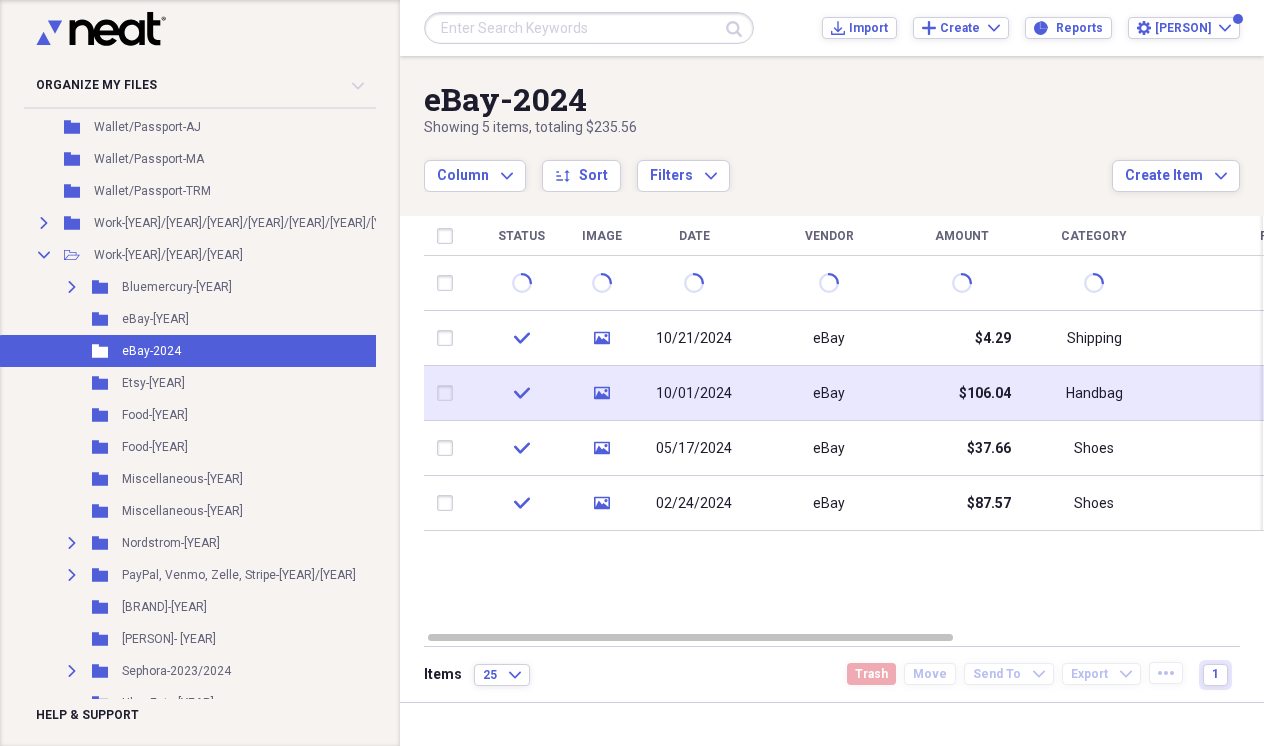 click on "eBay" at bounding box center [829, 393] 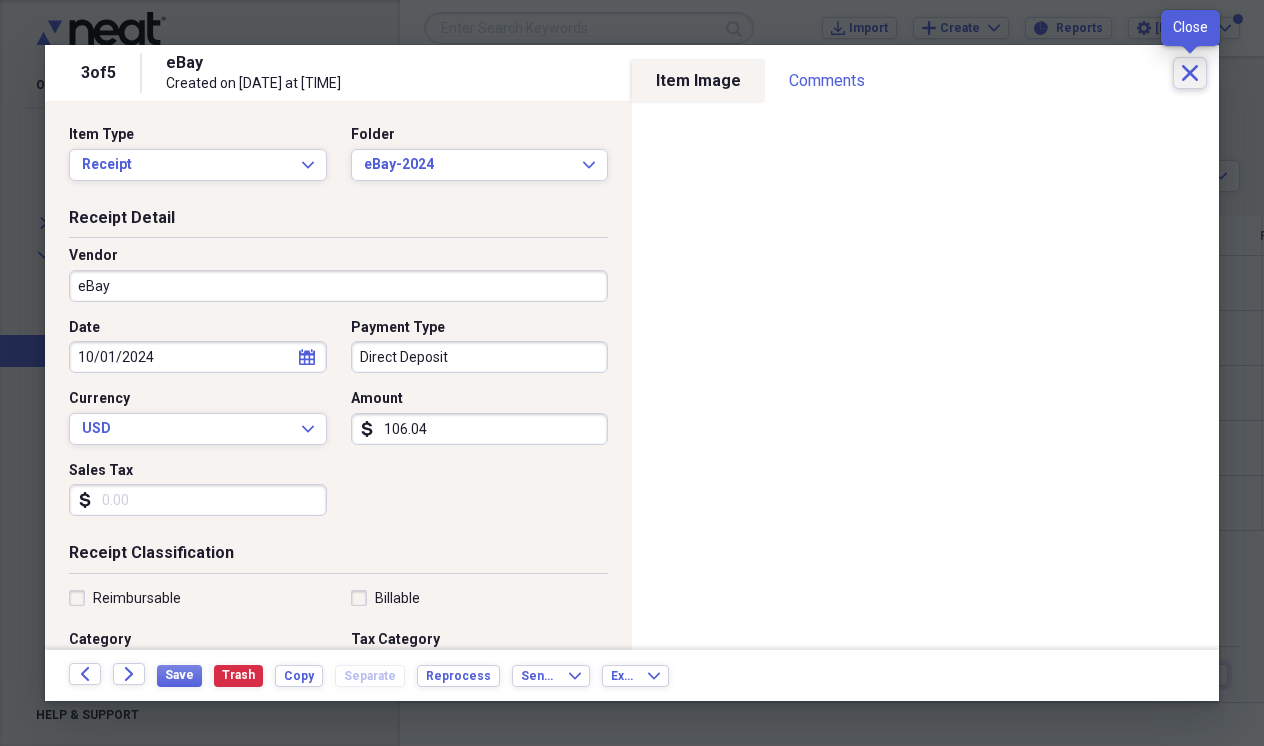 click on "Close" 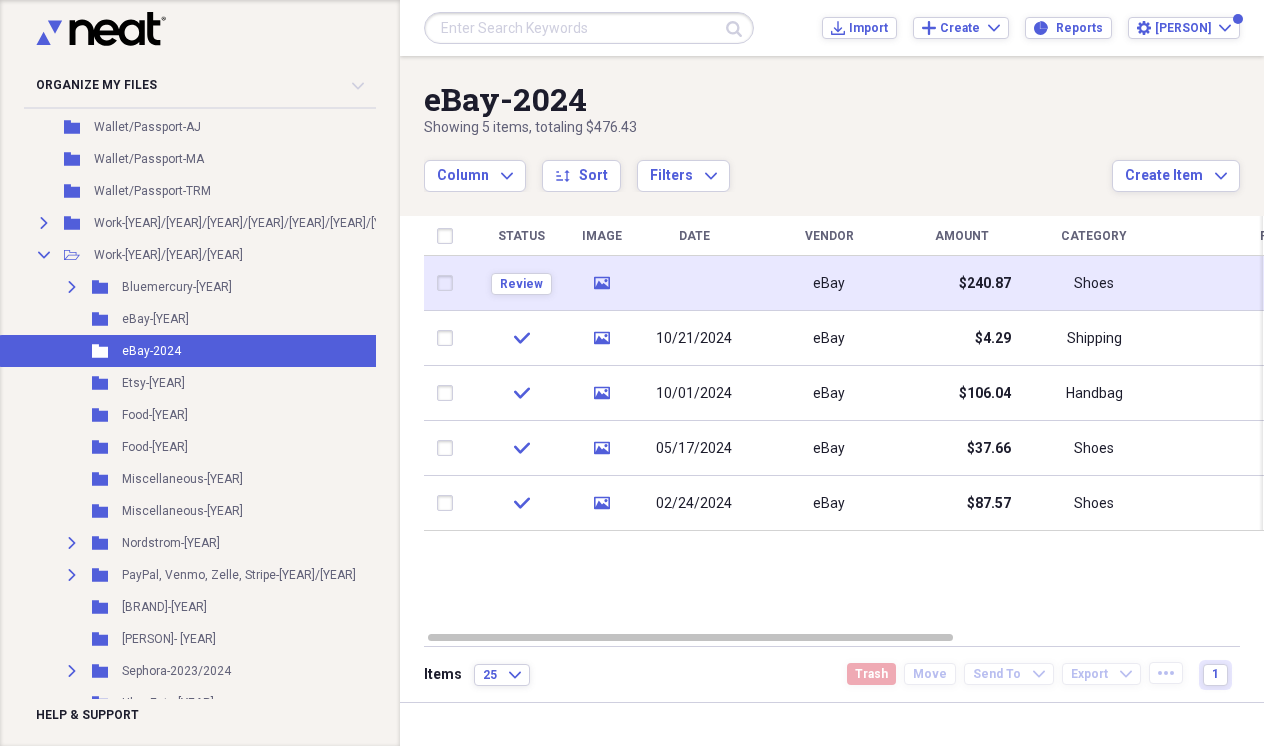 click at bounding box center (694, 283) 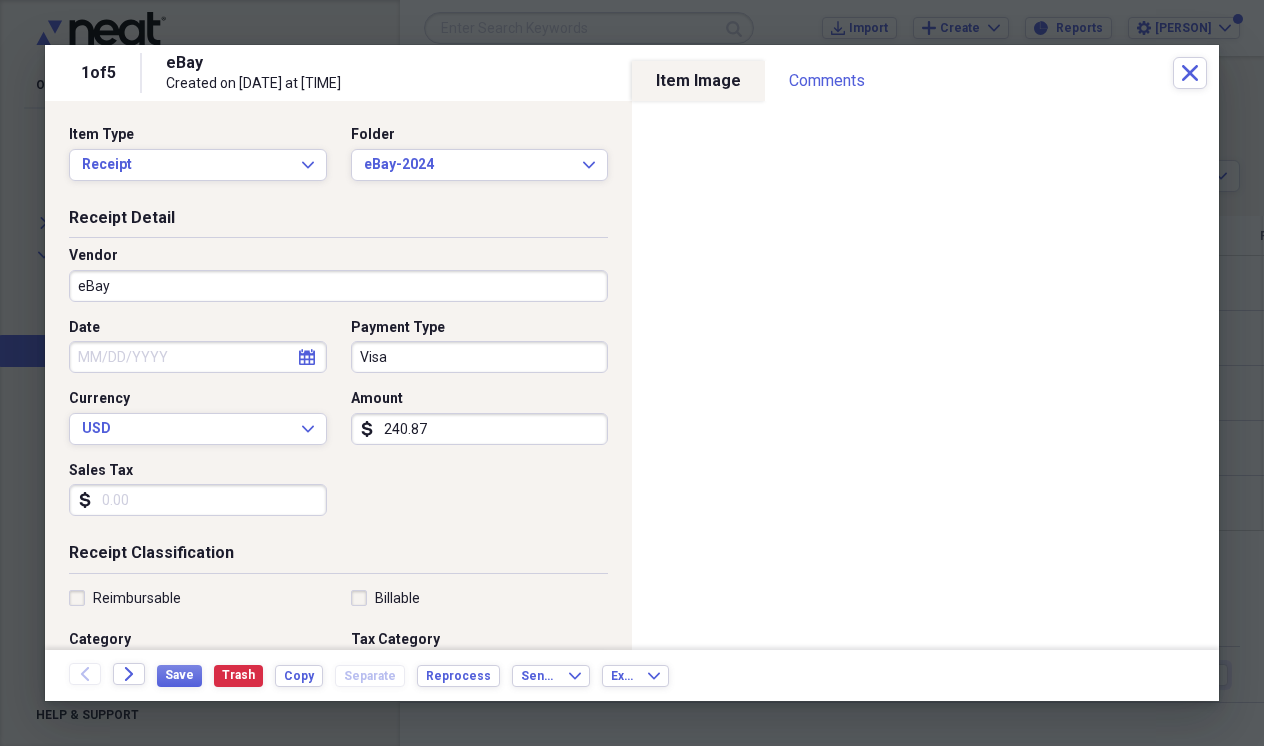 click on "calendar" 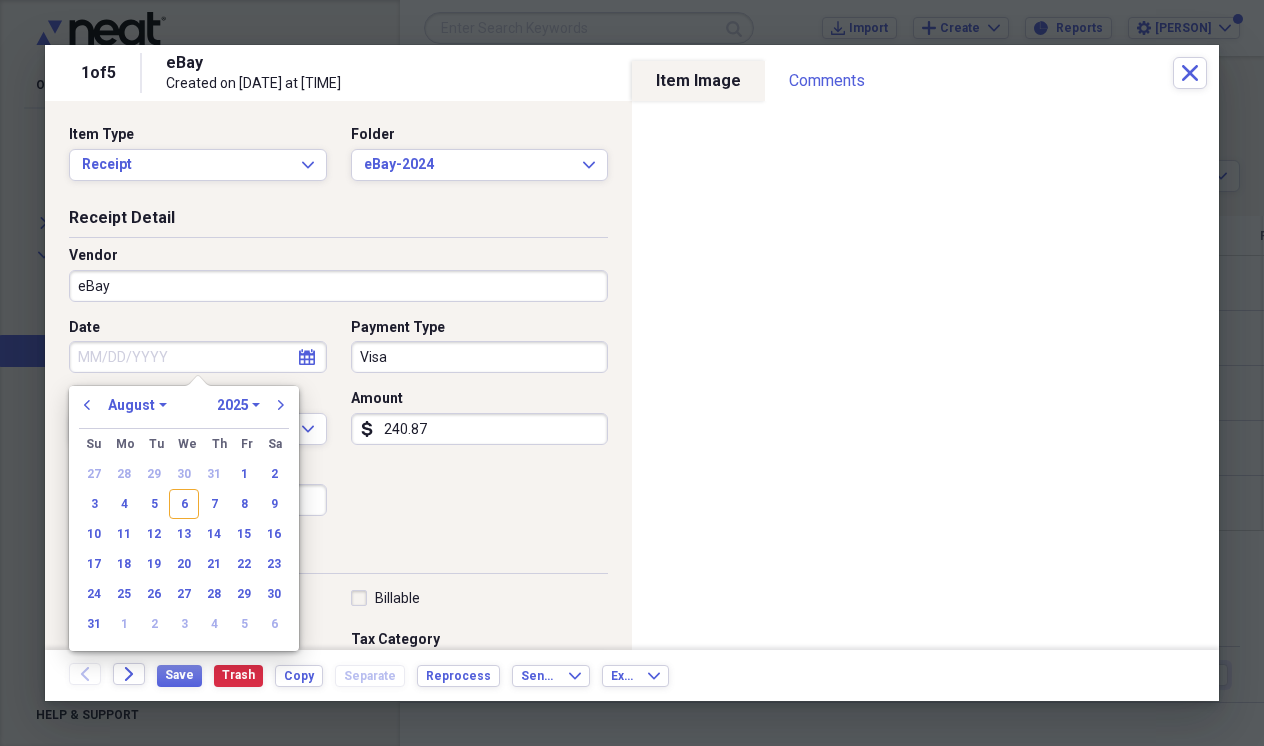 select on "2024" 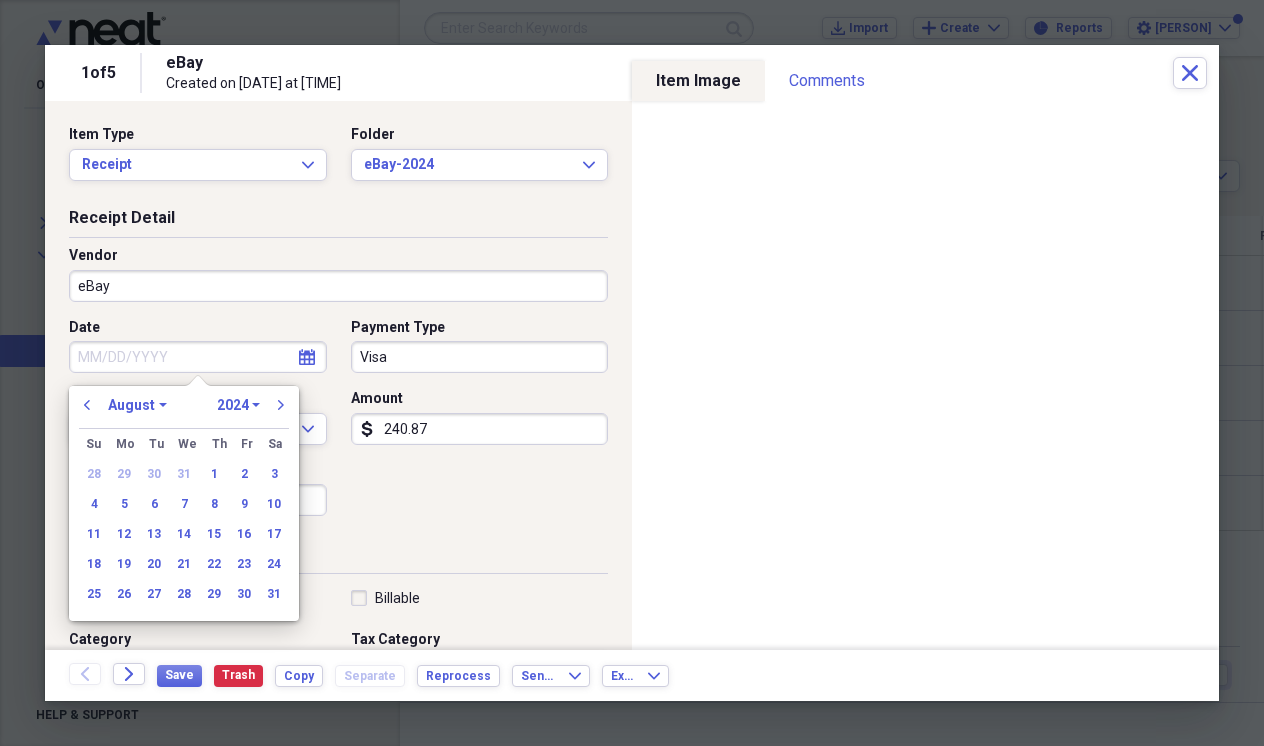 select on "11" 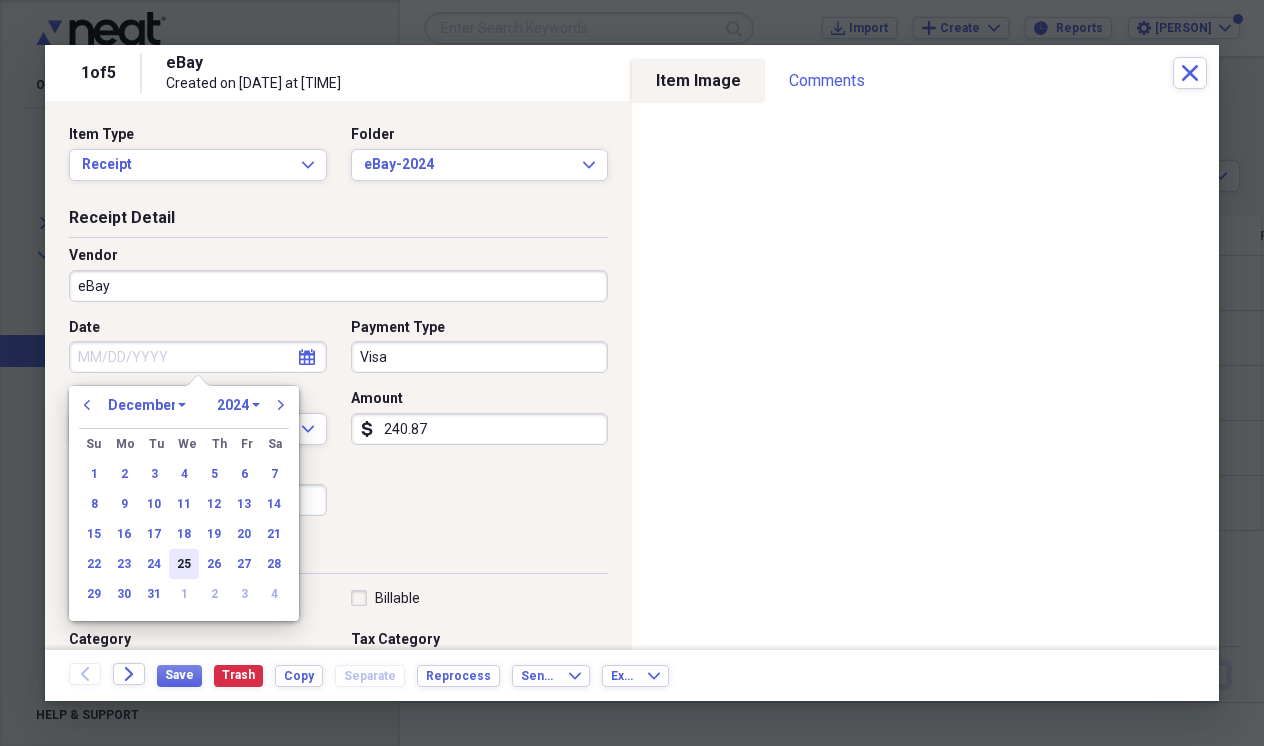 click on "25" at bounding box center [184, 564] 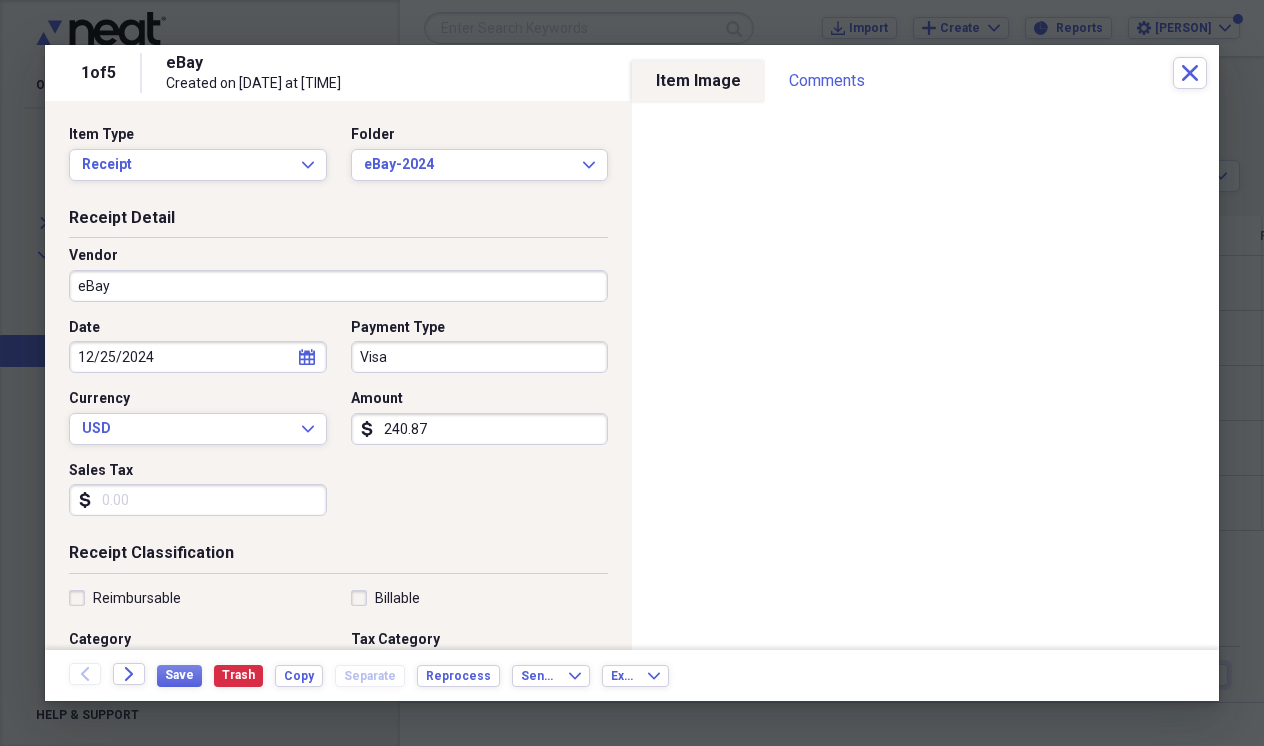 click on "Visa" at bounding box center (480, 357) 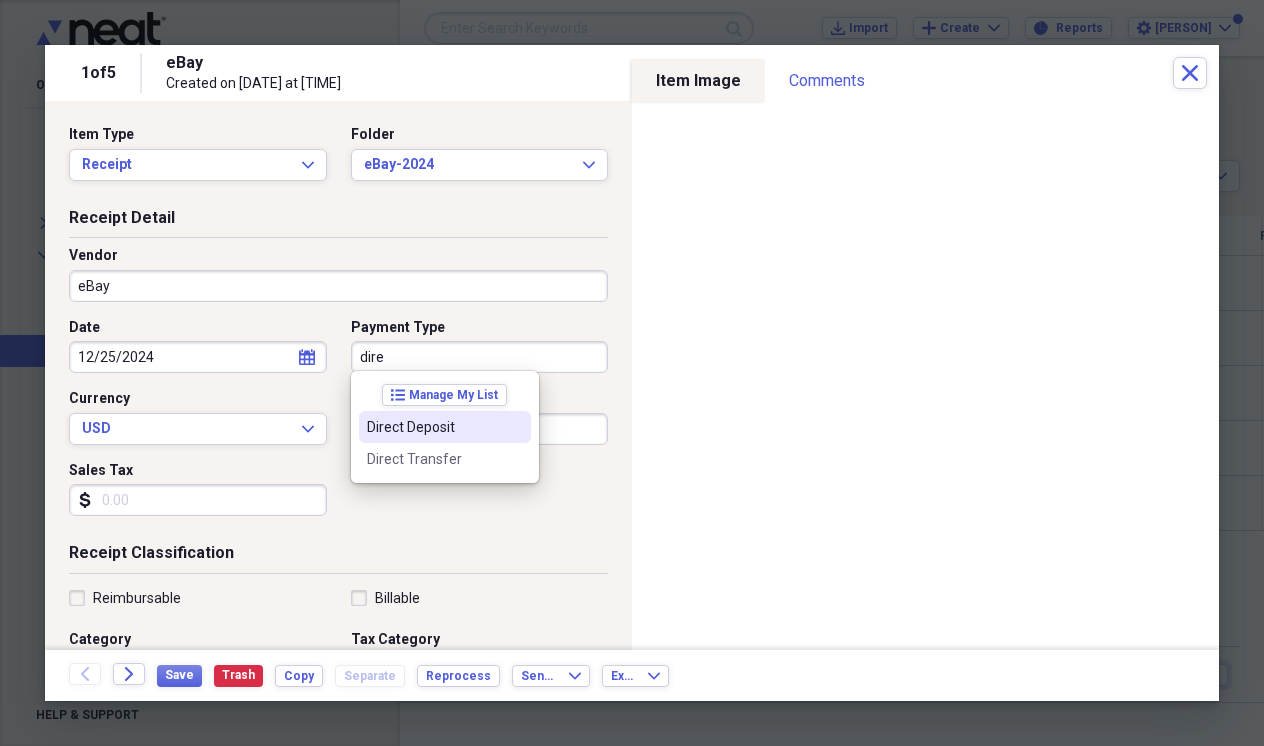 click on "Direct Deposit" at bounding box center (445, 427) 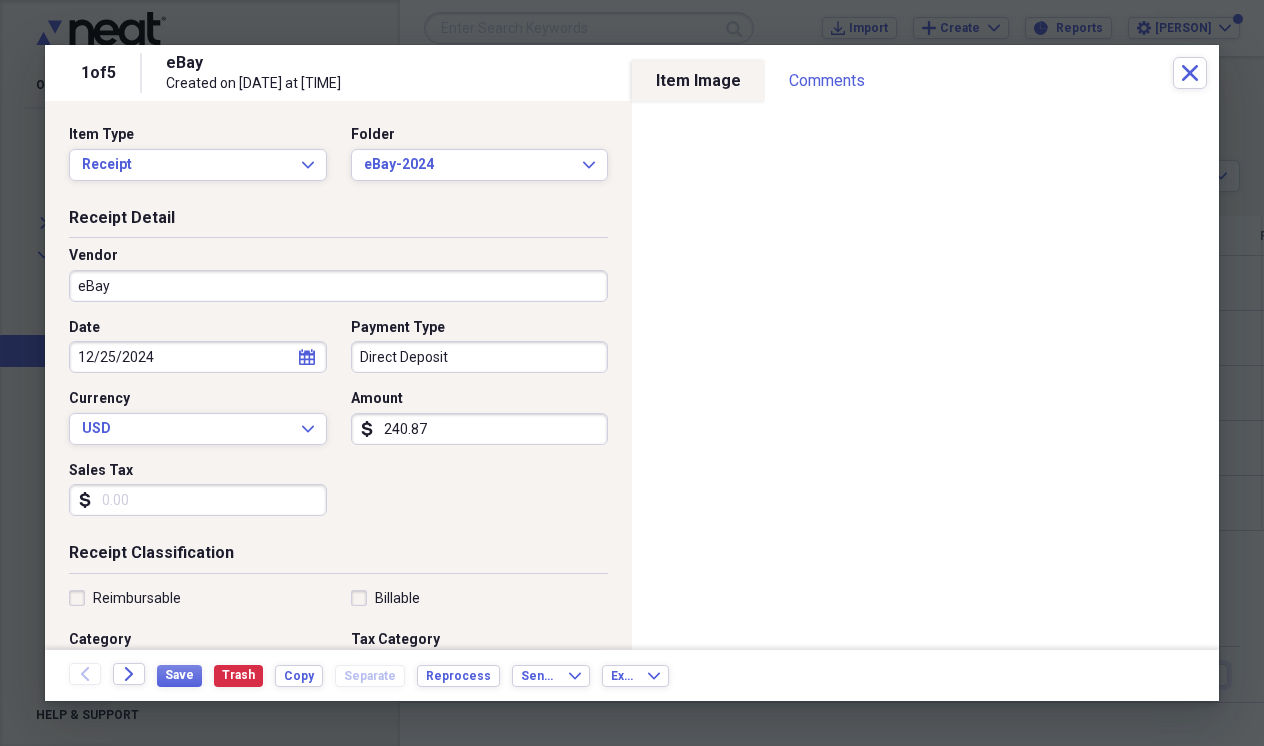 click on "240.87" at bounding box center (480, 429) 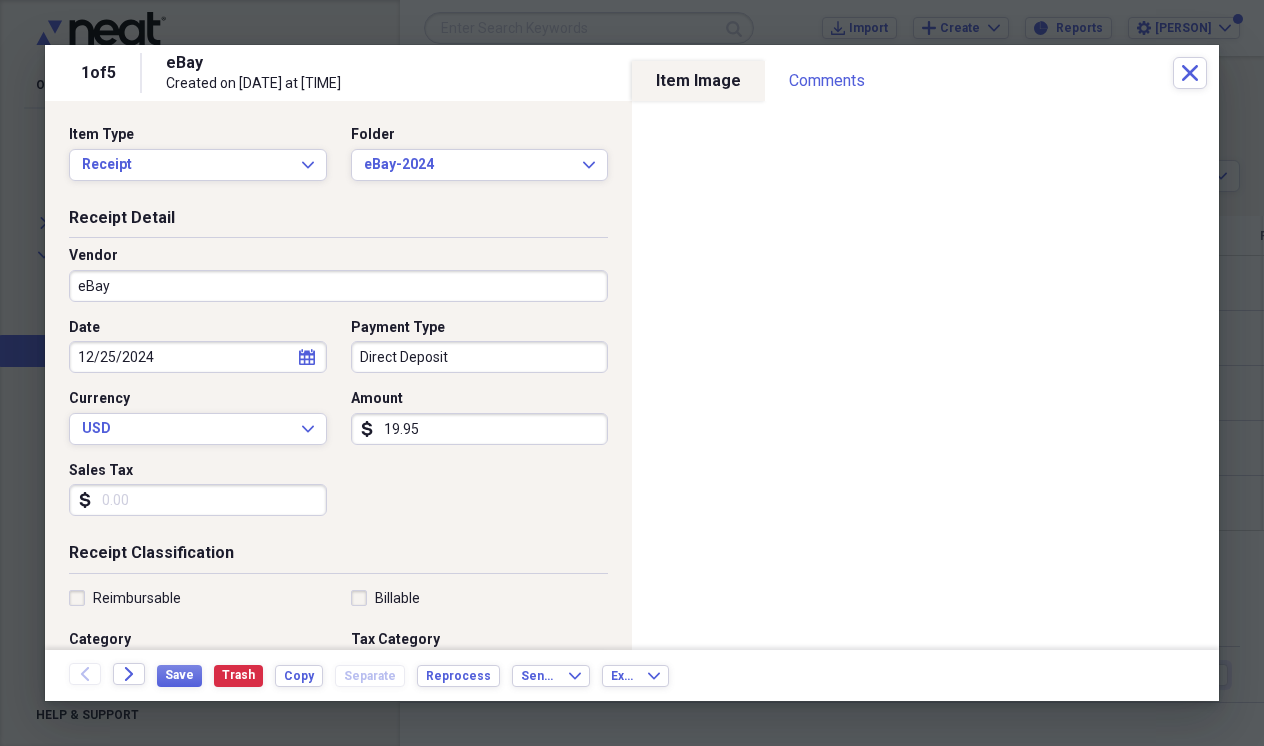 type on "199.54" 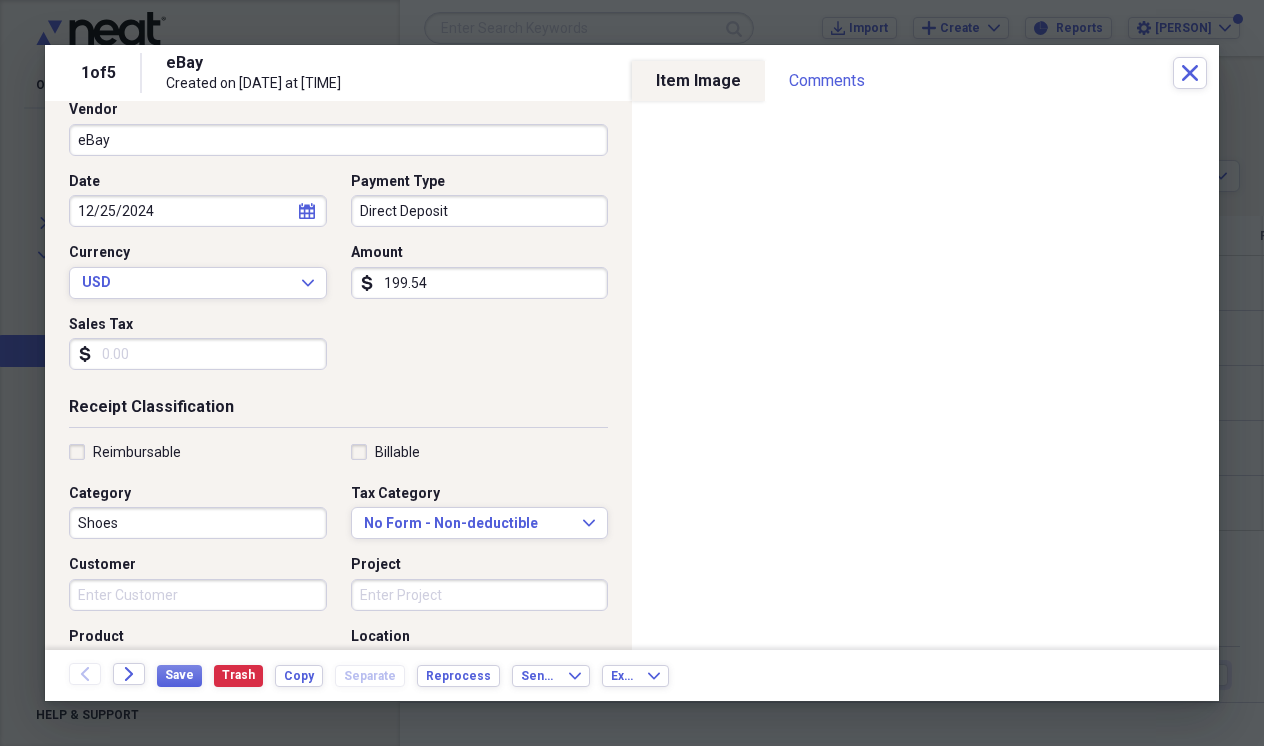 scroll, scrollTop: 147, scrollLeft: 0, axis: vertical 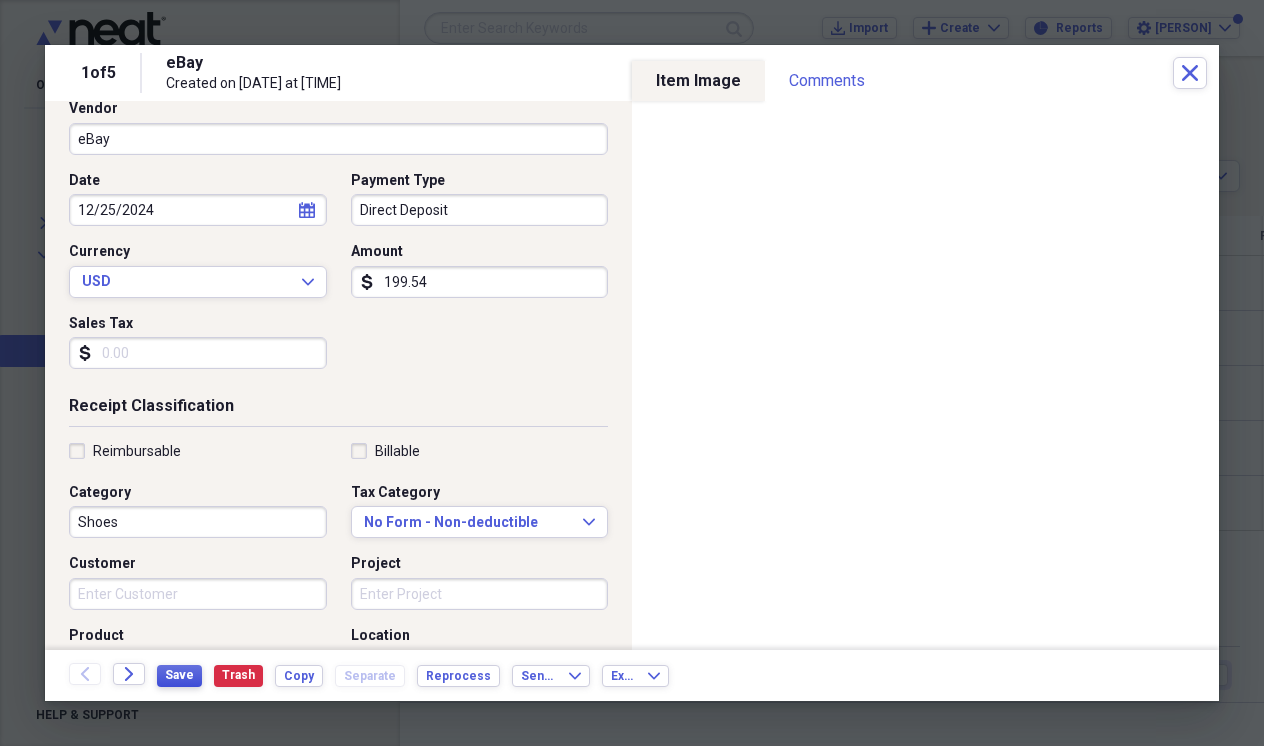 click on "Save" at bounding box center (179, 675) 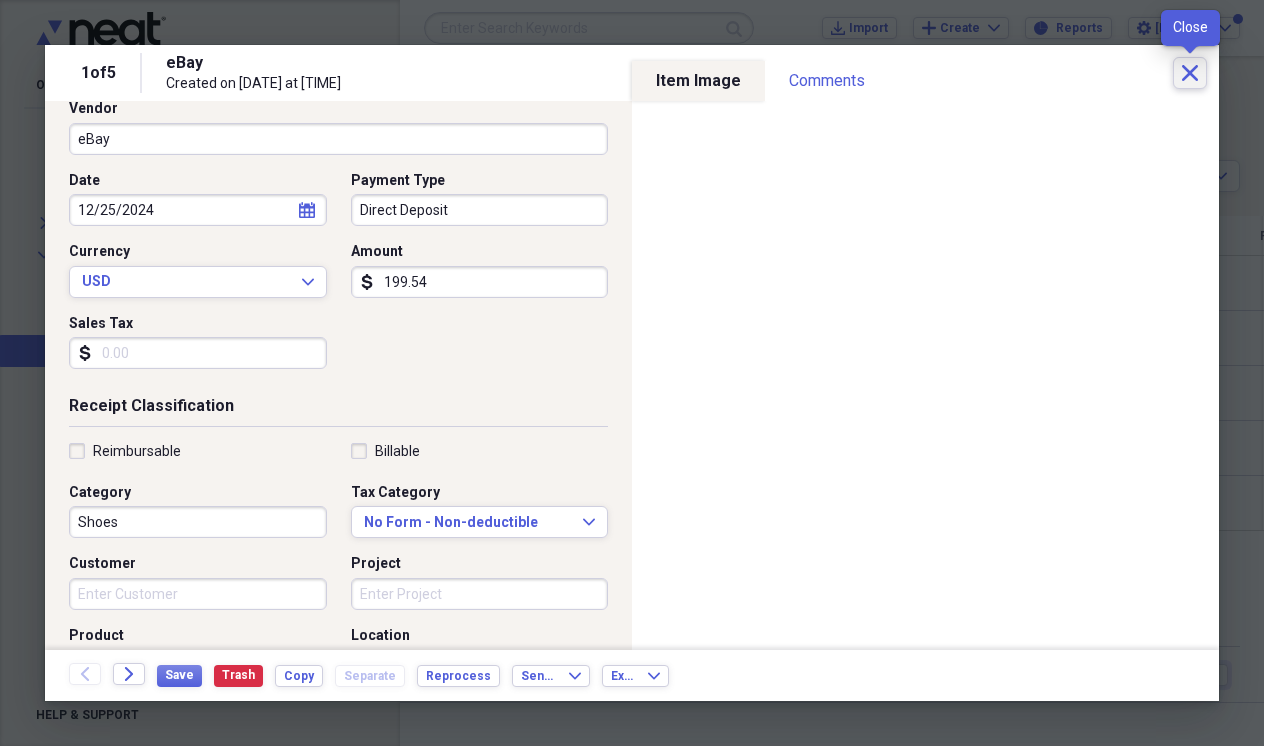 click on "Close" 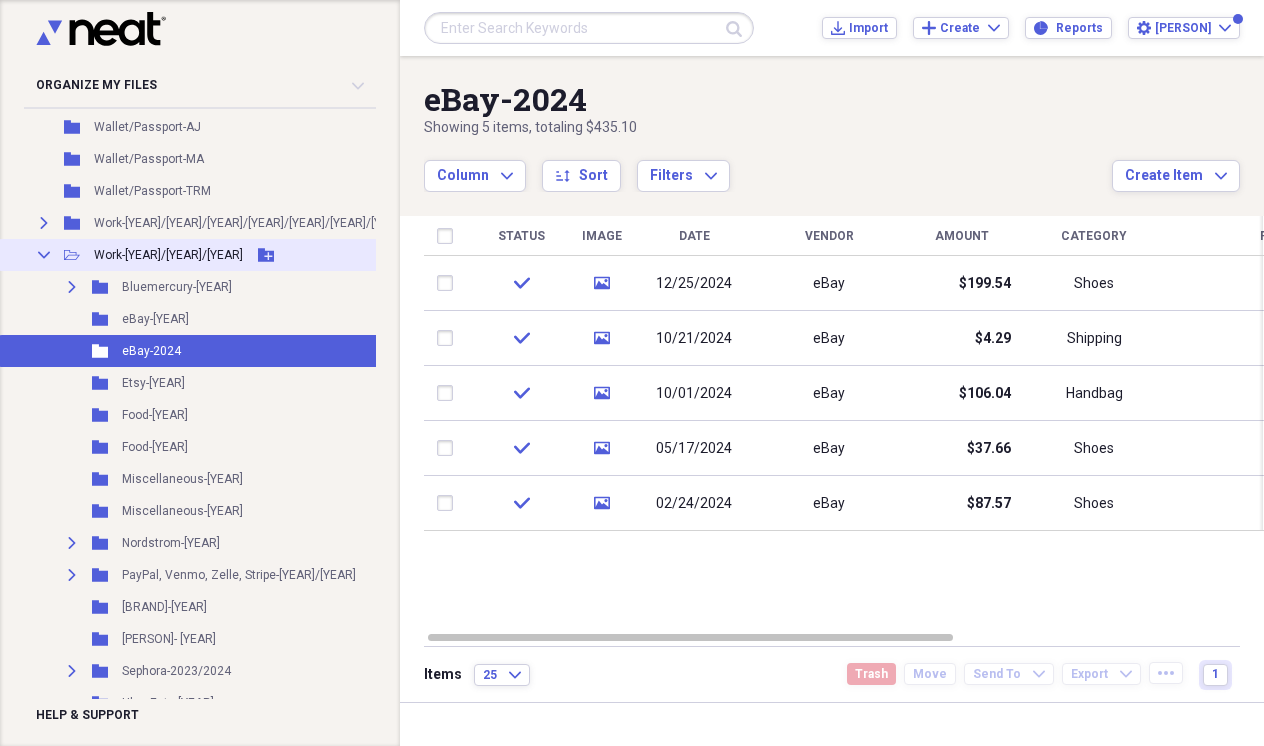 click on "Collapse" 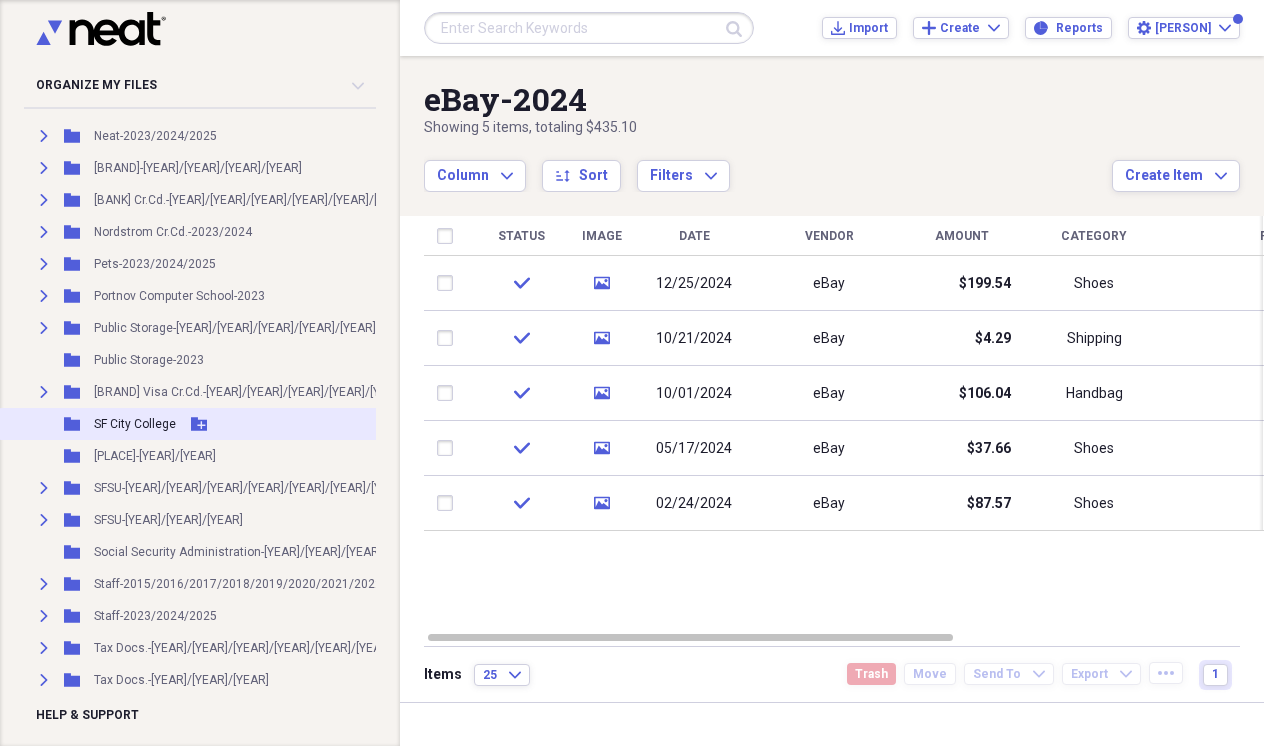 scroll, scrollTop: 1959, scrollLeft: 0, axis: vertical 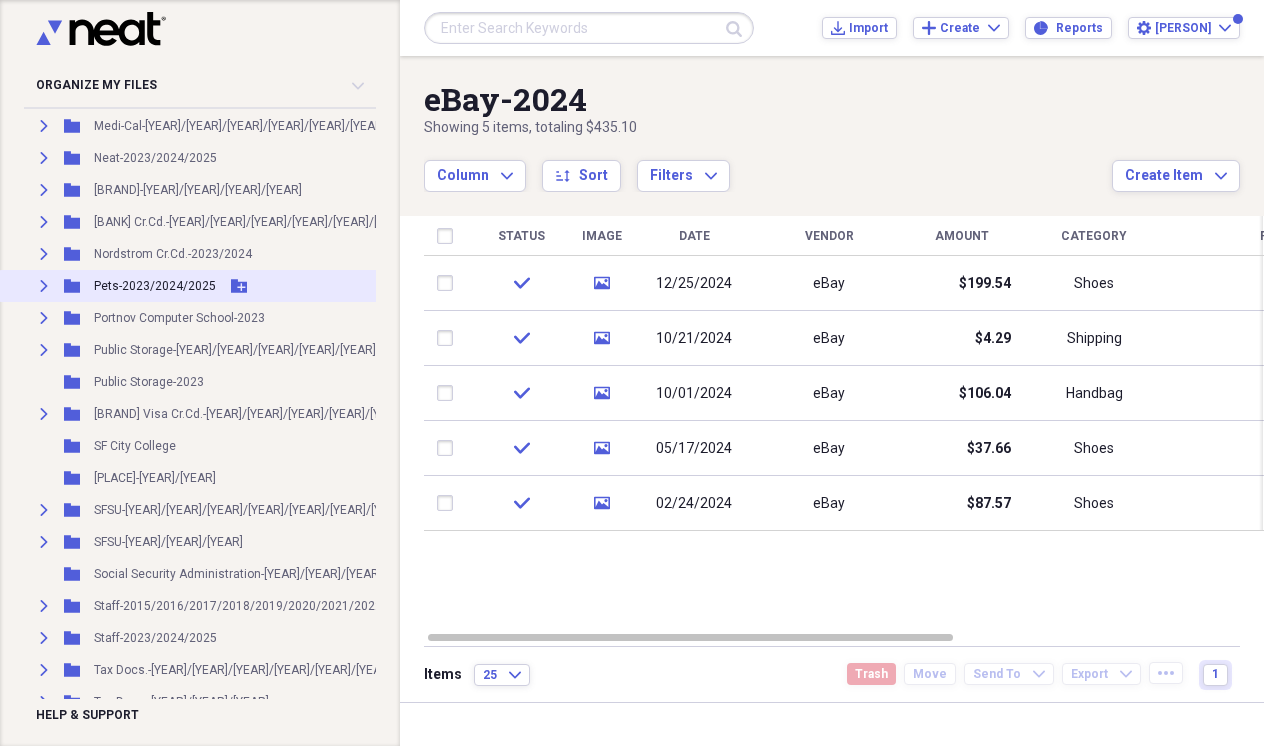 click on "Expand" 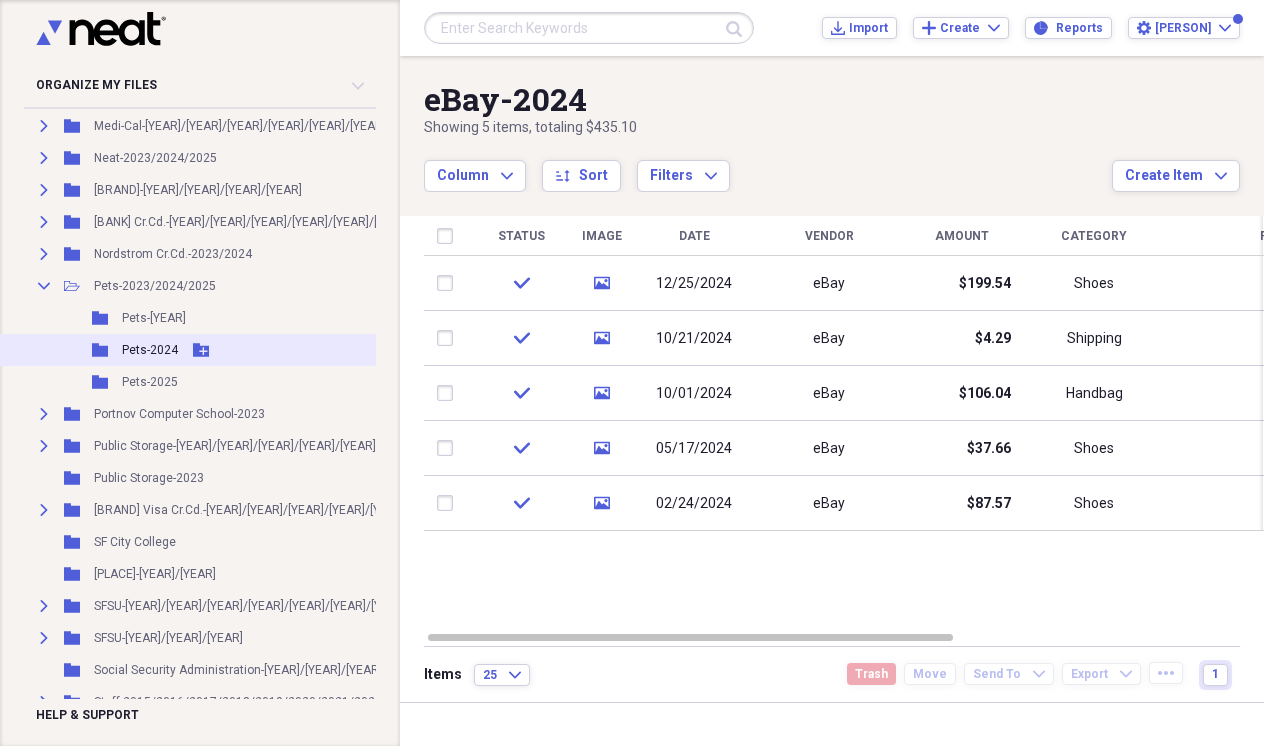 click on "Pets-2024" at bounding box center (150, 350) 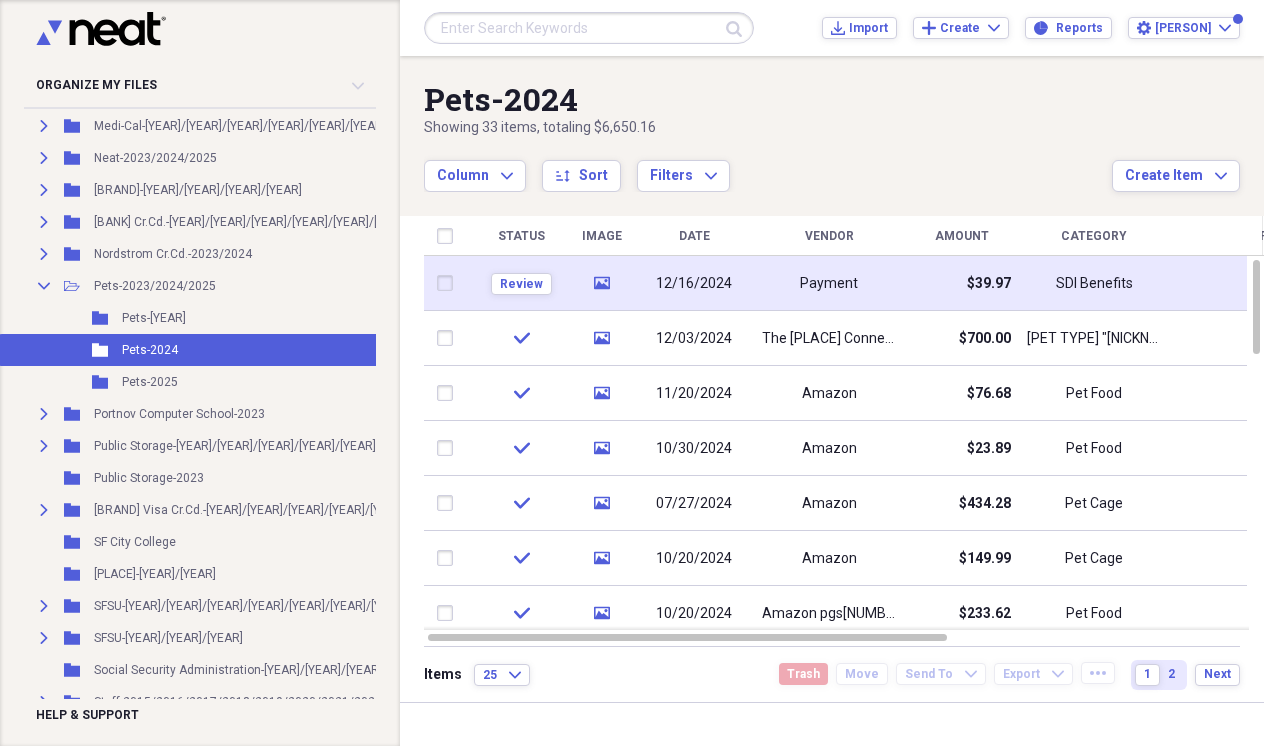 click on "$39.97" at bounding box center (961, 283) 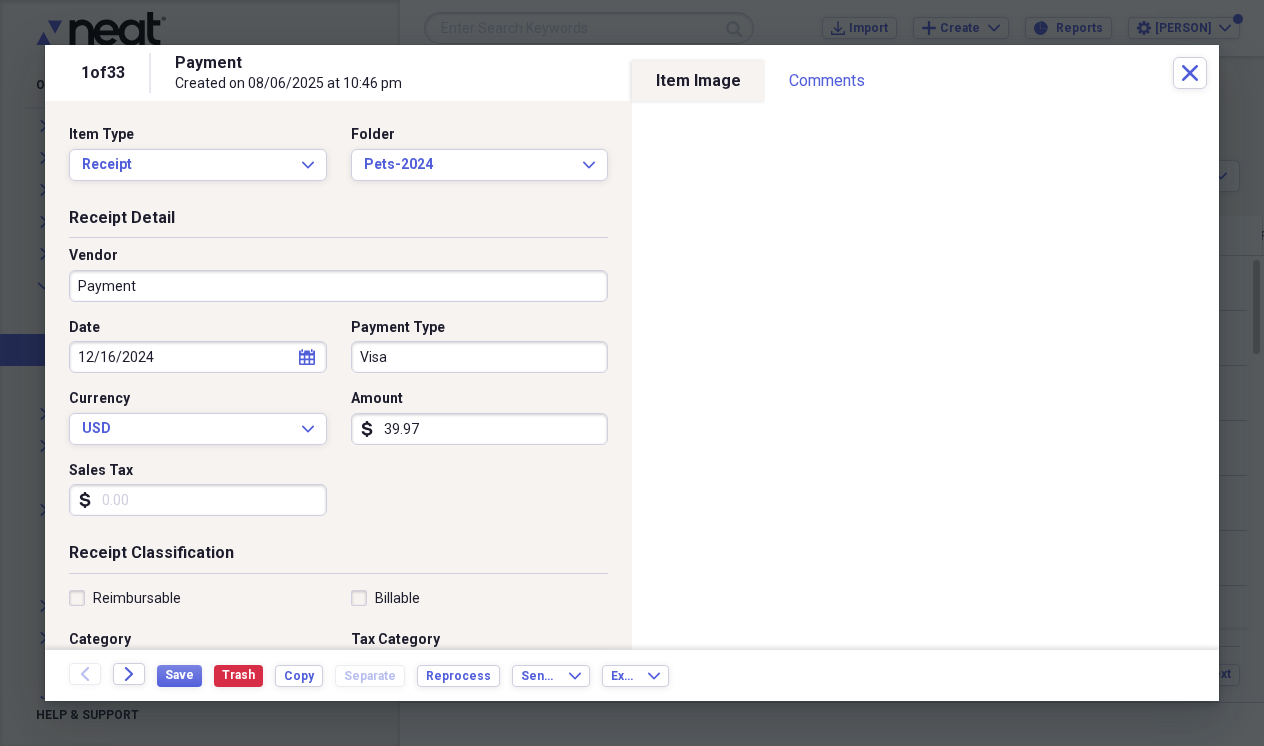 click on "39.97" at bounding box center [480, 429] 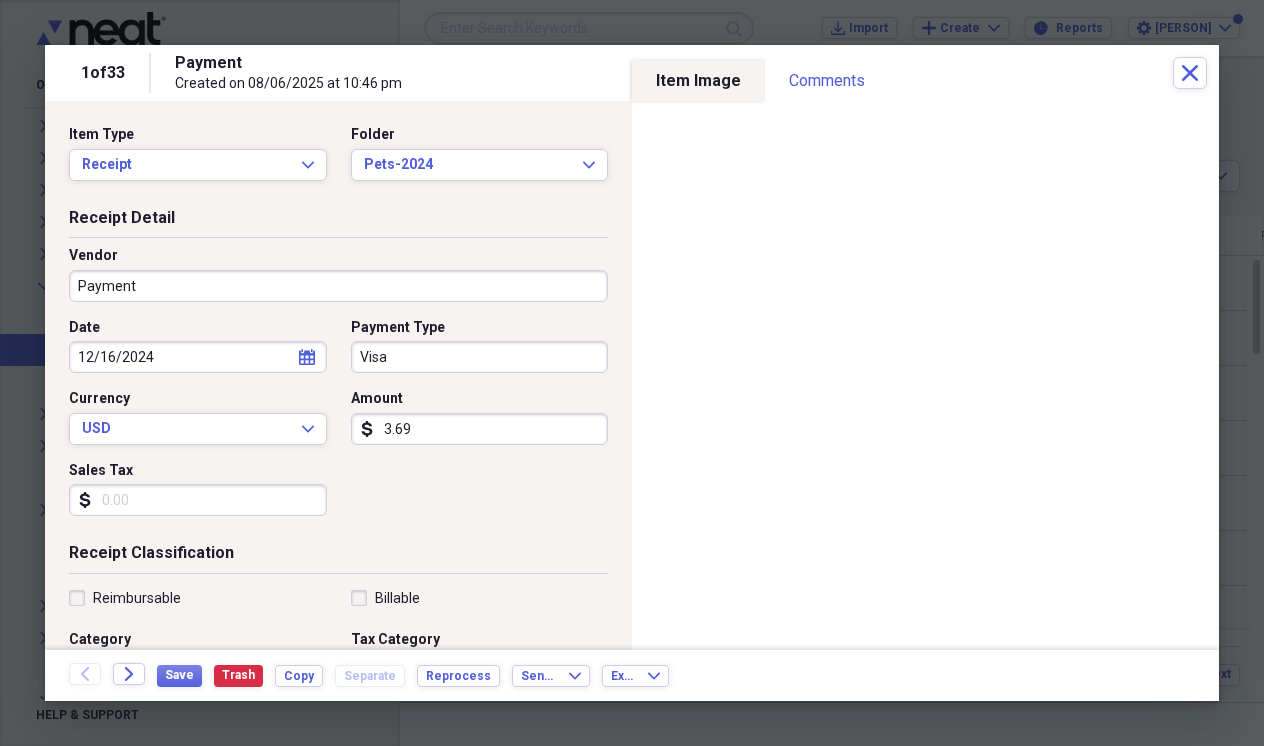 type on "36.90" 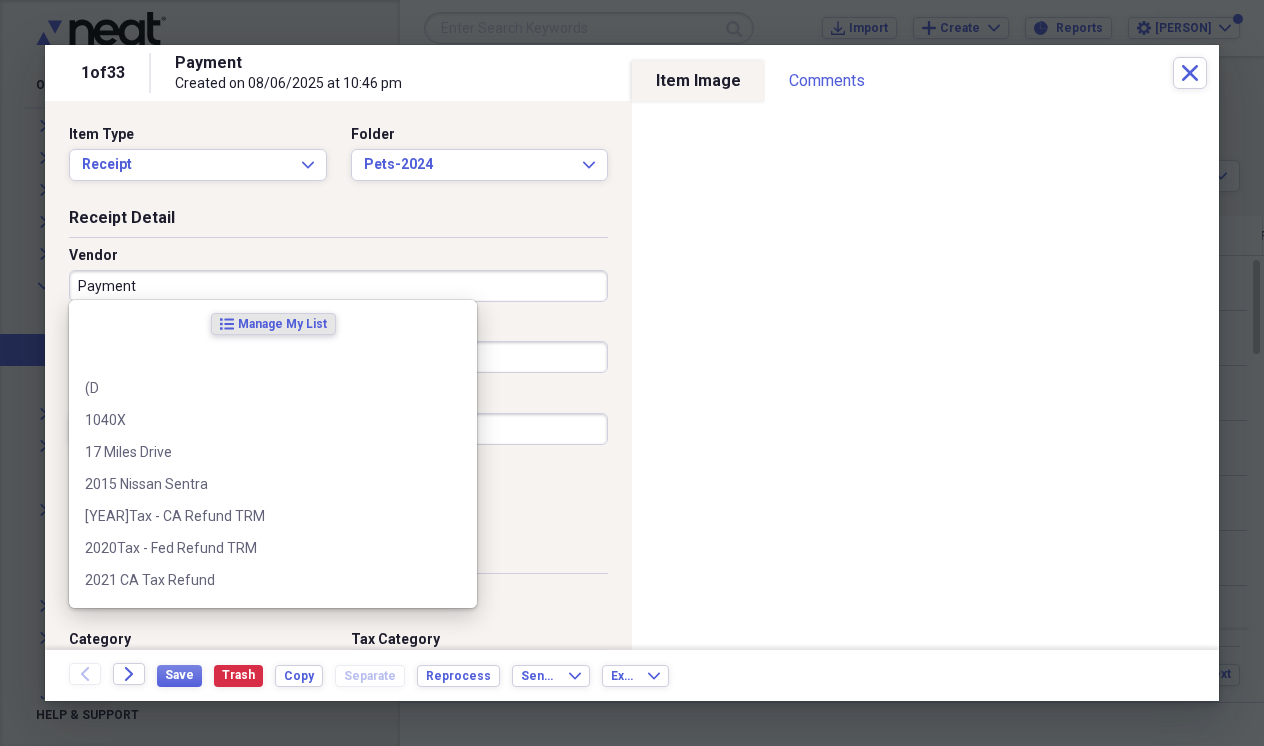 click on "Payment" at bounding box center (338, 286) 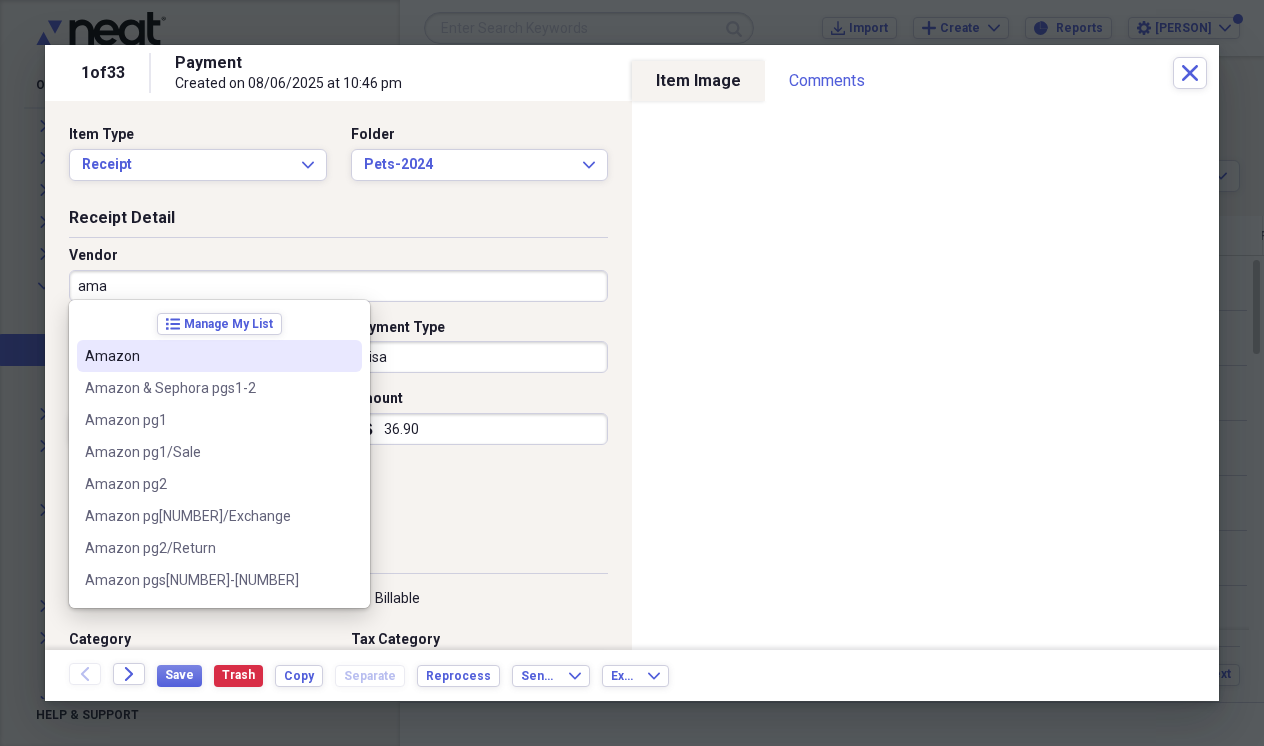 click on "Amazon" at bounding box center (207, 356) 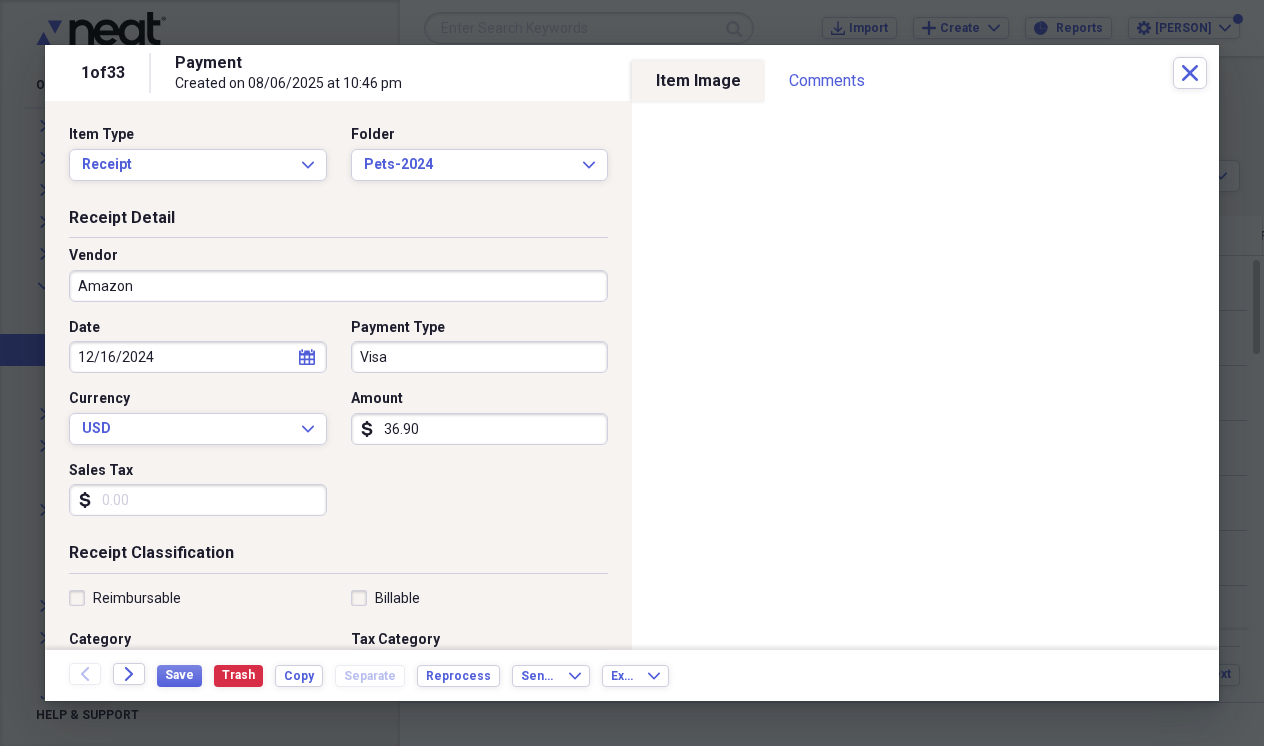type on "Pet Supplies" 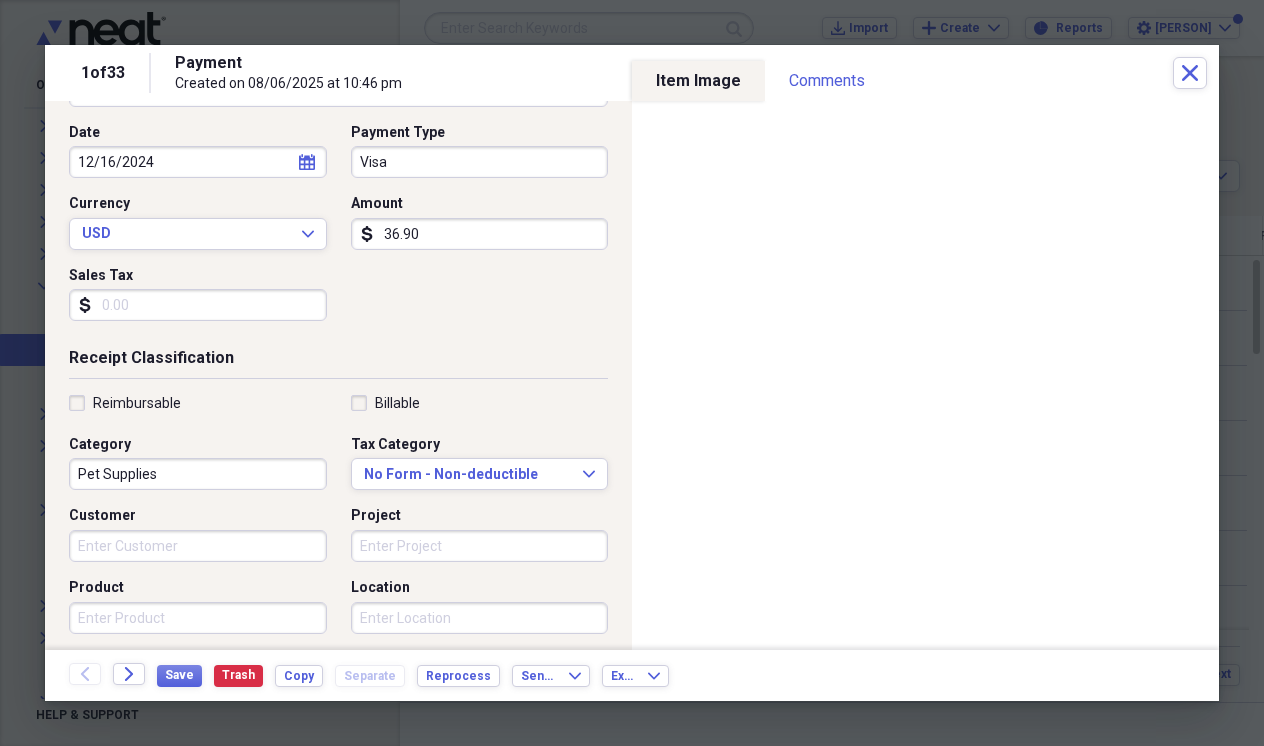 scroll, scrollTop: 197, scrollLeft: 0, axis: vertical 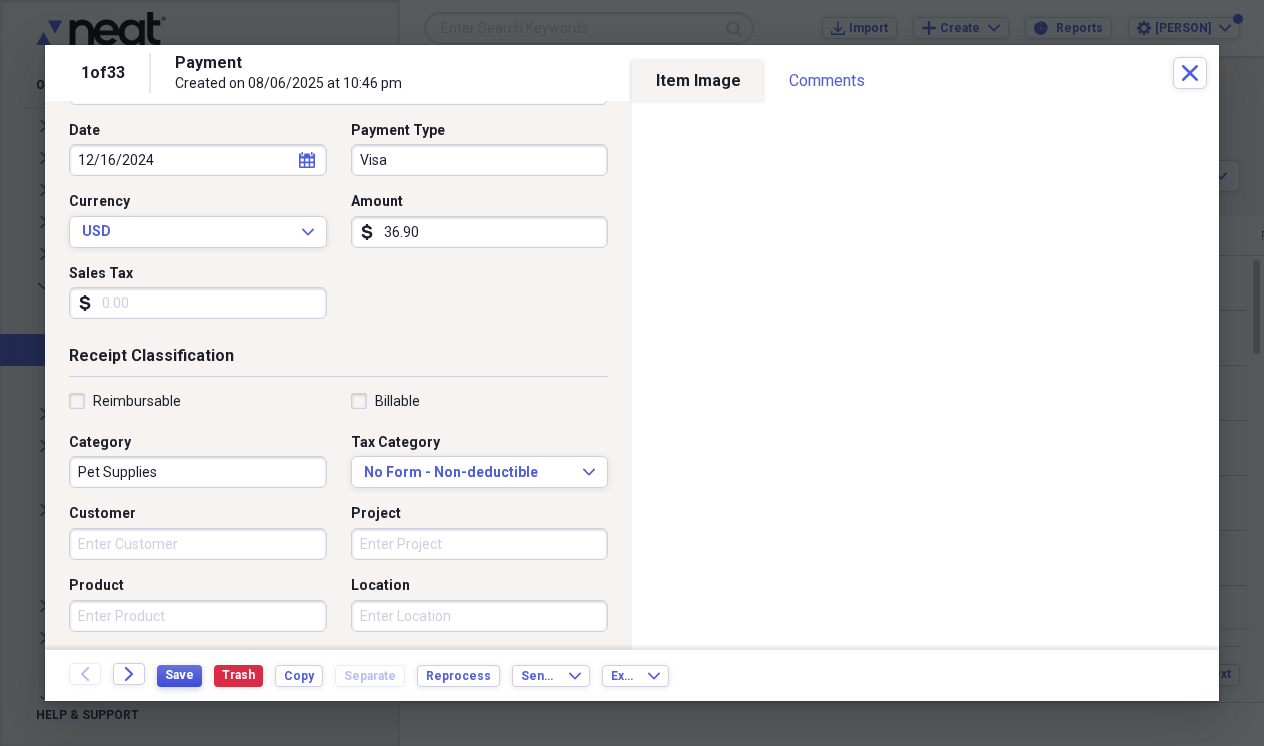 click on "Save" at bounding box center (179, 675) 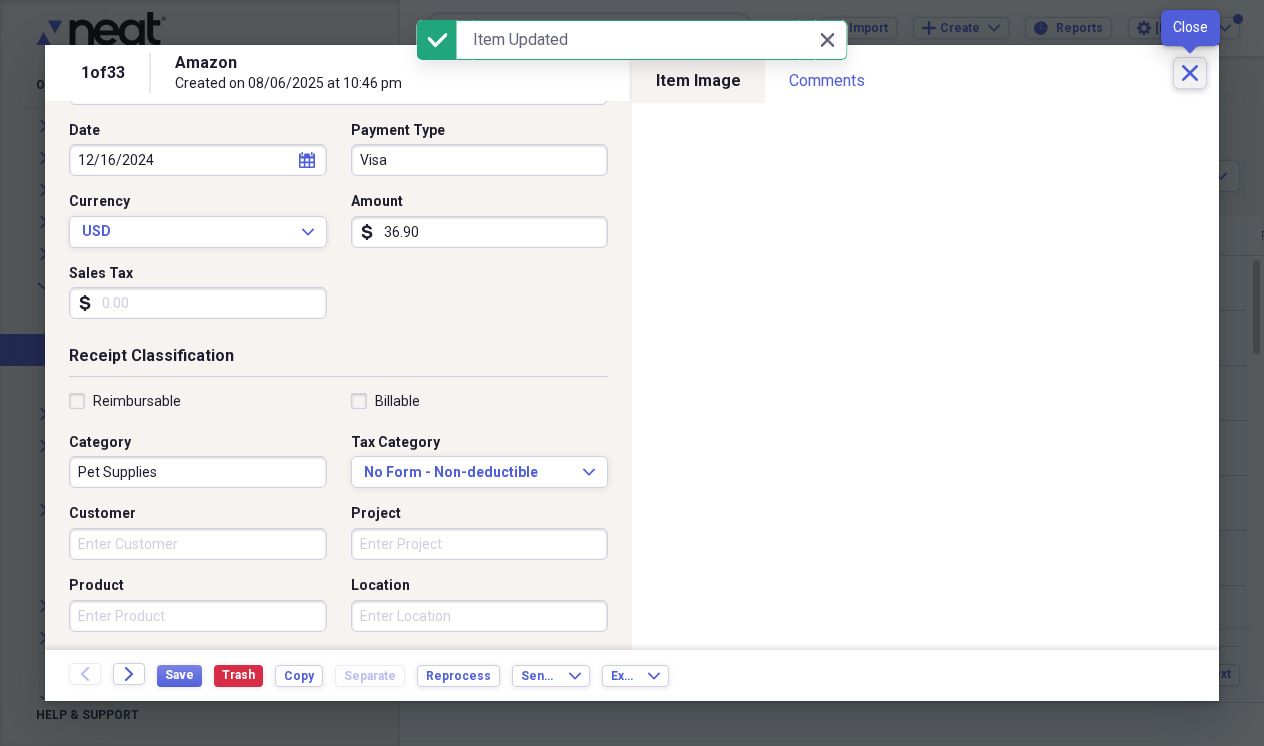 click on "Close" 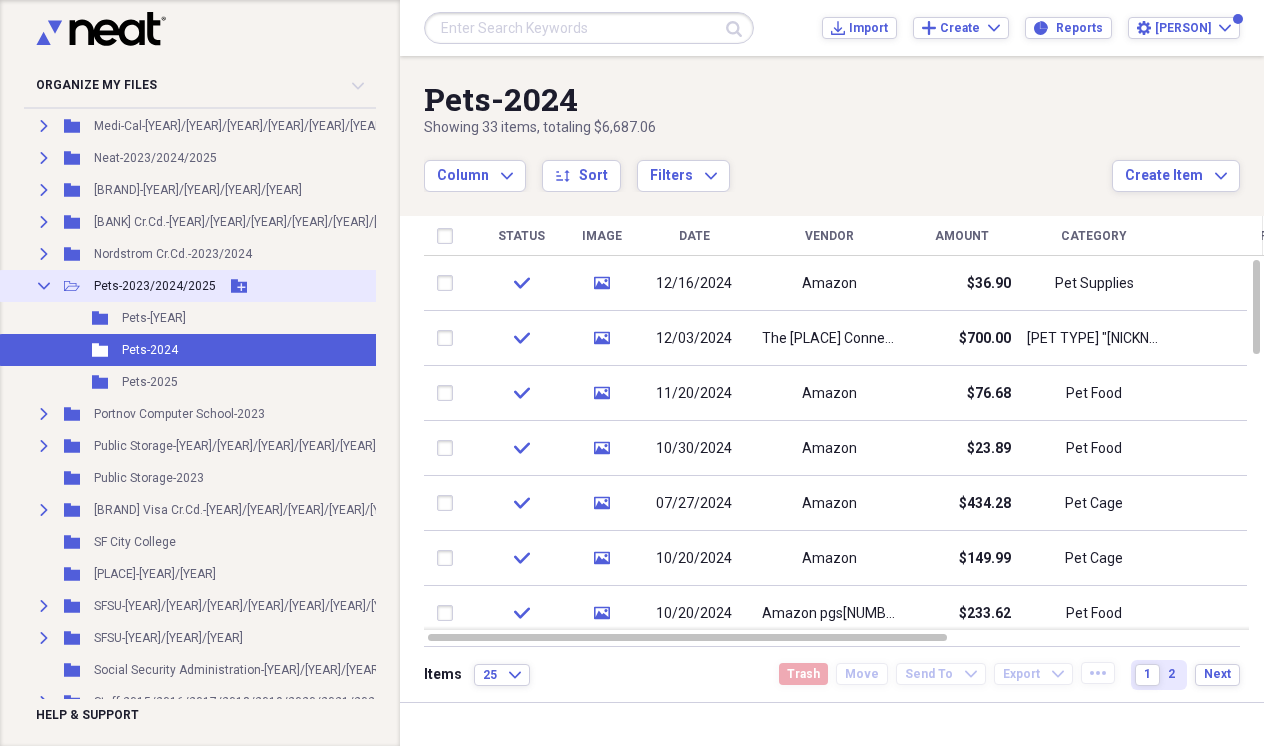 click 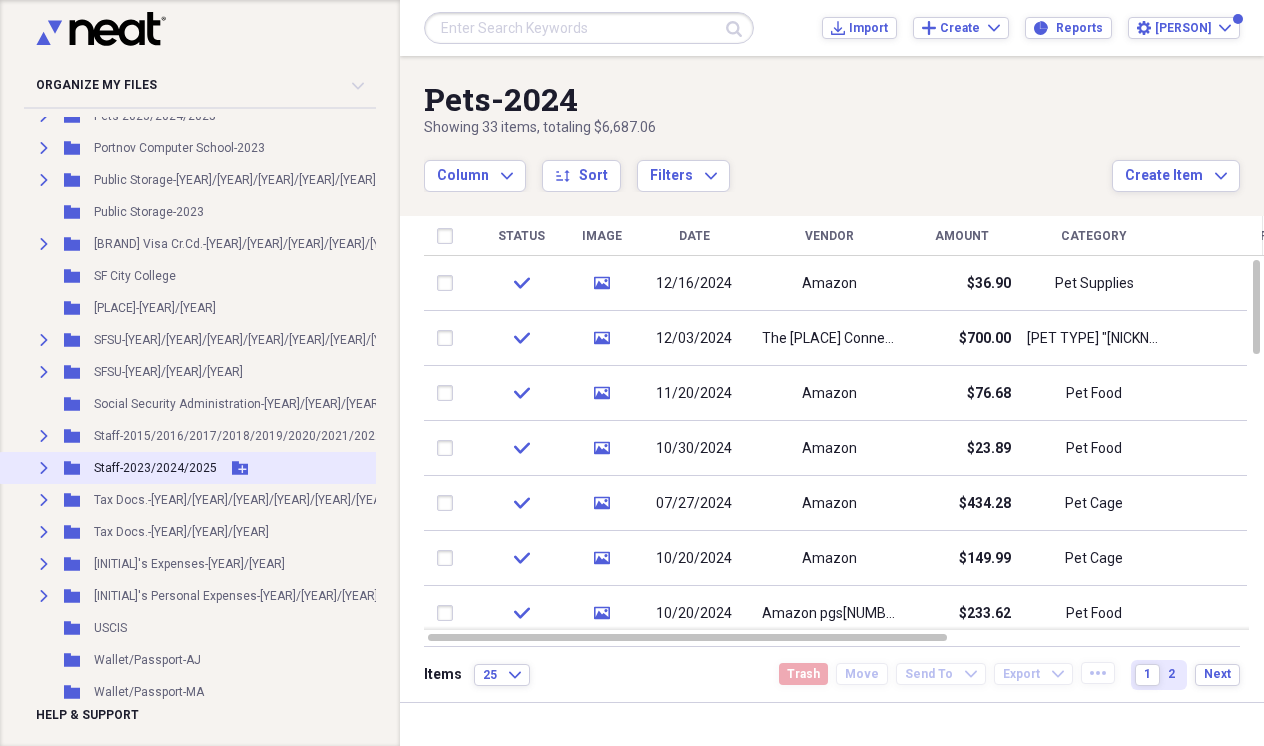 scroll, scrollTop: 2138, scrollLeft: 0, axis: vertical 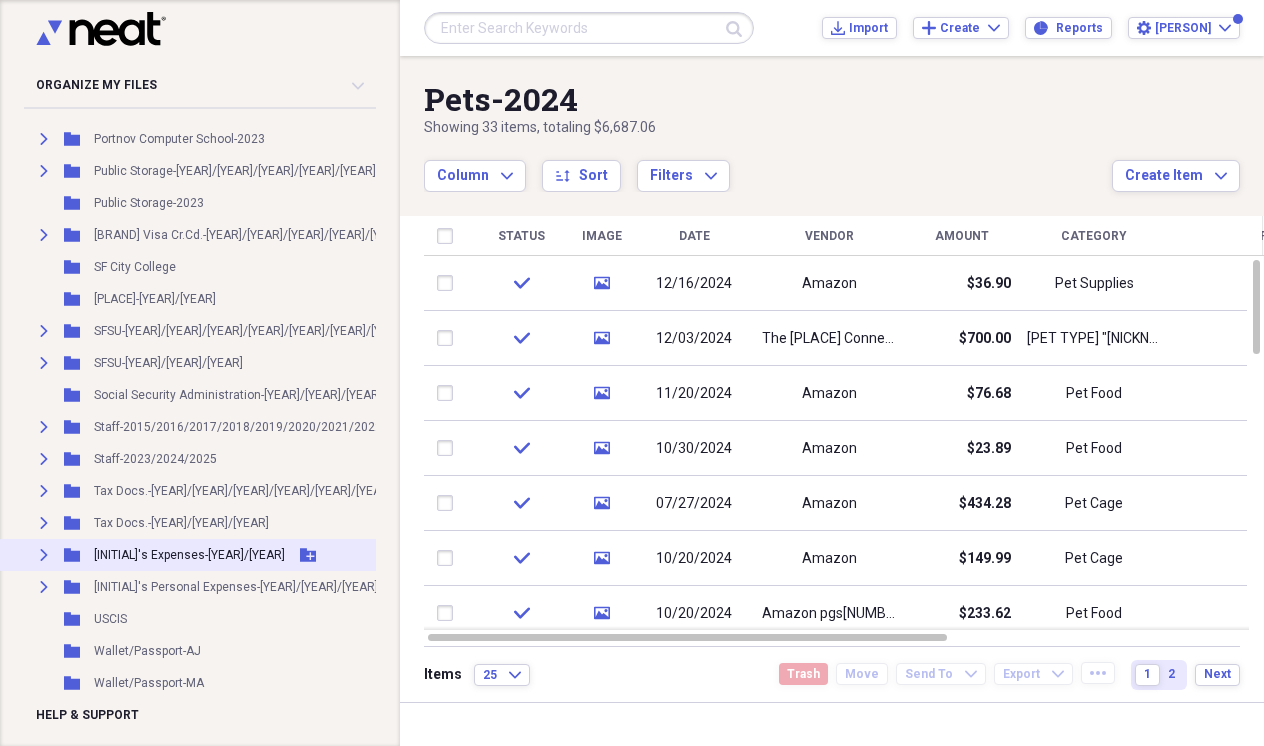 click 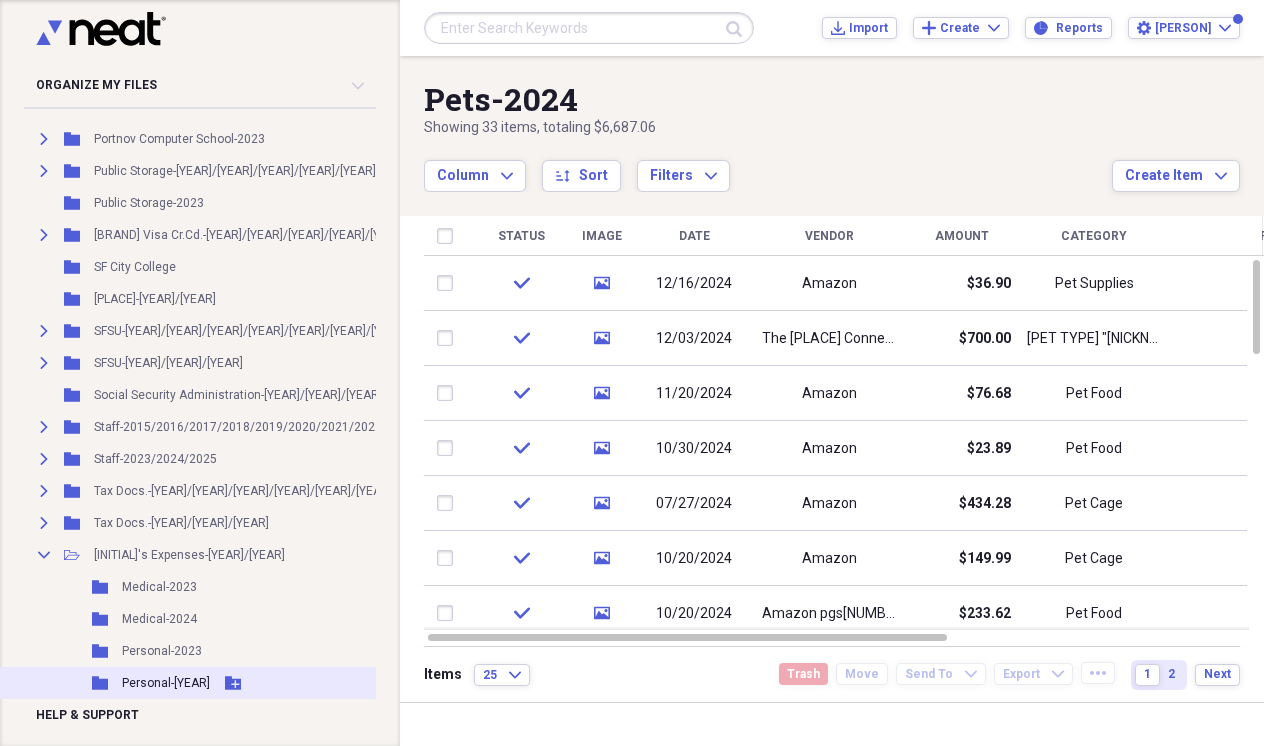 click on "Personal-[YEAR]" at bounding box center [166, 683] 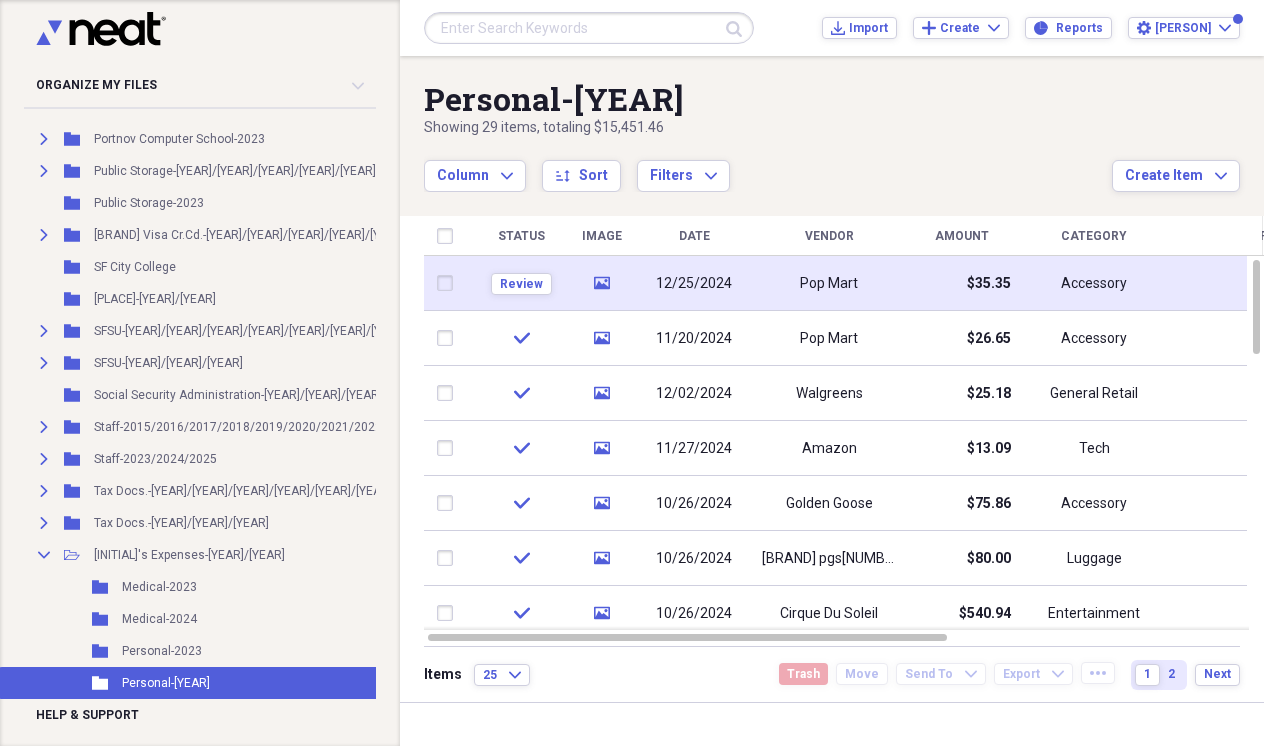 click on "12/25/2024" at bounding box center (694, 283) 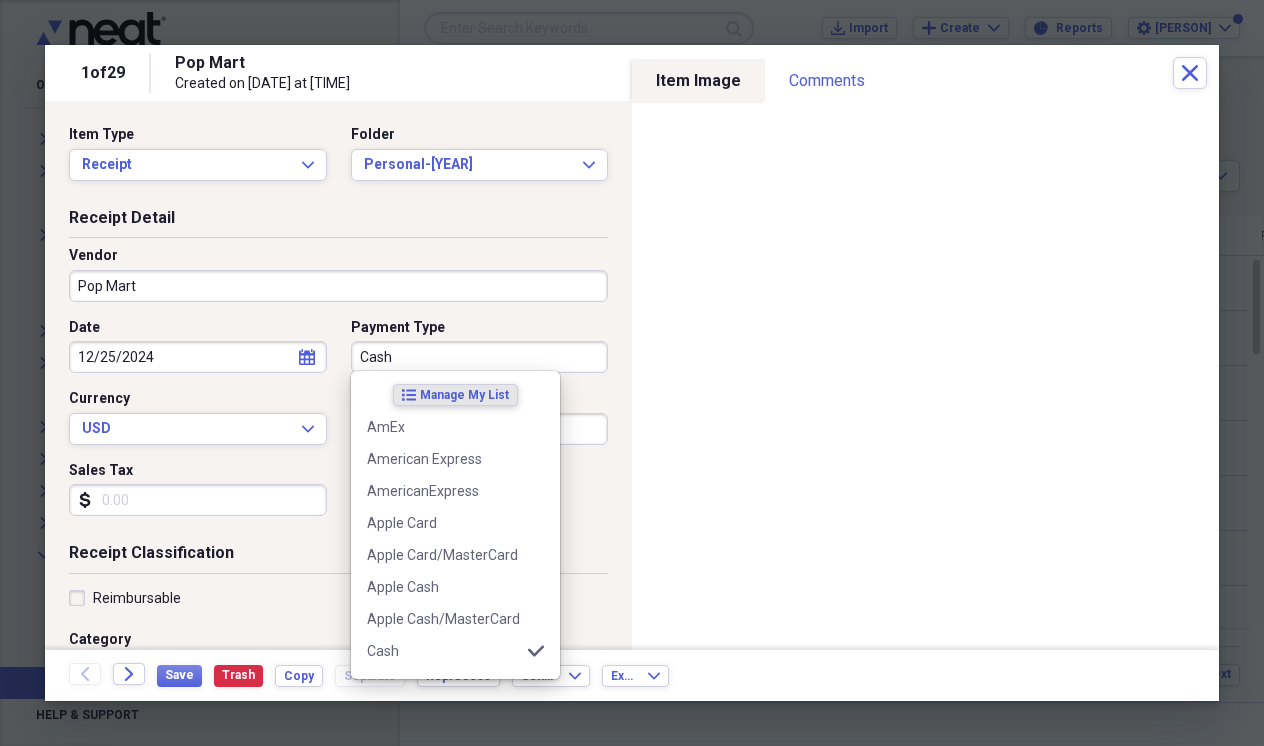 click on "Cash" at bounding box center (480, 357) 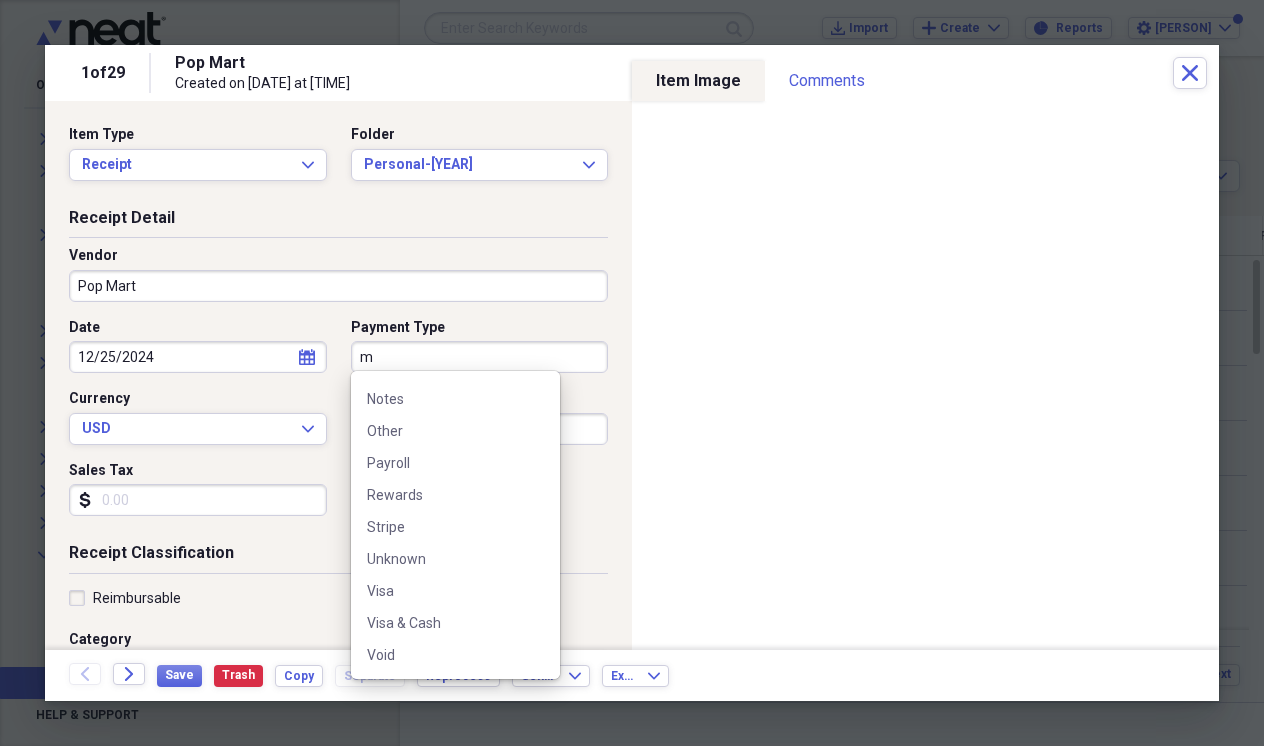 scroll, scrollTop: 0, scrollLeft: 0, axis: both 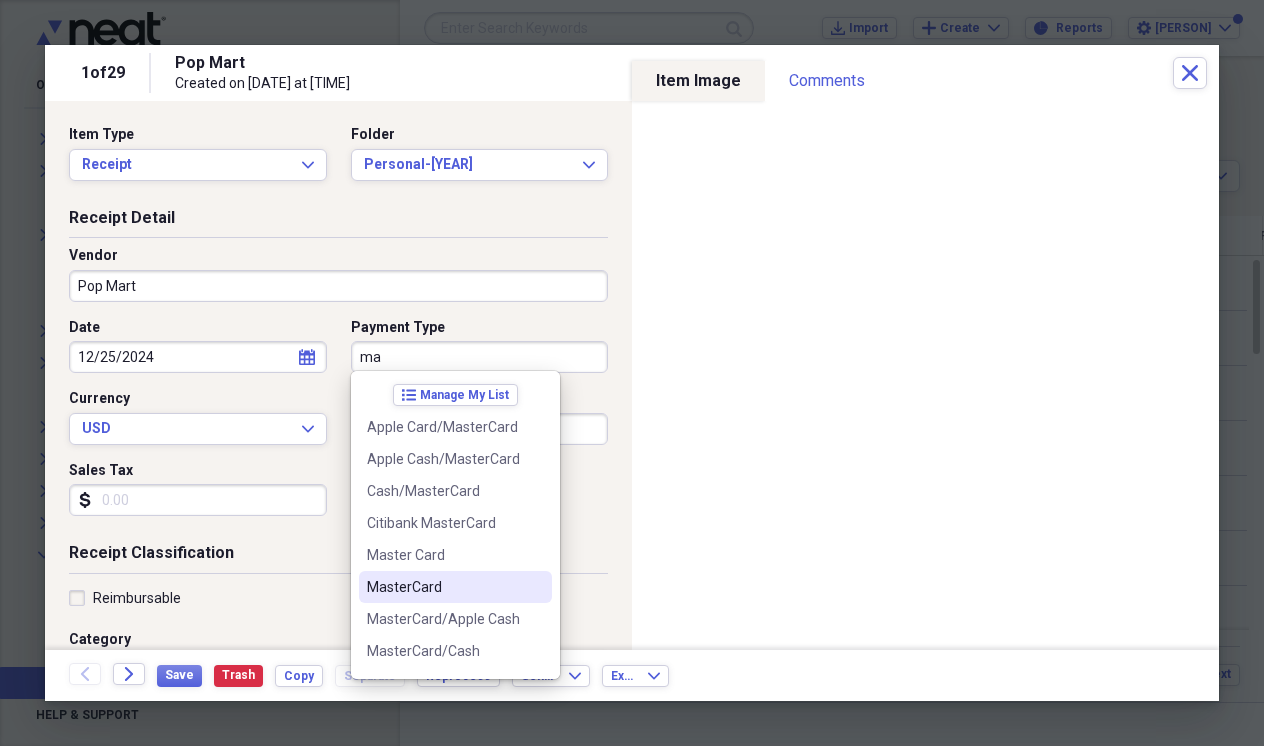 click on "MasterCard" at bounding box center (443, 587) 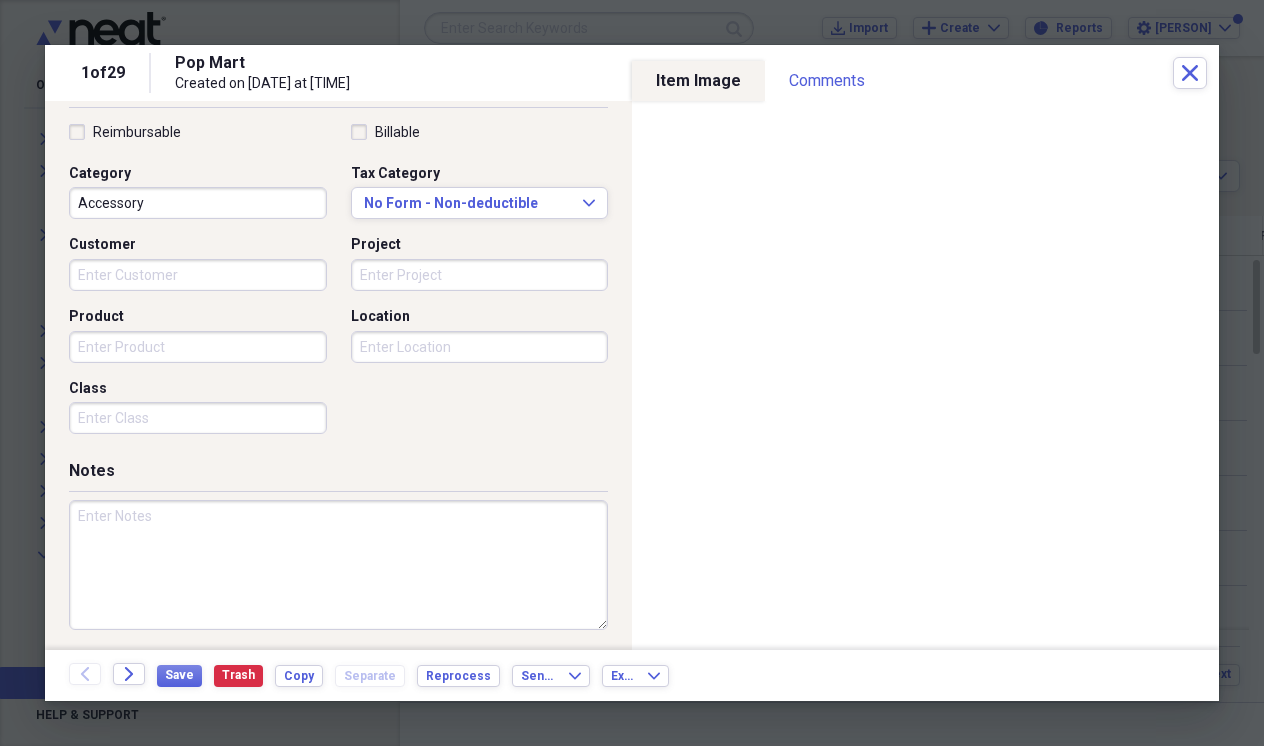scroll, scrollTop: 465, scrollLeft: 0, axis: vertical 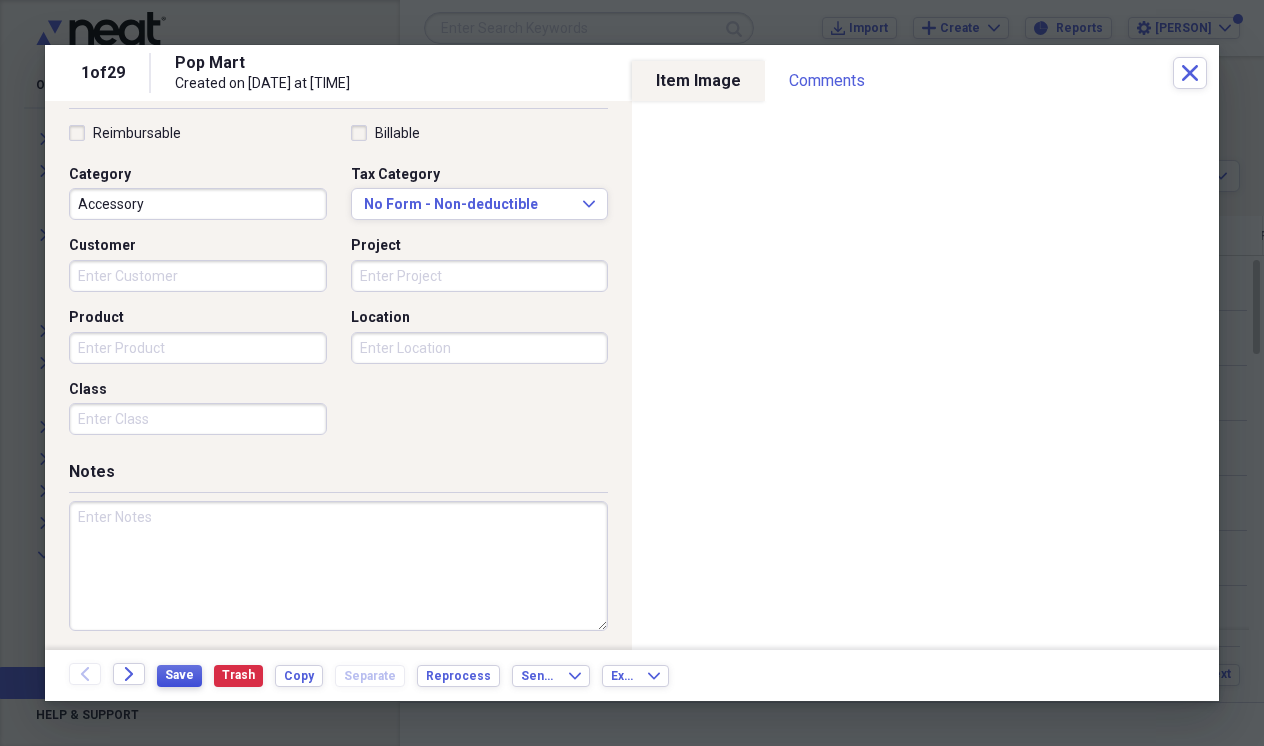 click on "Save" at bounding box center [179, 675] 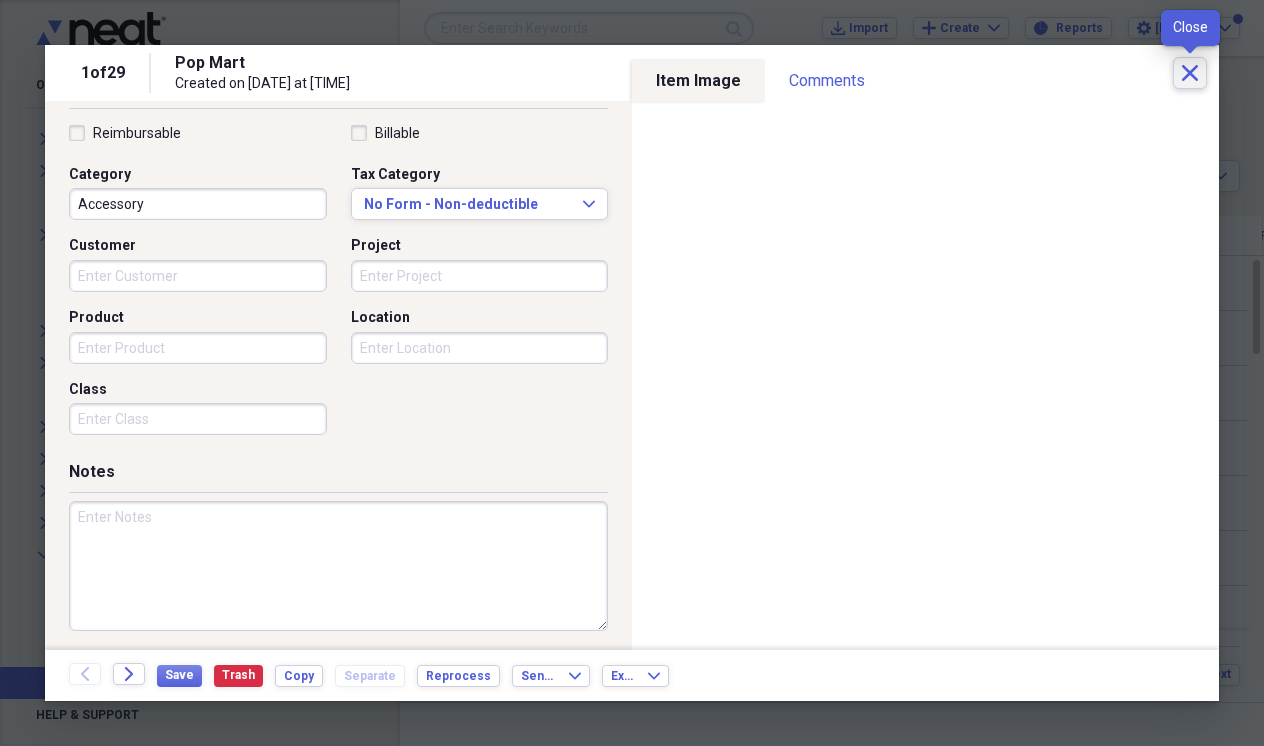 click 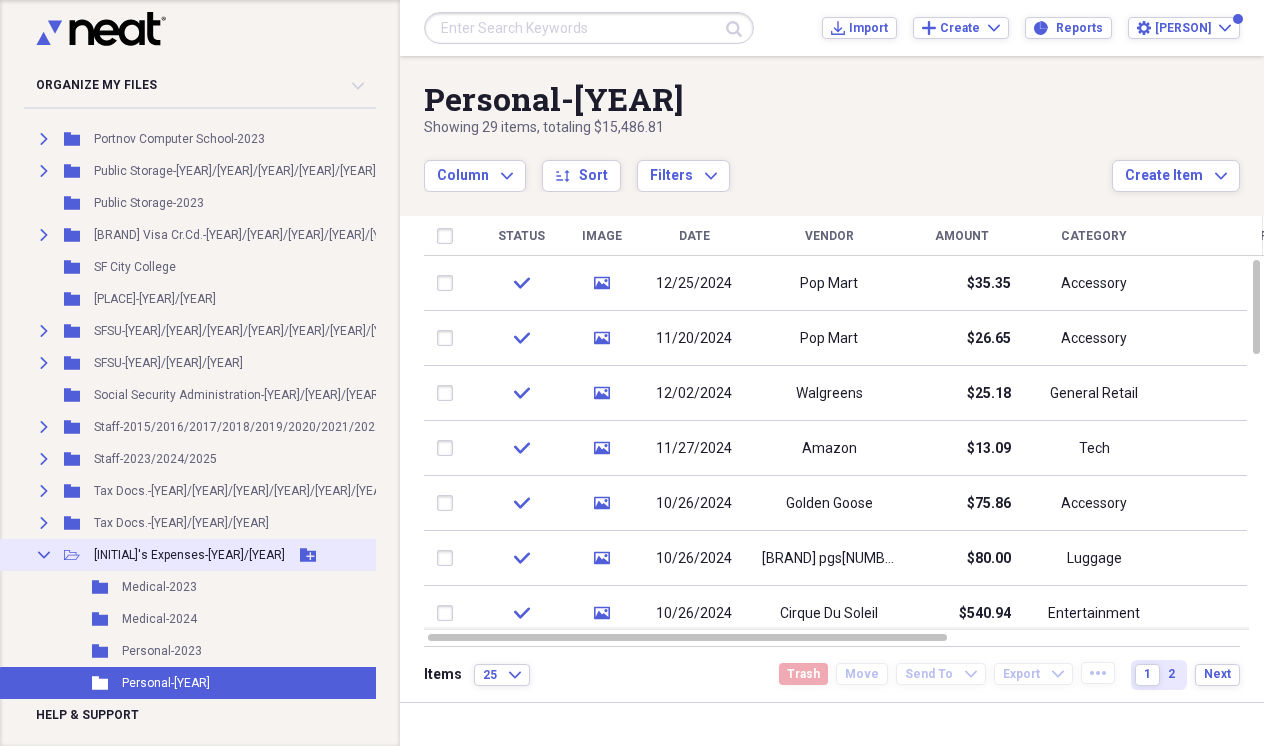 click on "Collapse" 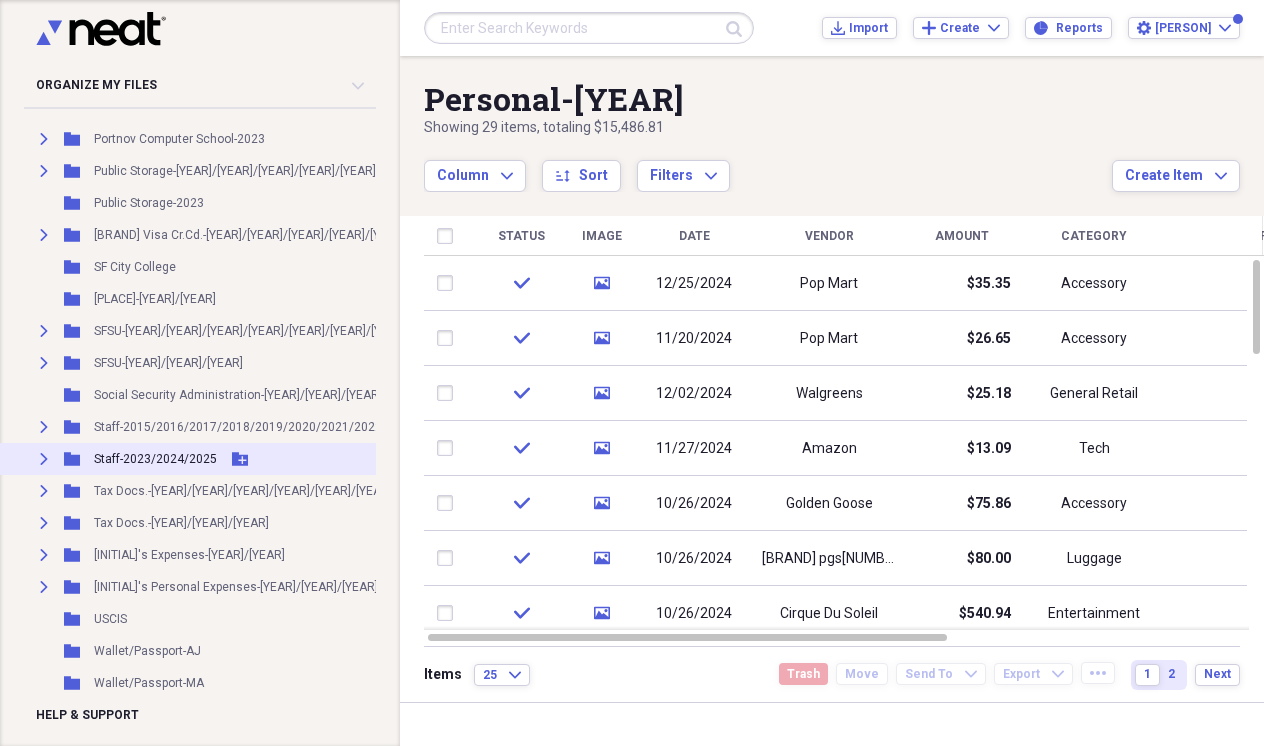 click 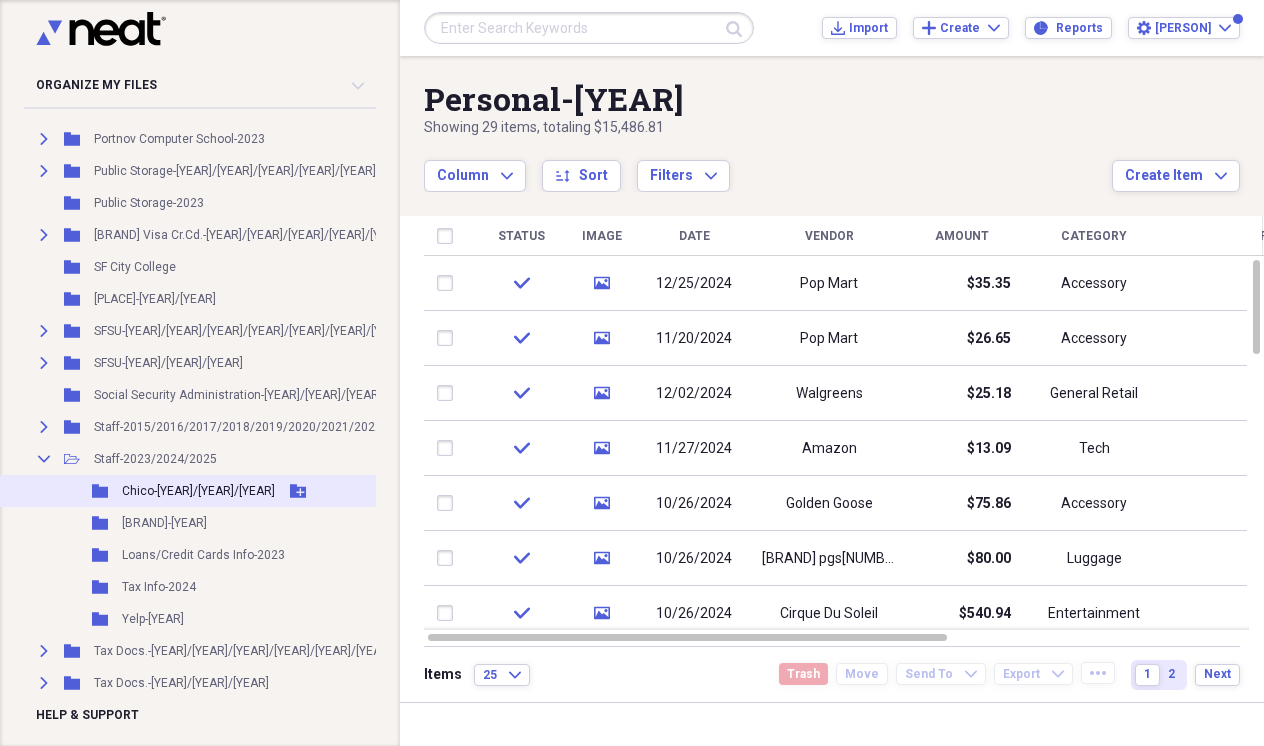 click on "Chico-[YEAR]/[YEAR]/[YEAR]" at bounding box center [198, 491] 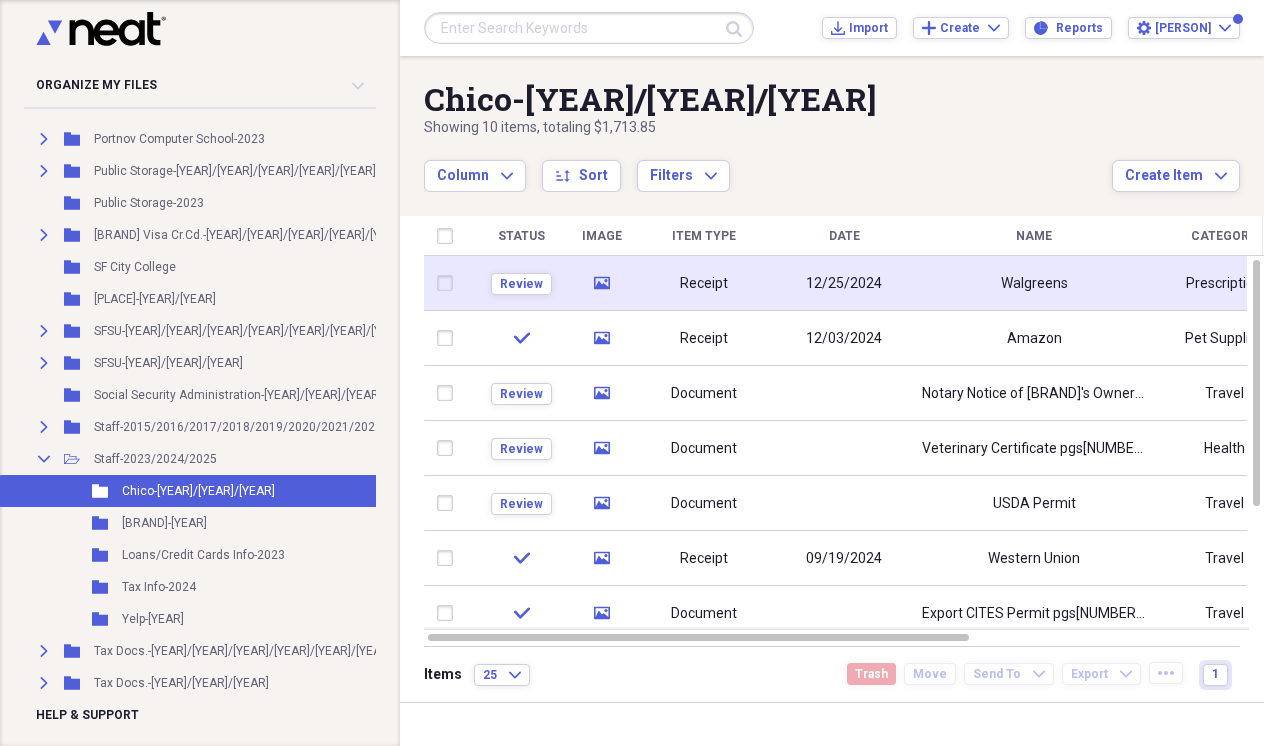 click on "Receipt" at bounding box center [704, 283] 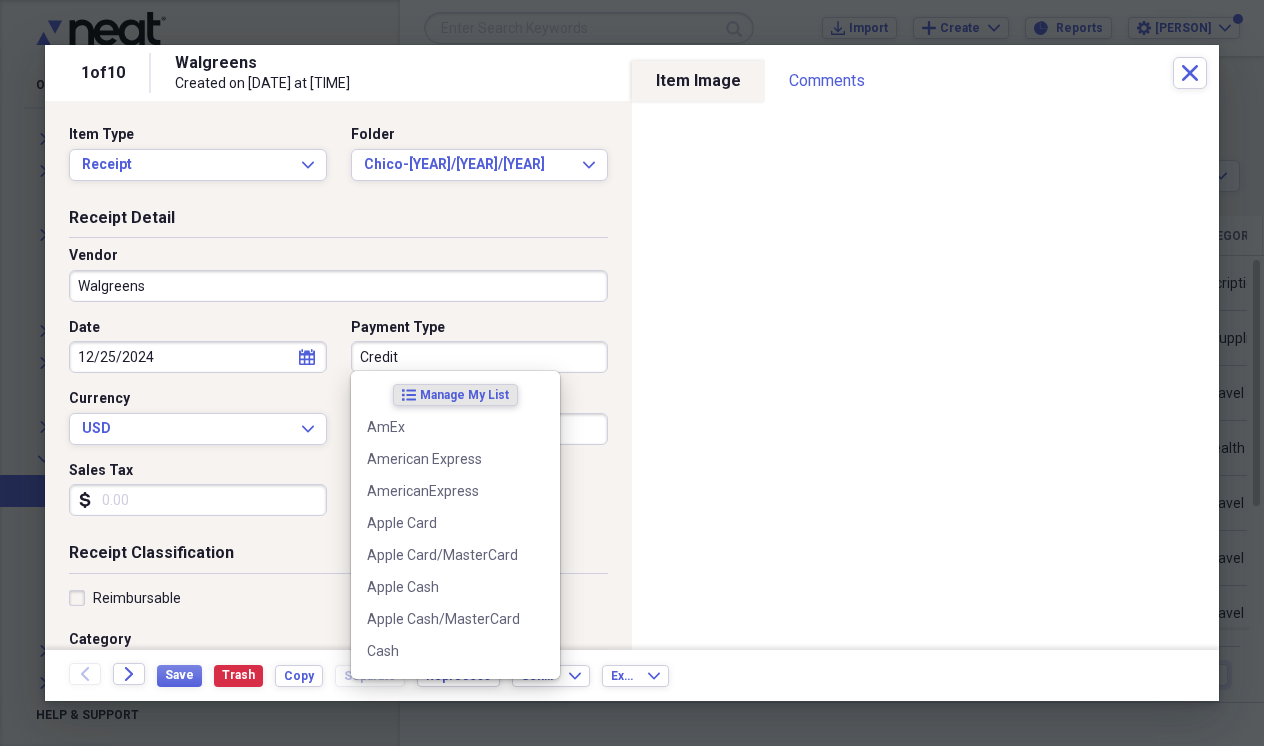click on "Credit" at bounding box center (480, 357) 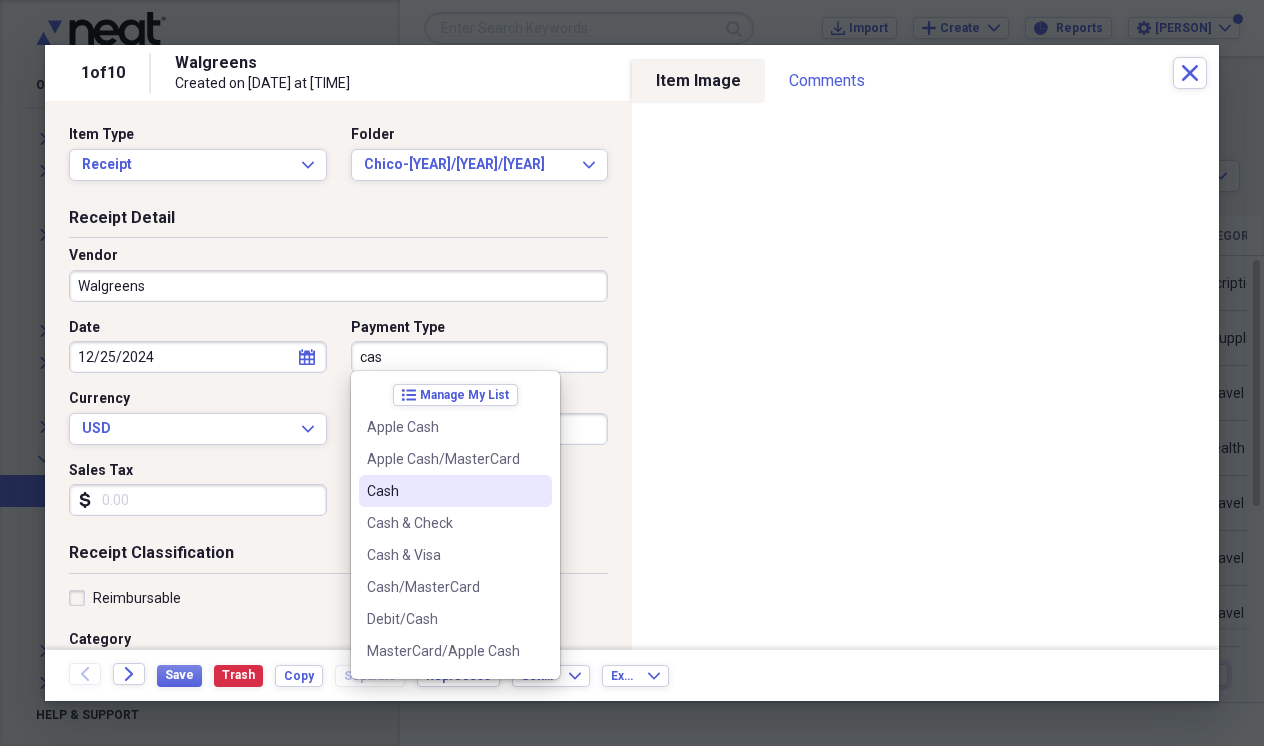 click on "Cash" at bounding box center (443, 491) 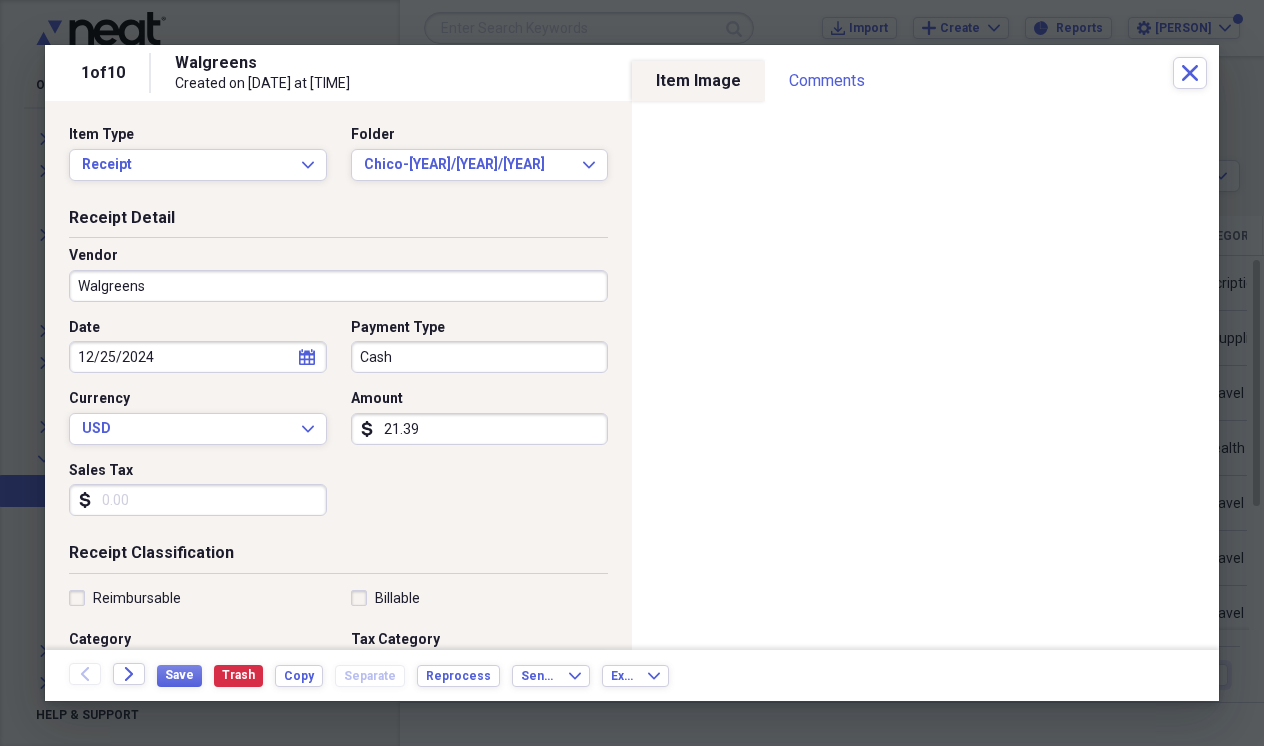click on "Cash" at bounding box center [480, 357] 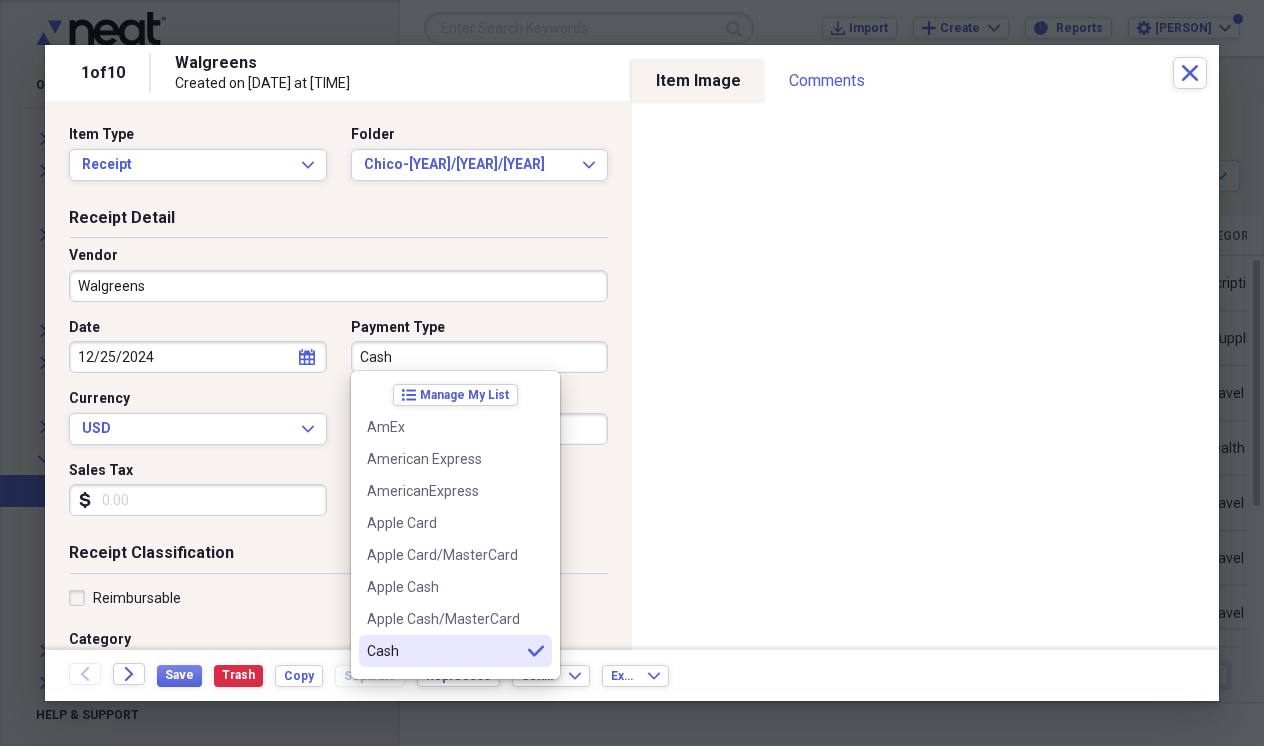 drag, startPoint x: 426, startPoint y: 356, endPoint x: 338, endPoint y: 354, distance: 88.02273 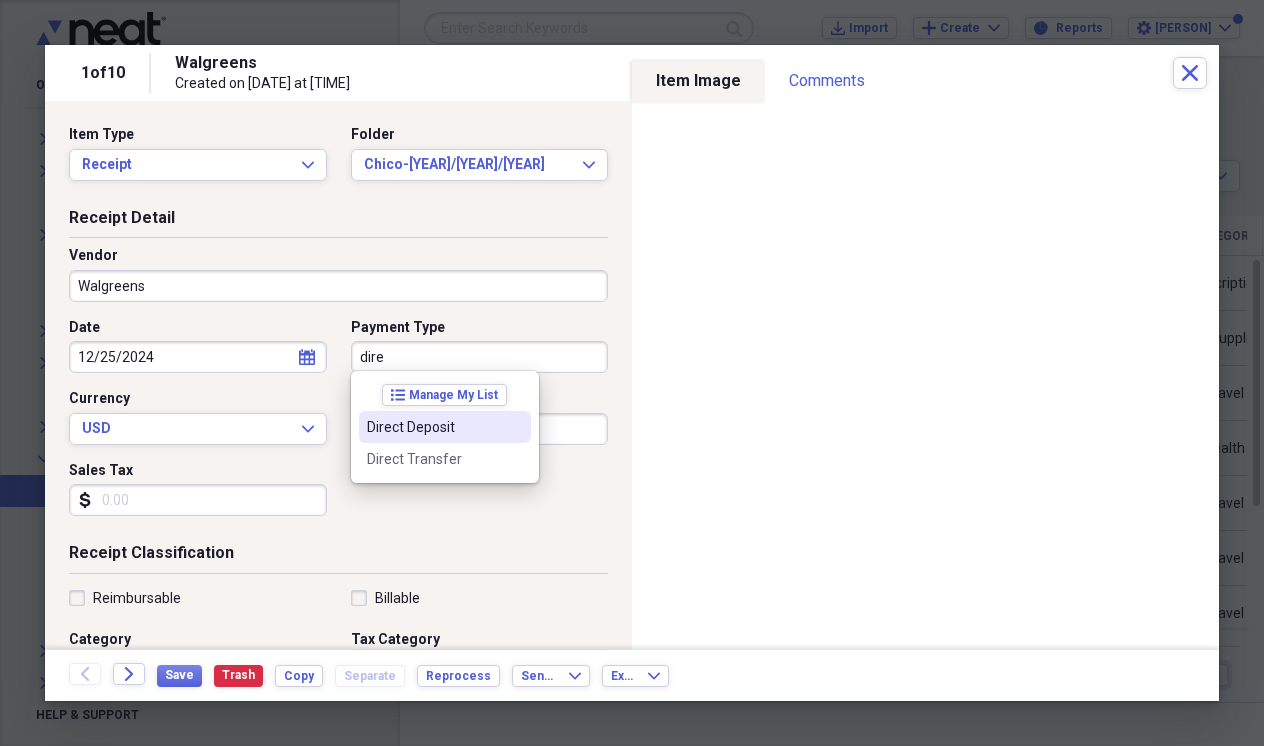 click on "Direct Deposit" at bounding box center (433, 427) 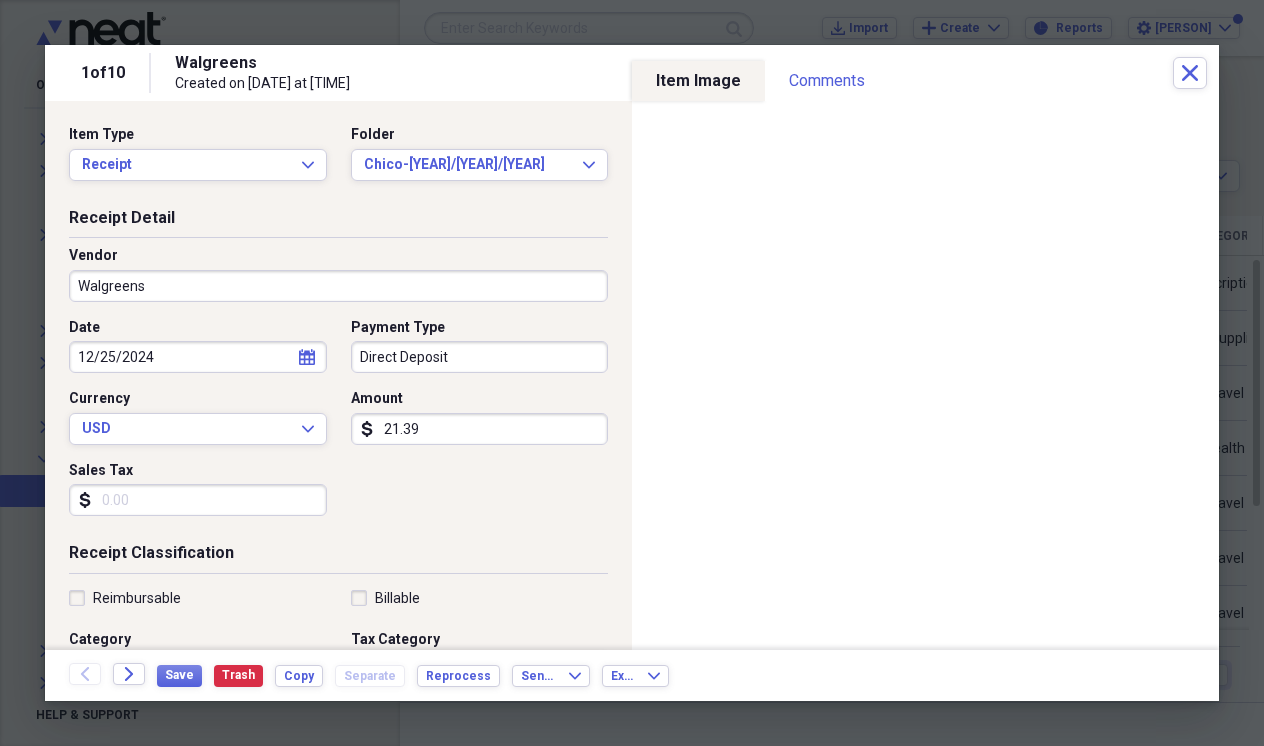 click on "21.39" at bounding box center (480, 429) 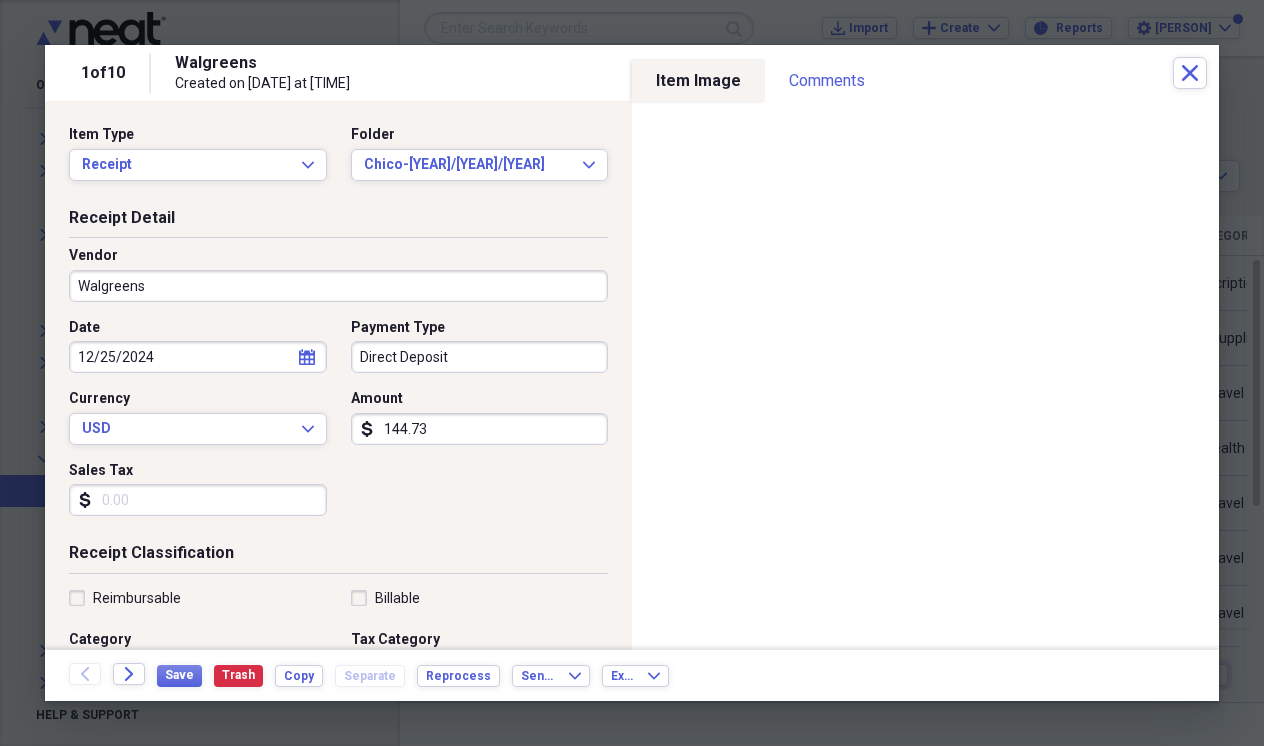 type on "1447.39" 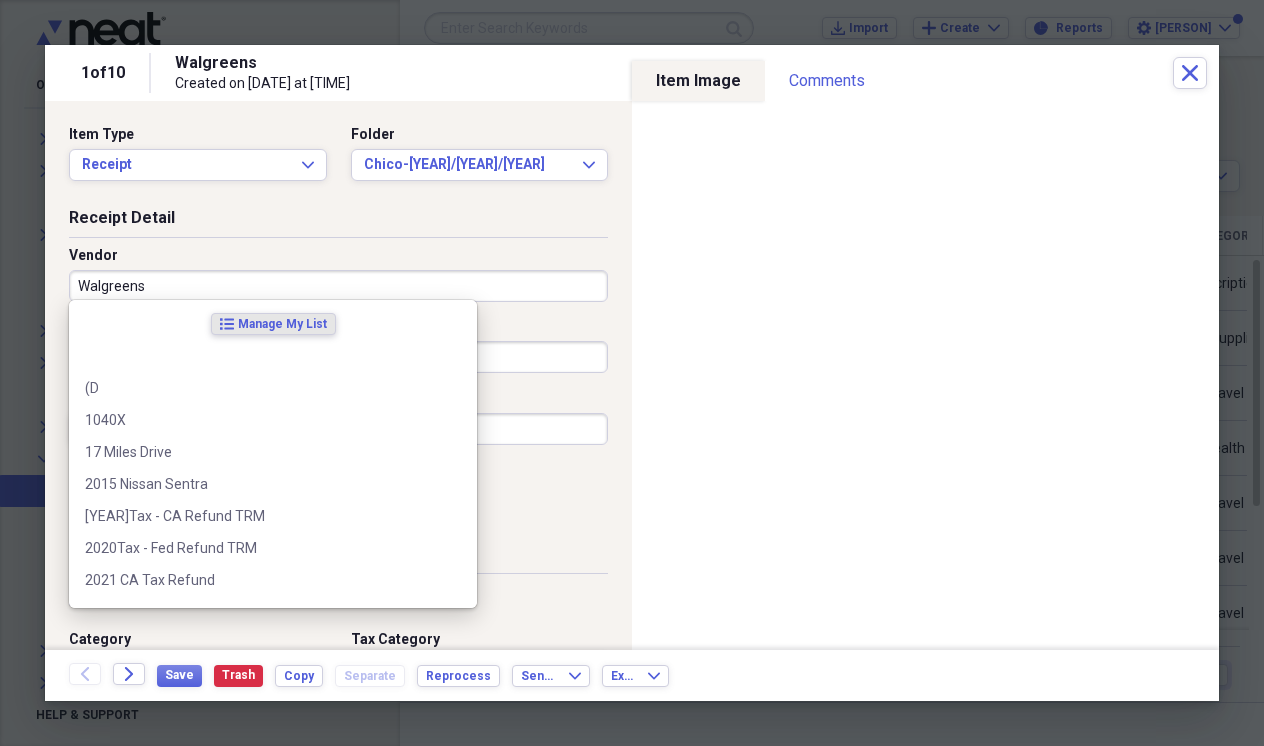click on "Walgreens" at bounding box center [338, 286] 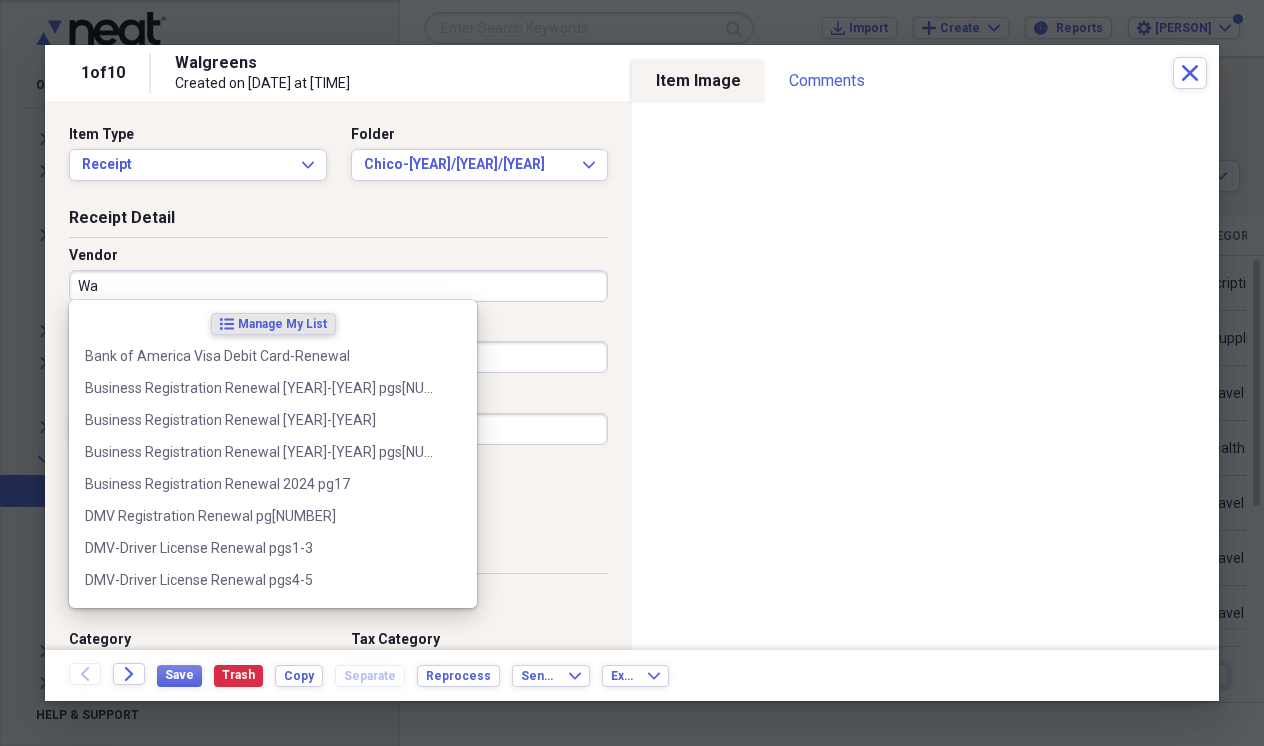 type on "W" 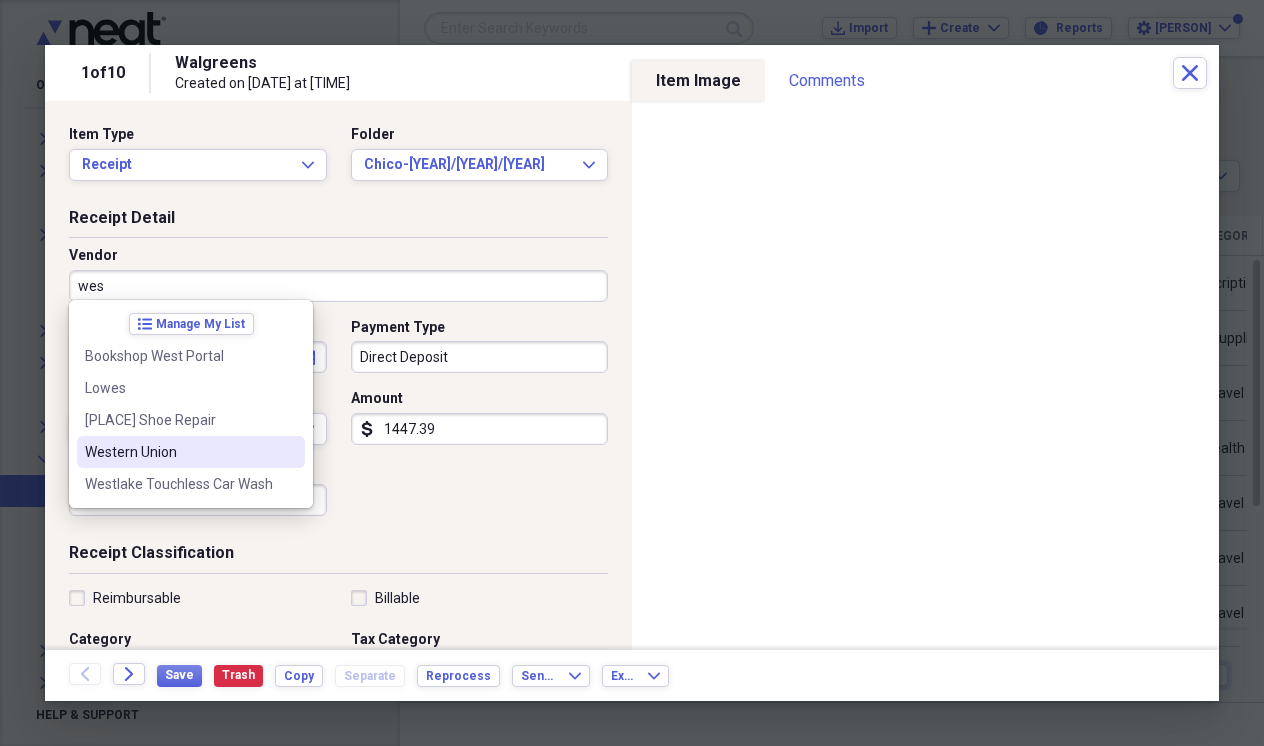 click on "Western Union" at bounding box center (179, 452) 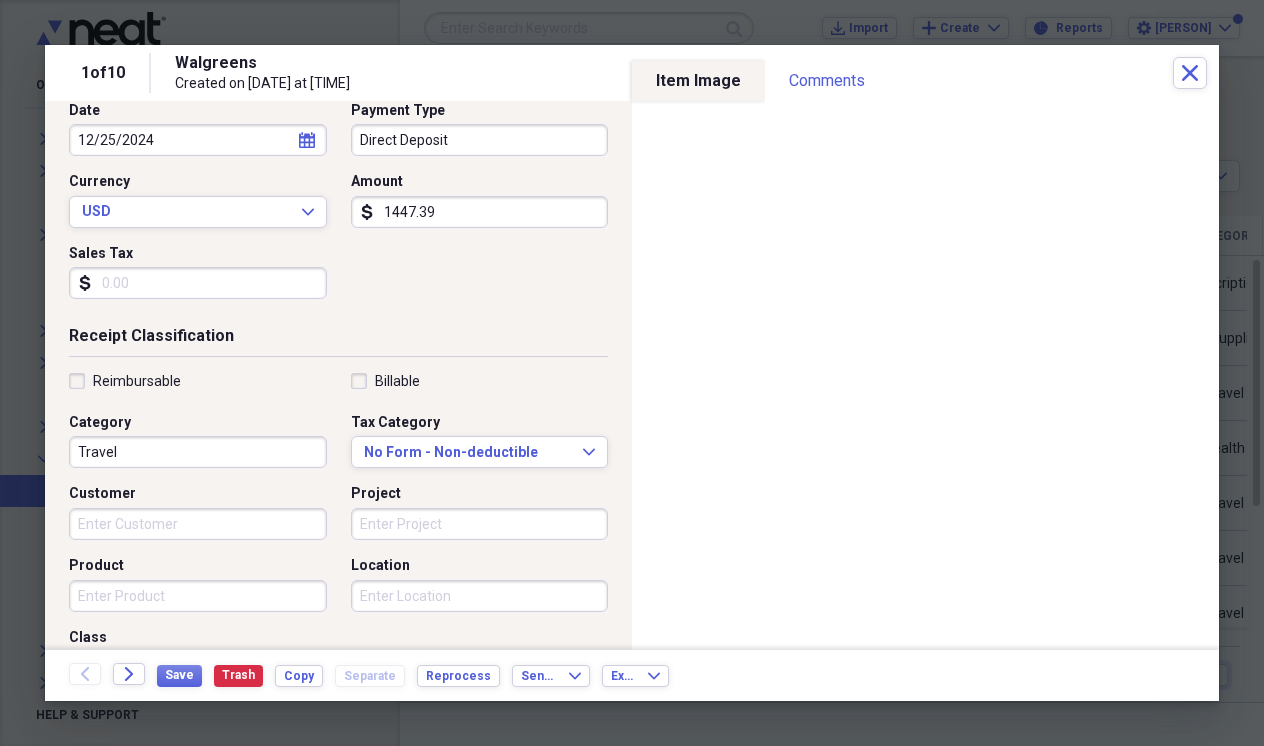 scroll, scrollTop: 220, scrollLeft: 0, axis: vertical 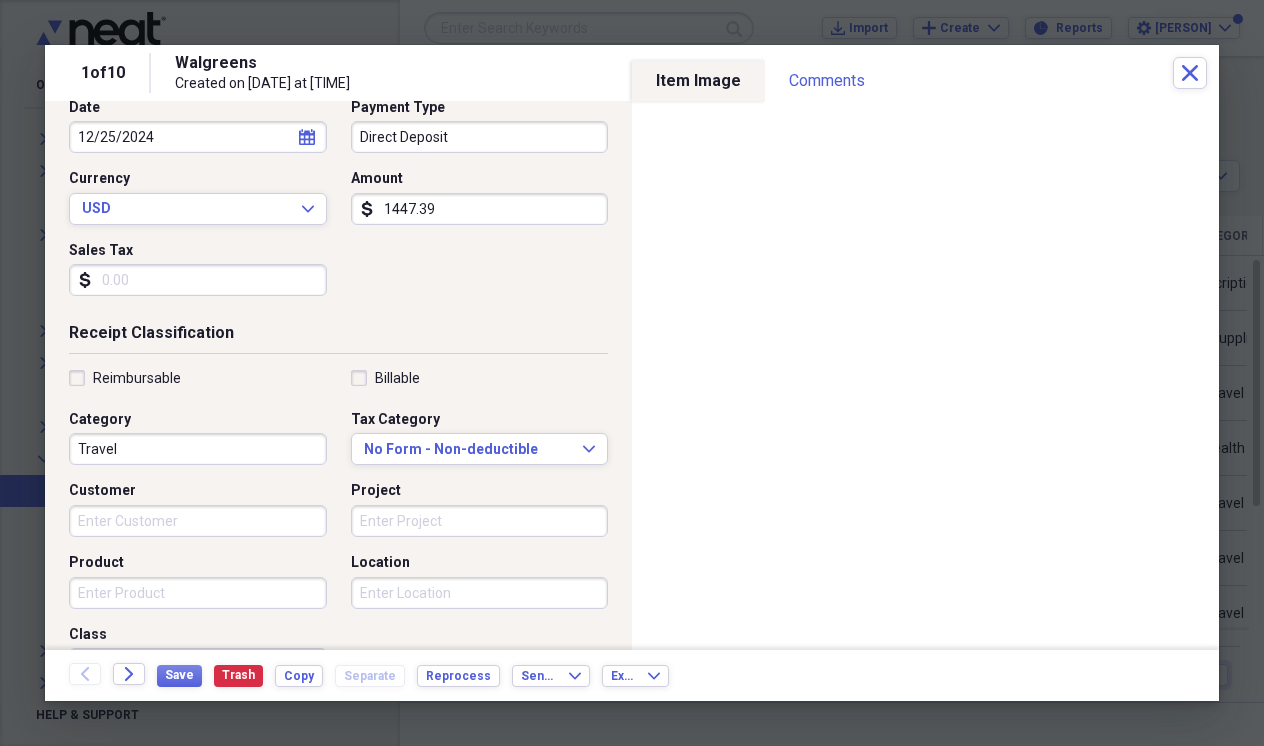 click on "Travel" at bounding box center (198, 449) 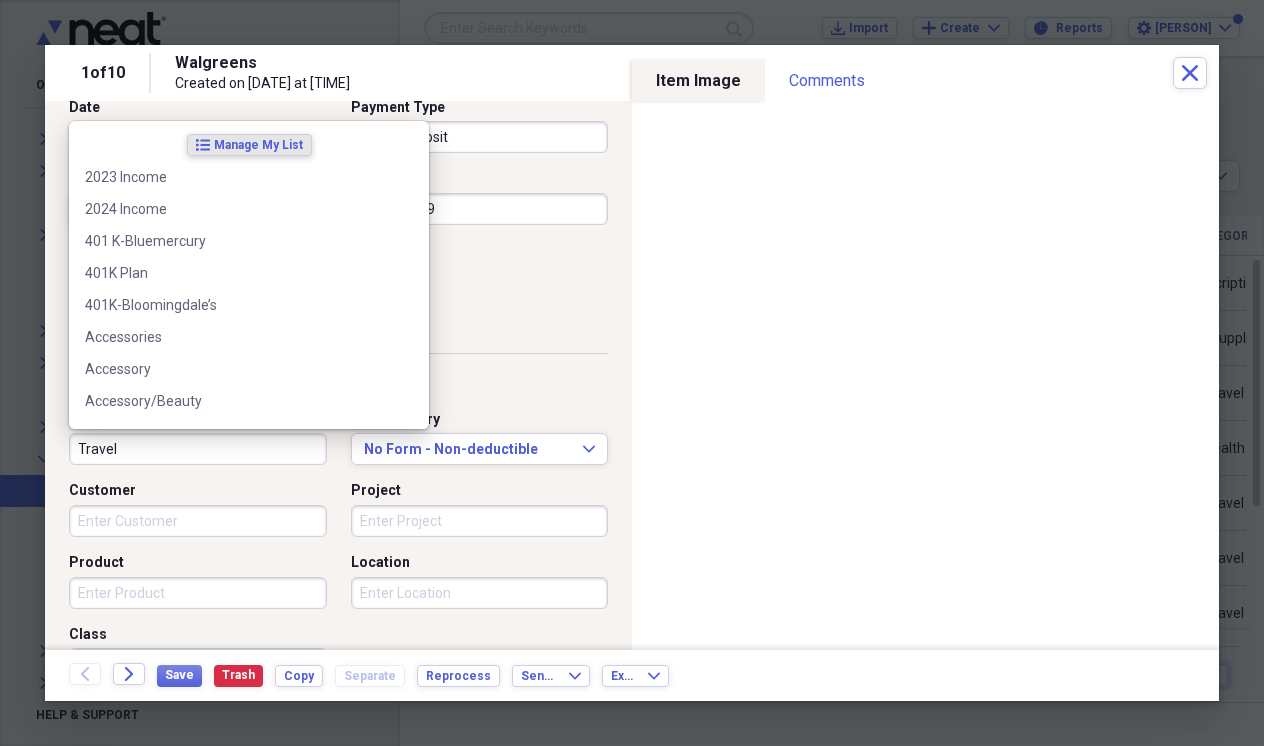 drag, startPoint x: 132, startPoint y: 446, endPoint x: 44, endPoint y: 428, distance: 89.822044 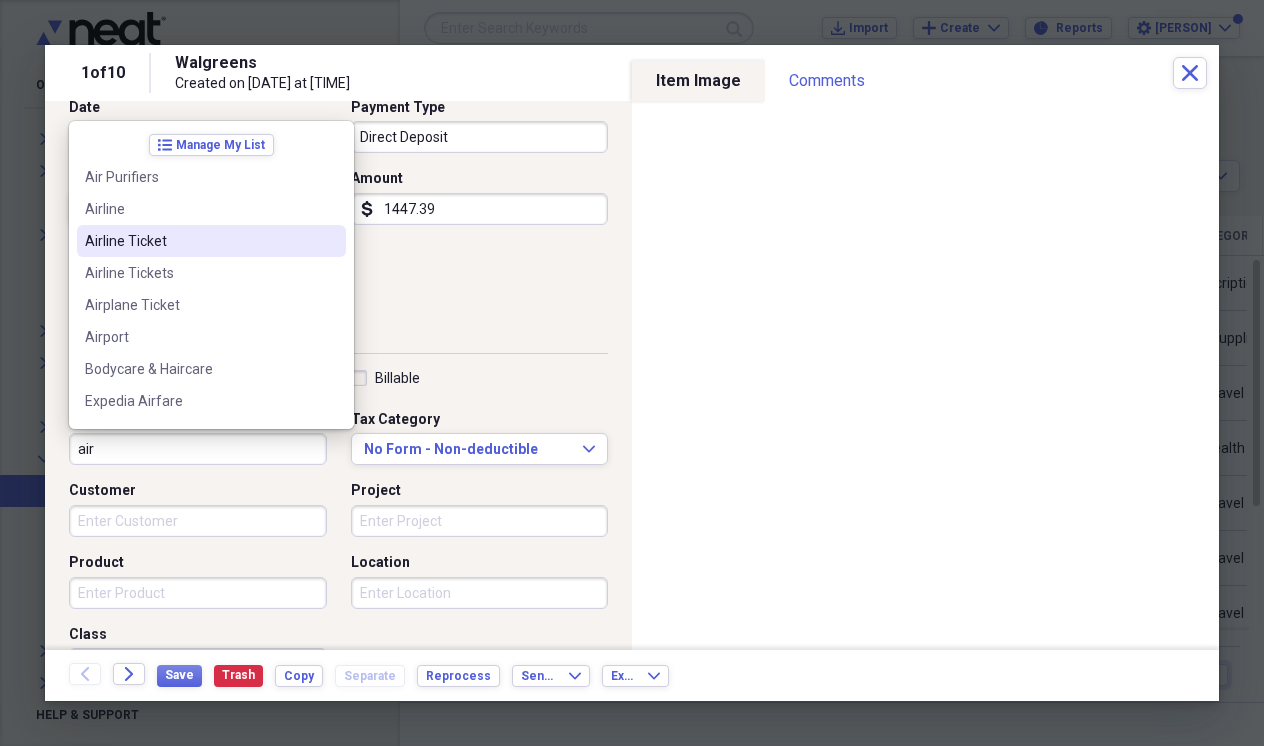 click on "Airline Ticket" at bounding box center [199, 241] 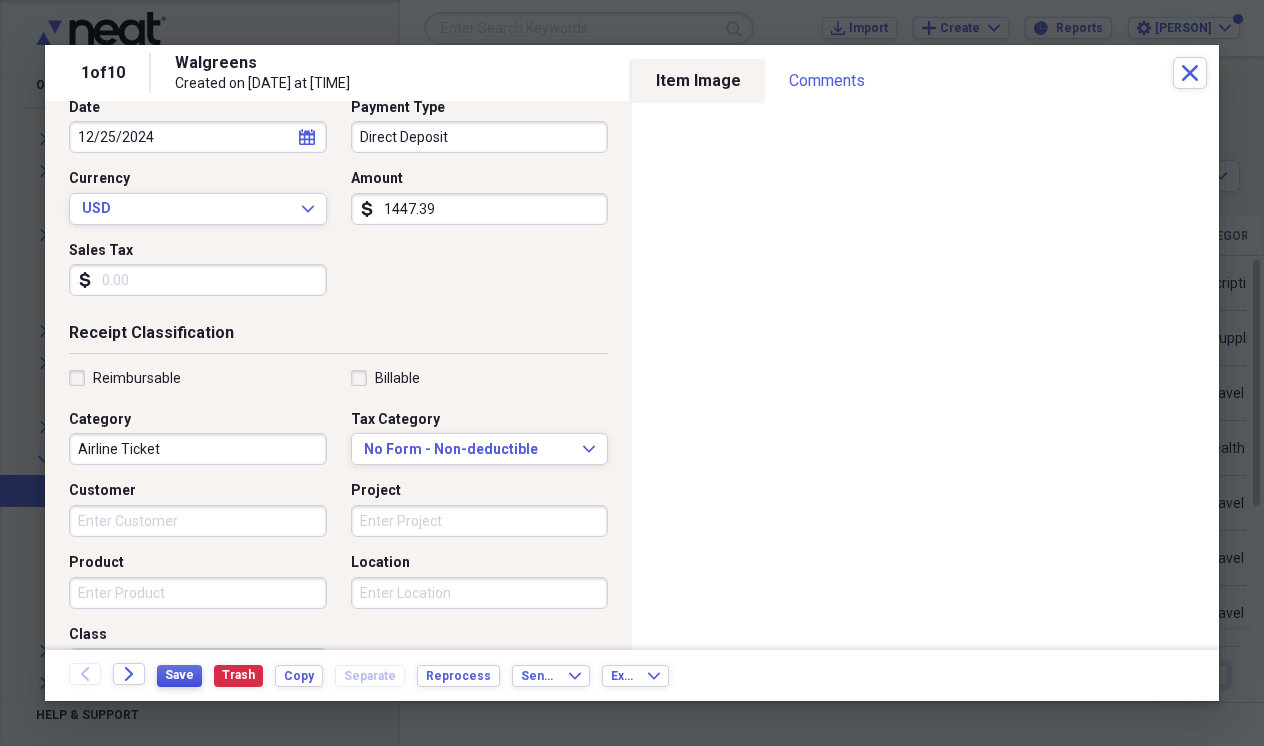 click on "Save" at bounding box center [179, 675] 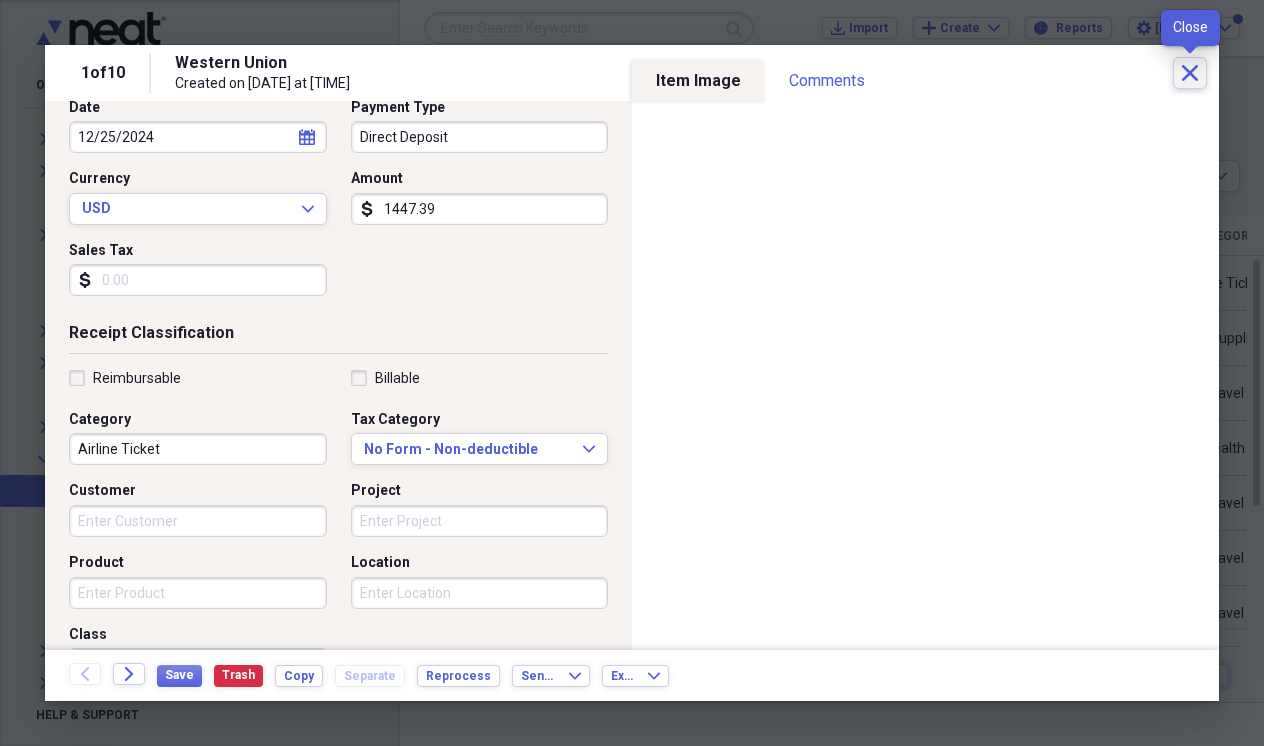 click 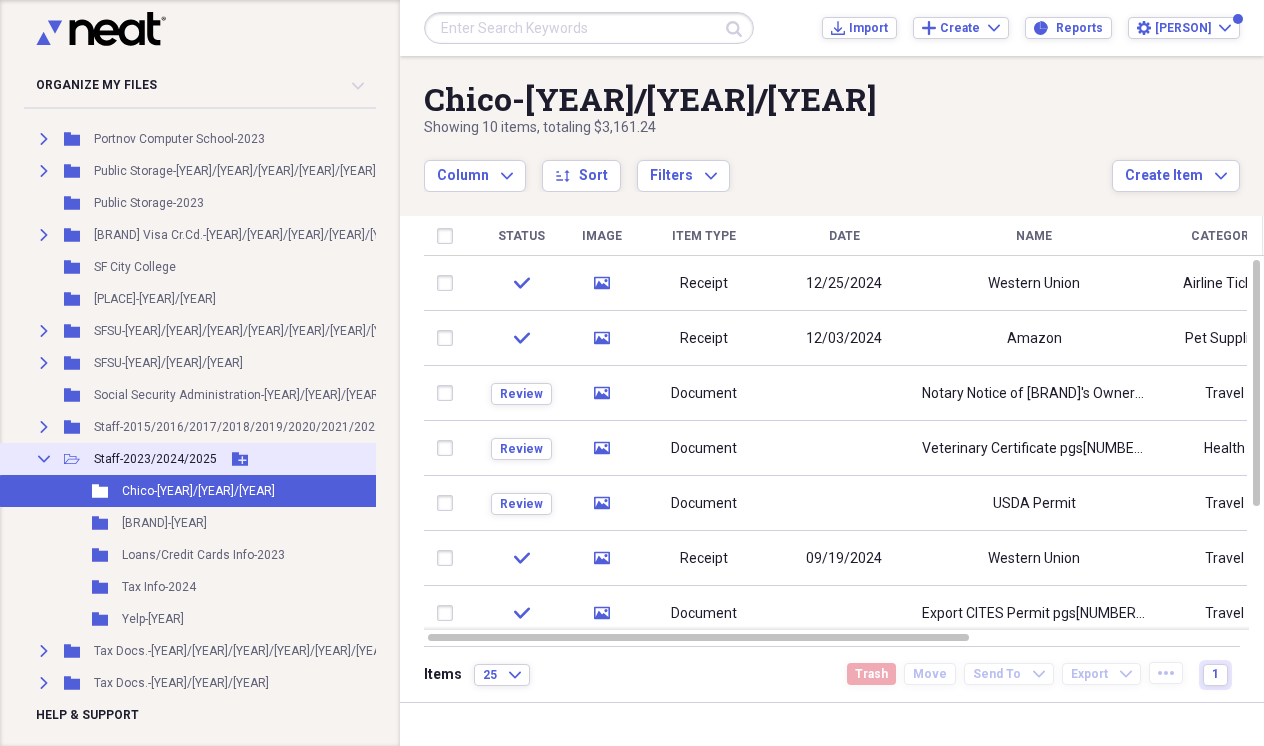 click on "Collapse" 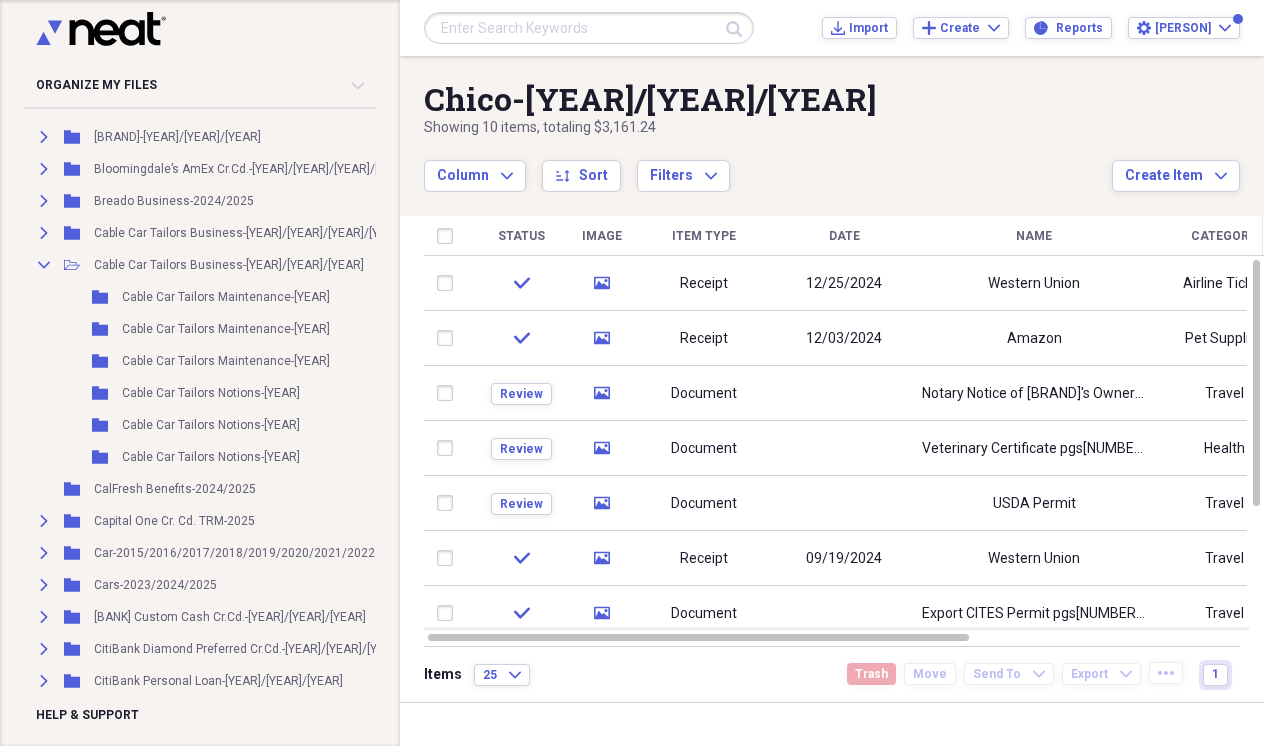 scroll, scrollTop: 749, scrollLeft: 0, axis: vertical 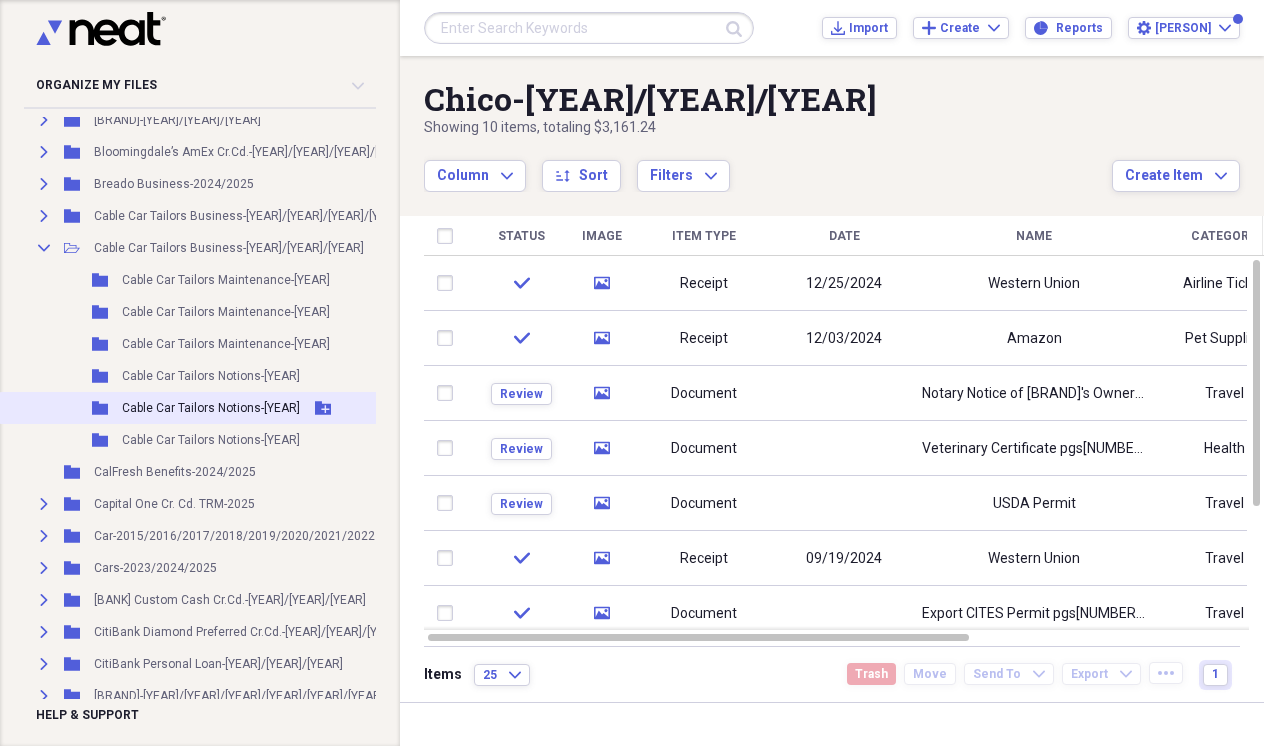 click on "Cable Car Tailors Notions-[YEAR]" at bounding box center (211, 408) 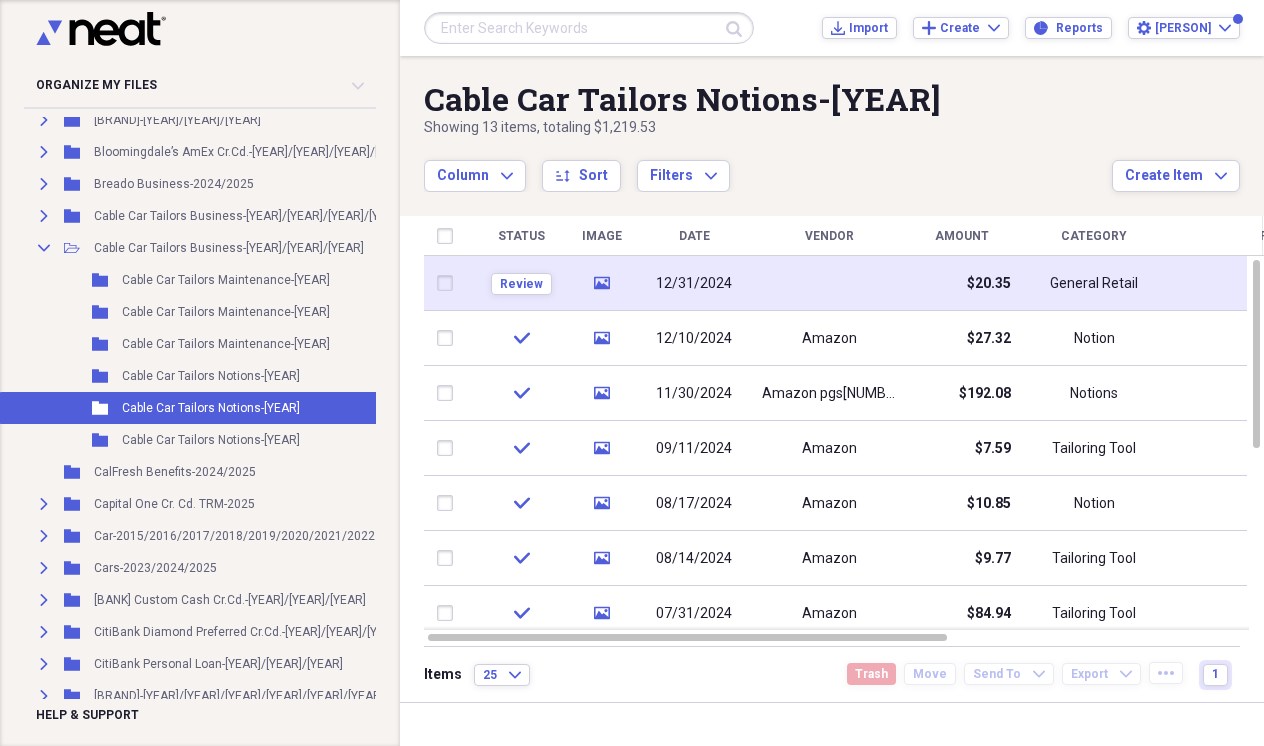 click at bounding box center (829, 283) 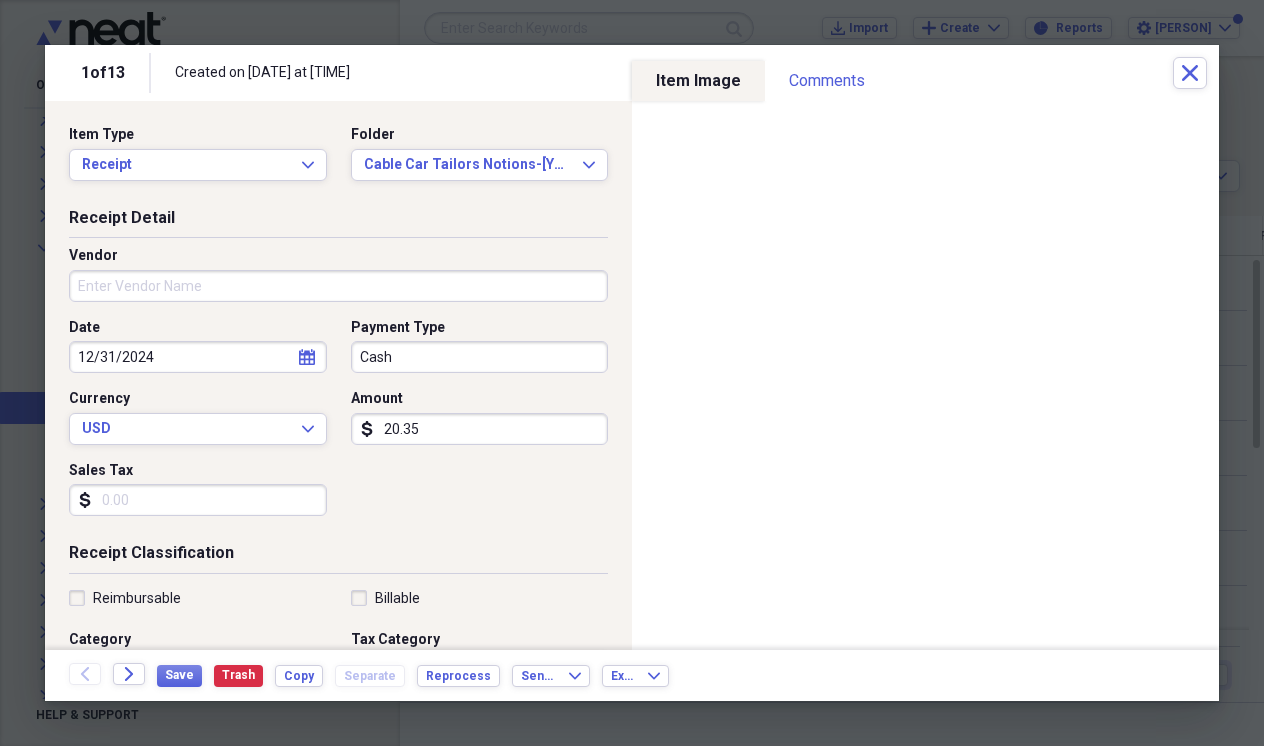 click on "Cash" at bounding box center (480, 357) 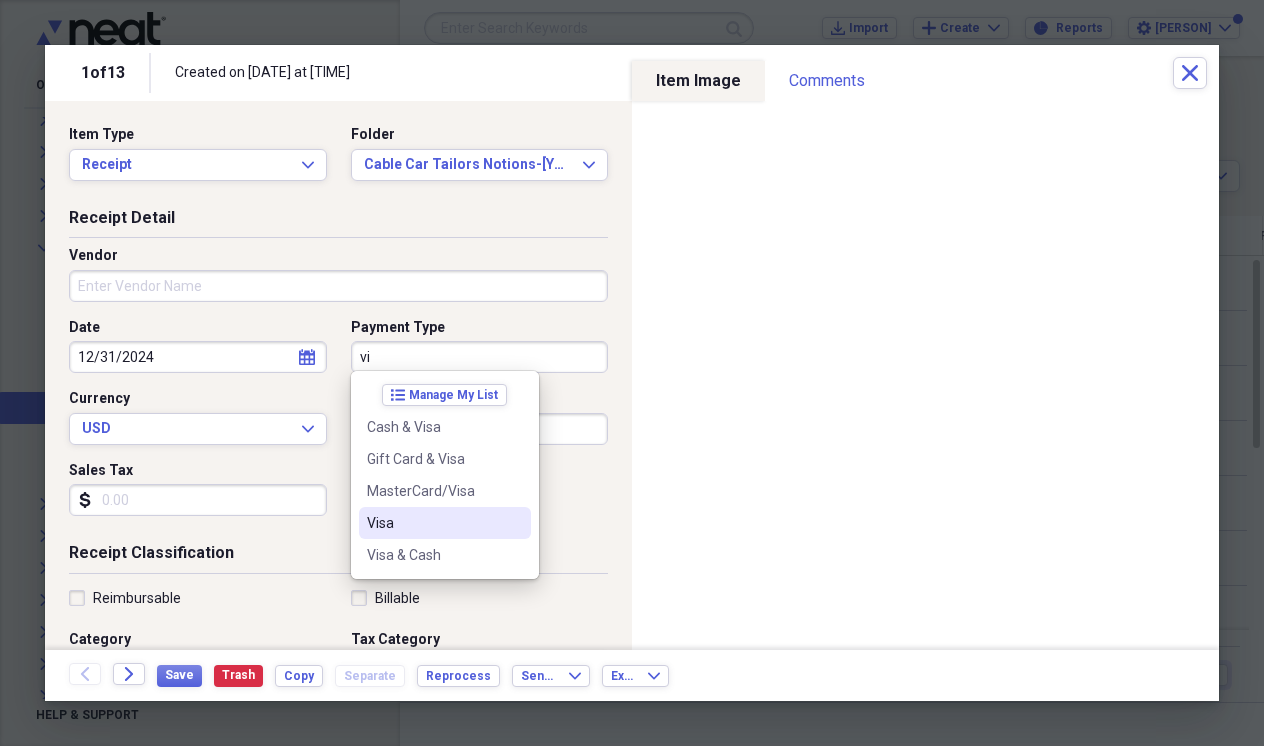 click on "Visa" at bounding box center (433, 523) 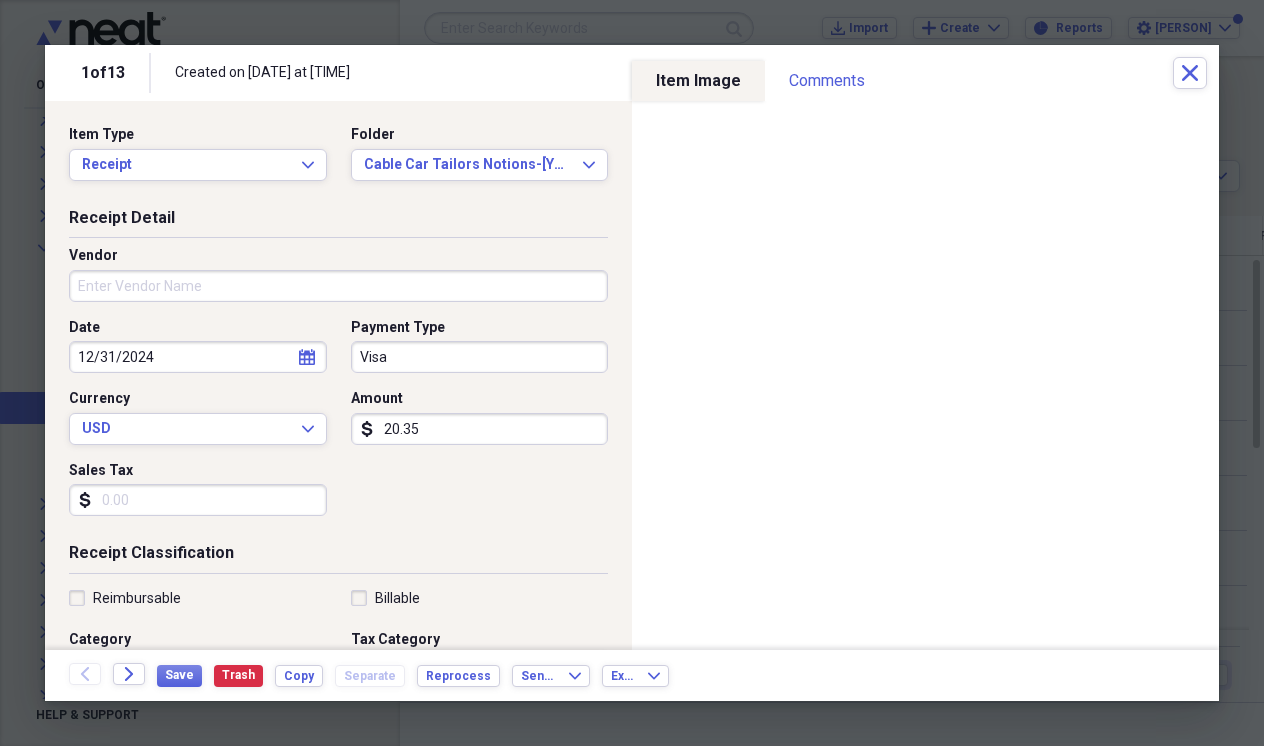 click on "20.35" at bounding box center [480, 429] 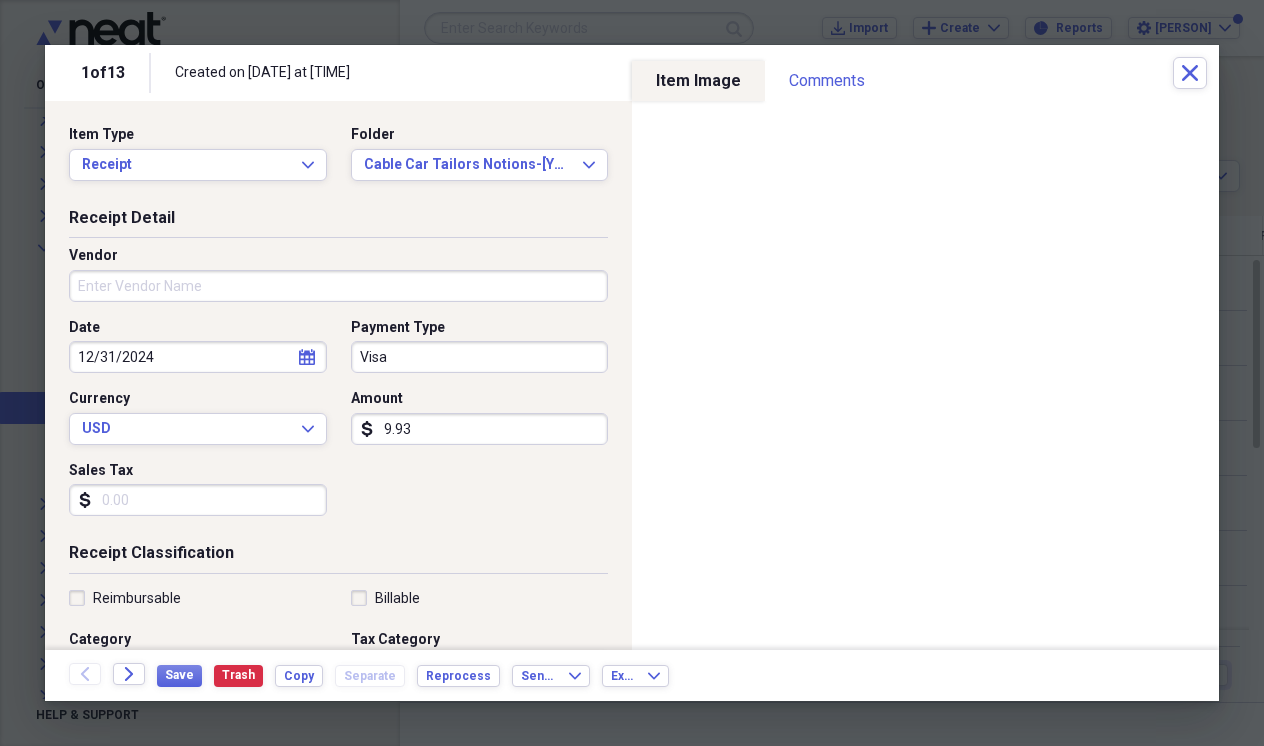 type on "99.32" 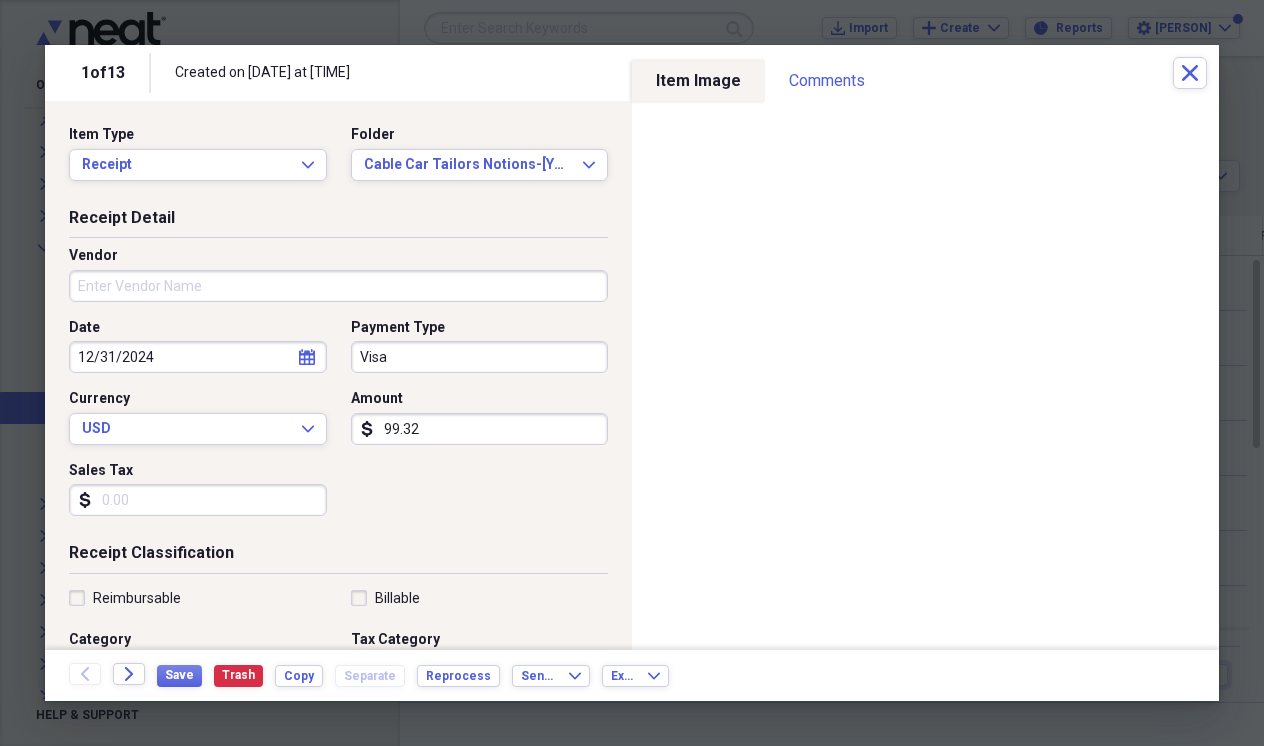 click on "Vendor" at bounding box center [338, 286] 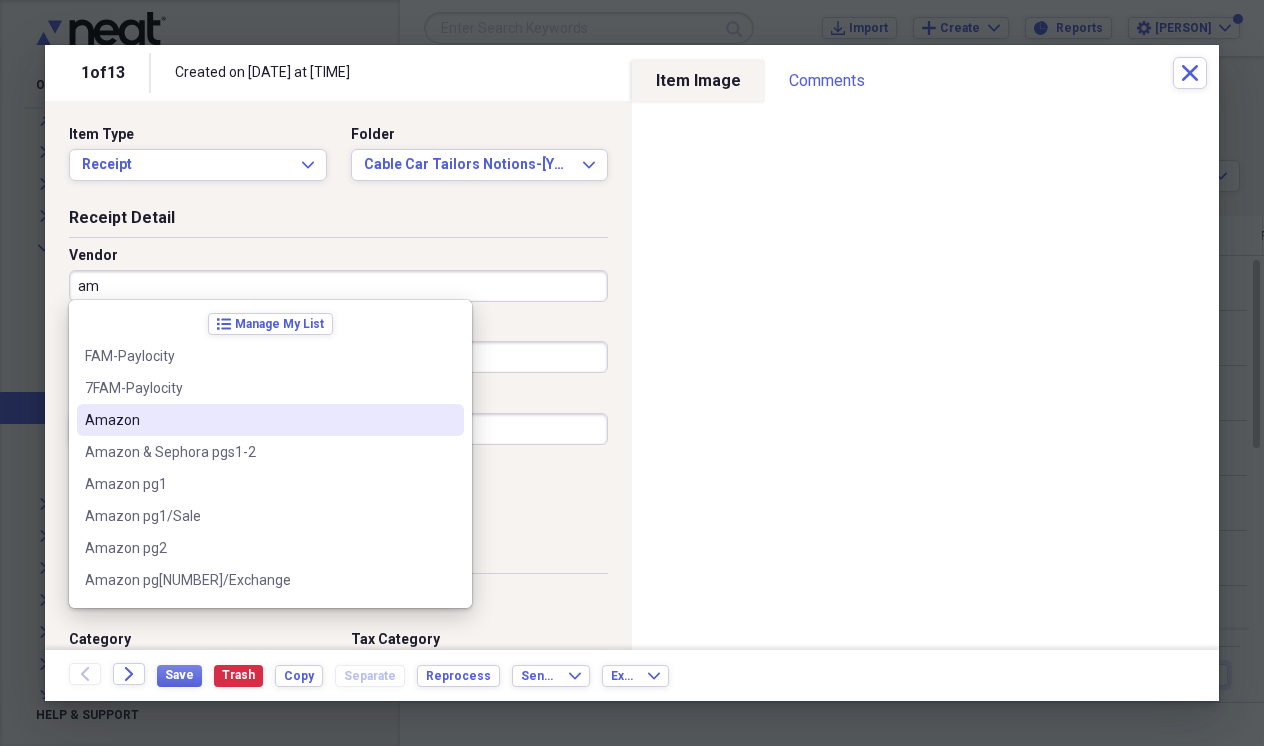 click on "Amazon" at bounding box center (258, 420) 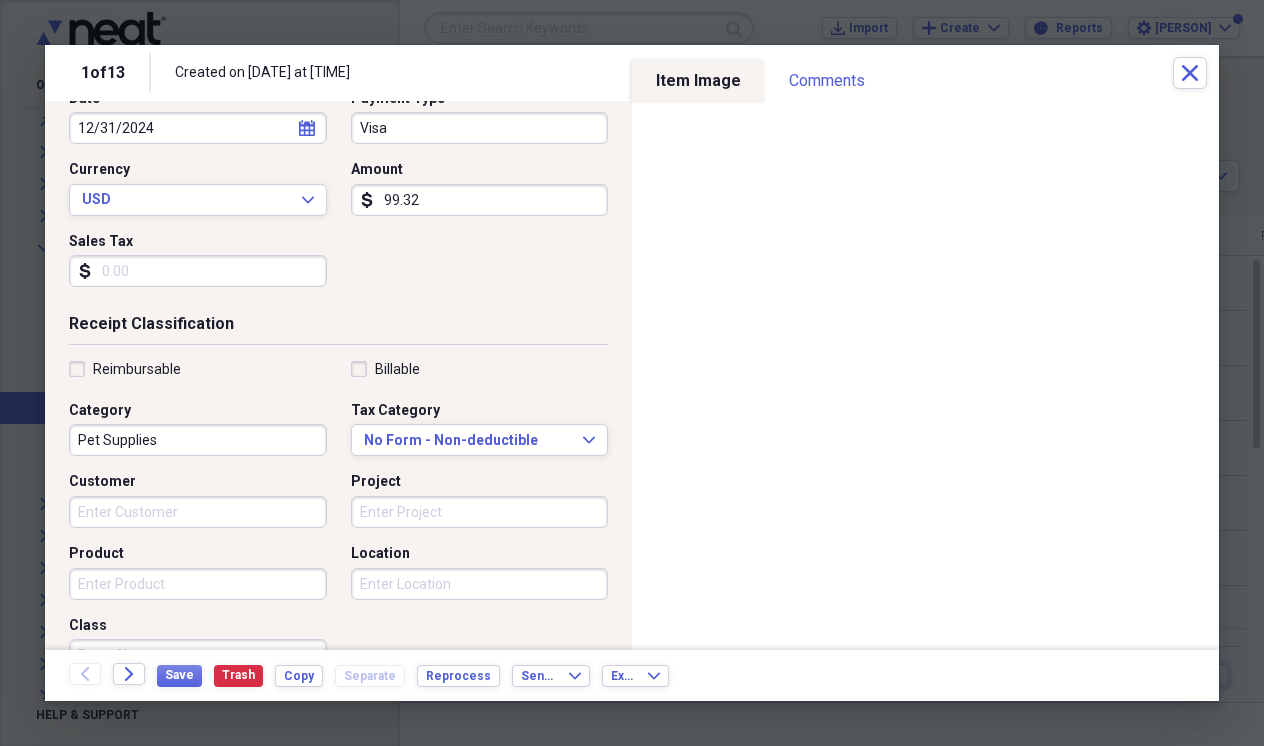scroll, scrollTop: 232, scrollLeft: 0, axis: vertical 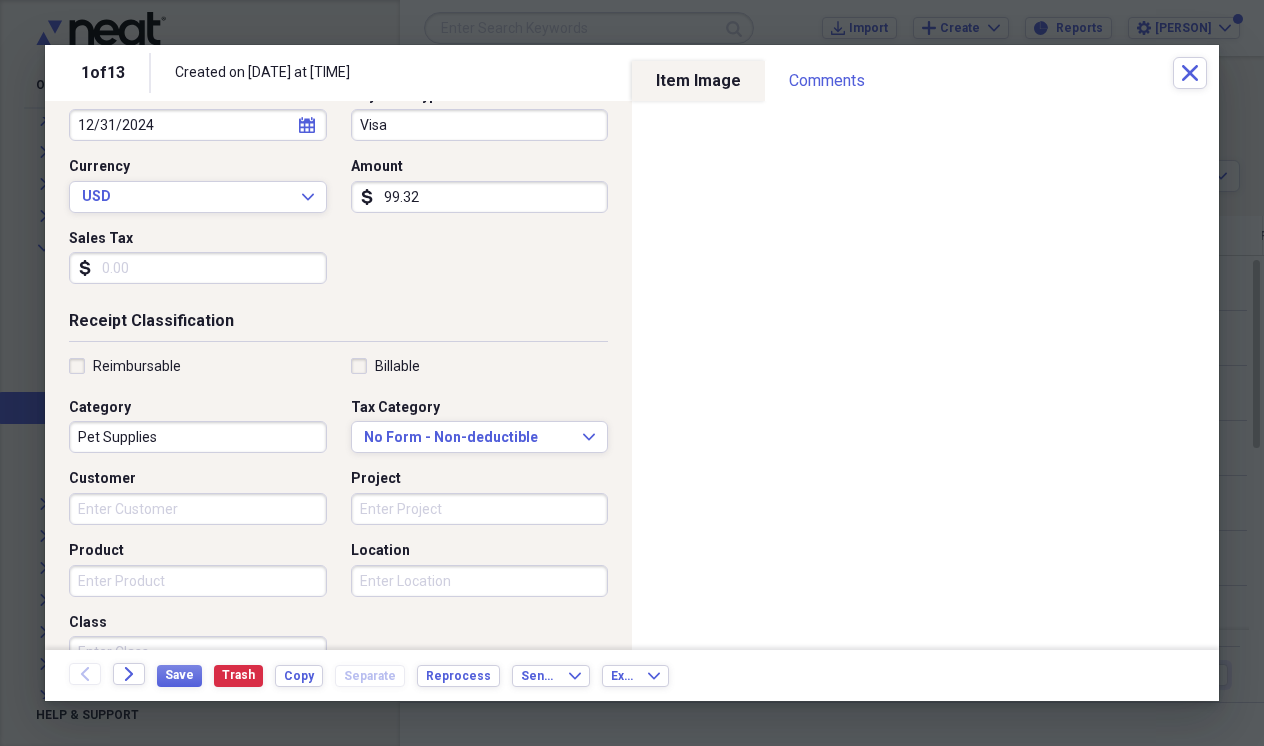 click on "Pet Supplies" at bounding box center (198, 437) 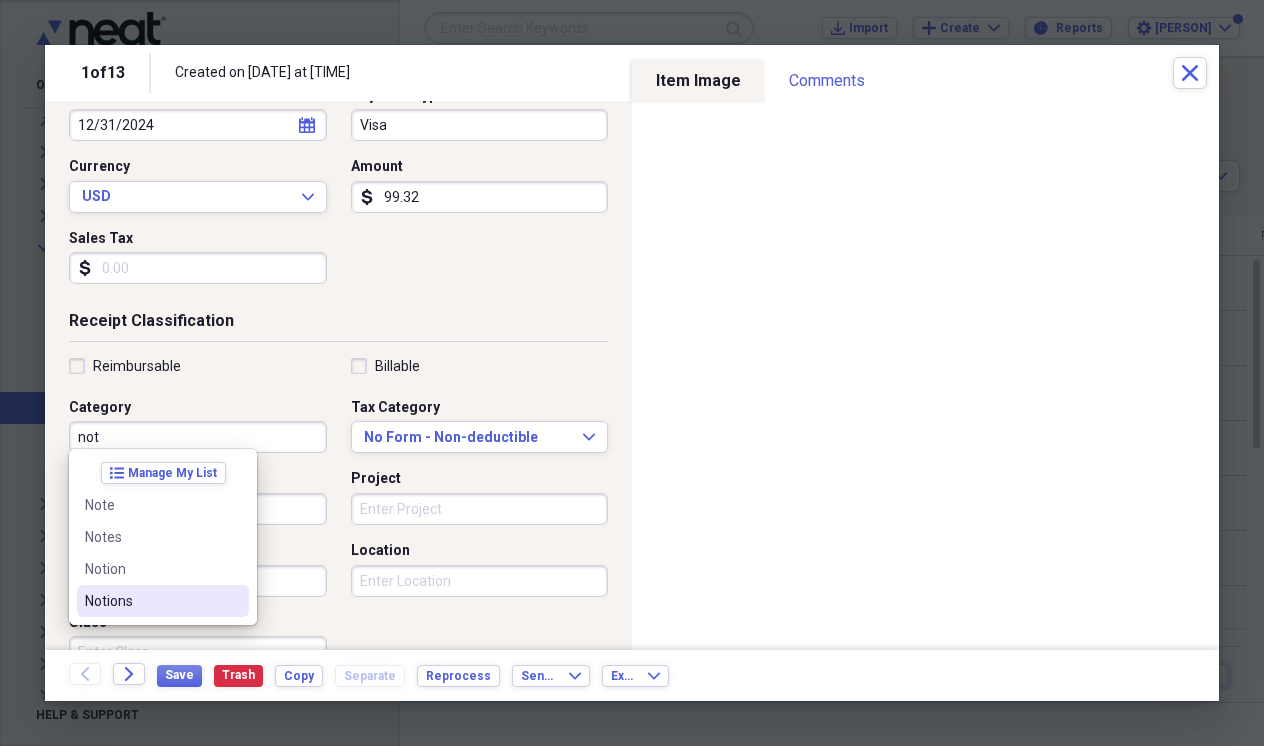 click on "Notions" at bounding box center [151, 601] 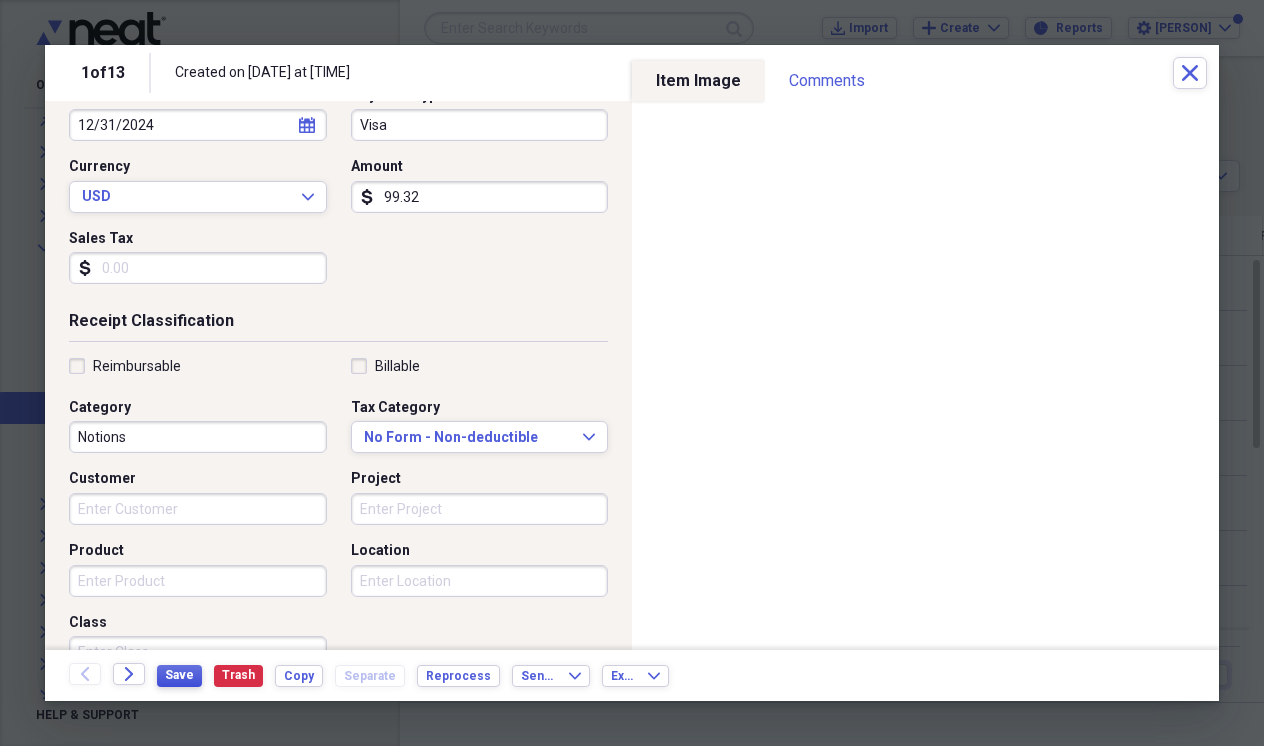 click on "Save" at bounding box center [179, 675] 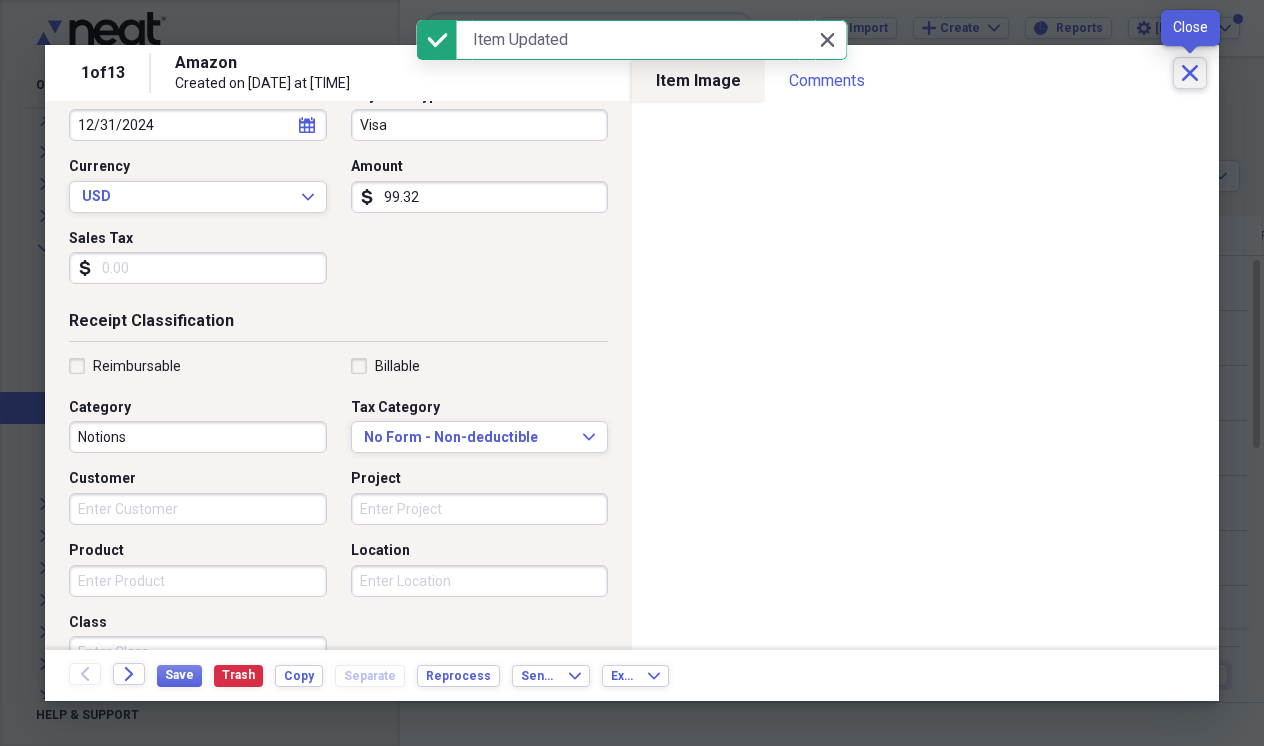 click 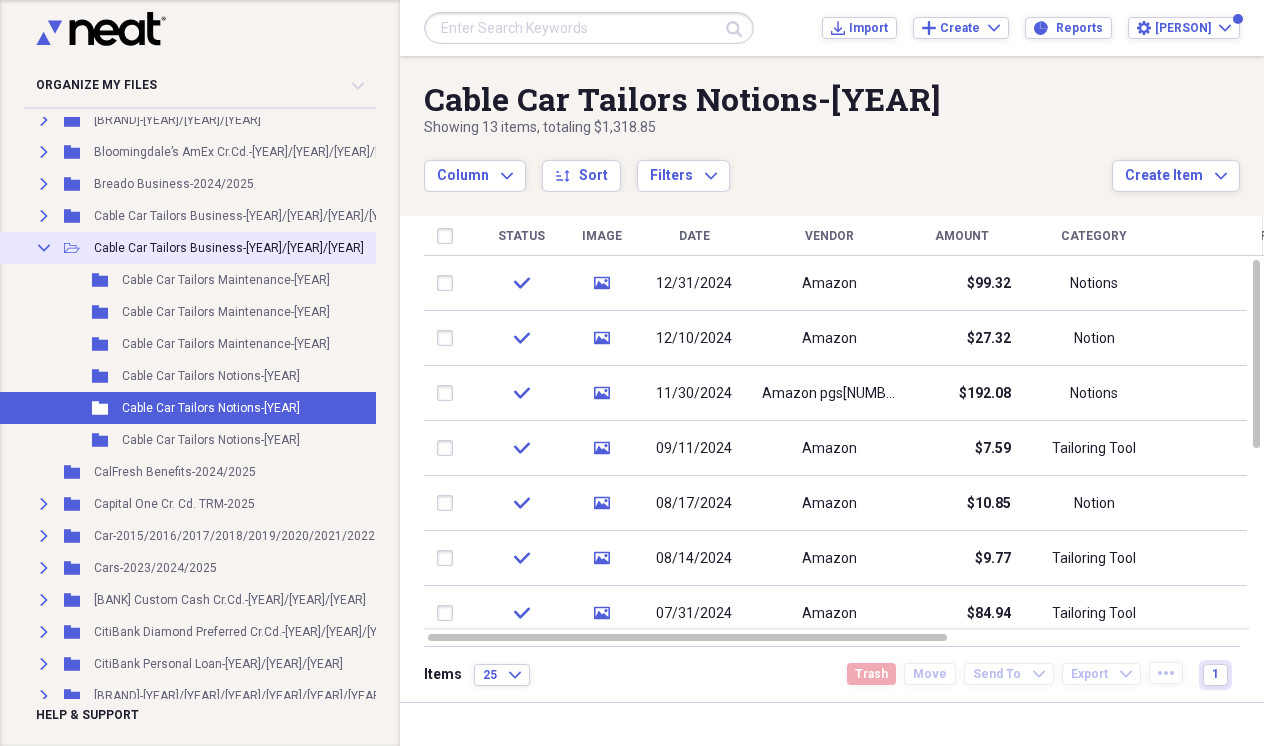 click on "Collapse" 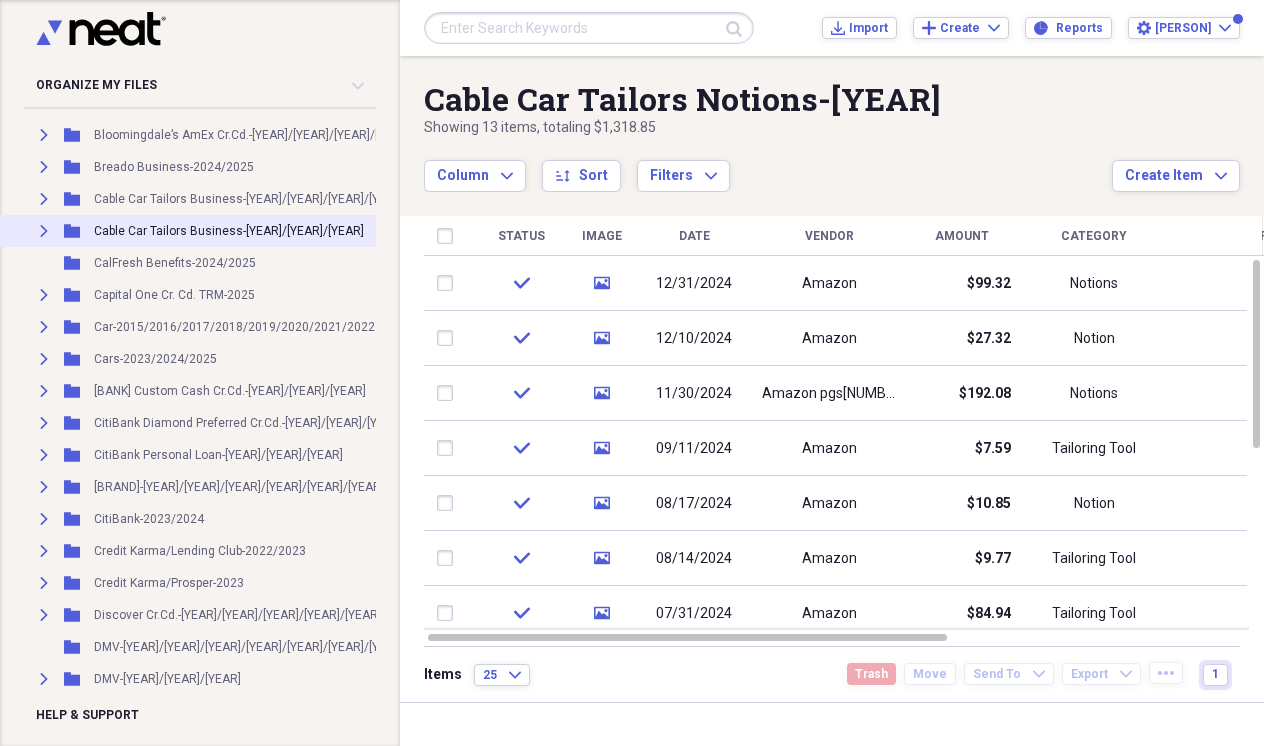 scroll, scrollTop: 747, scrollLeft: 0, axis: vertical 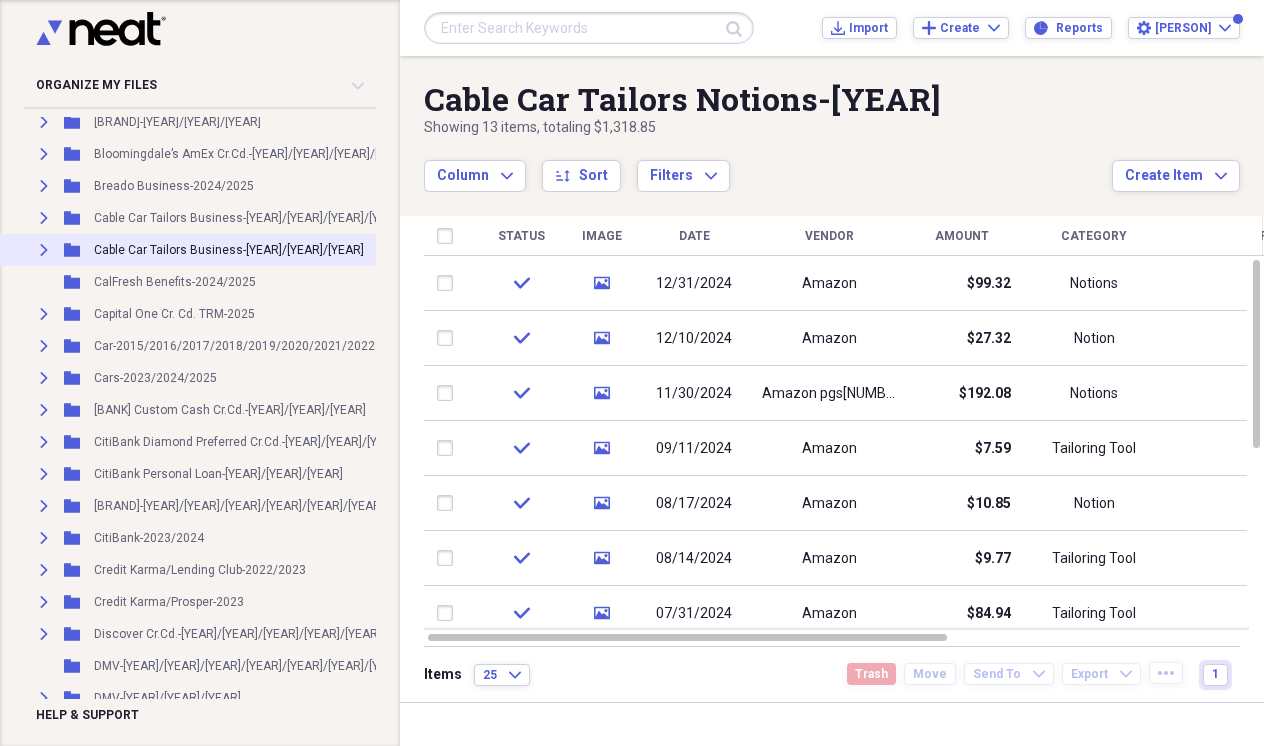 click 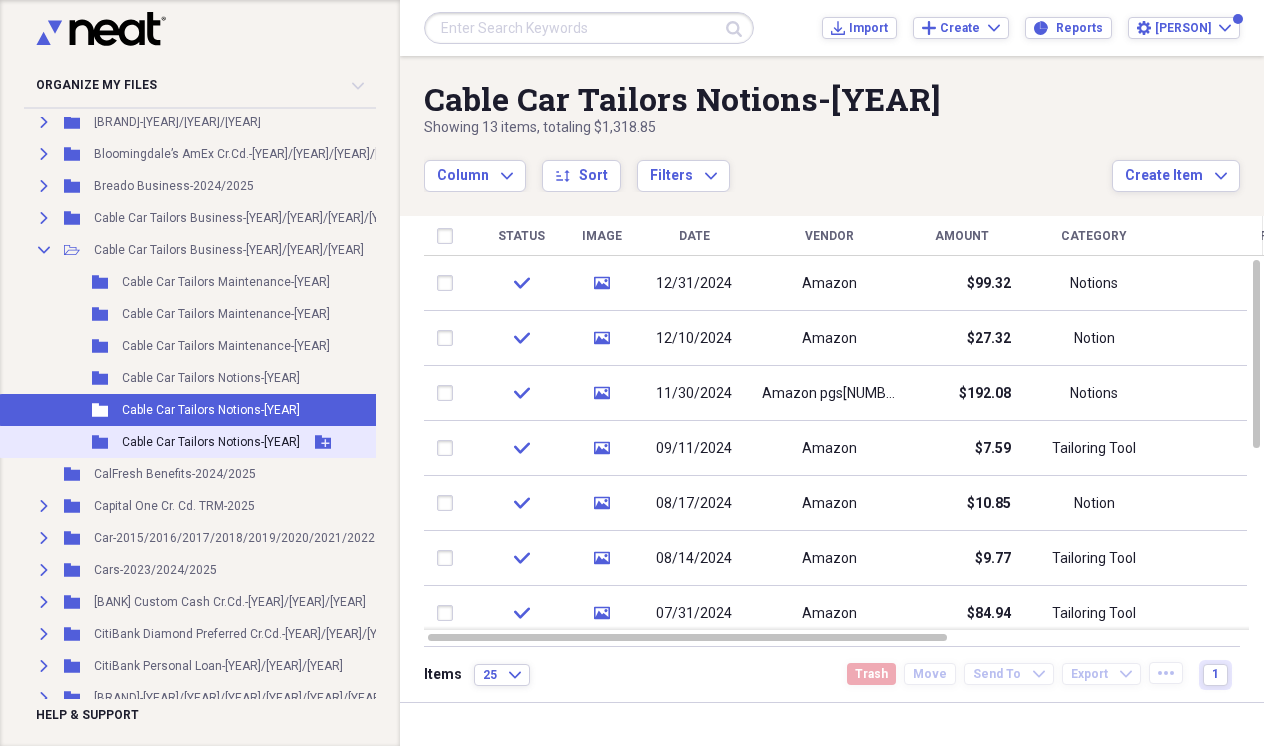 click on "Folder Cable Car Tailors Notions-[YEAR] Add Folder" at bounding box center [326, 442] 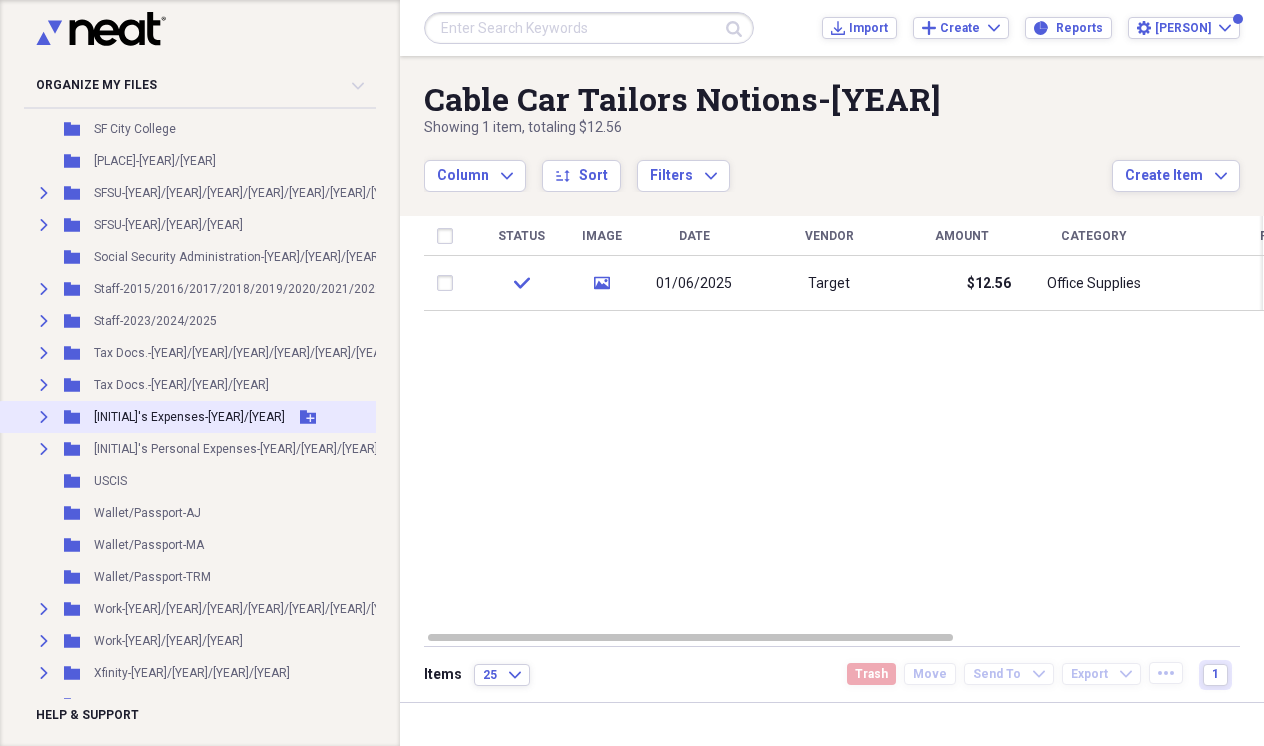 scroll, scrollTop: 2265, scrollLeft: 0, axis: vertical 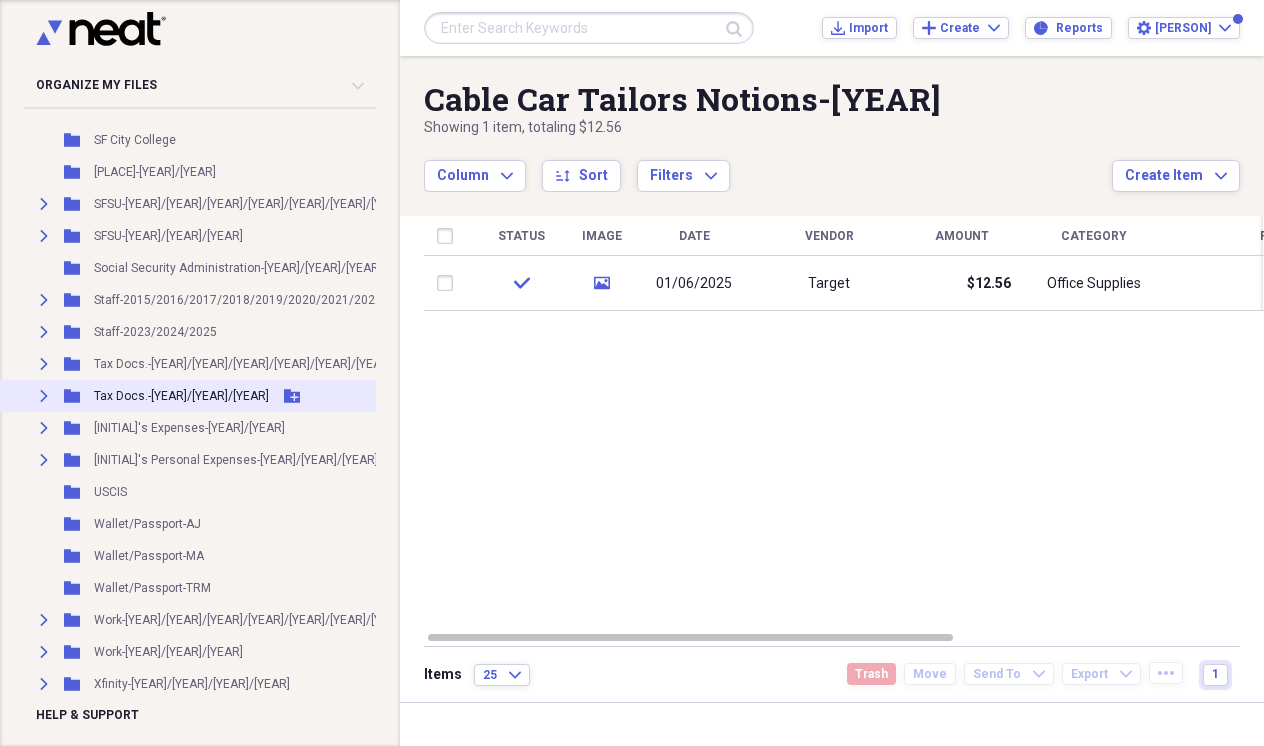 click on "Expand" 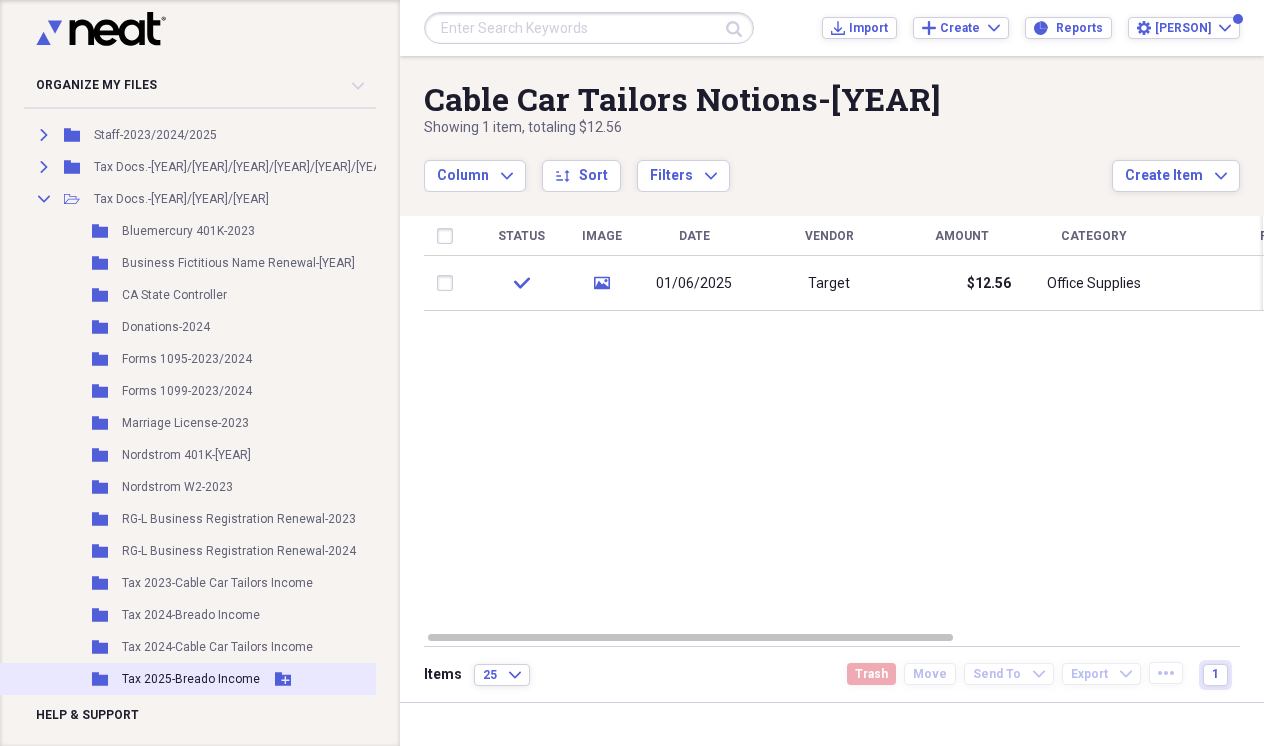 scroll, scrollTop: 2460, scrollLeft: 0, axis: vertical 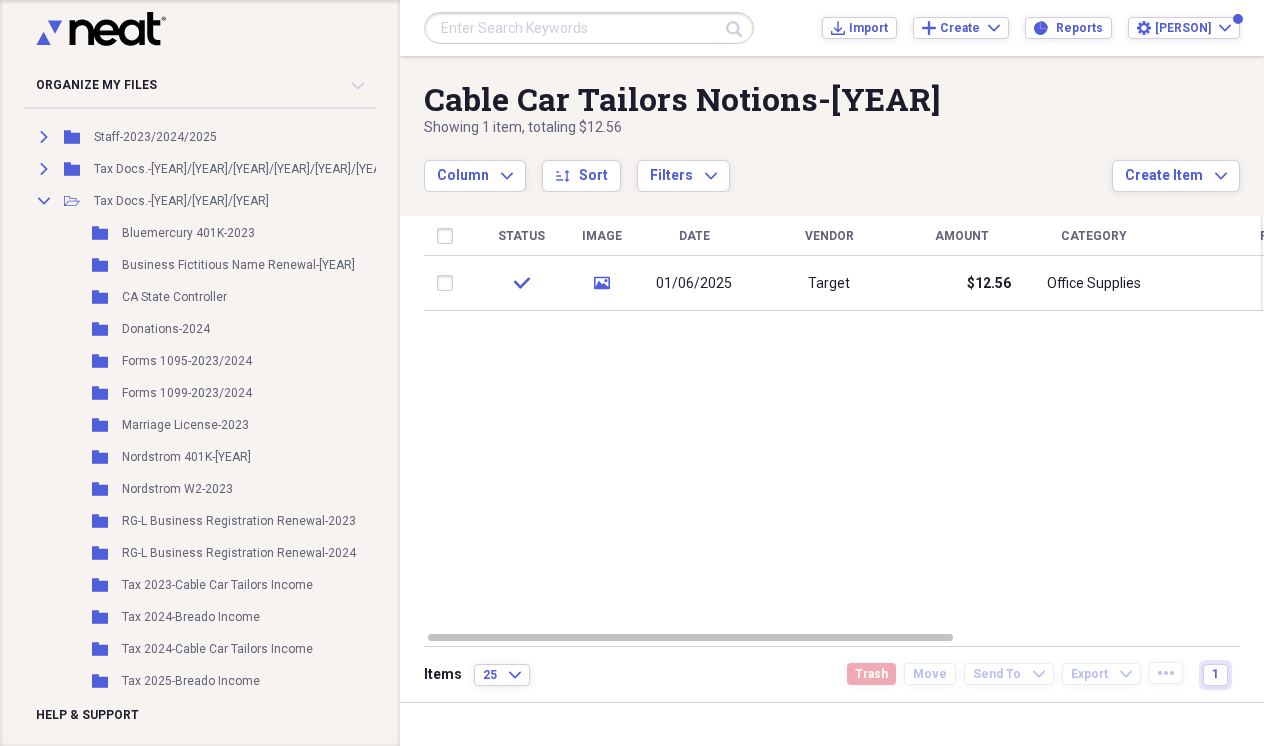 click at bounding box center [589, 28] 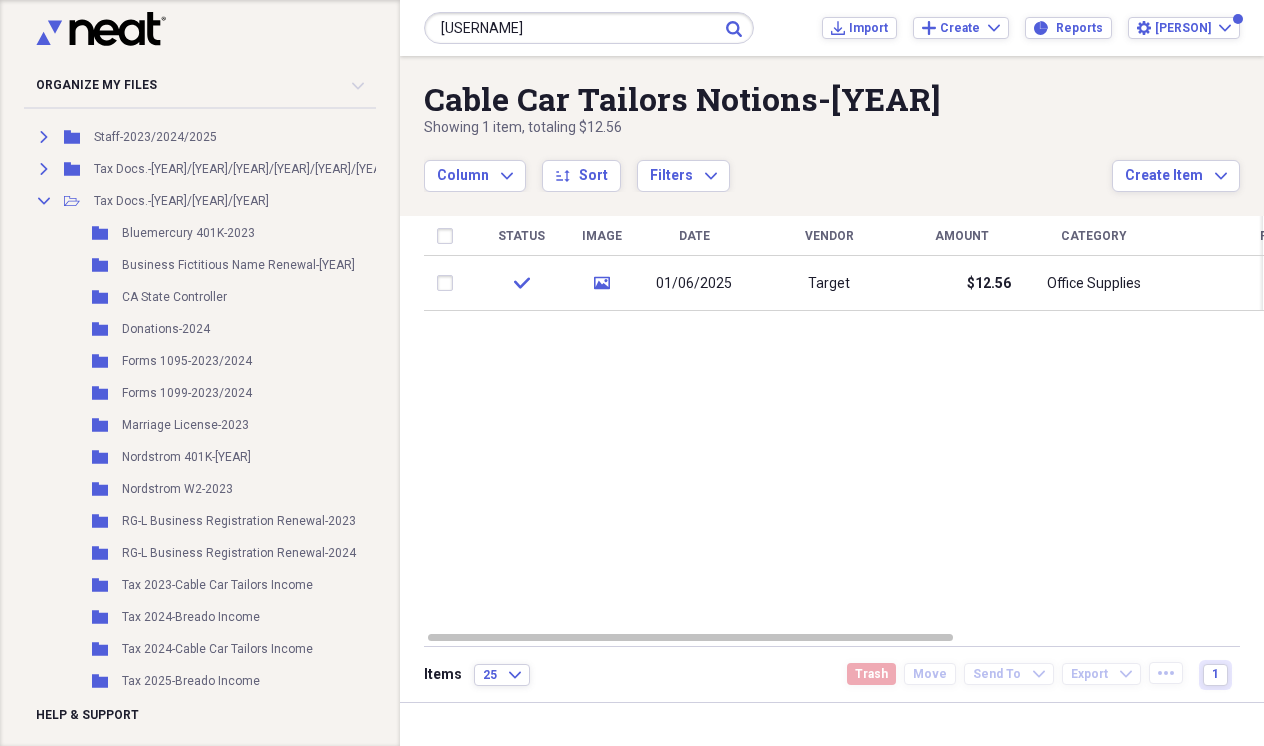 type on "[USERNAME]" 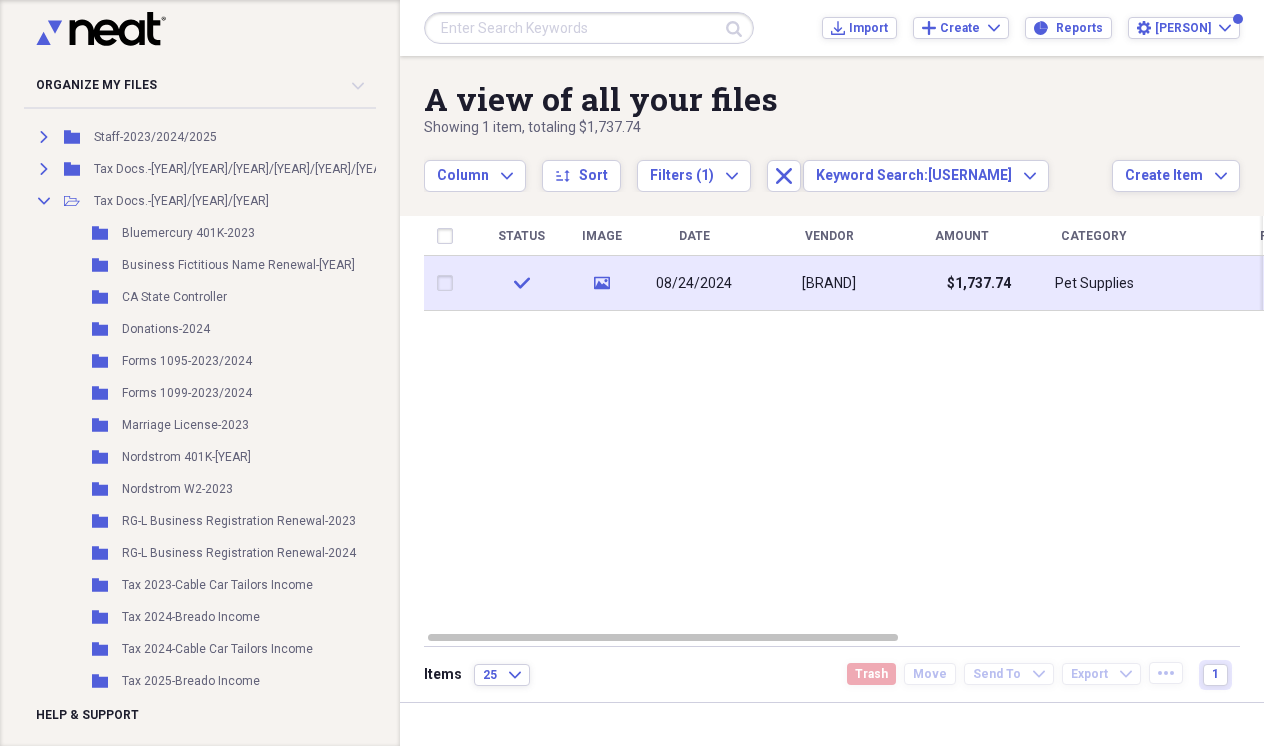 click on "[BRAND]" at bounding box center [829, 283] 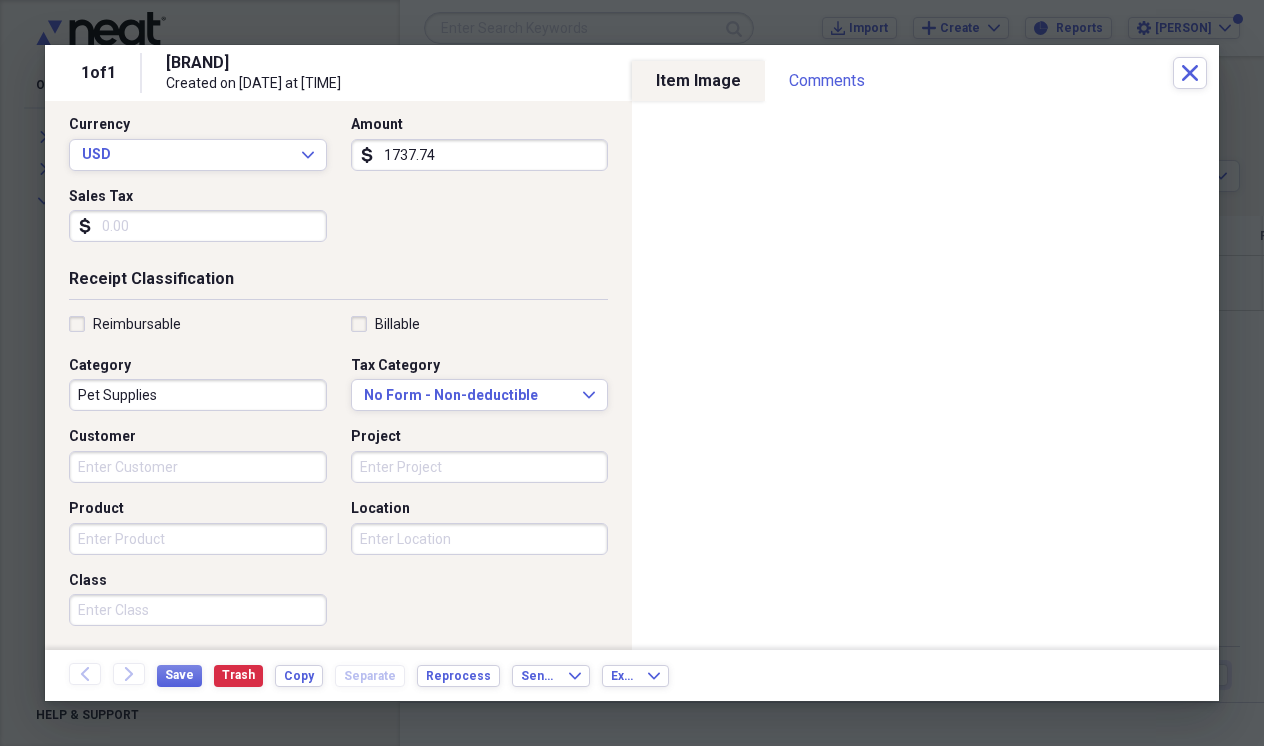 scroll, scrollTop: 0, scrollLeft: 0, axis: both 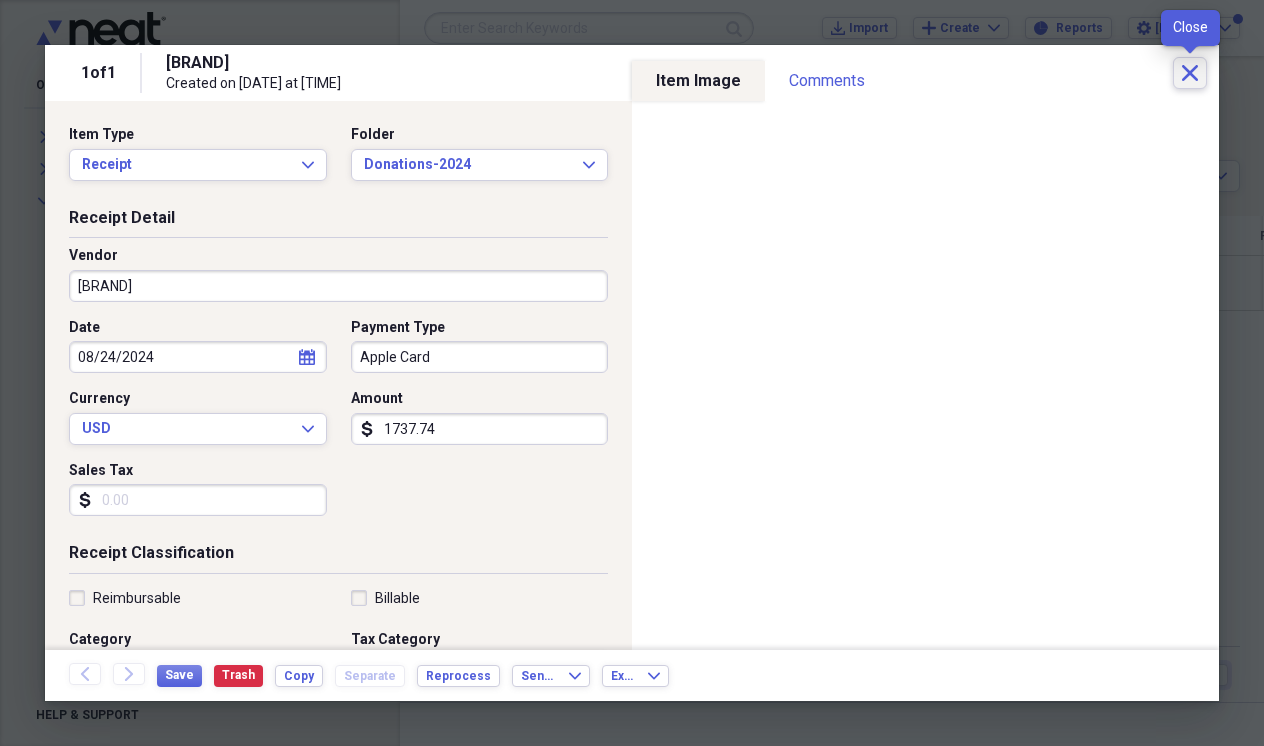 click on "Close" 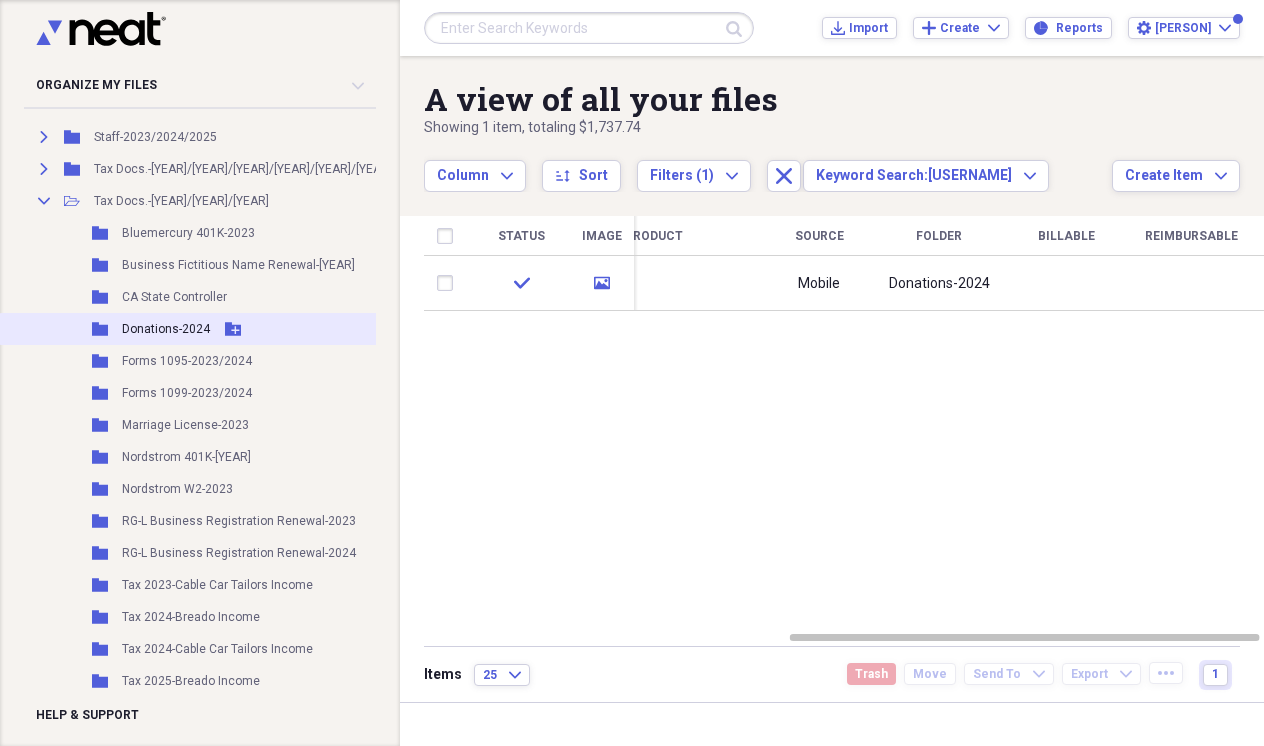 click on "Donations-2024" at bounding box center (166, 329) 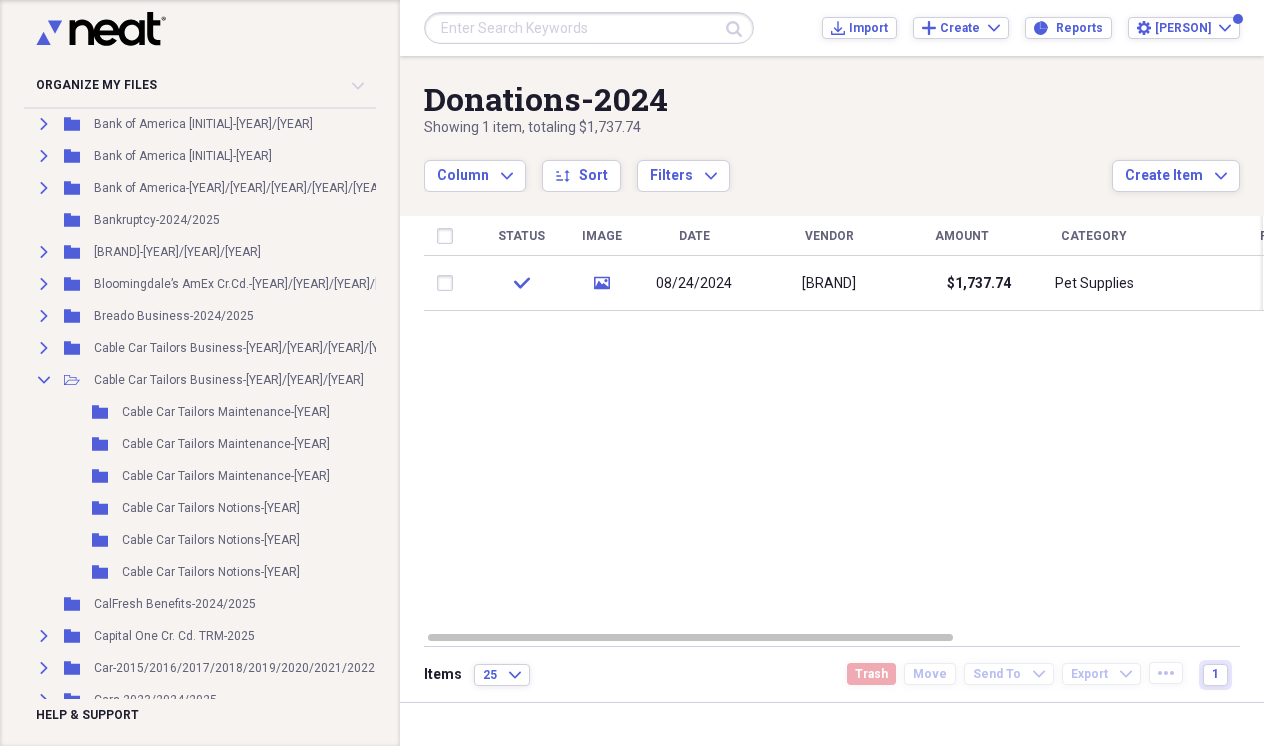 scroll, scrollTop: 619, scrollLeft: 0, axis: vertical 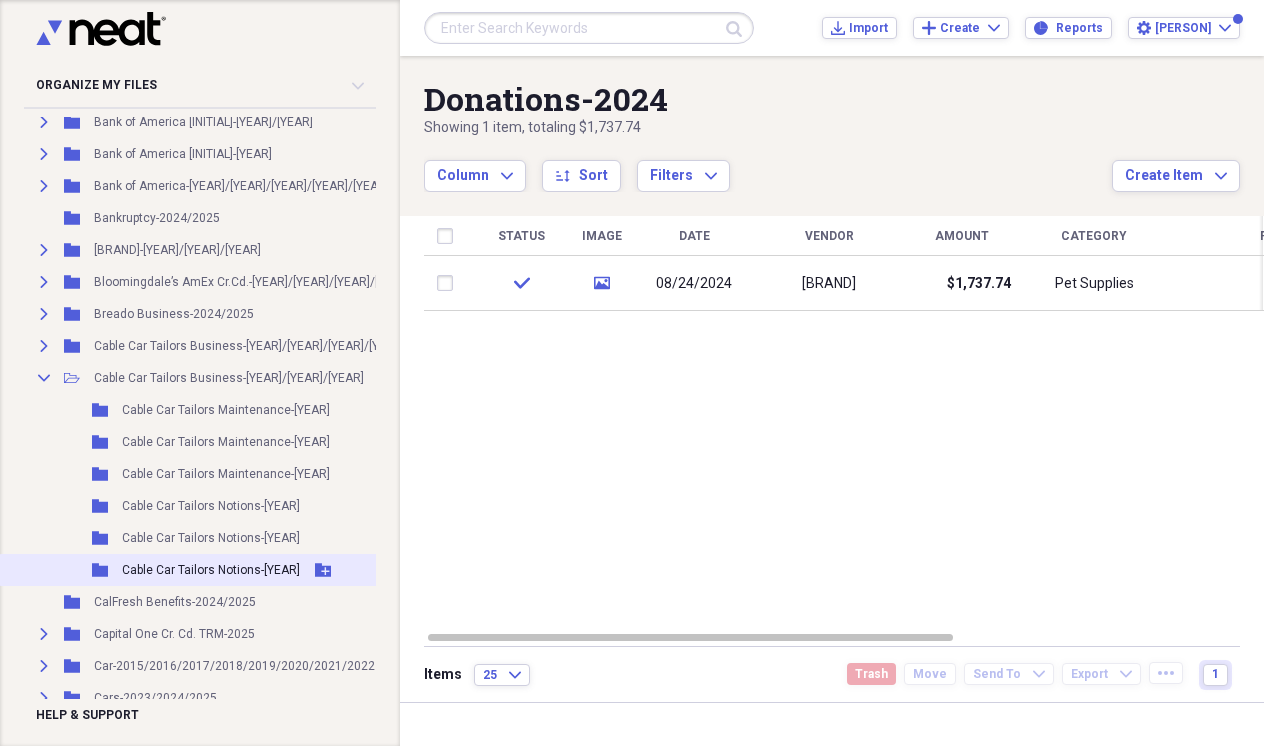 click on "Folder Cable Car Tailors Notions-[YEAR] Add Folder" at bounding box center (326, 570) 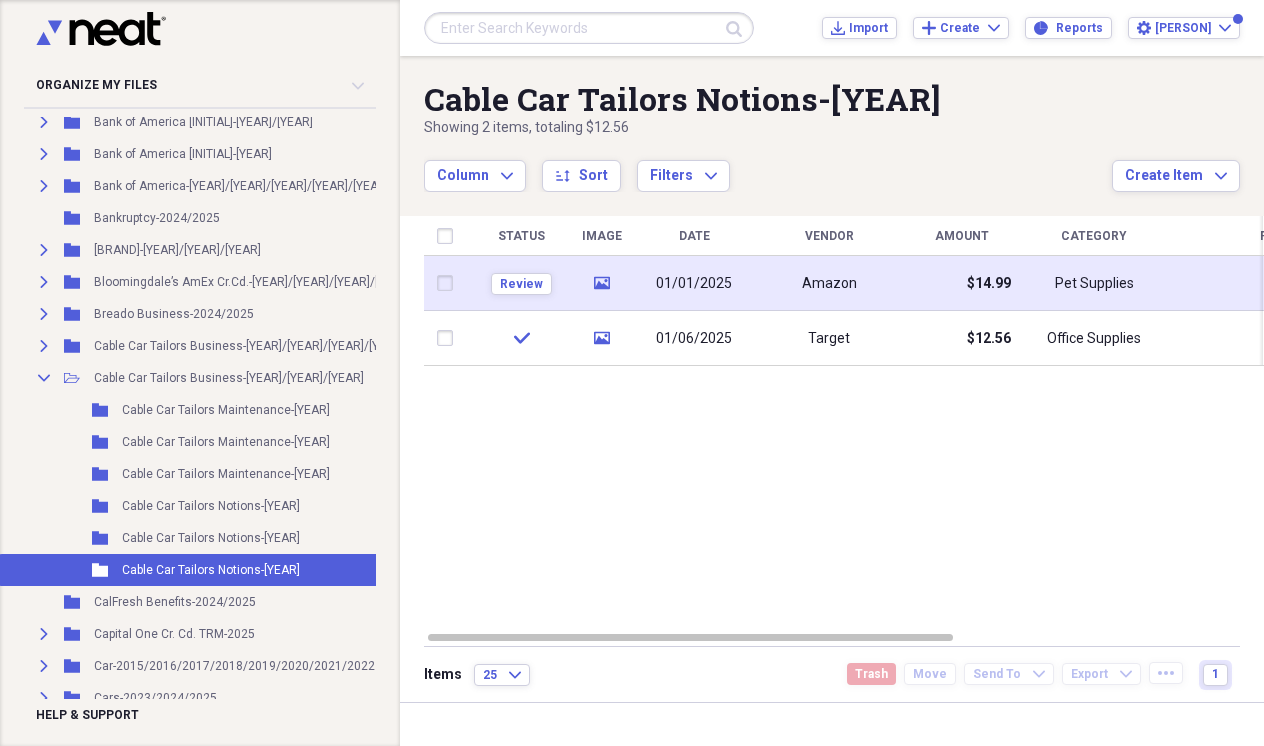 click on "Amazon" at bounding box center [829, 283] 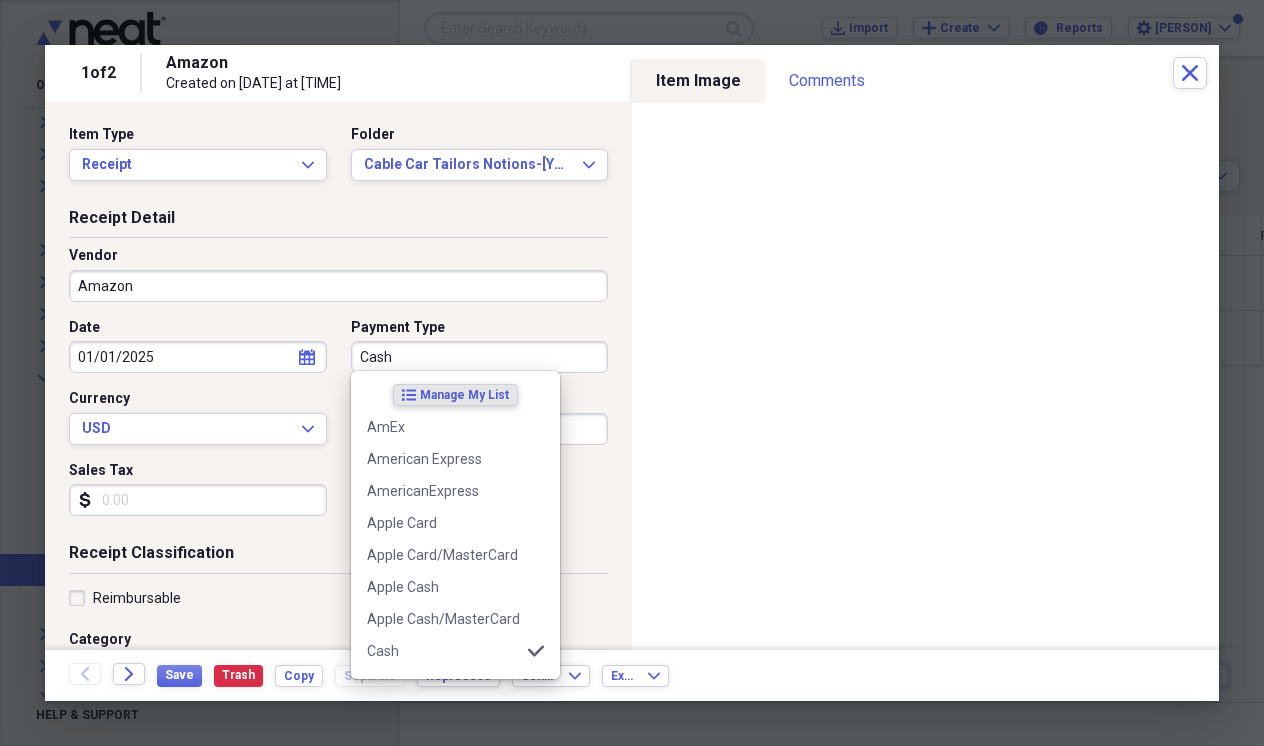 click on "Cash" at bounding box center [480, 357] 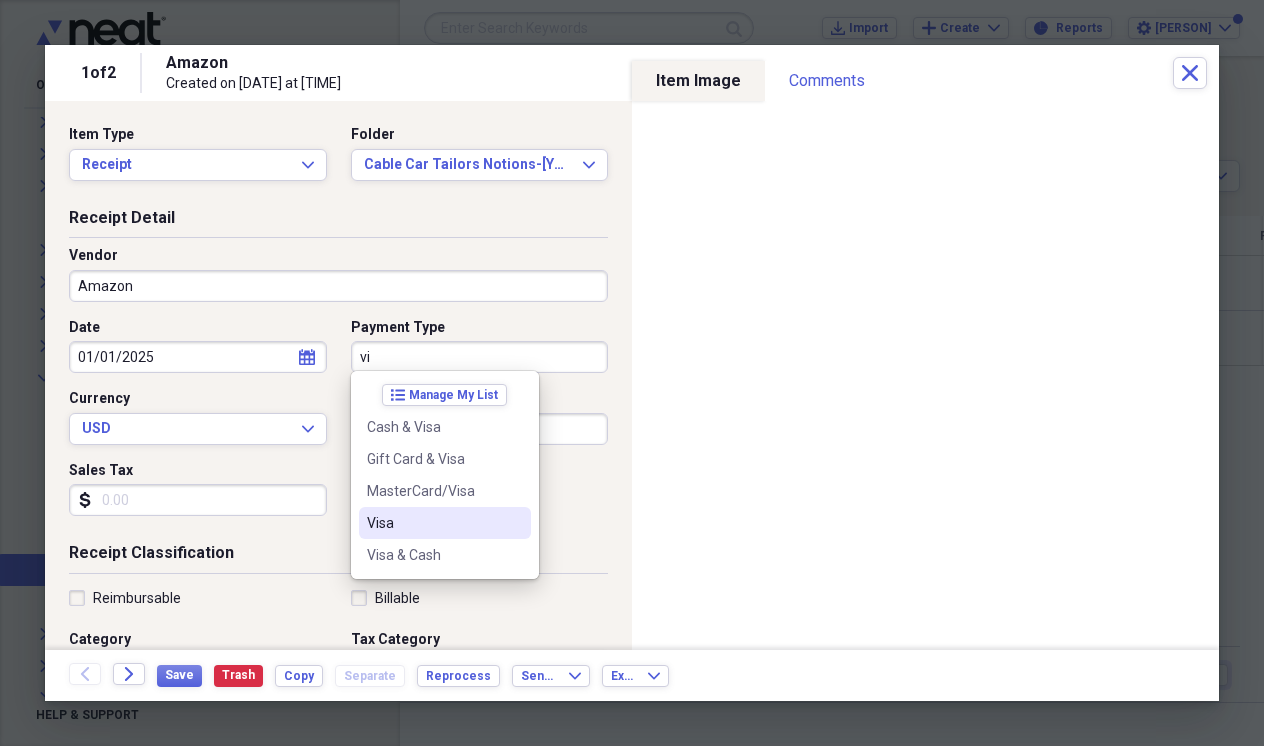 click on "Visa" at bounding box center [433, 523] 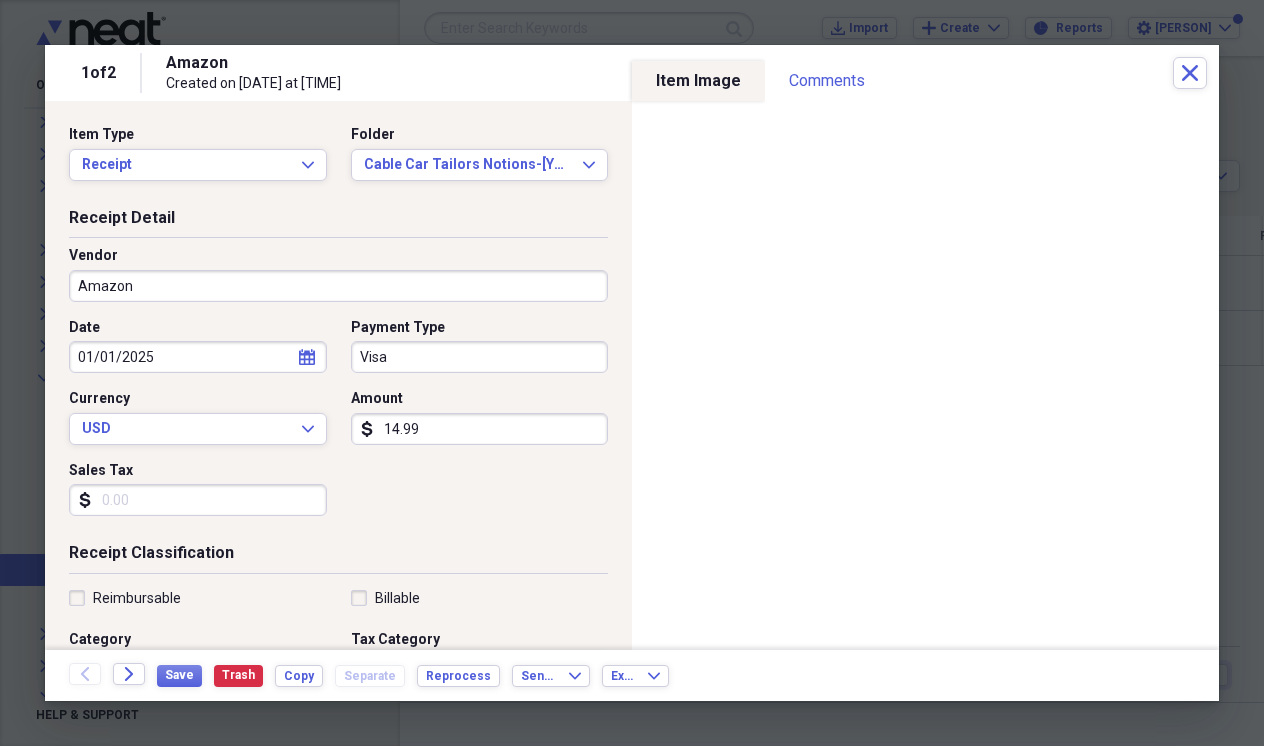 click on "14.99" at bounding box center (480, 429) 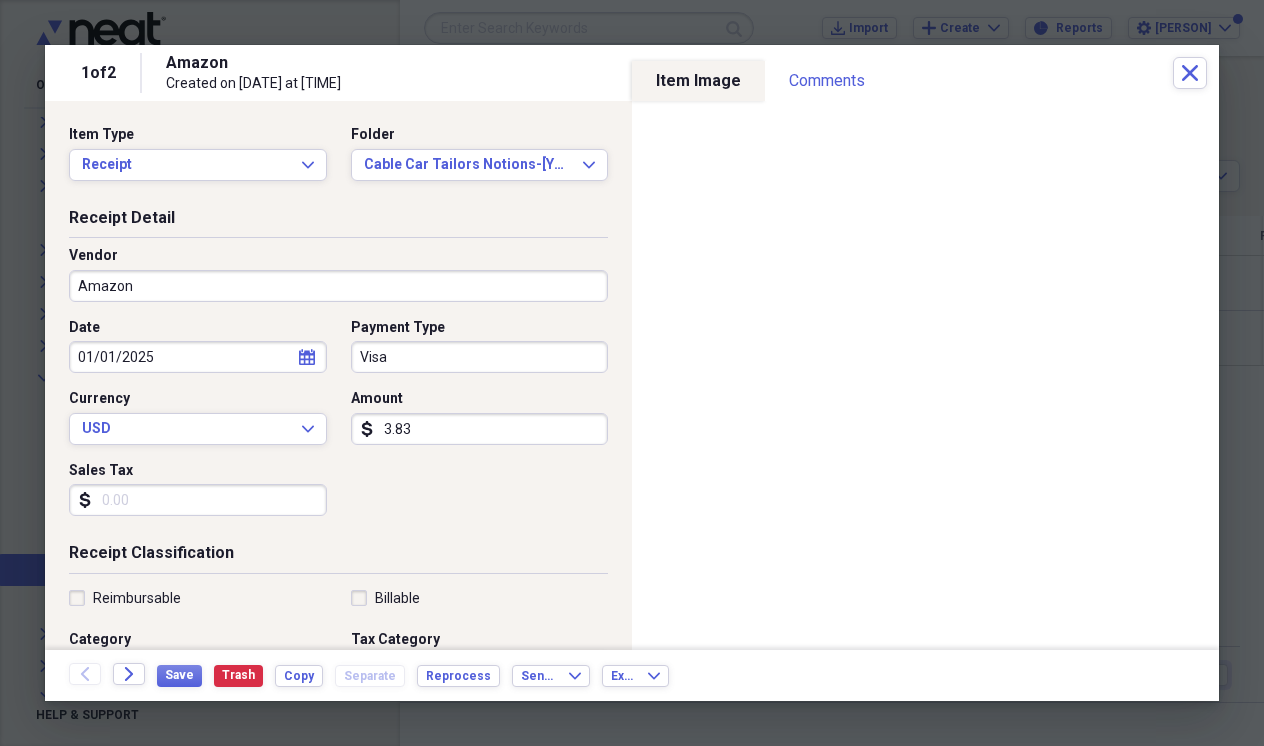 type on "38.35" 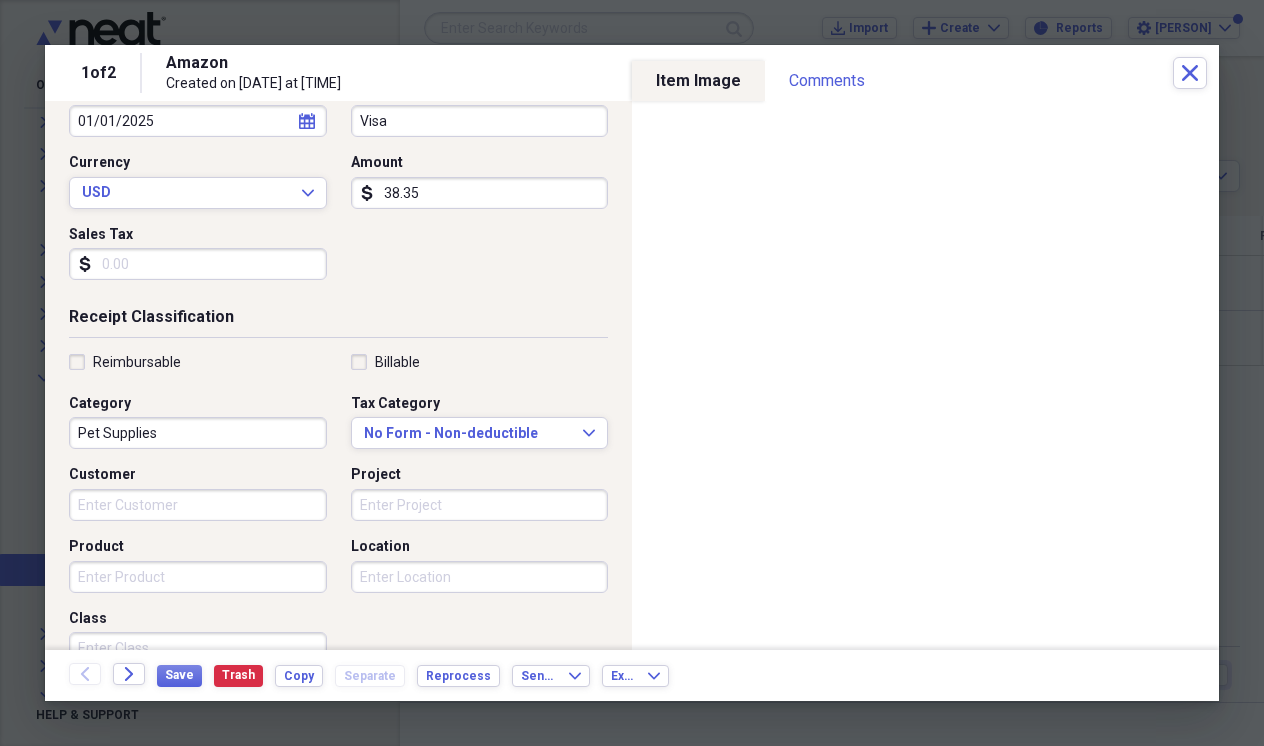scroll, scrollTop: 238, scrollLeft: 0, axis: vertical 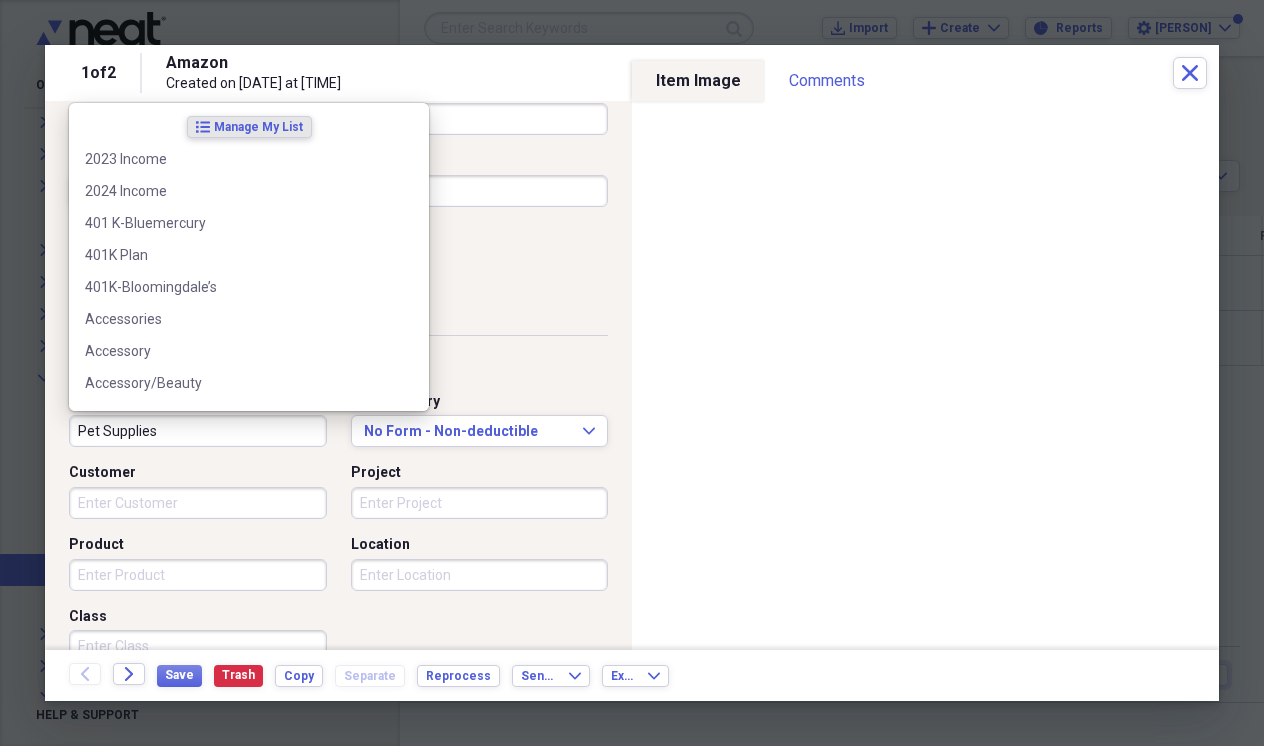 click on "Pet Supplies" at bounding box center [198, 431] 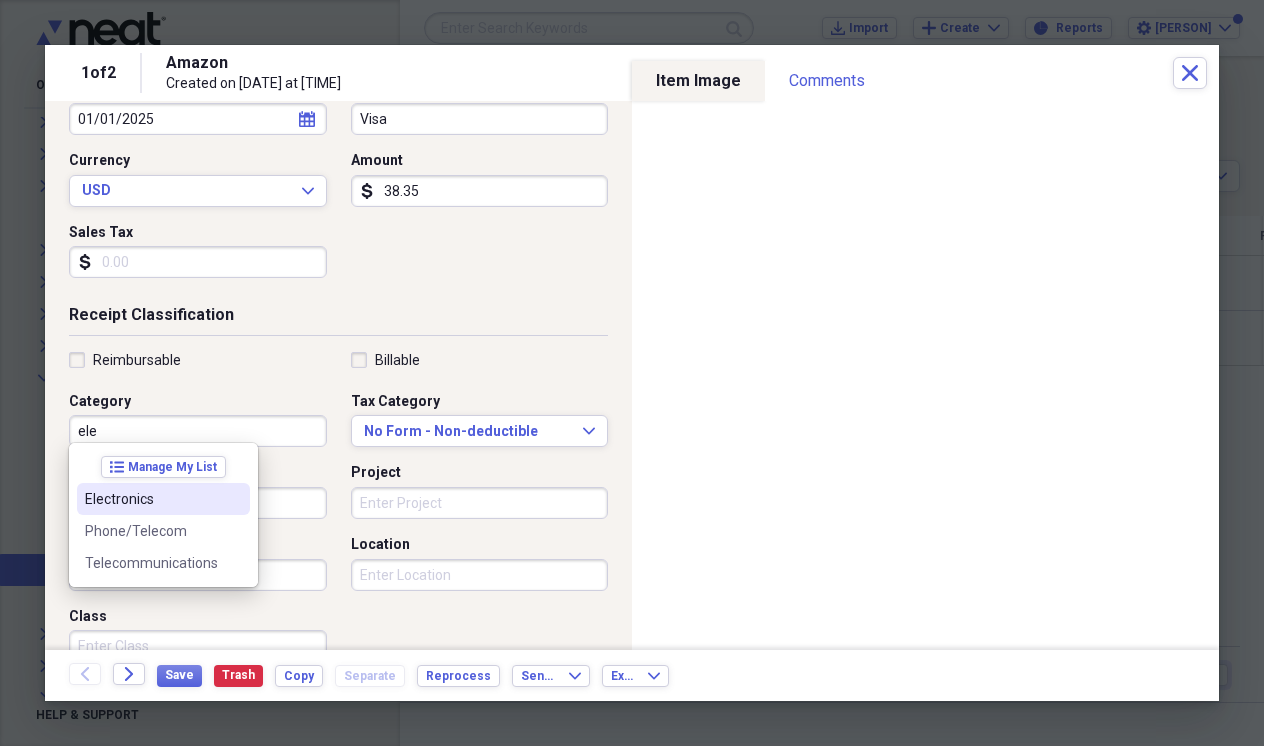 click on "Electronics" at bounding box center (151, 499) 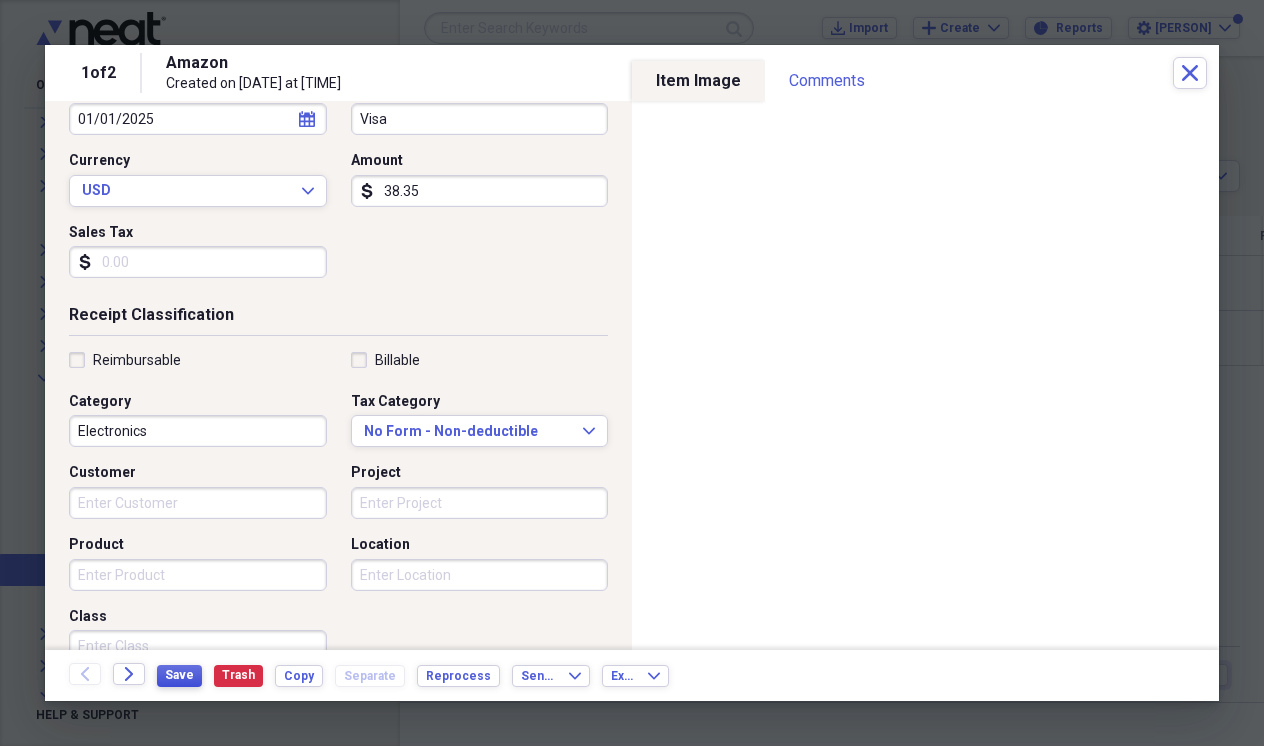 click on "Save" at bounding box center [179, 675] 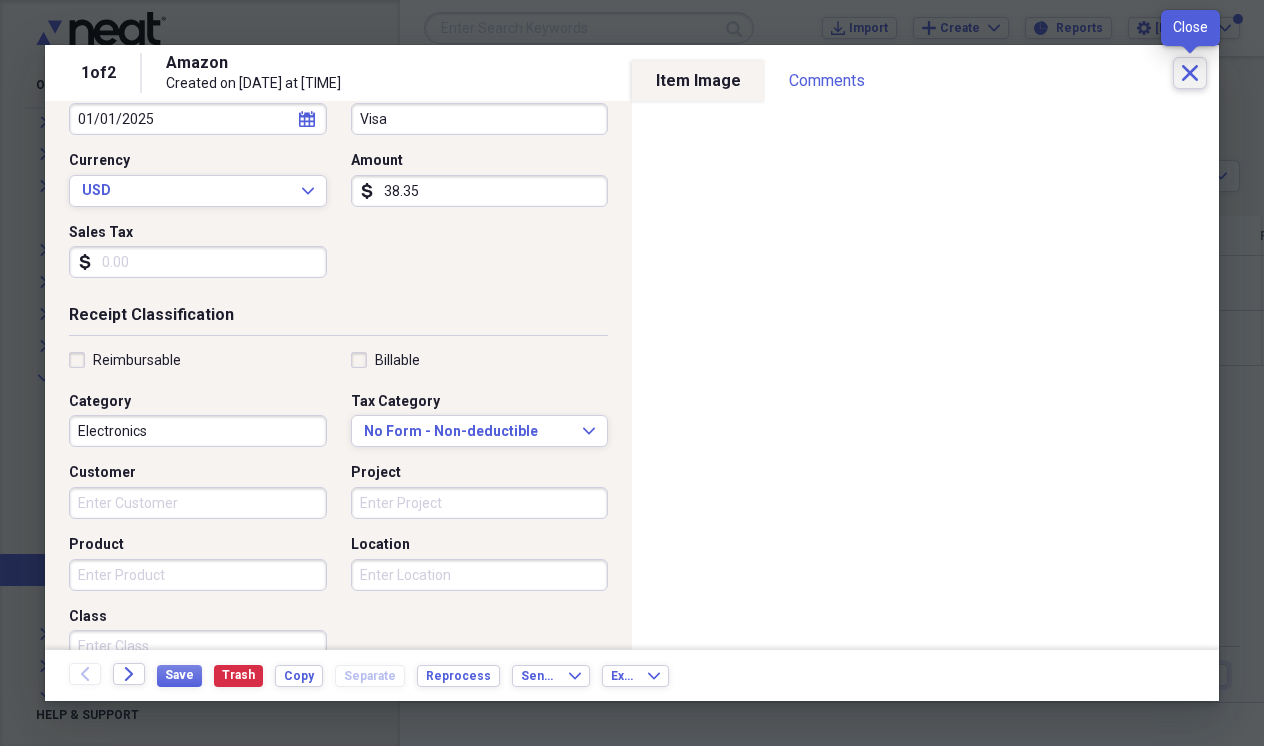 click on "Close" at bounding box center [1190, 73] 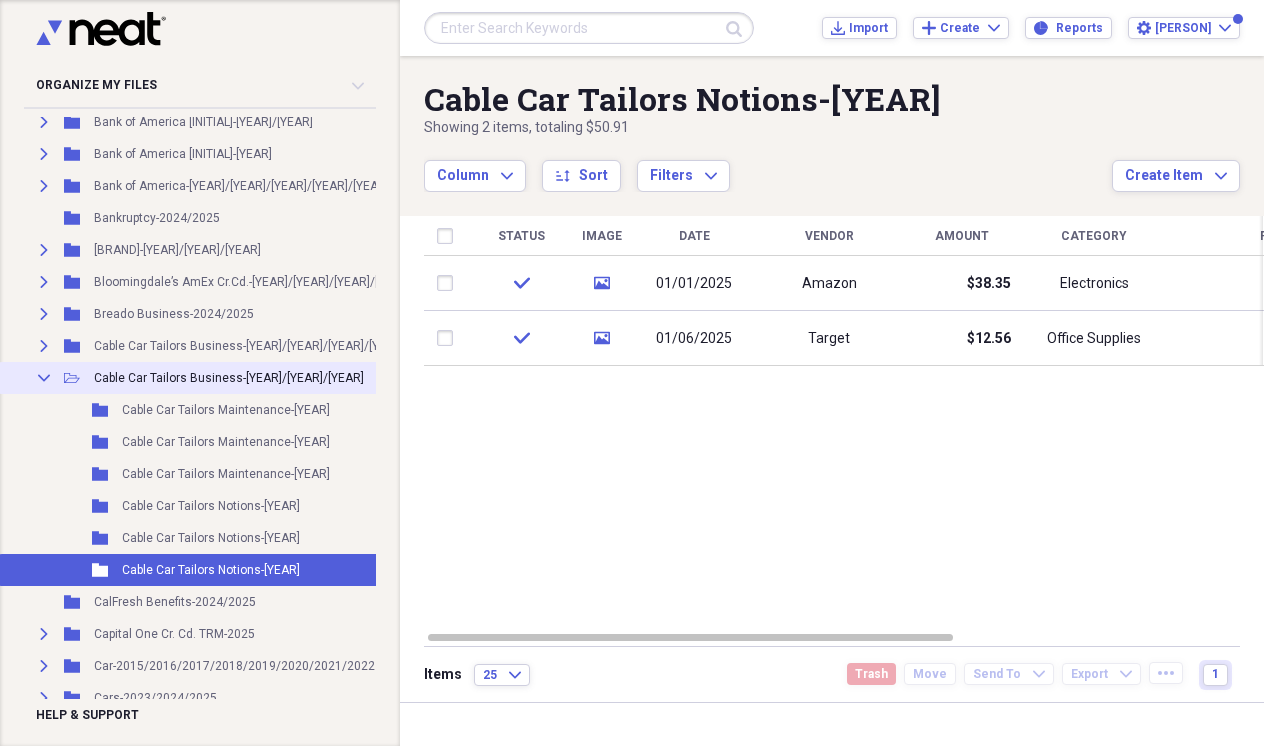 click on "Collapse" 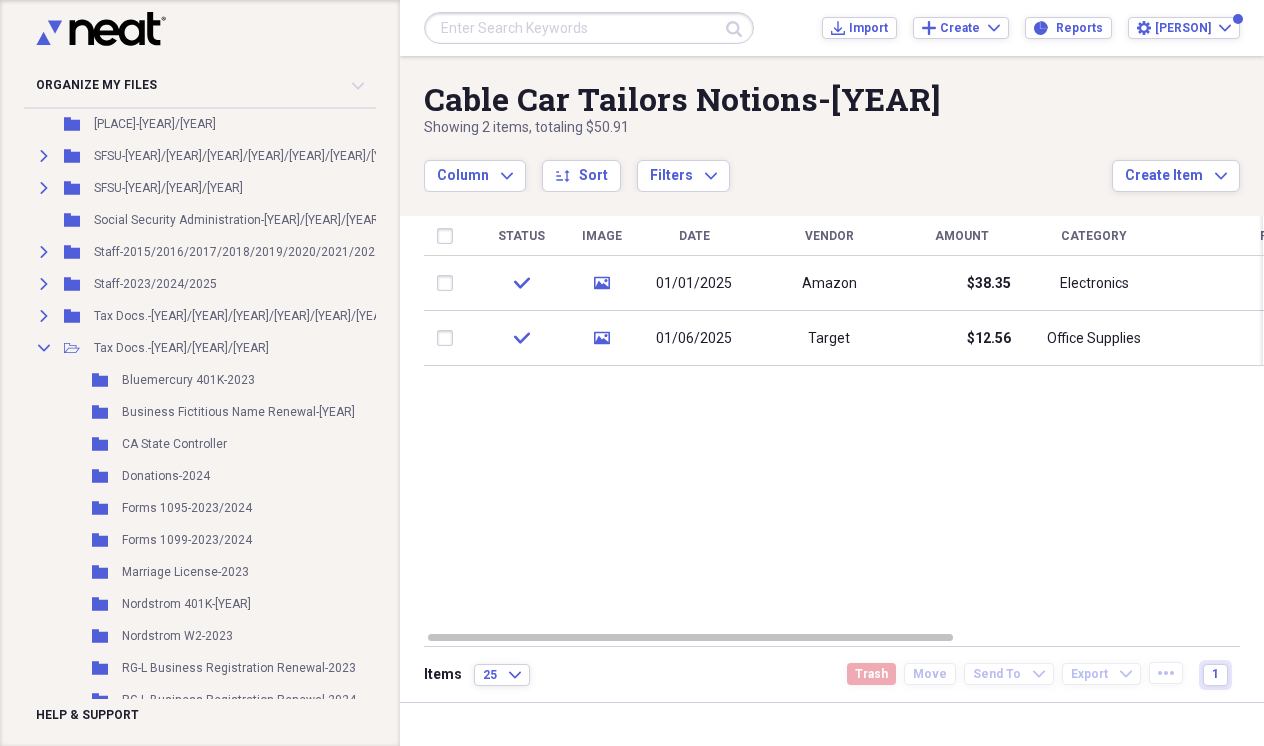 scroll, scrollTop: 2067, scrollLeft: 0, axis: vertical 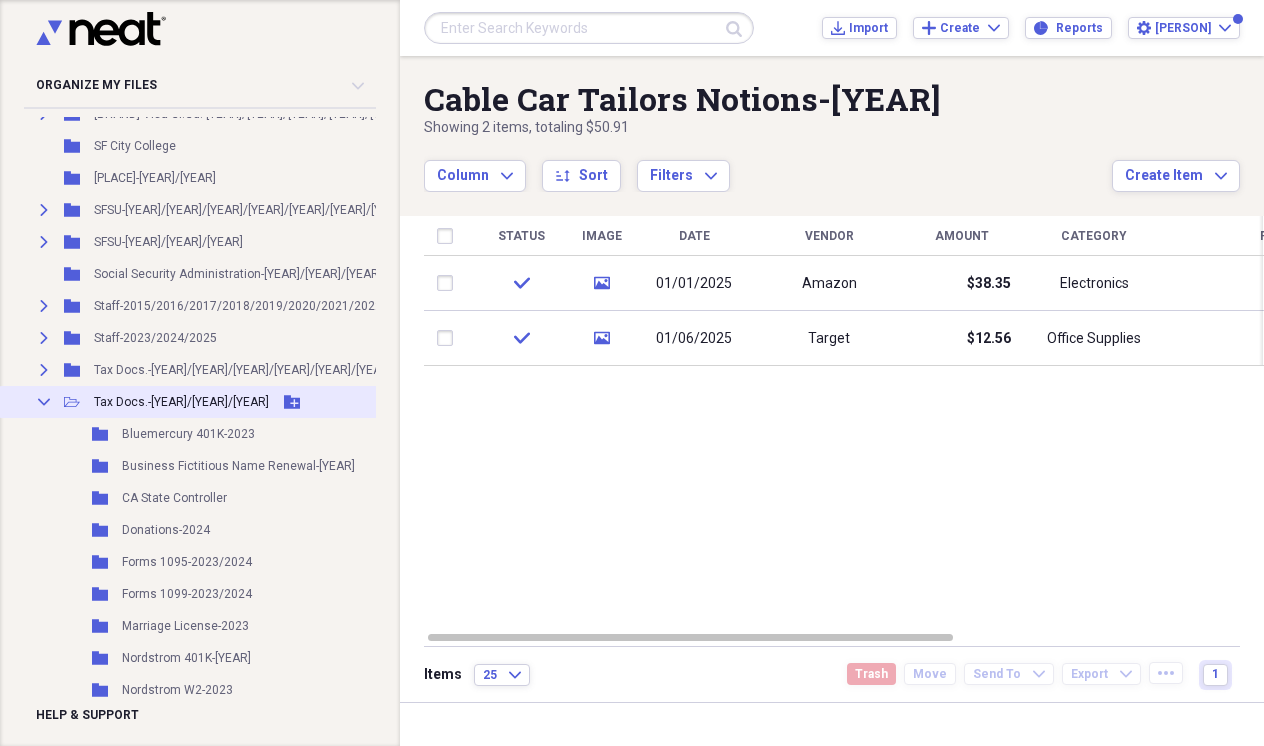 click on "Collapse" 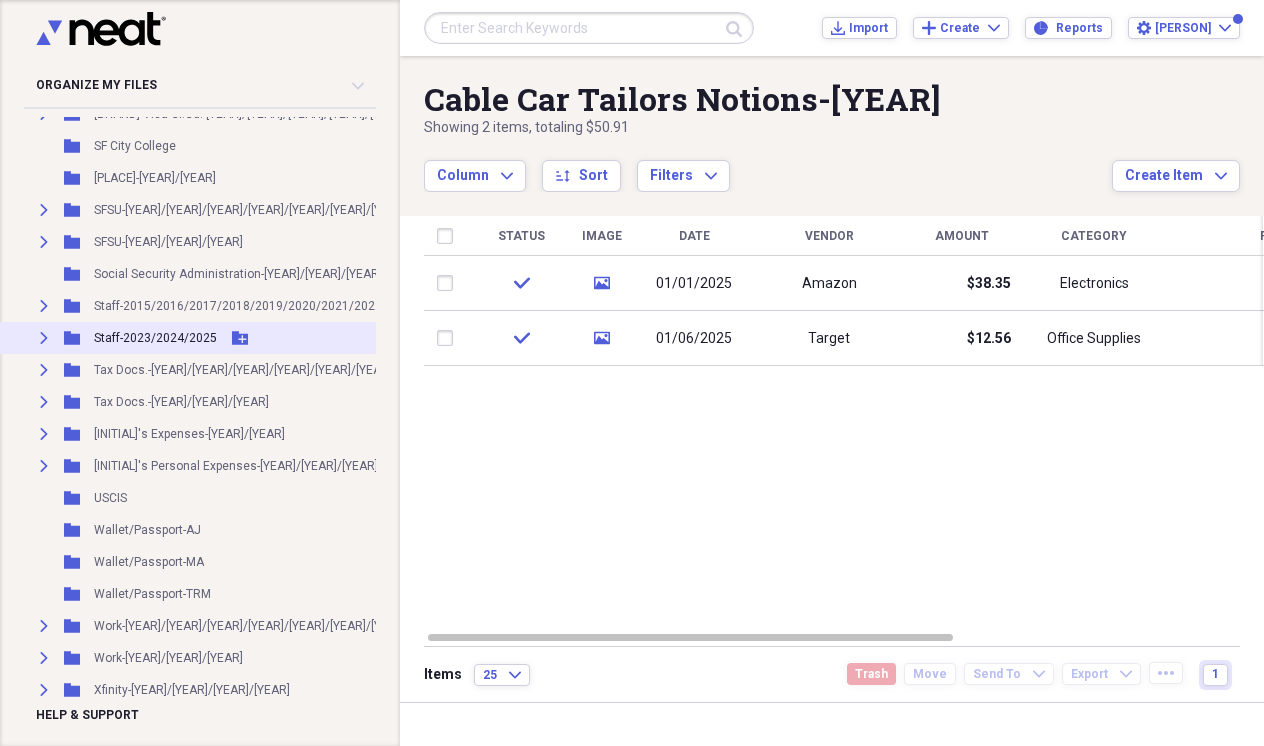 click on "Expand" at bounding box center [44, 338] 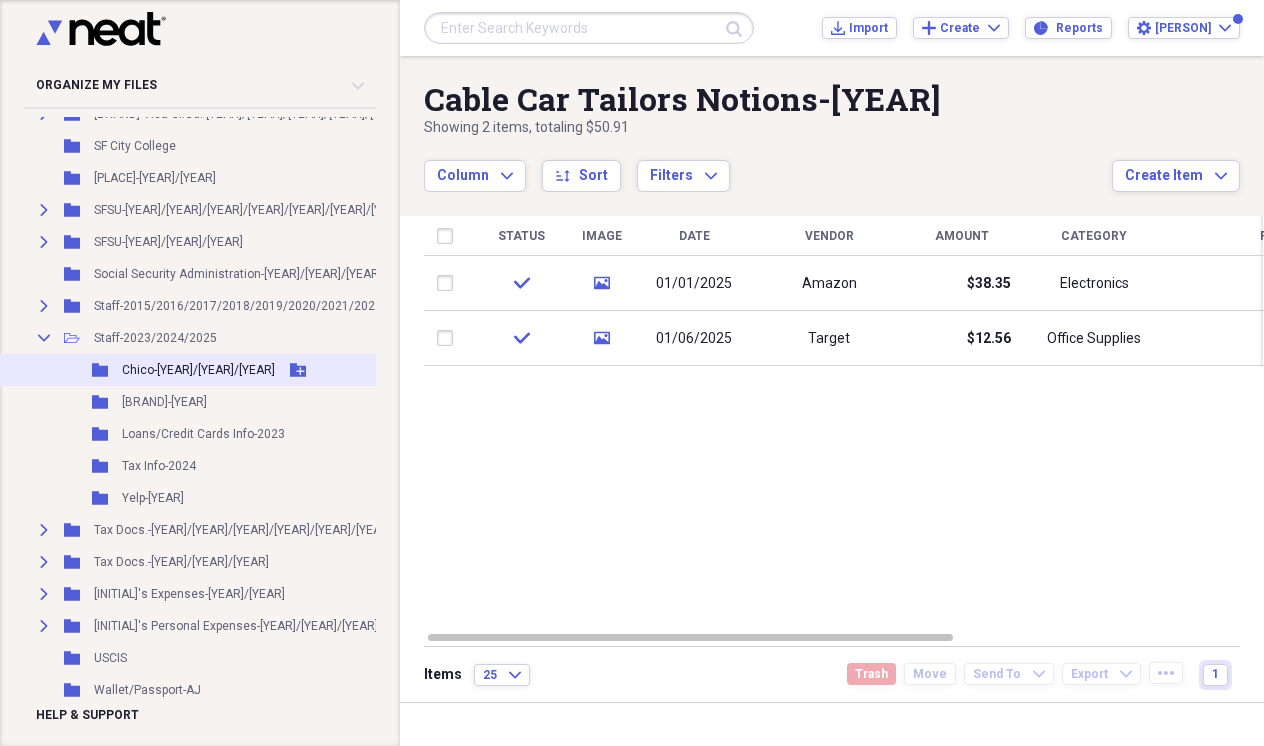 click on "Chico-[YEAR]/[YEAR]/[YEAR]" at bounding box center [198, 370] 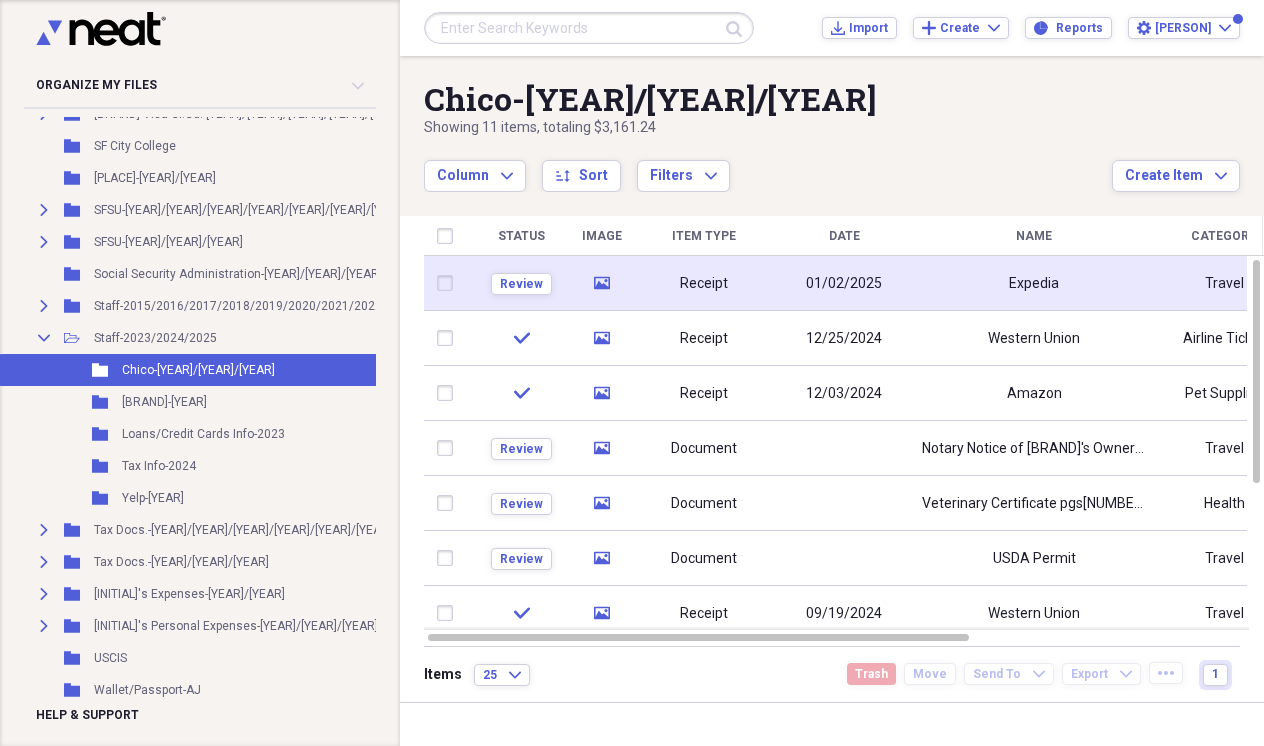 click on "Receipt" at bounding box center [704, 283] 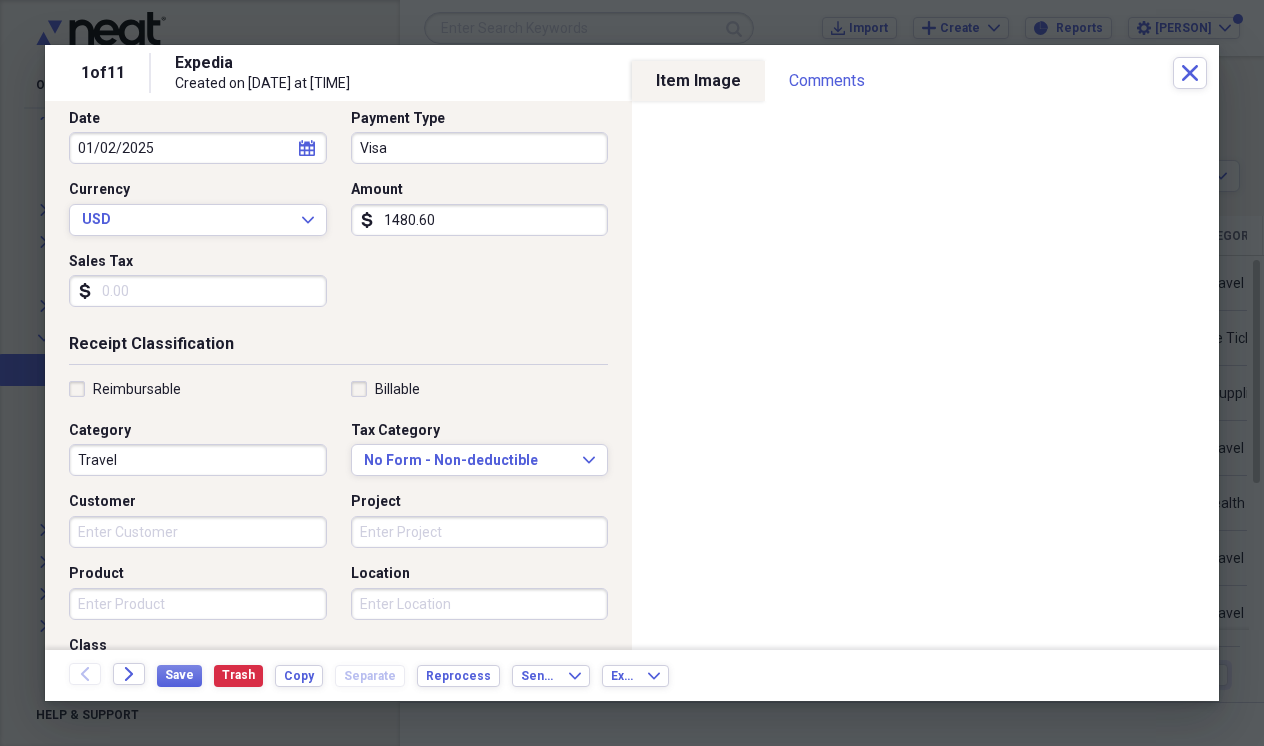 scroll, scrollTop: 216, scrollLeft: 0, axis: vertical 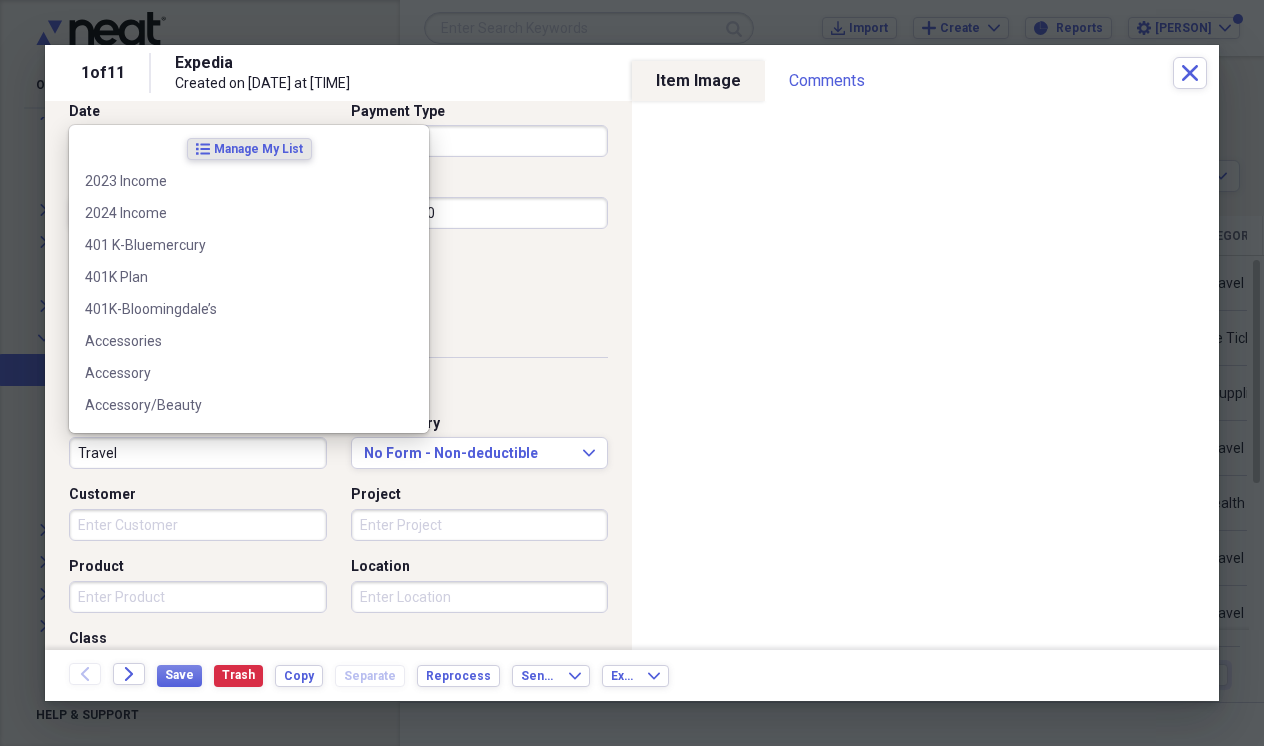 click on "Travel" at bounding box center [198, 453] 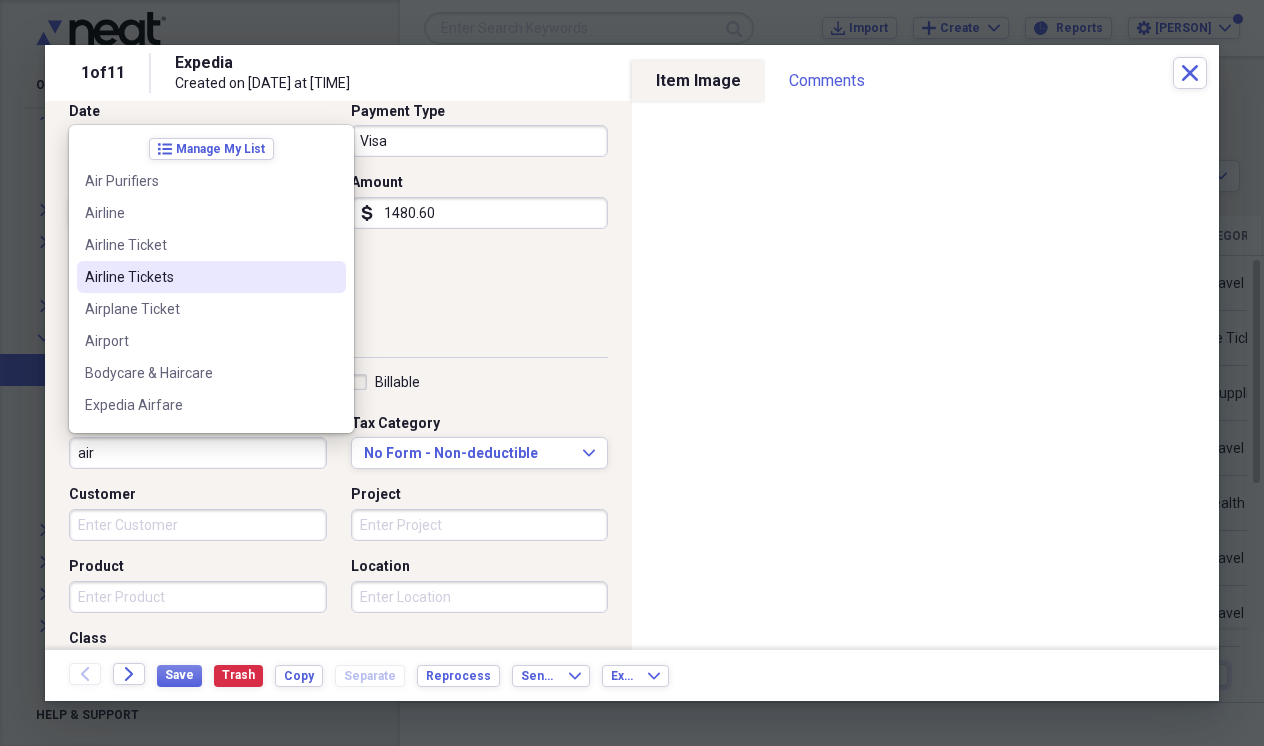 click on "Airline Tickets" at bounding box center (199, 277) 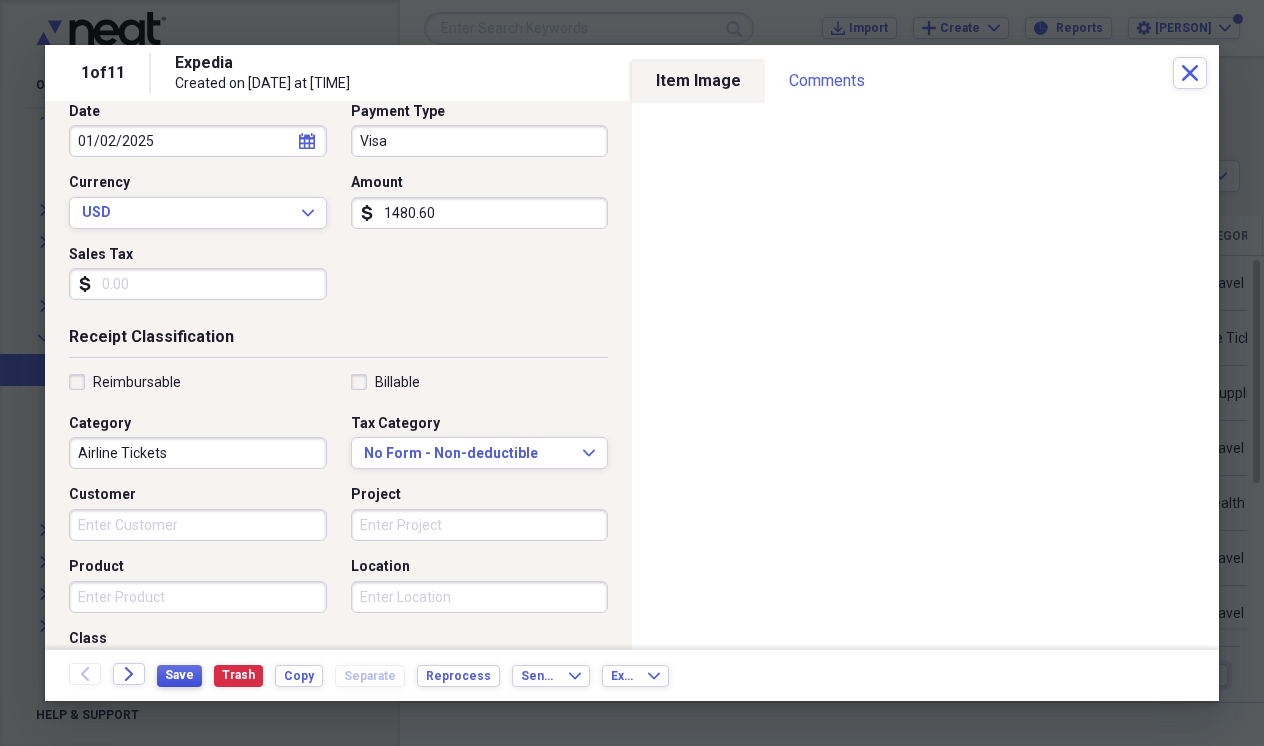 click on "Save" at bounding box center [179, 675] 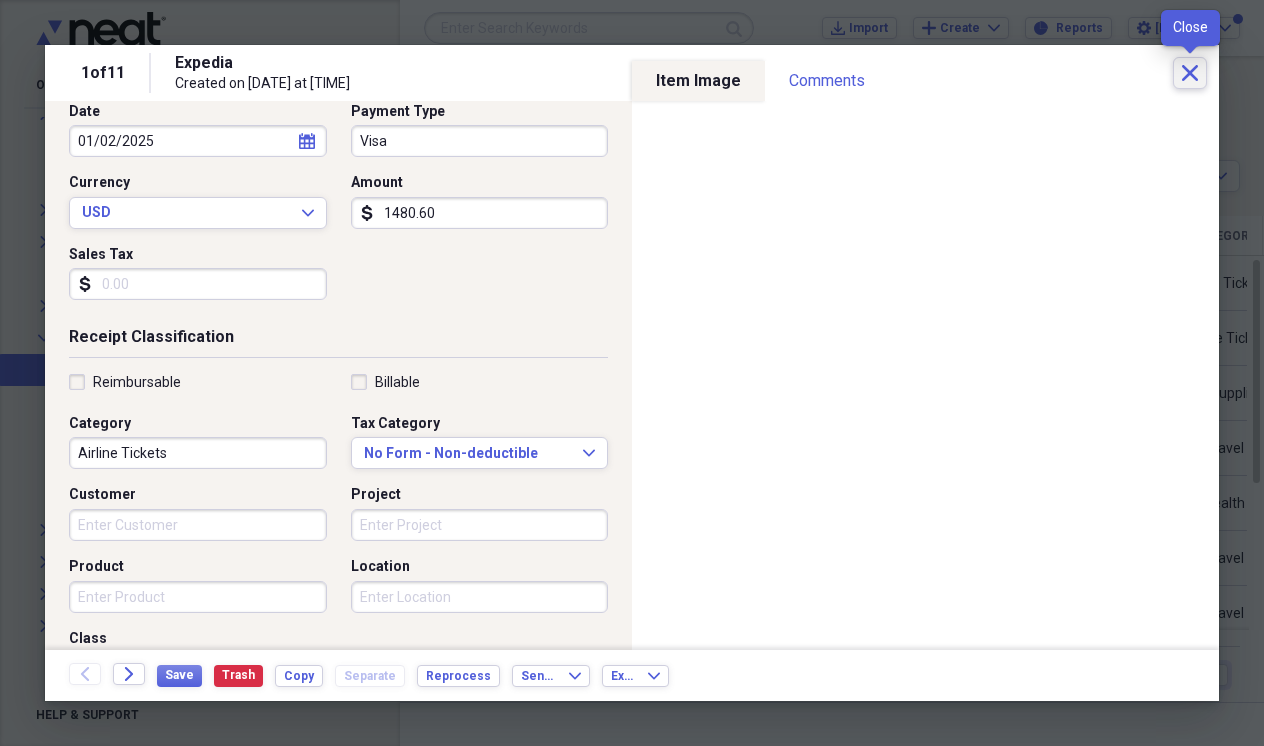 click 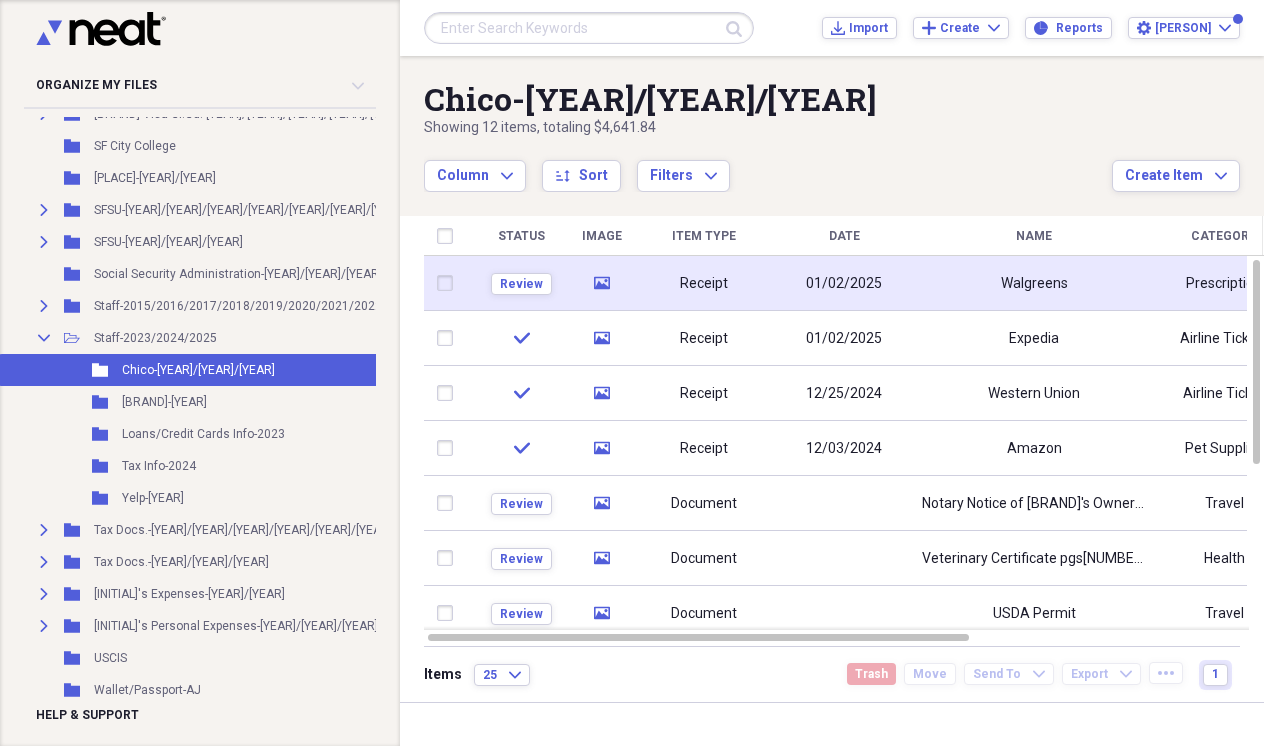 click on "01/02/2025" at bounding box center [844, 283] 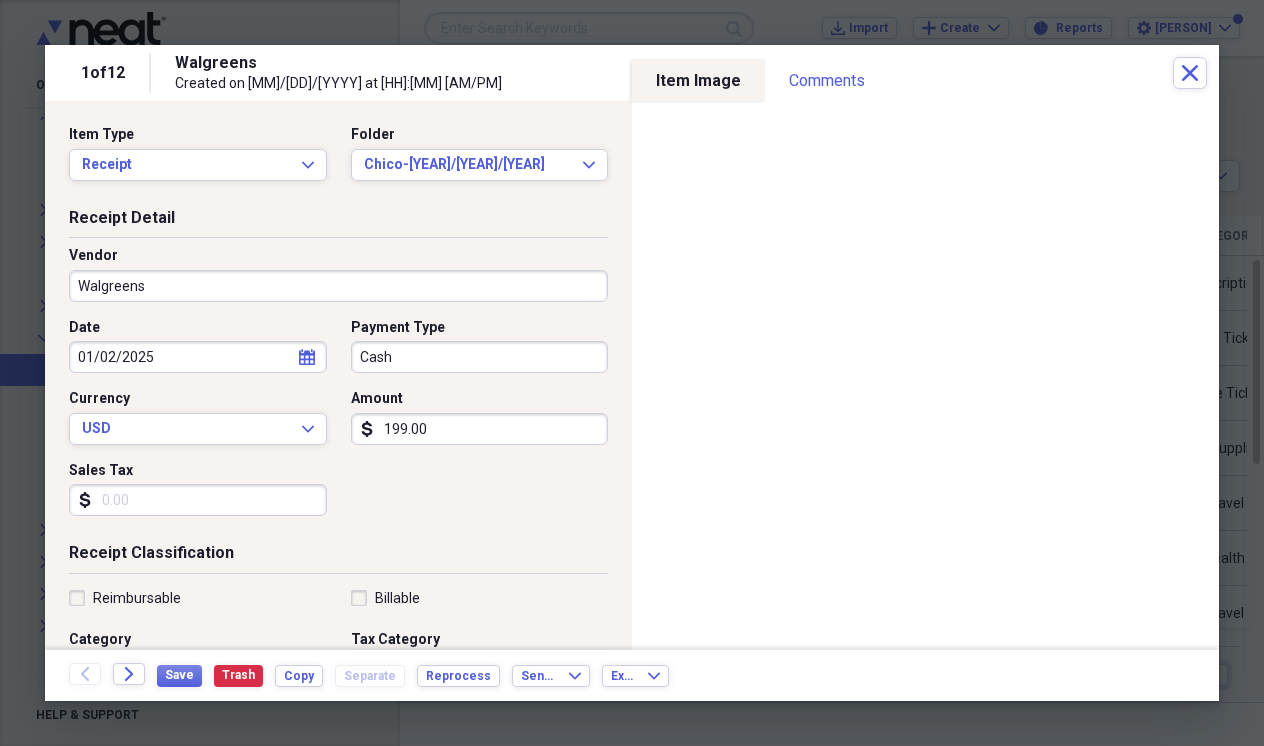 click on "199.00" at bounding box center [480, 429] 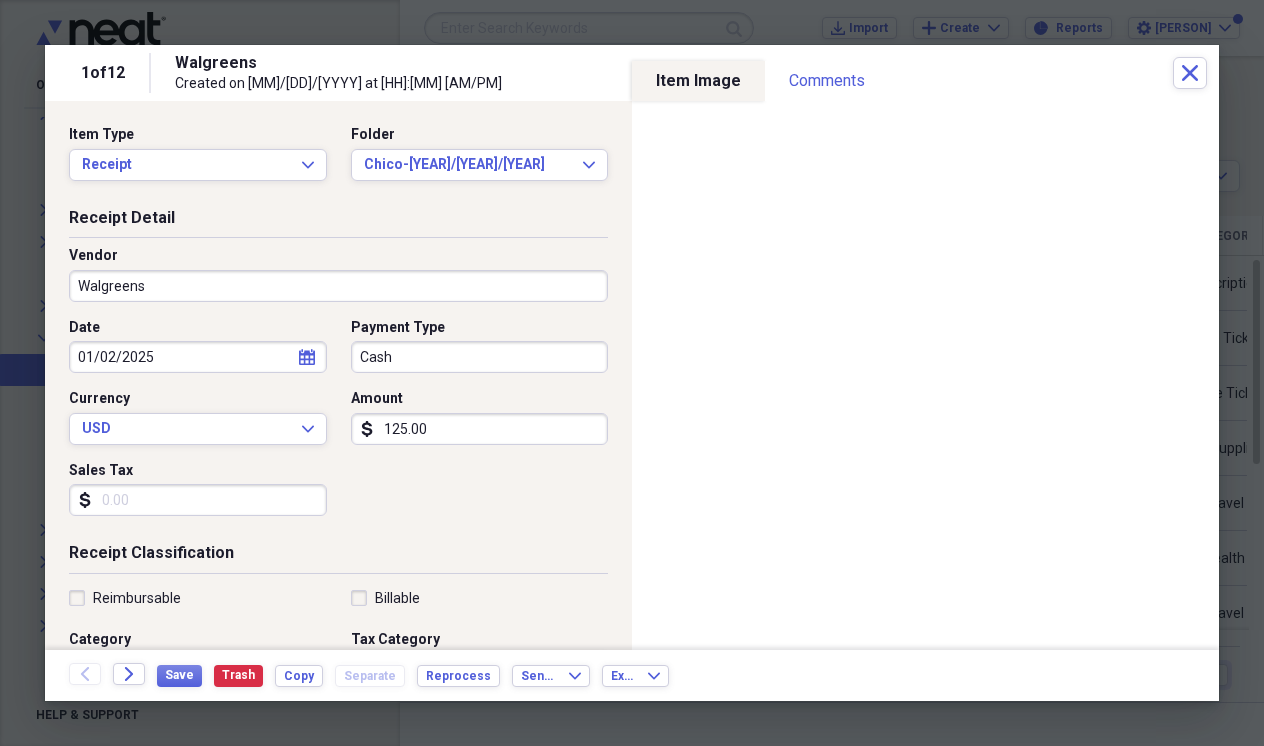 type on "1250.00" 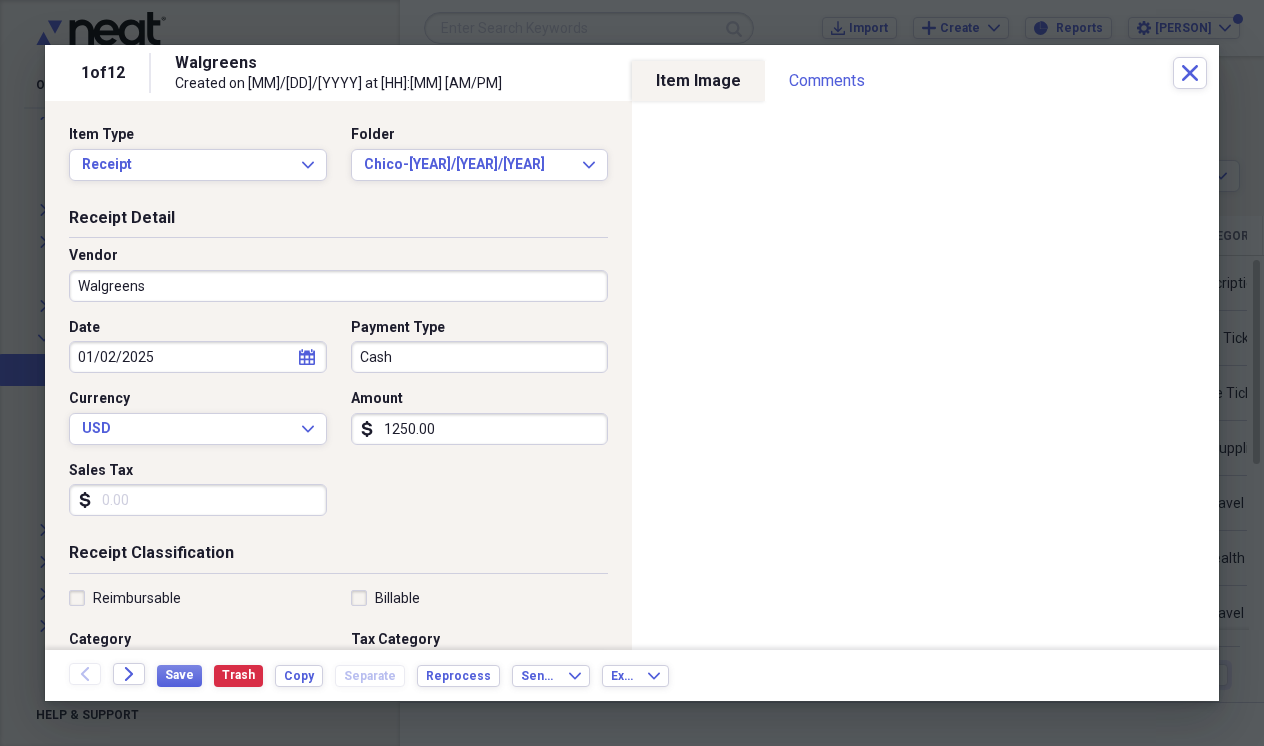 click on "Cash" at bounding box center [480, 357] 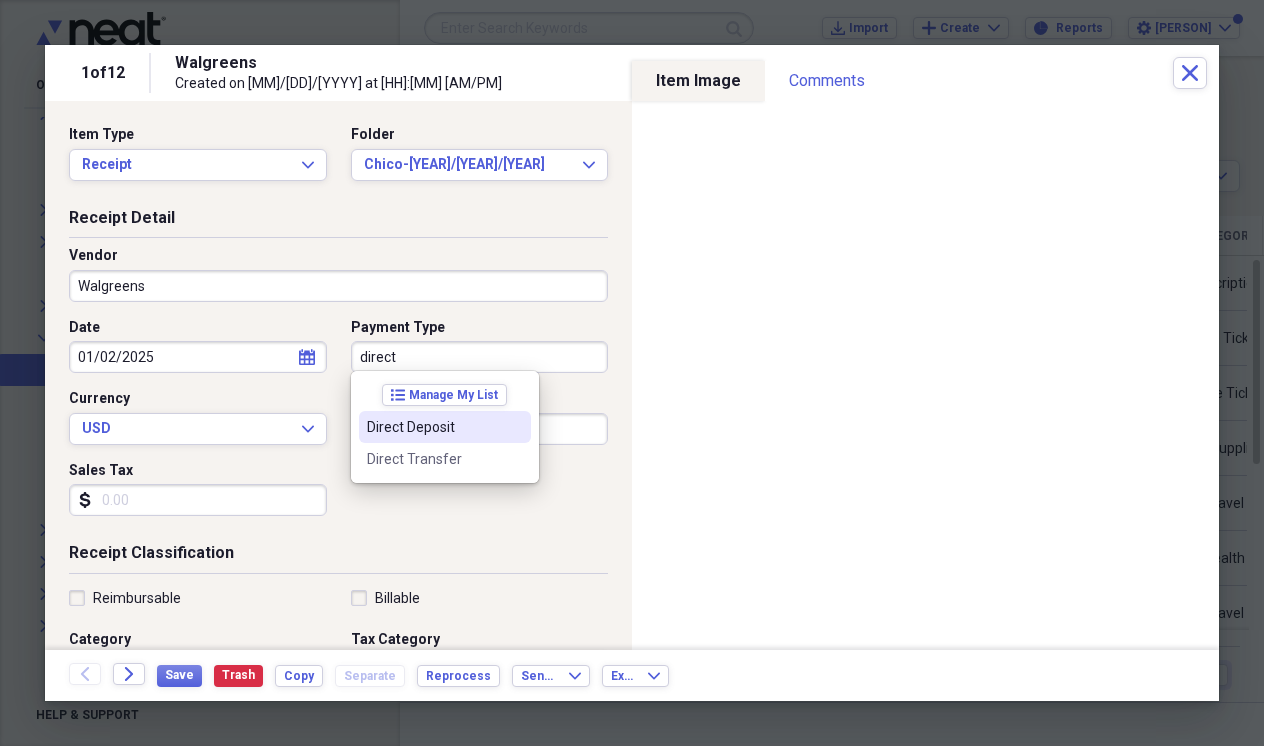click on "Direct Deposit" at bounding box center [433, 427] 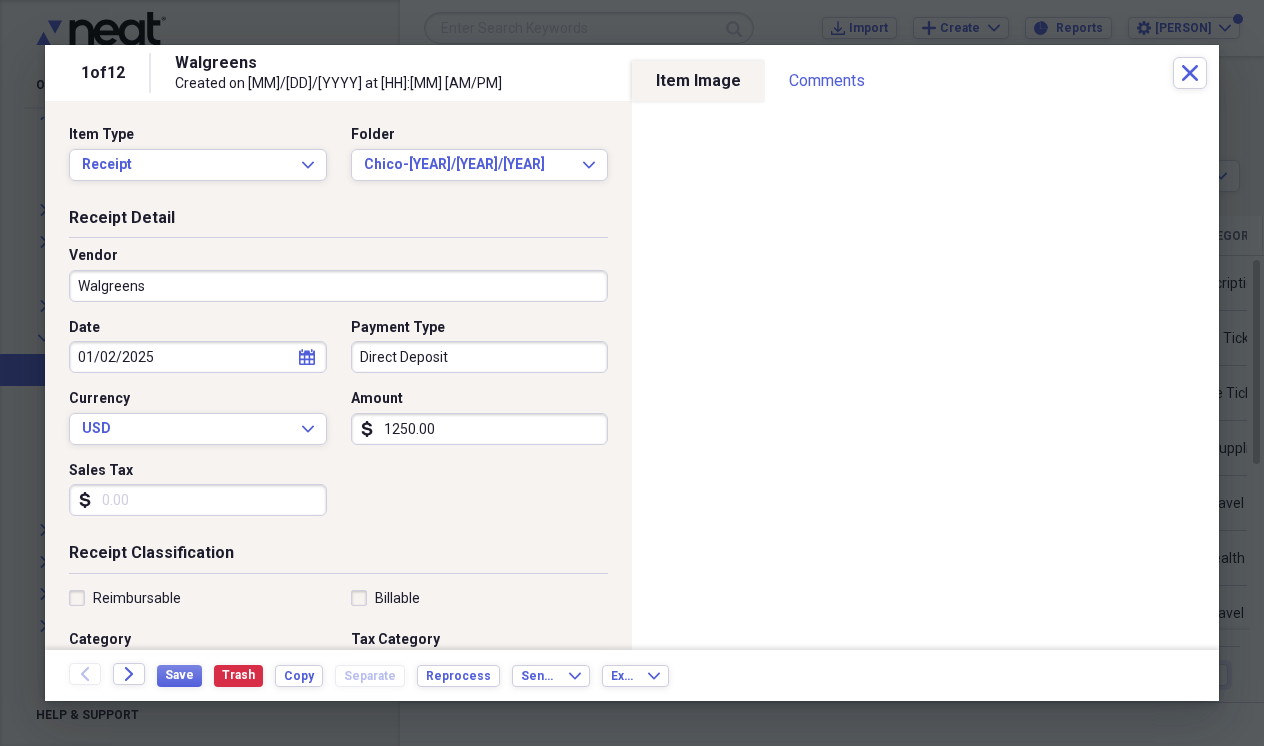click on "Walgreens" at bounding box center [338, 286] 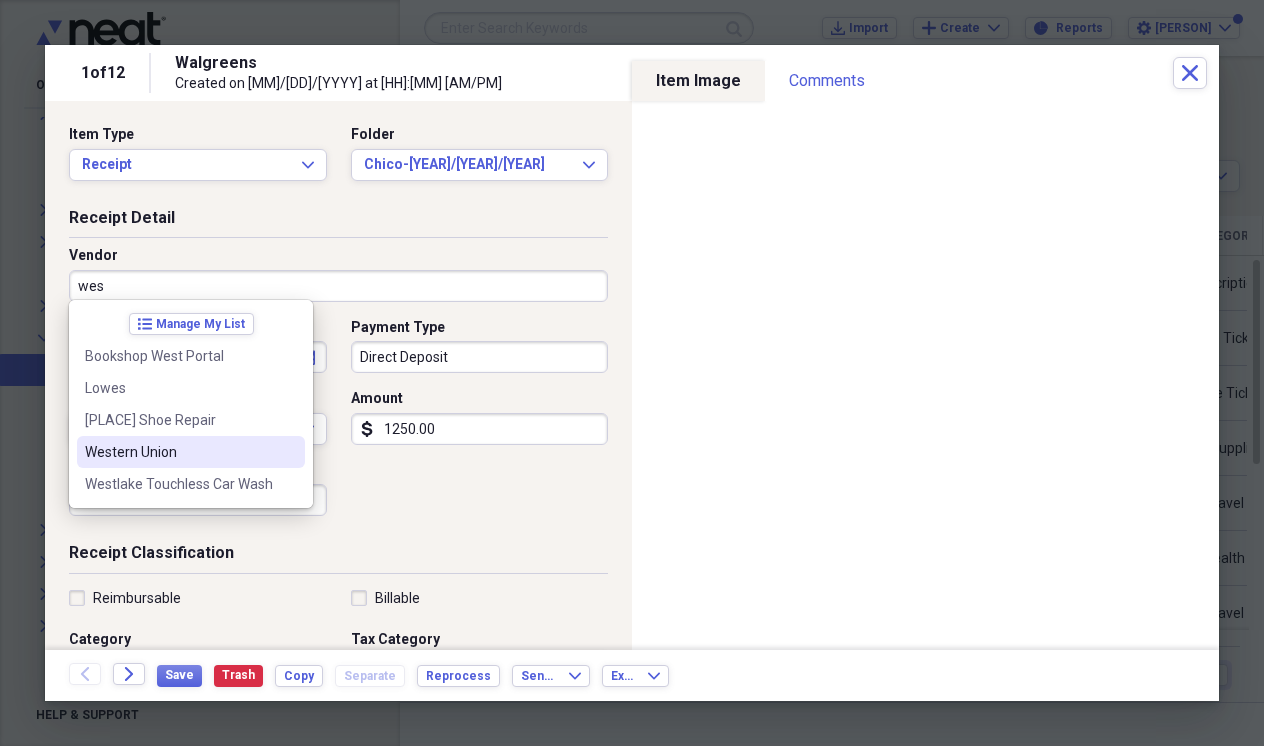 click on "Western Union" at bounding box center (179, 452) 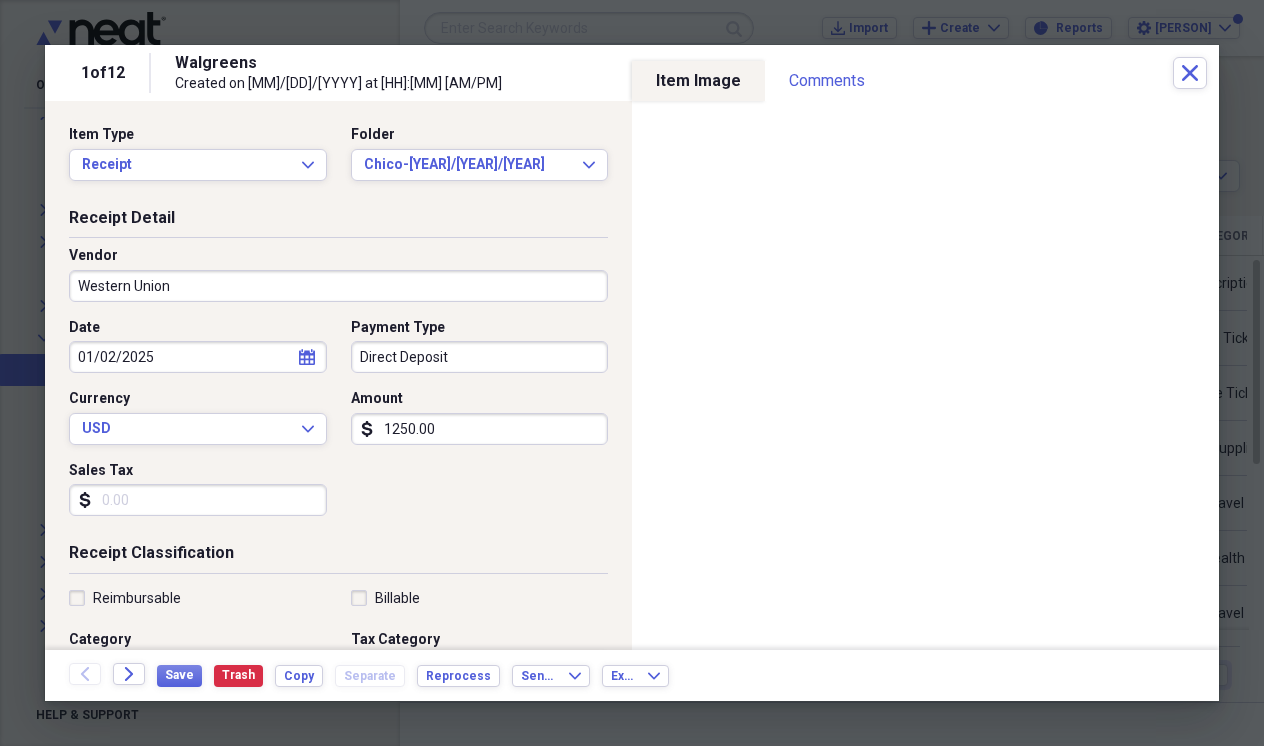 type on "Airline Ticket" 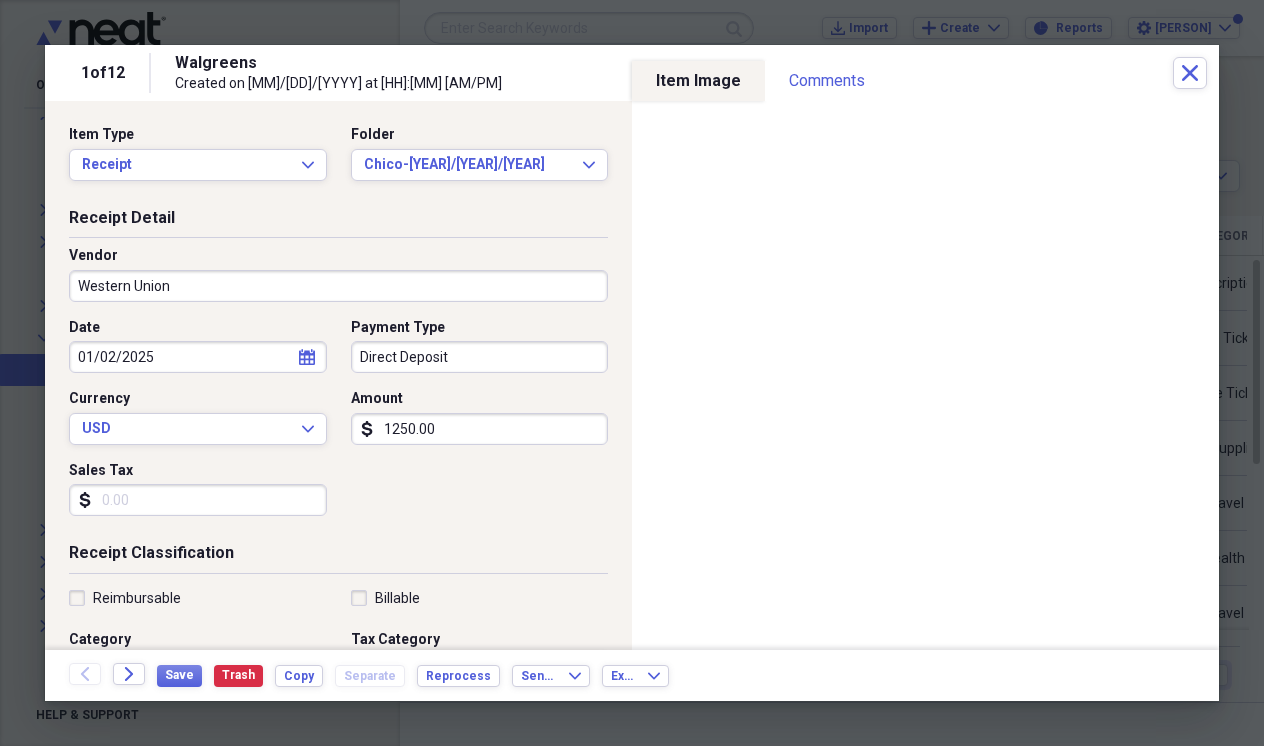 scroll, scrollTop: 0, scrollLeft: 0, axis: both 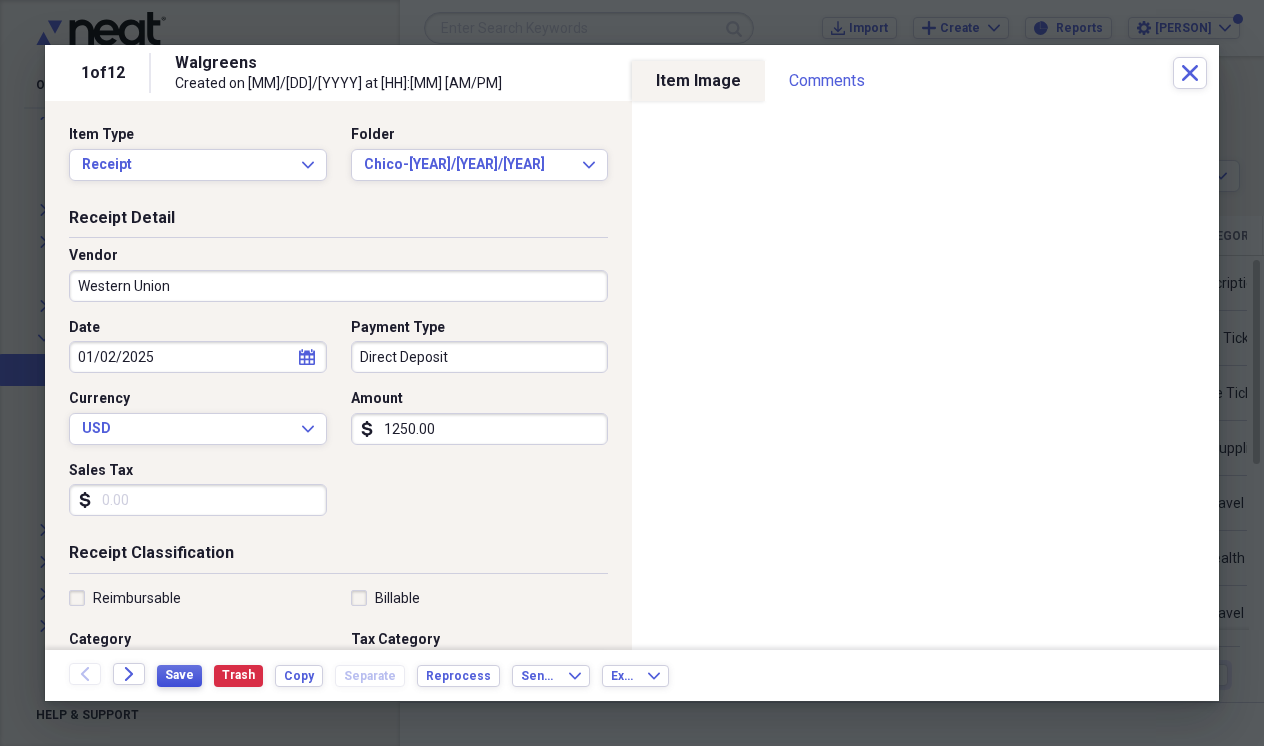 click on "Save" at bounding box center [179, 675] 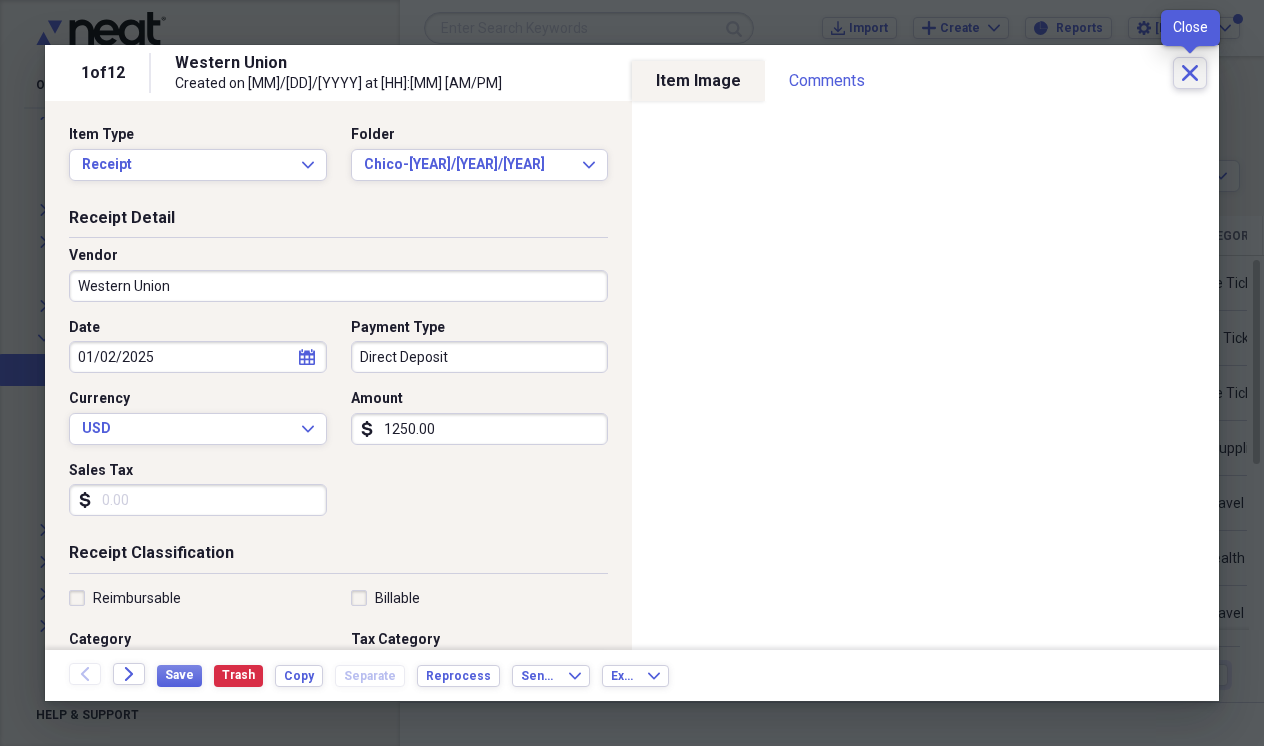 click 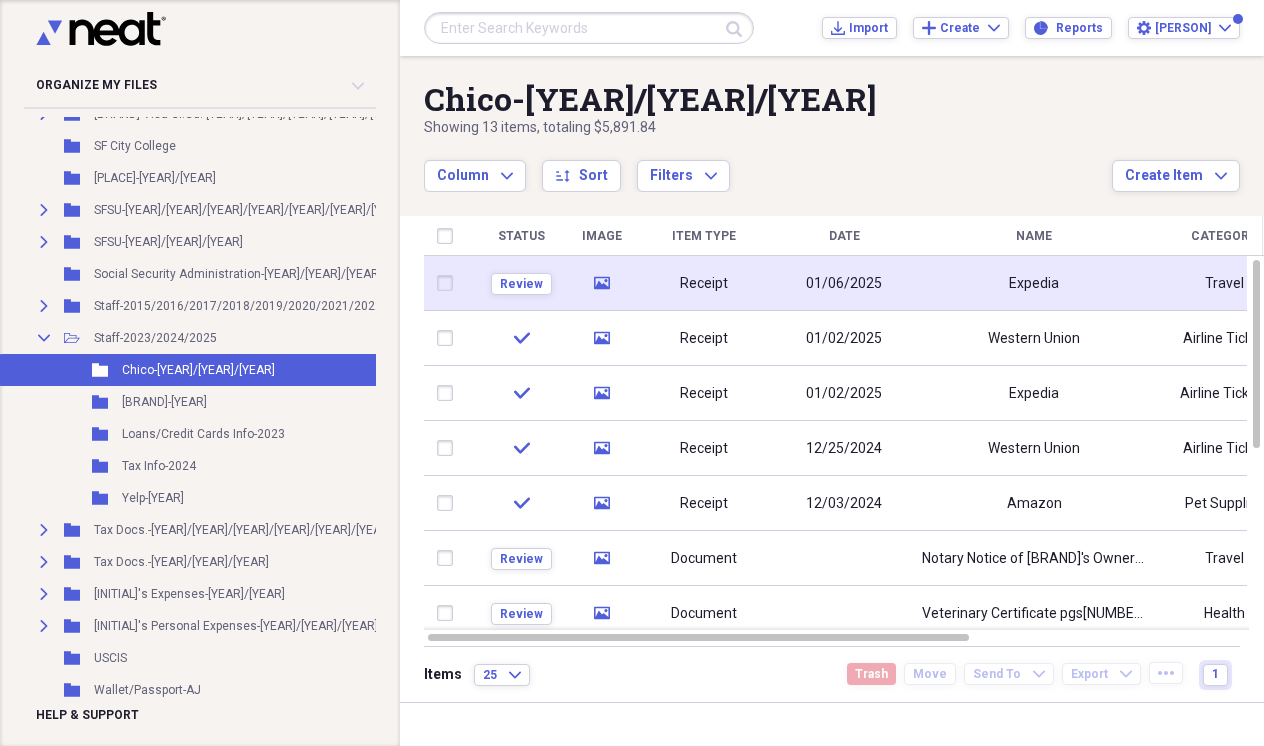 click on "Receipt" at bounding box center [704, 283] 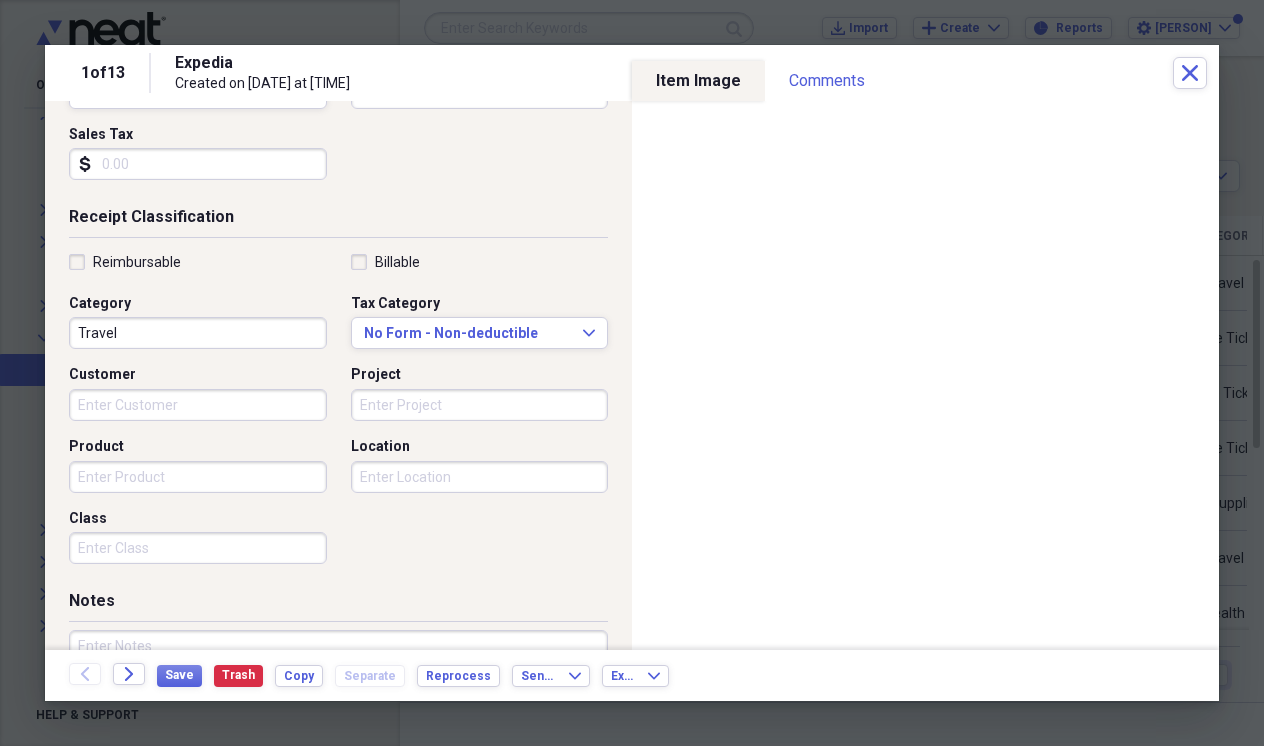 scroll, scrollTop: 338, scrollLeft: 0, axis: vertical 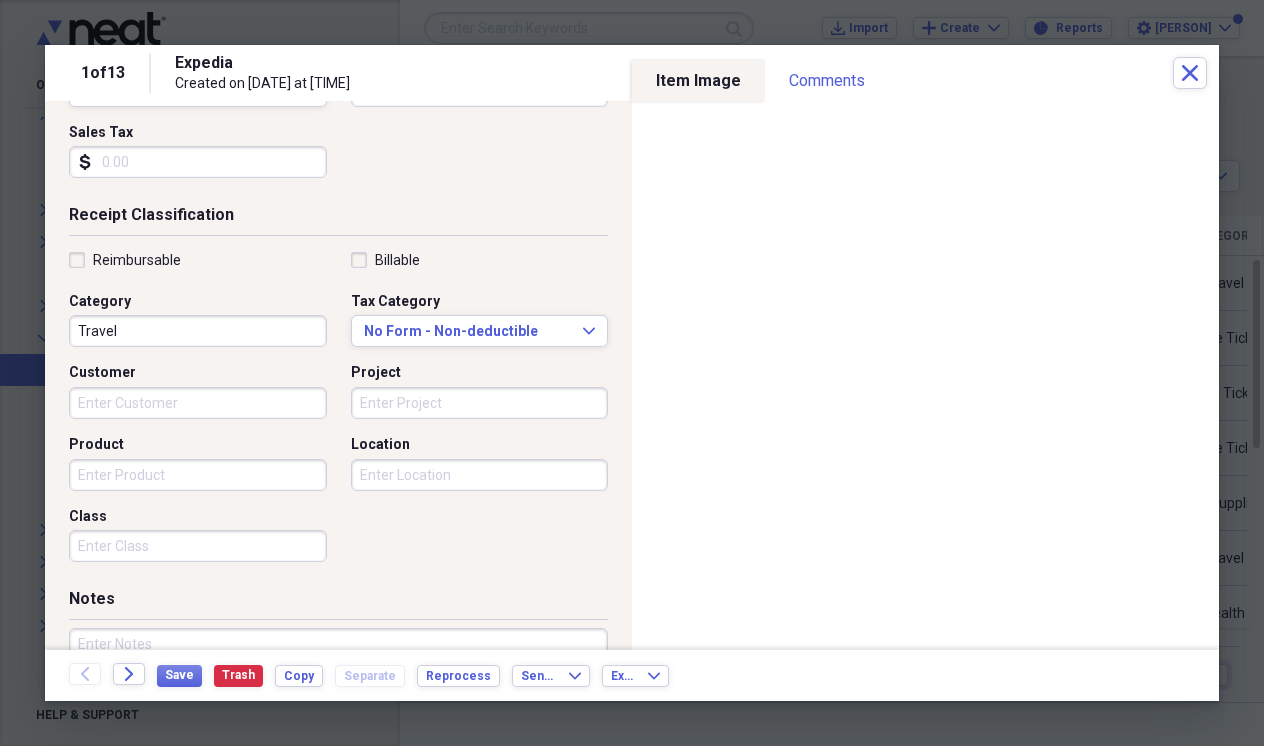 click on "Travel" at bounding box center [198, 331] 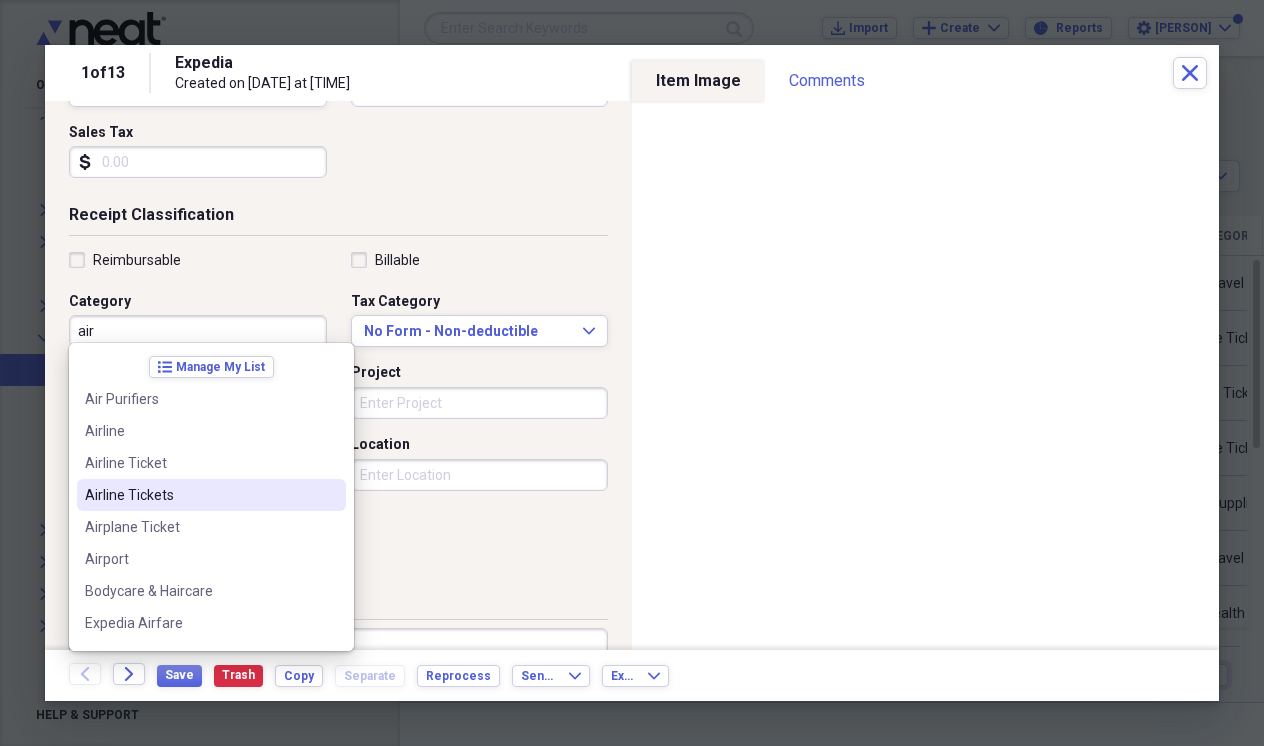 click on "Airline Tickets" at bounding box center [199, 495] 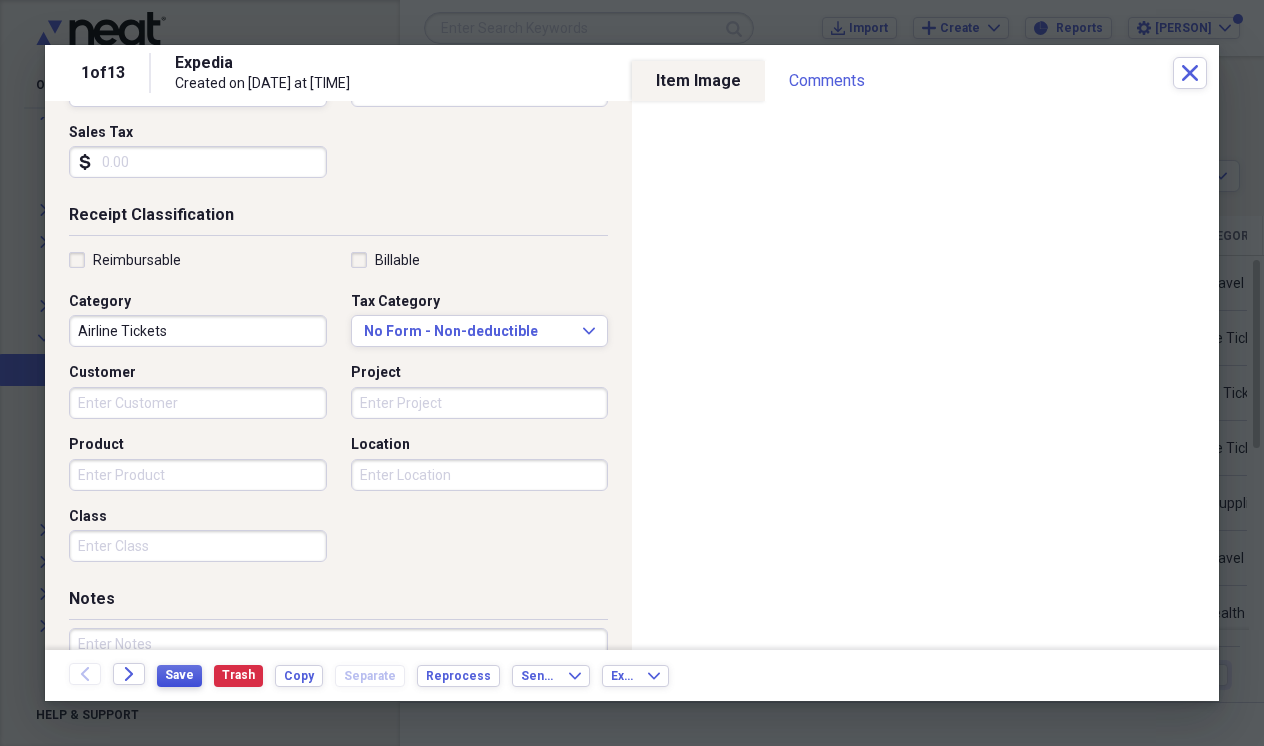 click on "Save" at bounding box center (179, 675) 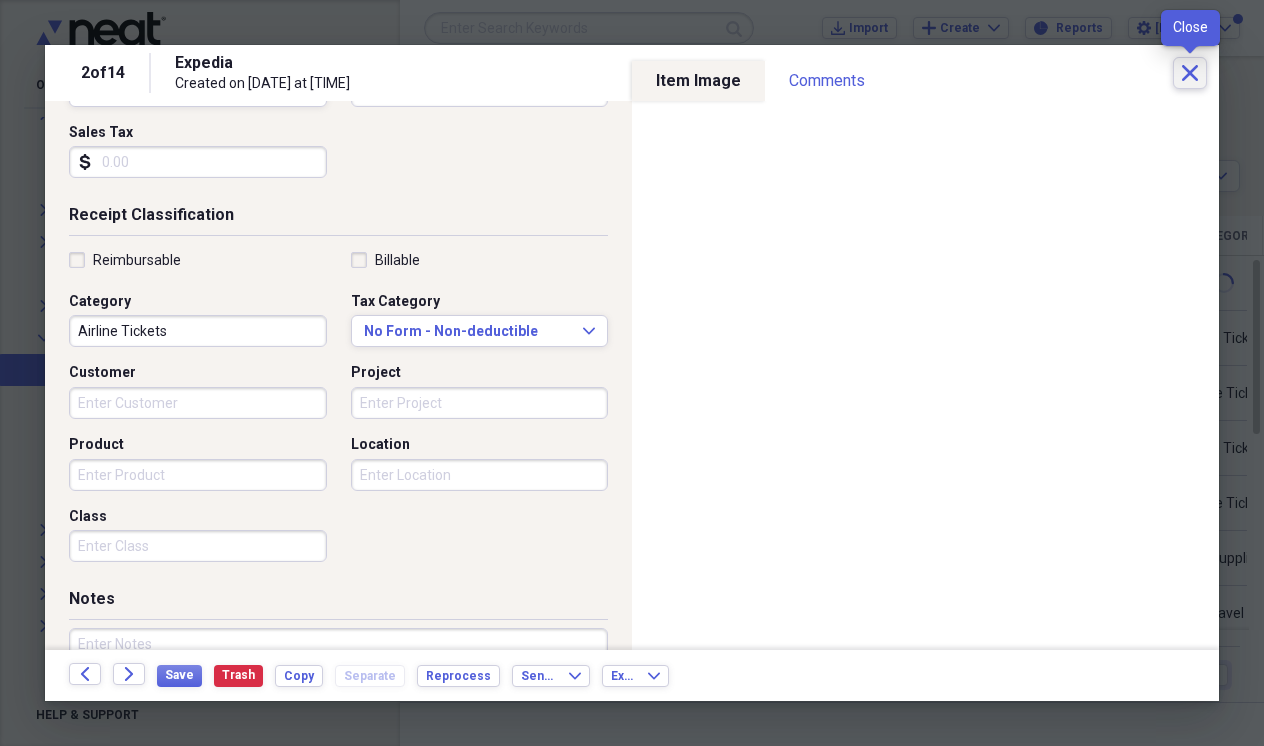 click on "Close" 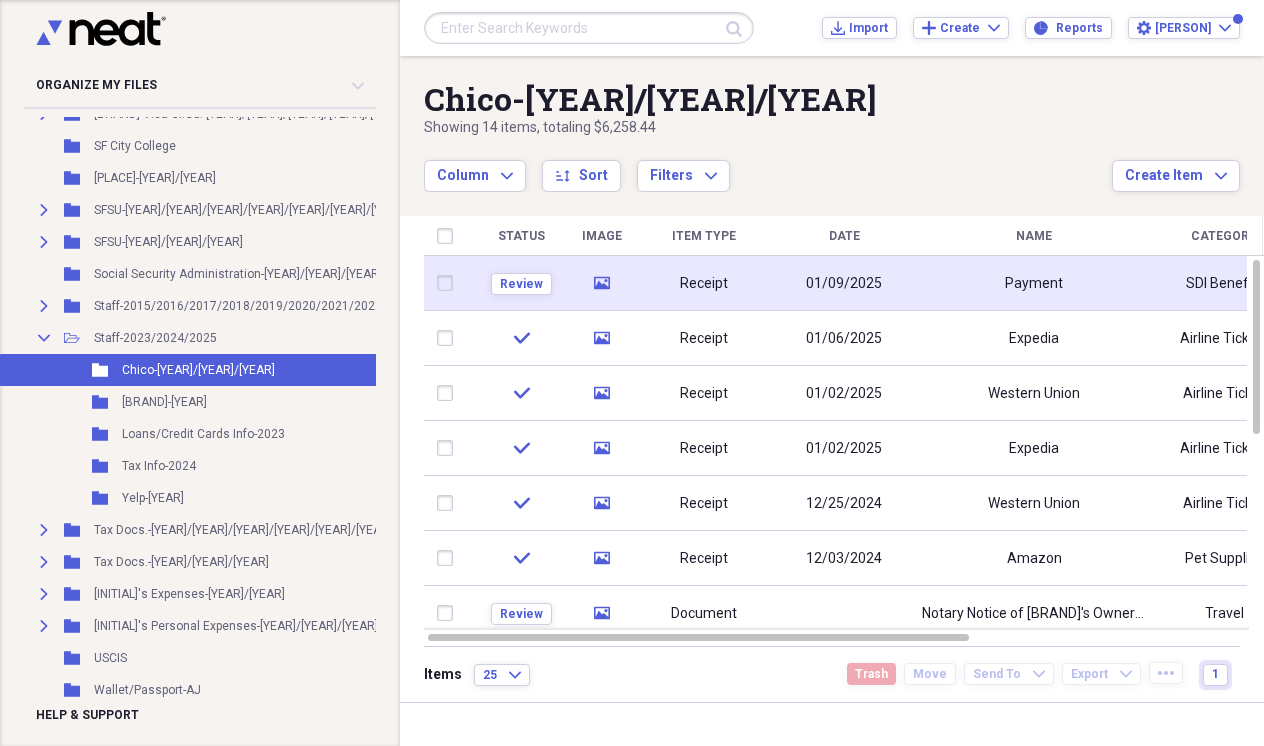 click on "01/09/2025" at bounding box center (844, 283) 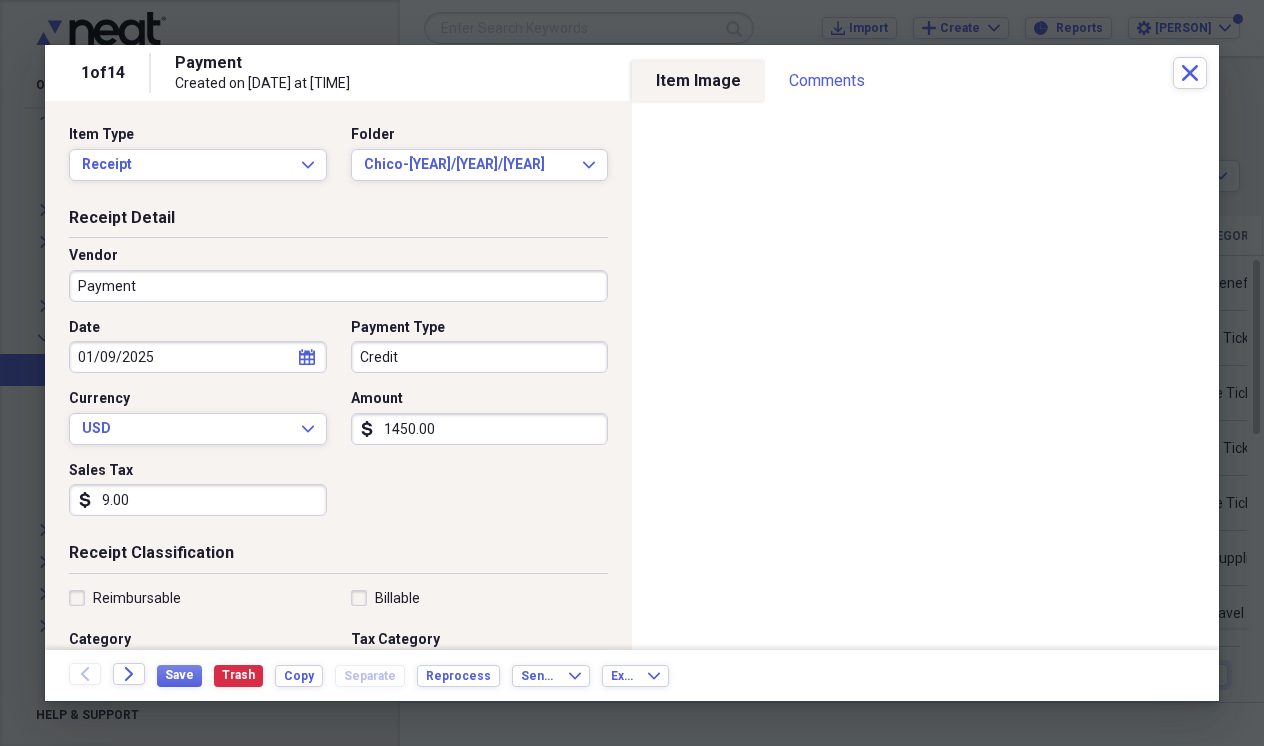 click on "Payment" at bounding box center [338, 286] 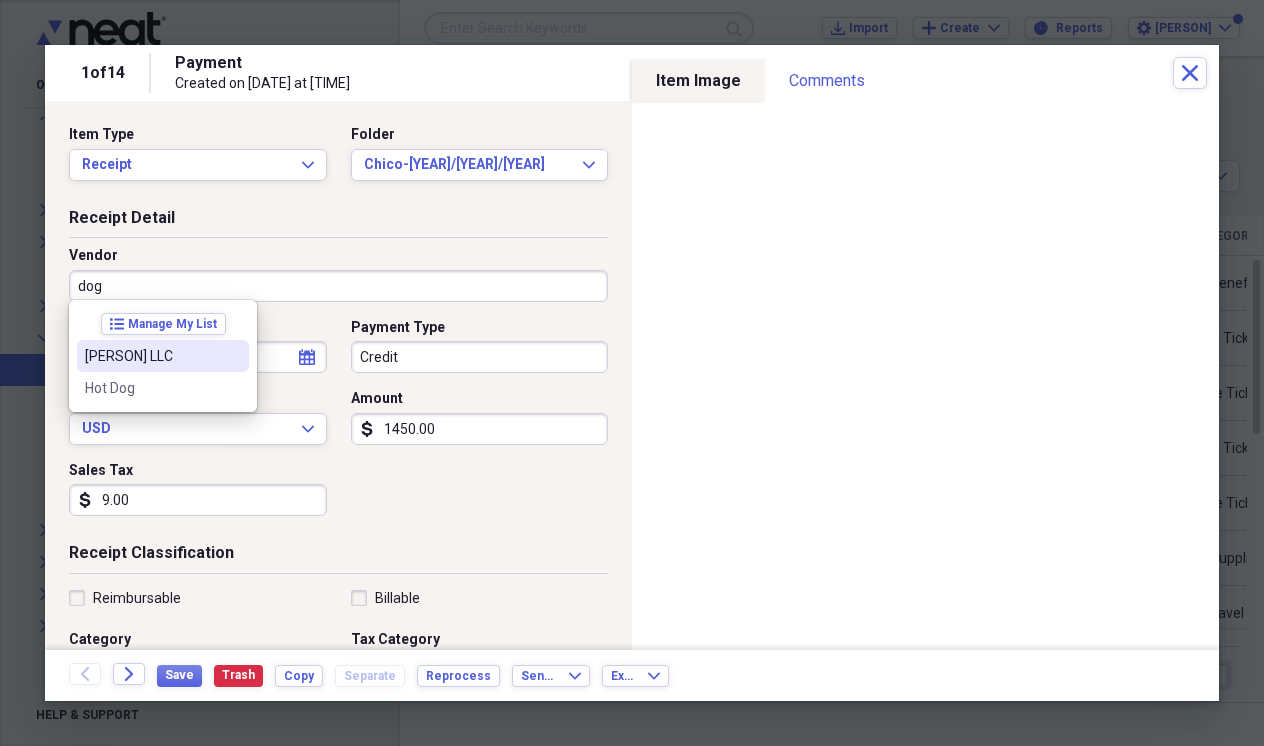 click on "[PERSON] LLC" at bounding box center [151, 356] 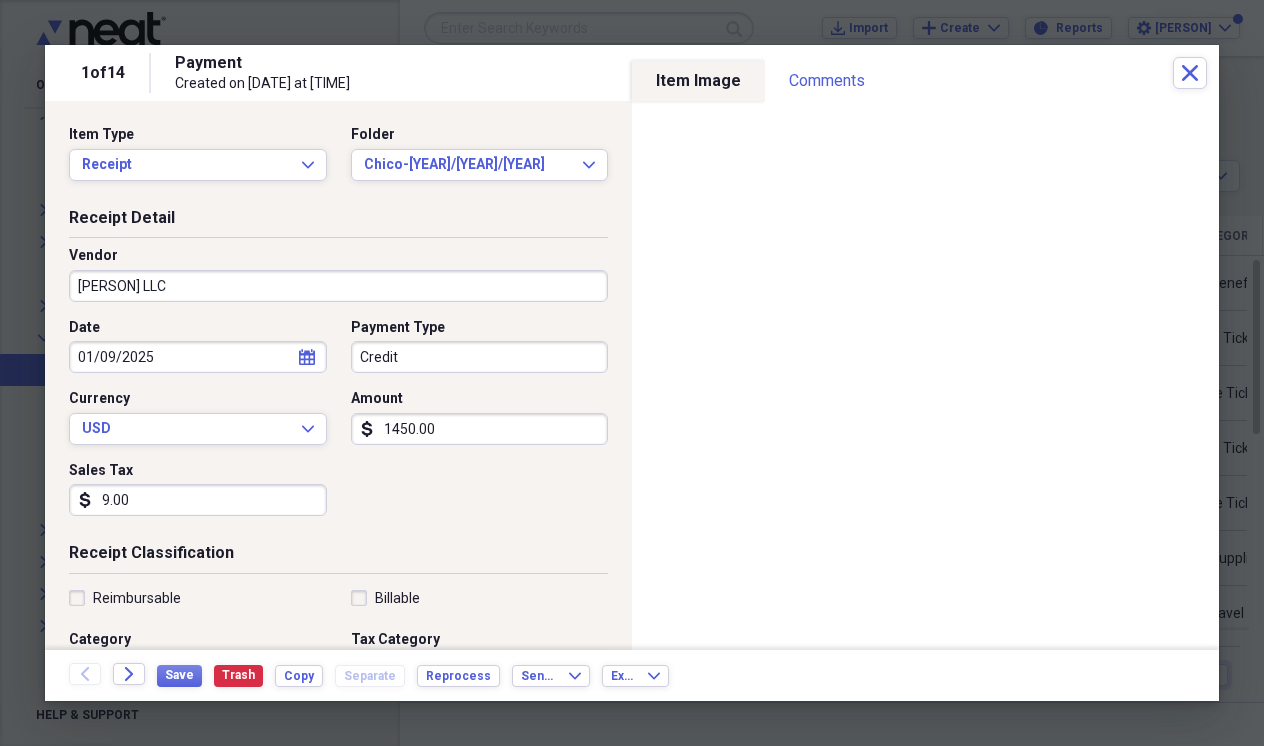 type on "Chico's Travel Arrangements" 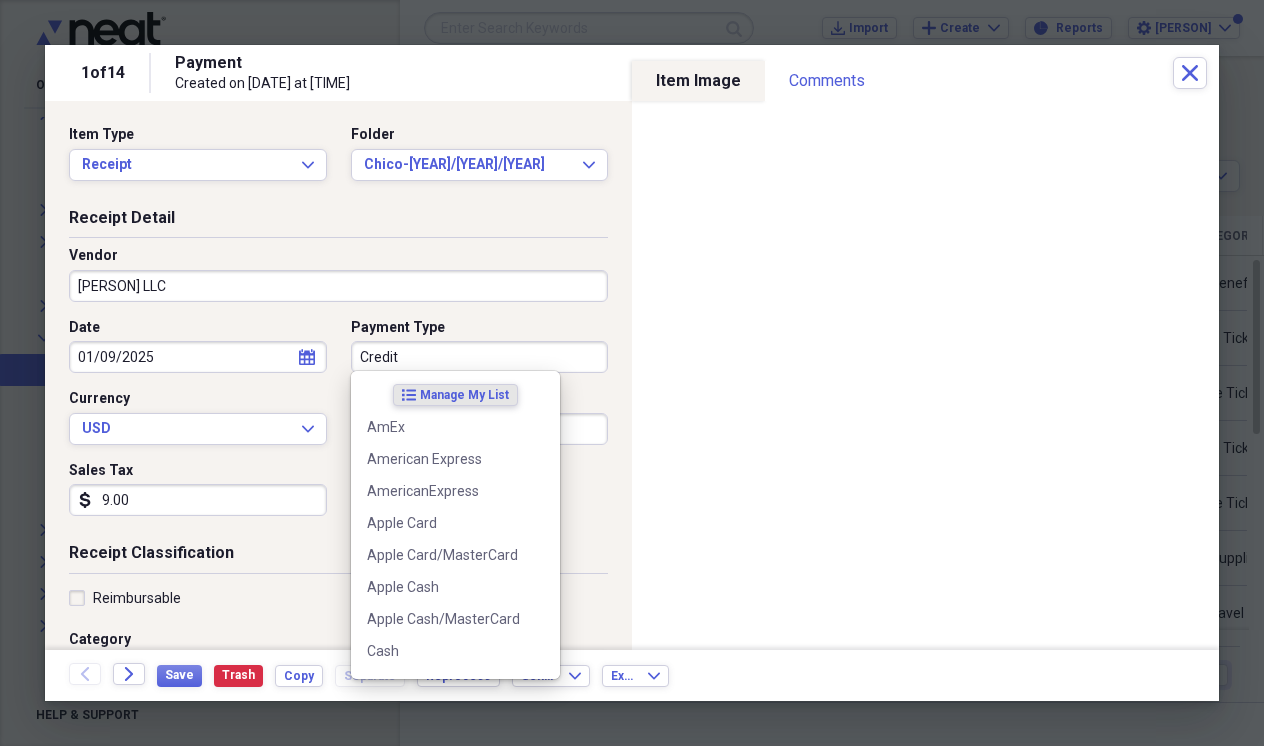 click on "Credit" at bounding box center [480, 357] 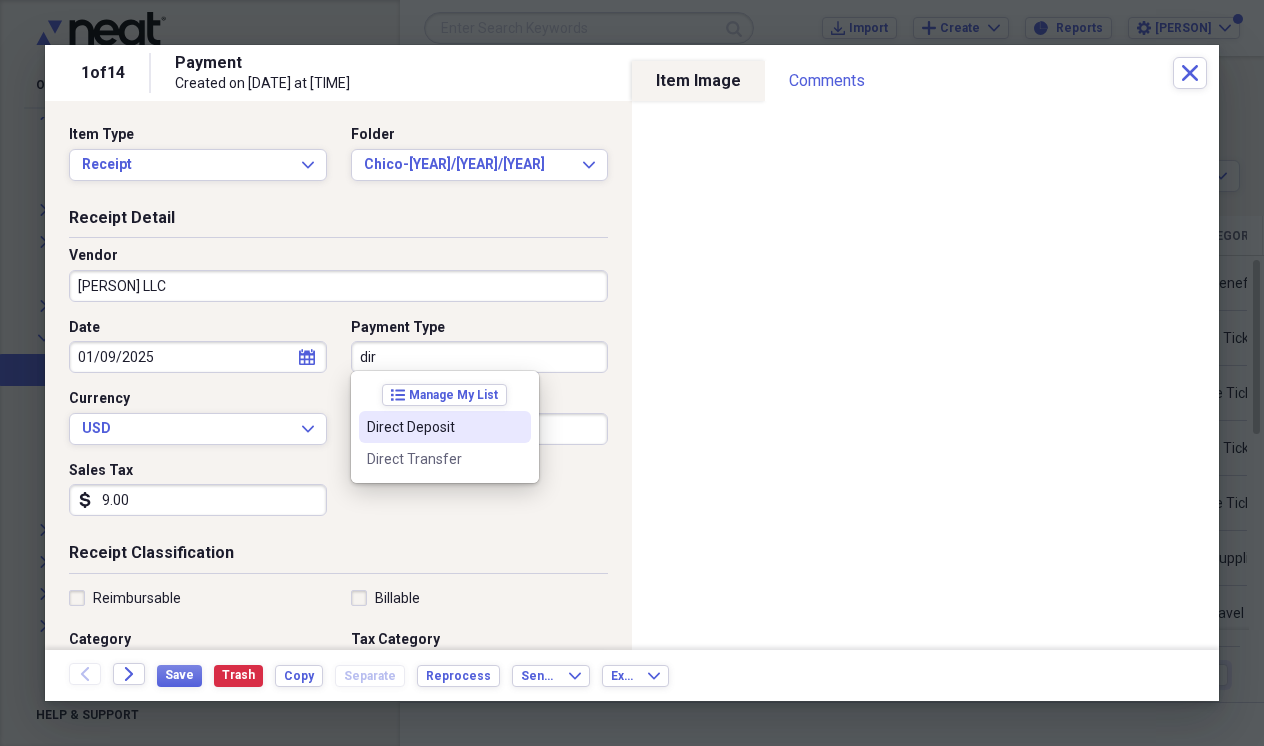click on "Direct Deposit" at bounding box center [433, 427] 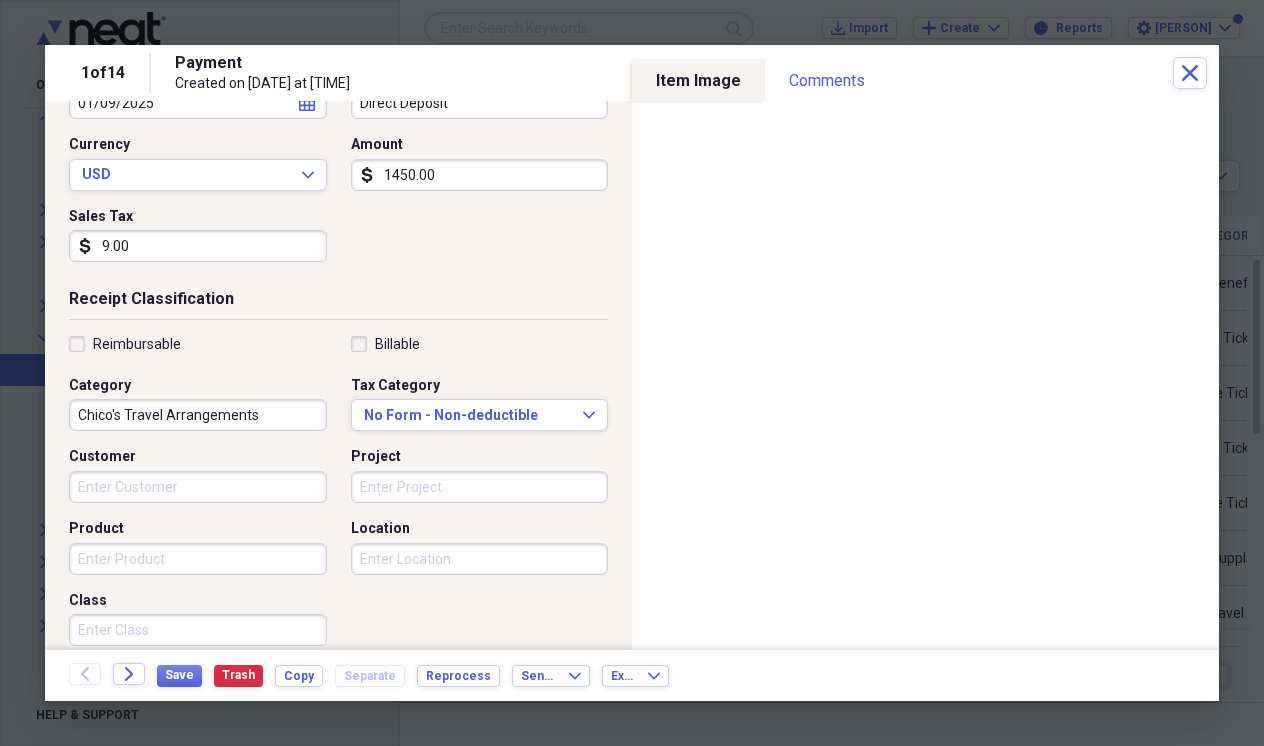 scroll, scrollTop: 289, scrollLeft: 0, axis: vertical 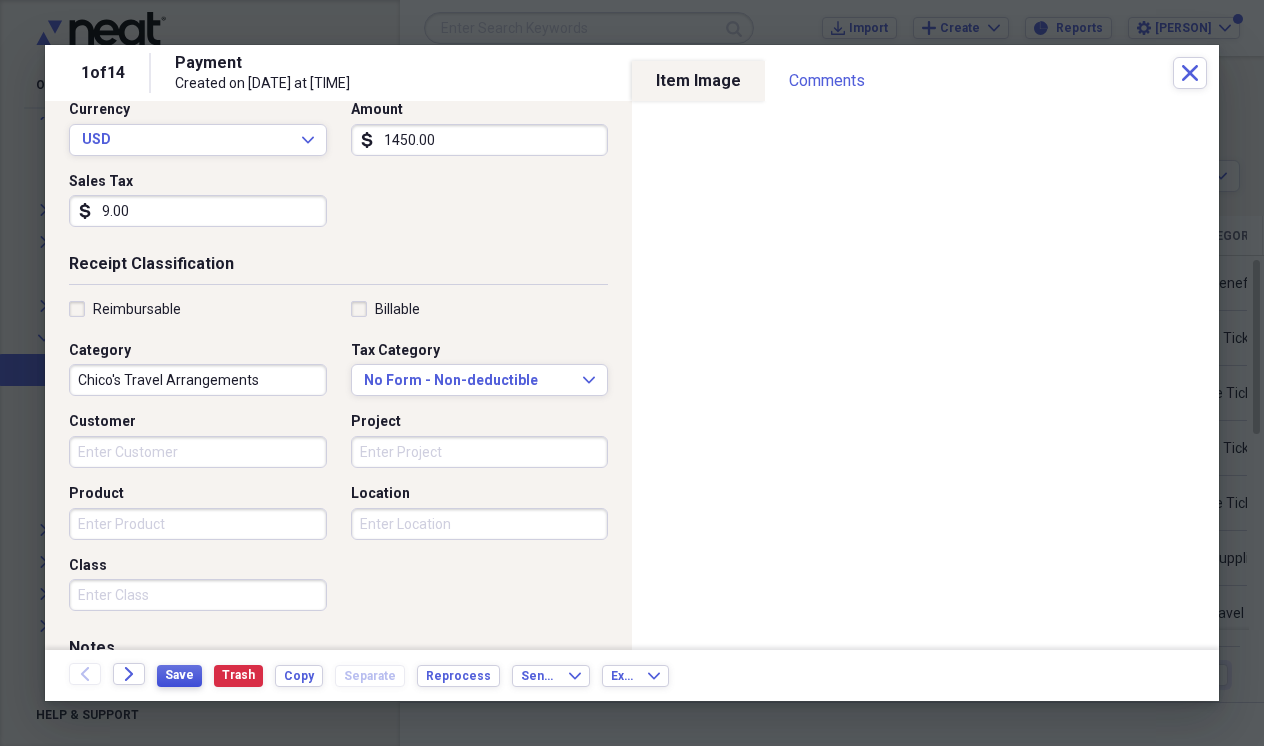 click on "Save" at bounding box center [179, 675] 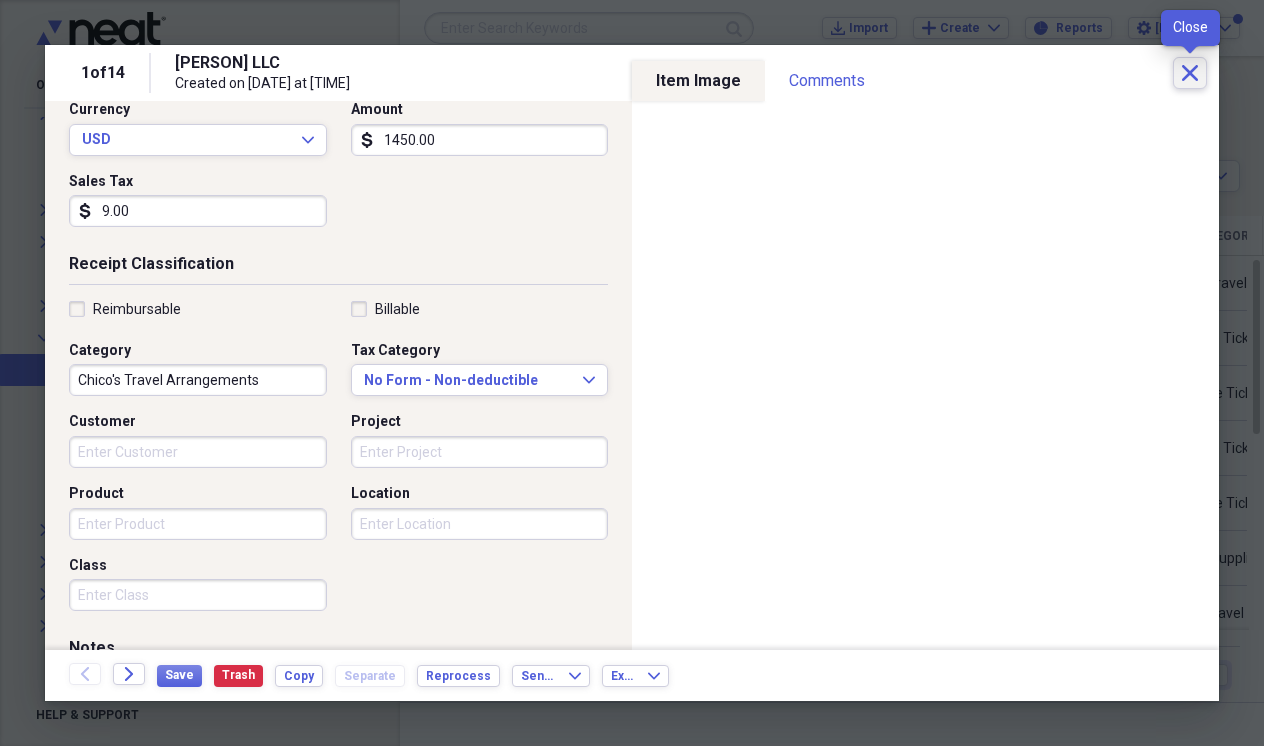 click 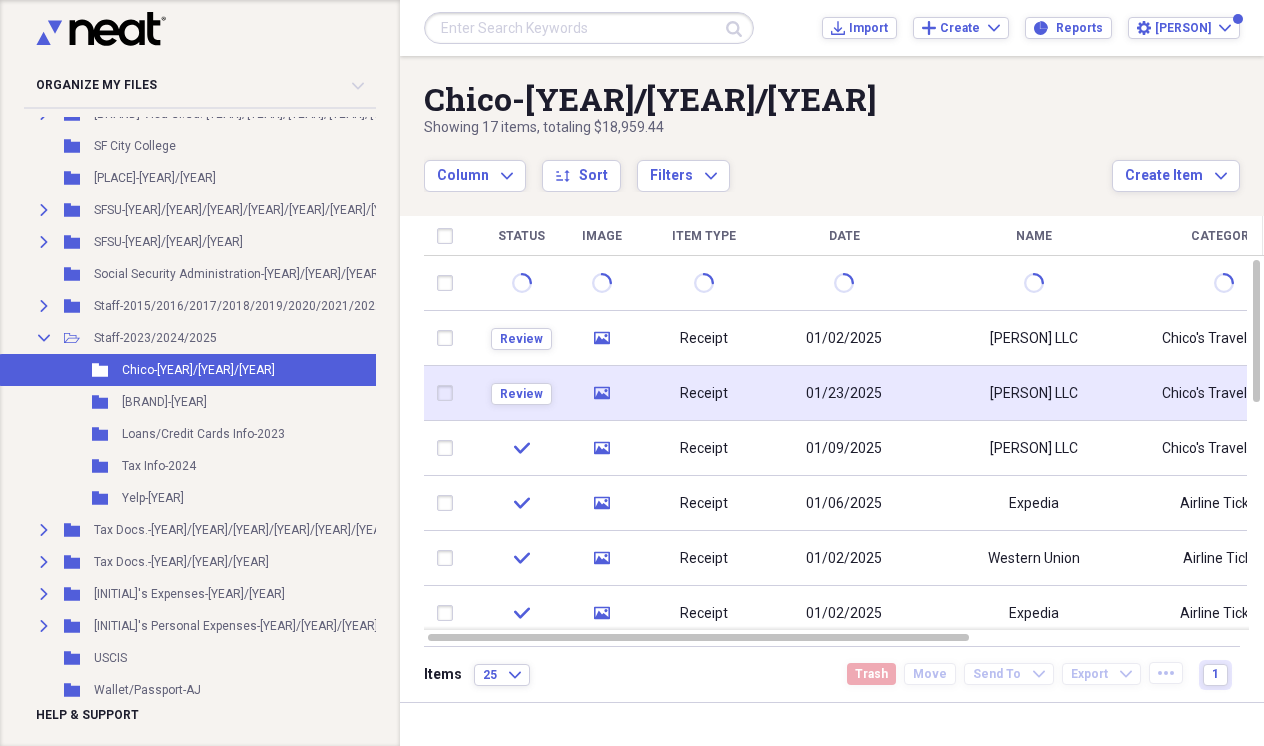 click at bounding box center [449, 393] 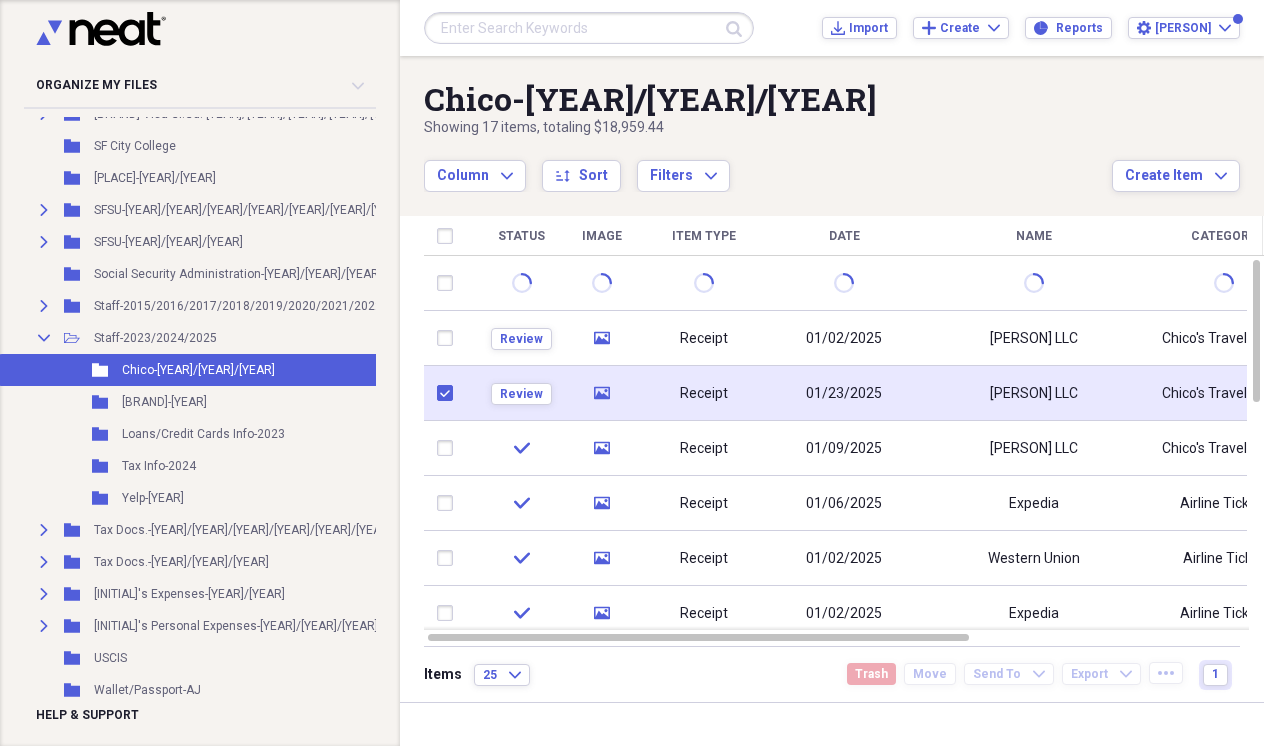 checkbox on "true" 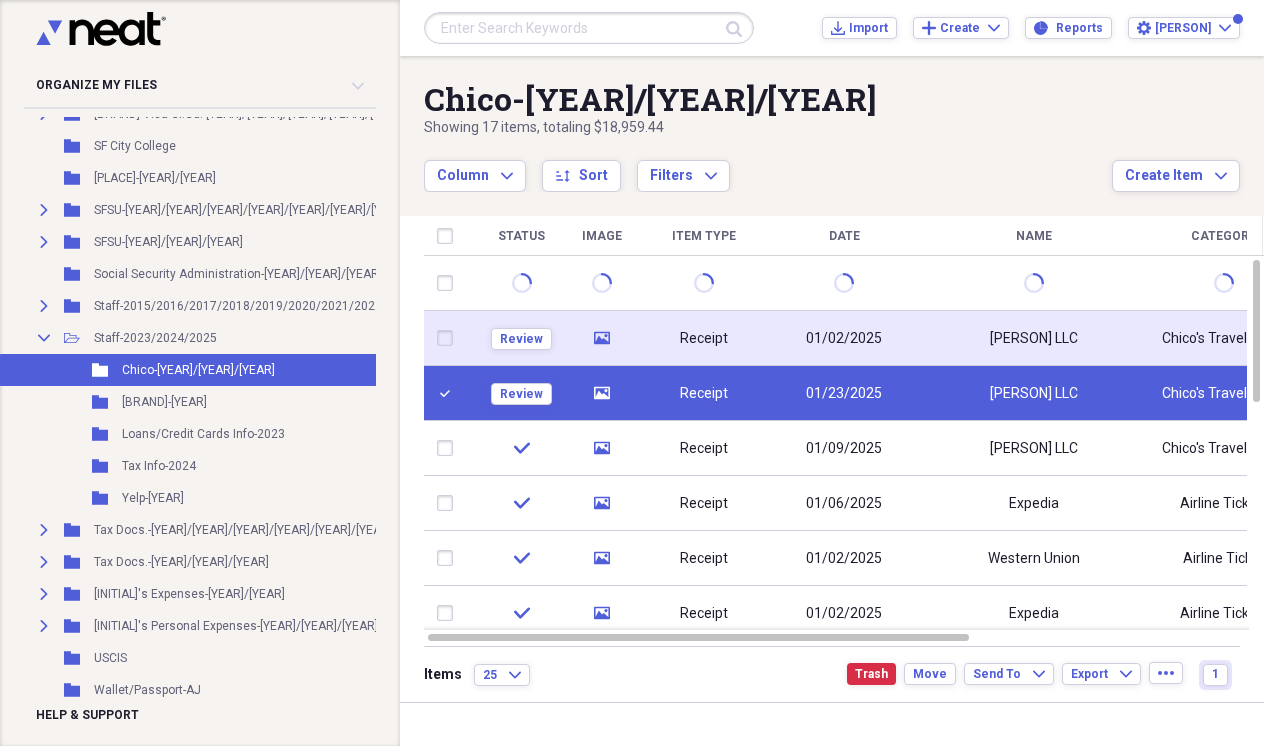 click at bounding box center (449, 338) 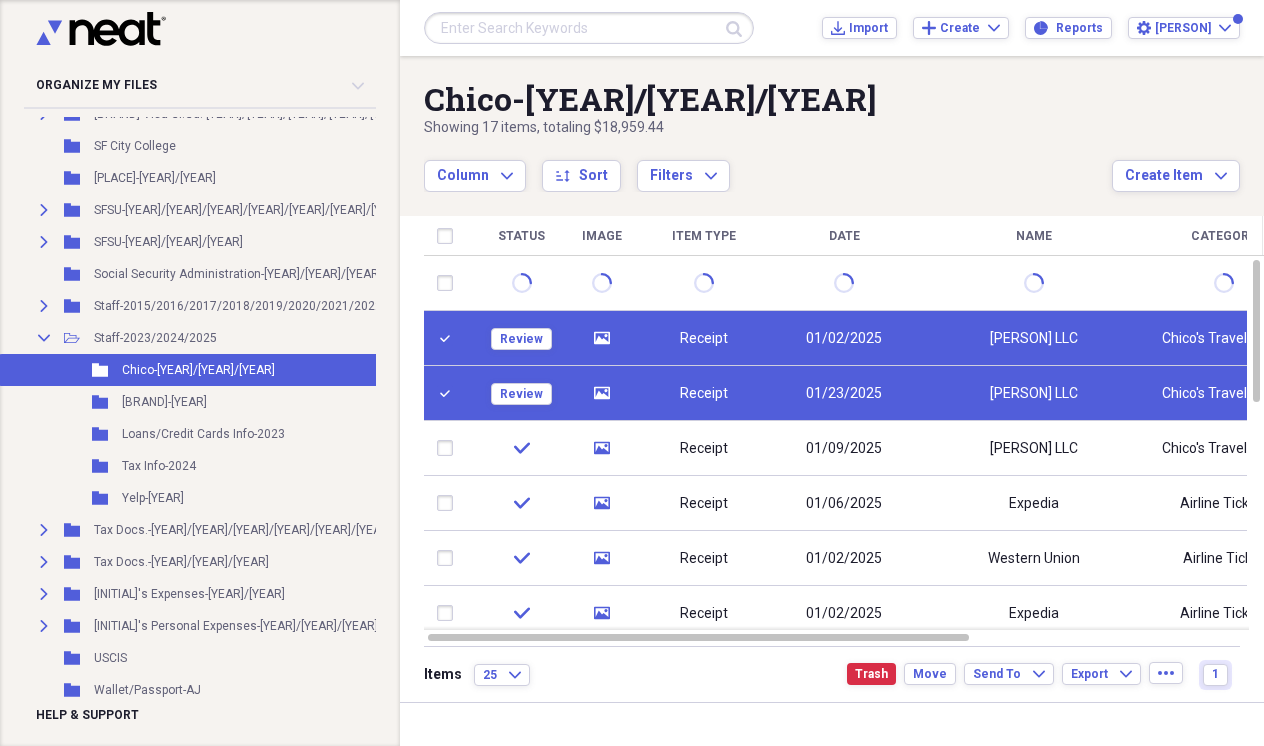 click on "Organize My Files [NUMBER]+ Collapse Unfiled Needs Review [NUMBER]+ Unfiled All Files Unfiled Unfiled Unfiled Saved Reports Collapse My Cabinet My Cabinet Add Folder Folder [INITIAL]'s Expenses-[YEAR] Add Folder Expand Folder [INITIAL]'s Expenses-[YEAR]/[YEAR] Add Folder Folder [INITIAL]'s VIP Docs.-[YEAR] Add Folder Expand Folder Amazon Prime Membership -[YEAR]/[YEAR]/[YEAR] Add Folder Expand Folder American Express AJ-[YEAR] Add Folder Expand Folder Apple Card [INITIAL]-[YEAR]/[YEAR]/[YEAR]/[YEAR] Add Folder Expand Folder Apple Card [INITIAL]-[YEAR]/[YEAR]/[YEAR]/[YEAR] Add Folder Expand Folder Apple Savings [INITIAL]-[YEAR]/[YEAR] Add Folder Expand Folder Apple-[YEAR]/[YEAR]/[YEAR] Add Folder Expand Folder AT&T Mobile-[YEAR]/[YEAR] Add Folder Expand Folder AT&T-[YEAR]/[YEAR]/[YEAR]/[YEAR]/[YEAR]/[YEAR]/[YEAR]/[YEAR]/[YEAR] Add Folder Expand Folder Bank of America AJ-[YEAR]/[YEAR] Add Folder Expand Folder Bank of America Cr. Cd. AJ-[YEAR]/[YEAR] Add Folder Expand Folder Bank of America Cr. Cd. [INITIAL]-[YEAR]/[YEAR]/[YEAR]/[YEAR]/[YEAR] Add Folder Expand Folder Bank of America [INITIAL]-[YEAR]/[YEAR] Add Folder Expand Folder Bank of America [INITIAL]-[YEAR] 1" at bounding box center (632, 373) 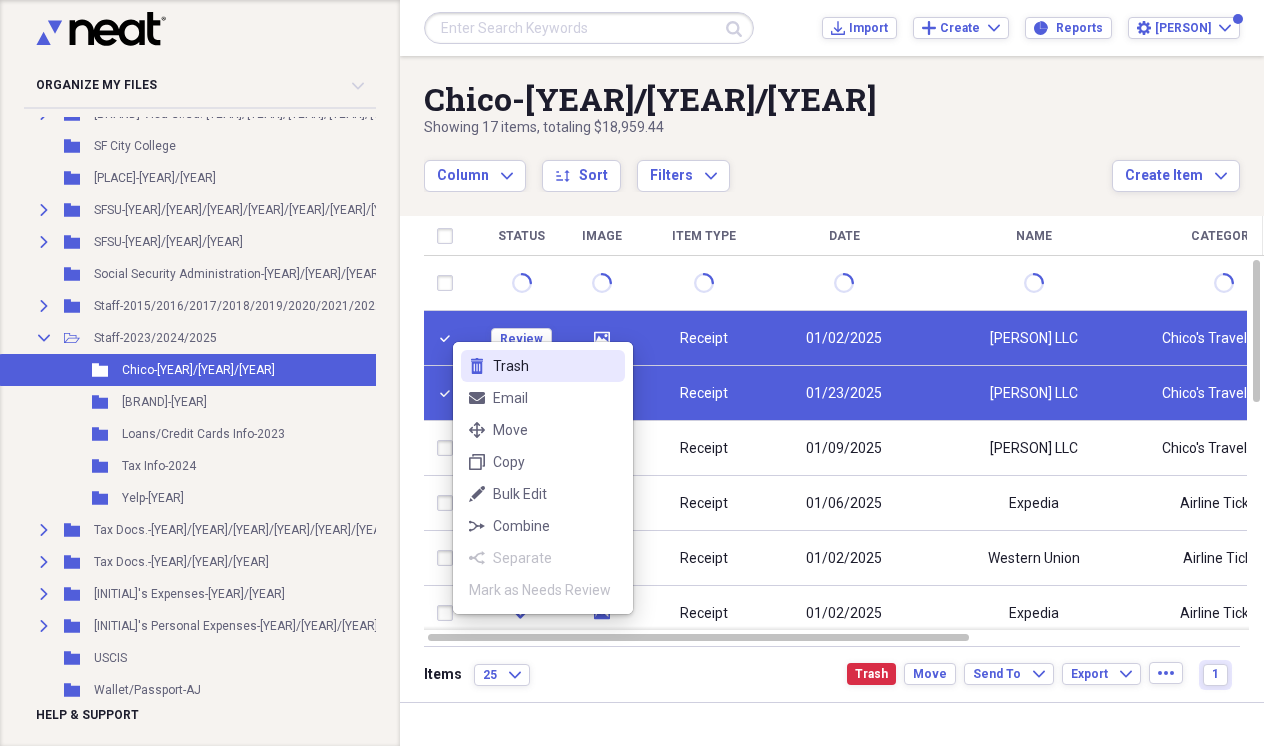 click on "Trash" at bounding box center (555, 366) 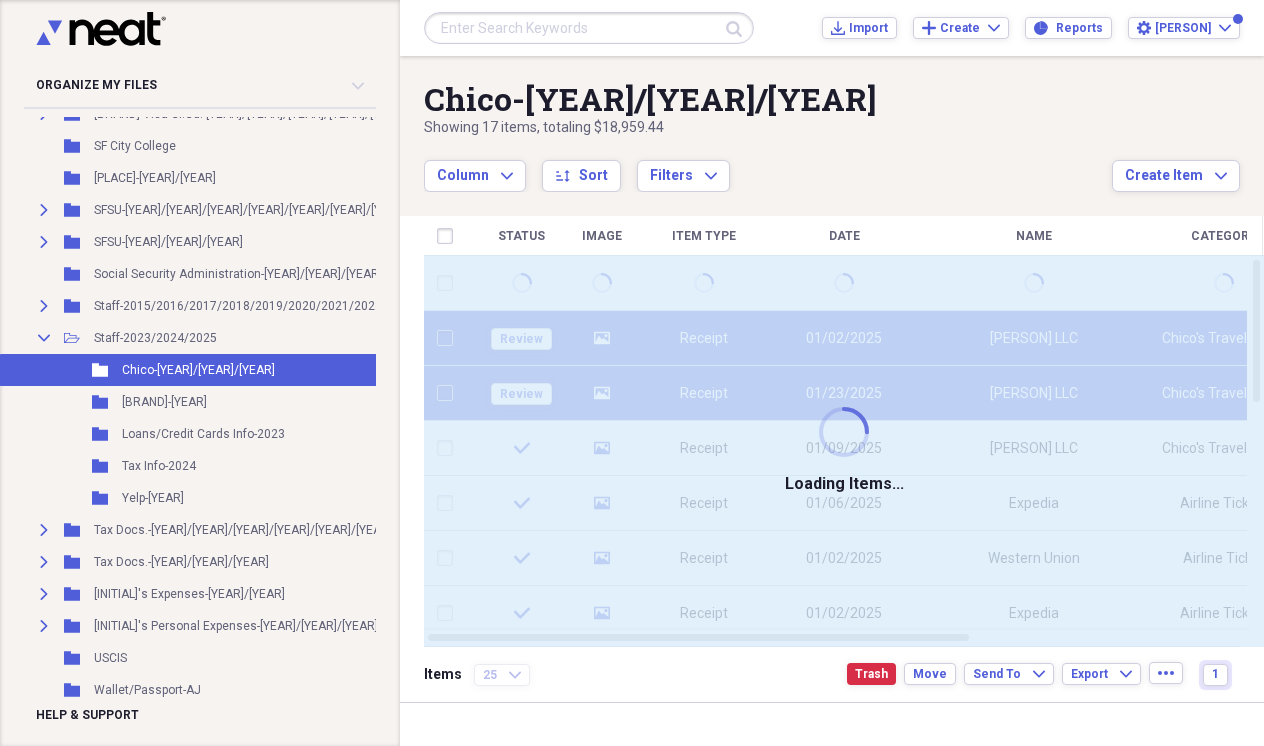 checkbox on "false" 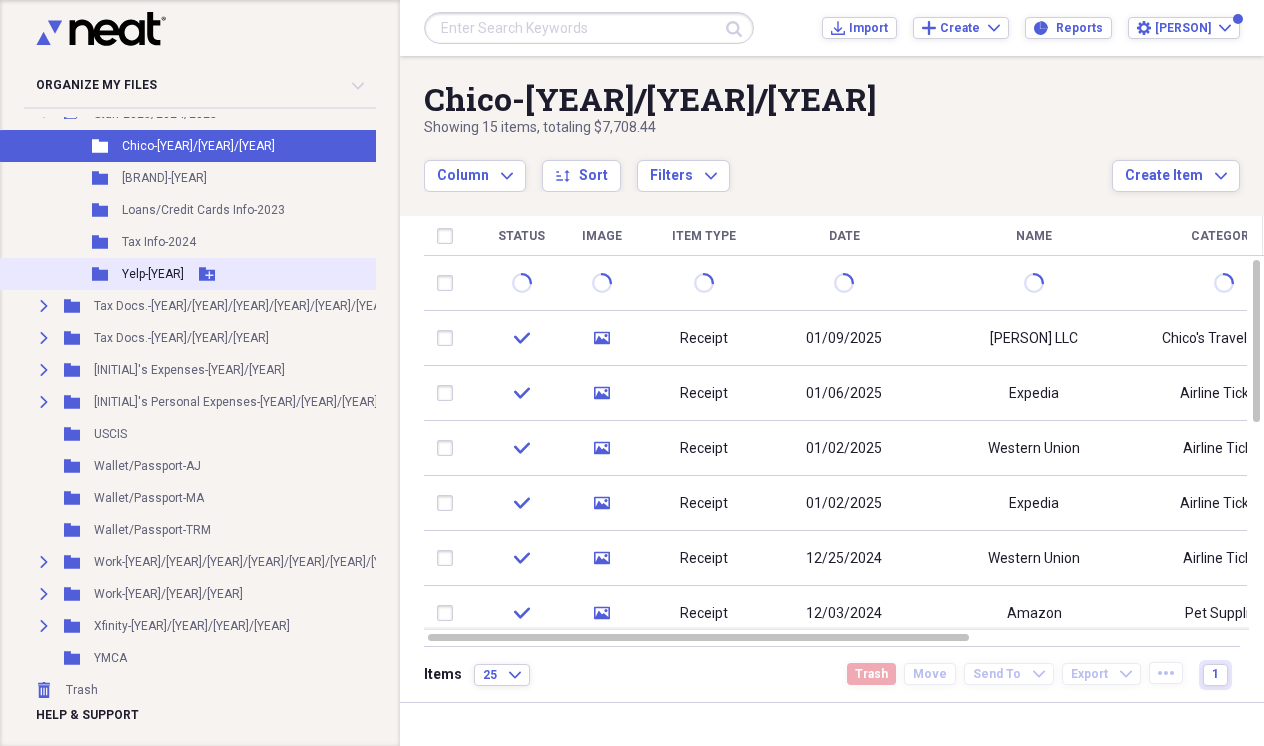 scroll, scrollTop: 2290, scrollLeft: 0, axis: vertical 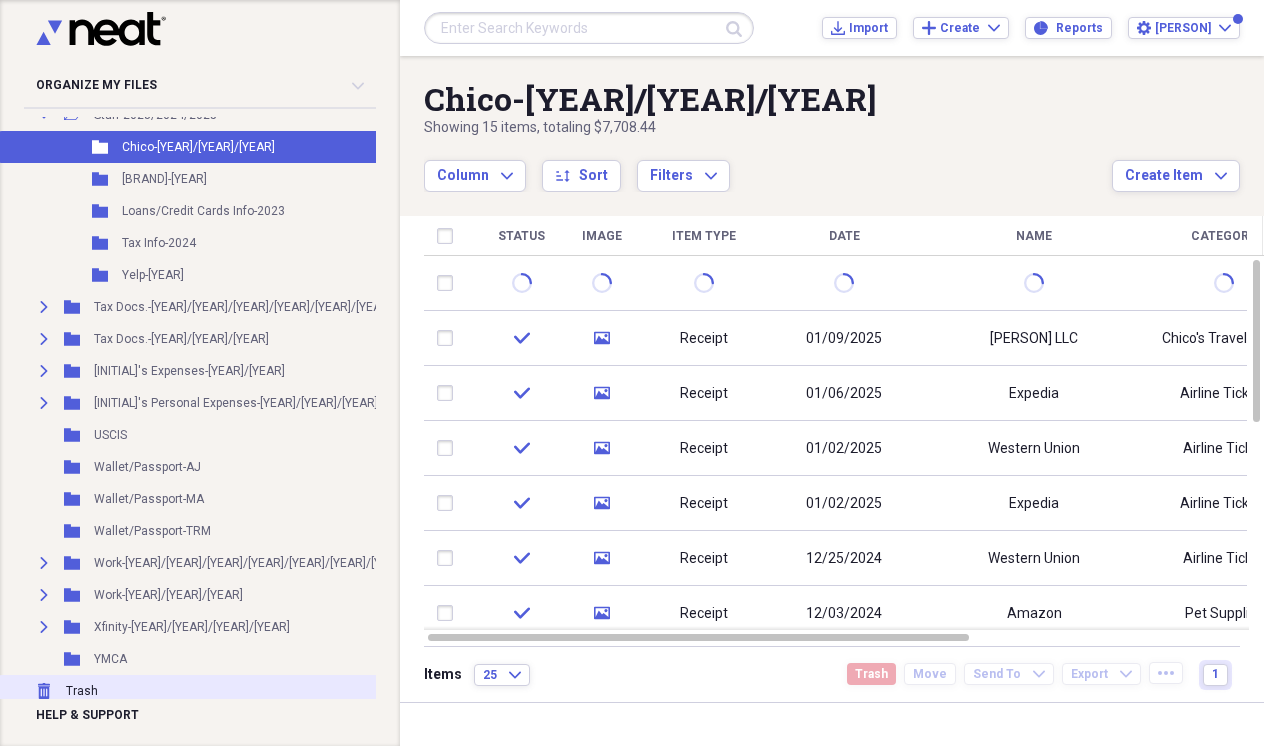 click on "Trash" at bounding box center [82, 691] 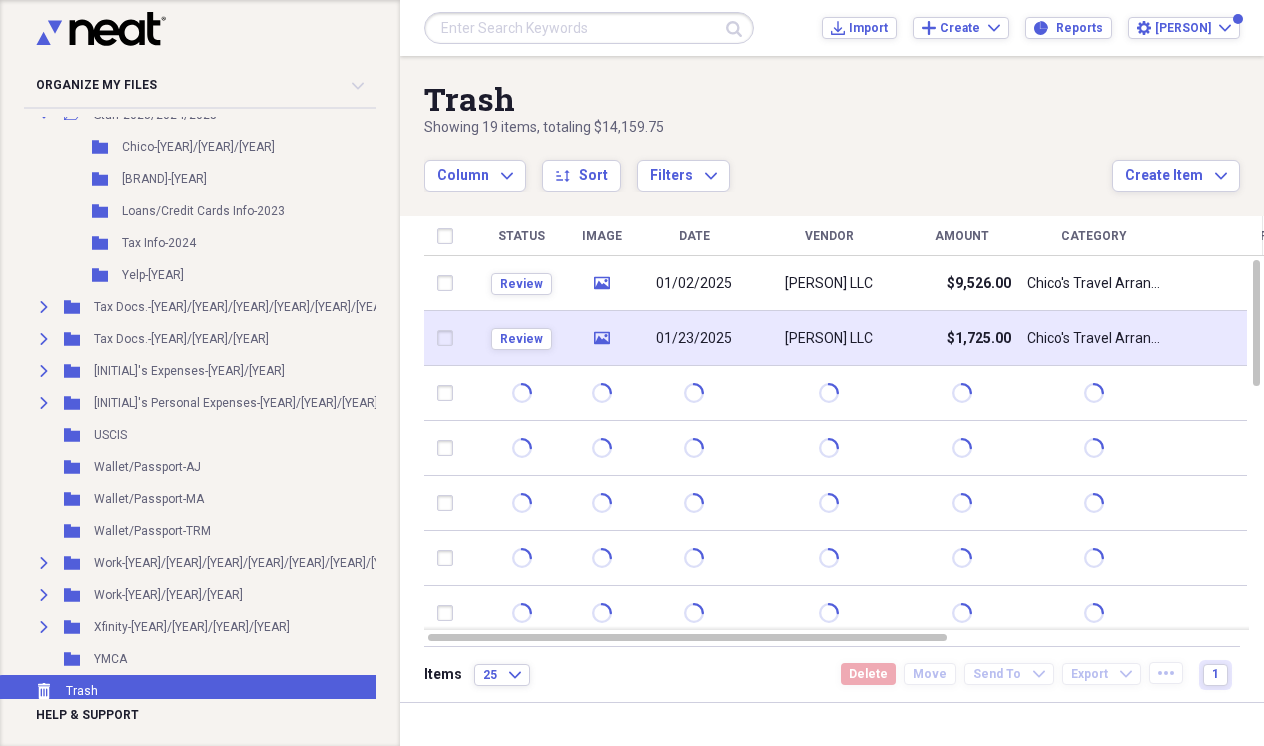 click at bounding box center (449, 338) 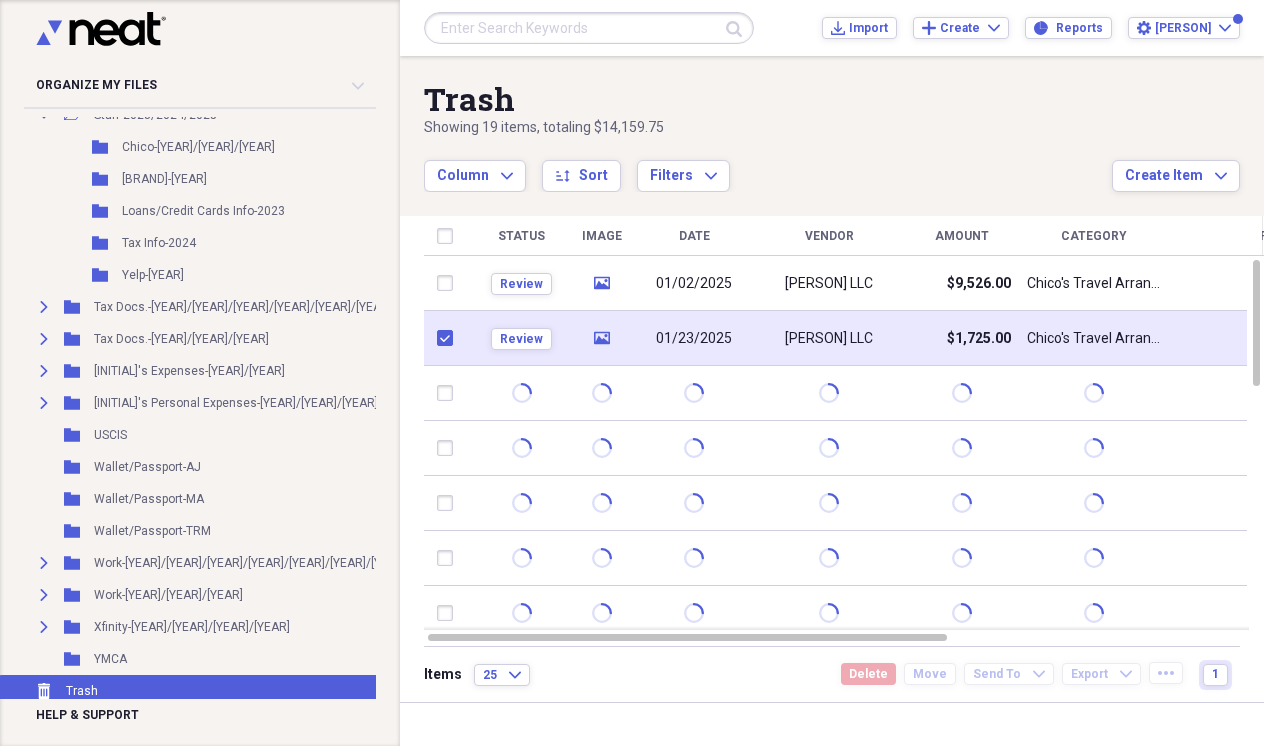 checkbox on "true" 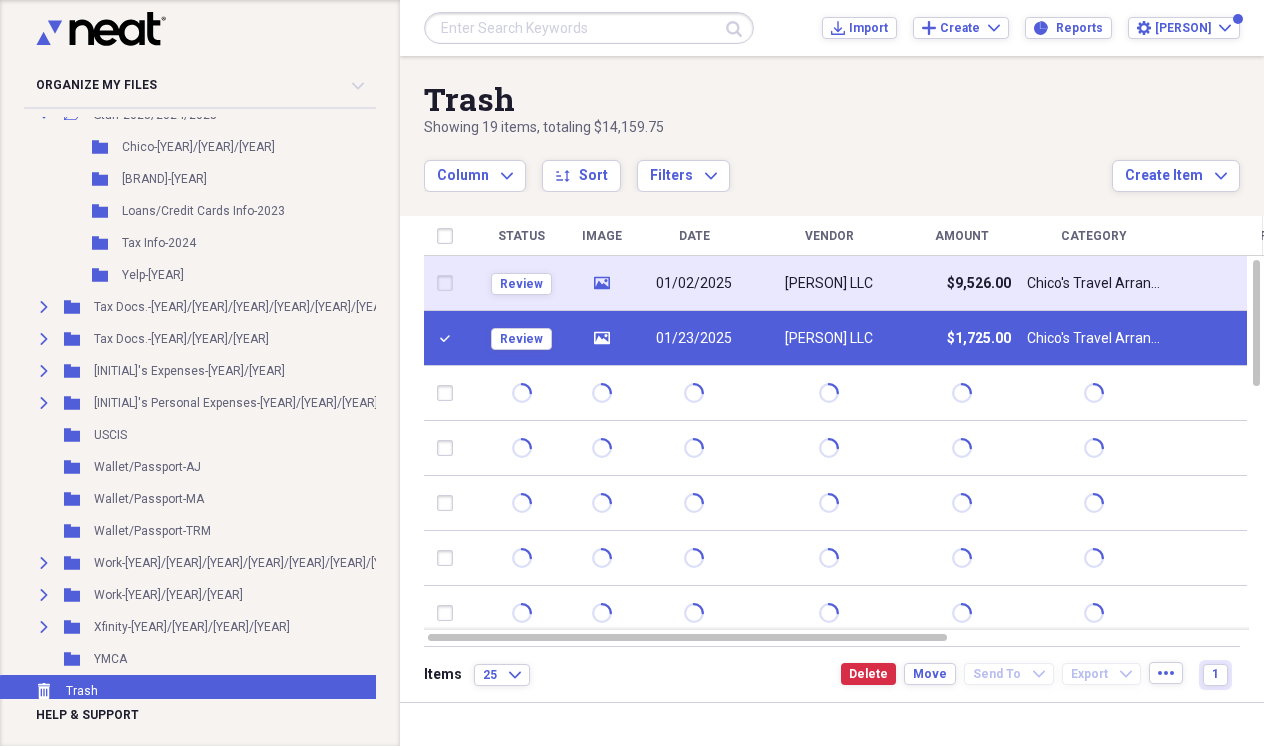 click at bounding box center [449, 283] 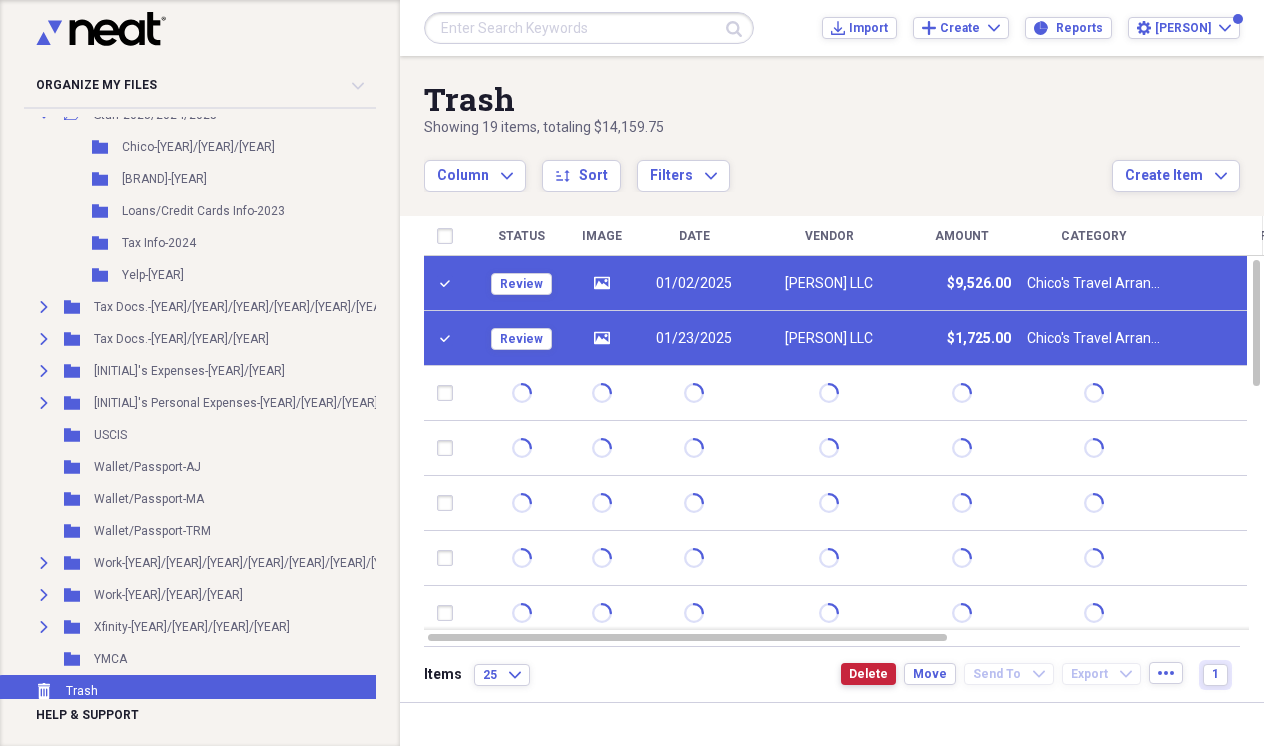 click on "Delete" at bounding box center [868, 674] 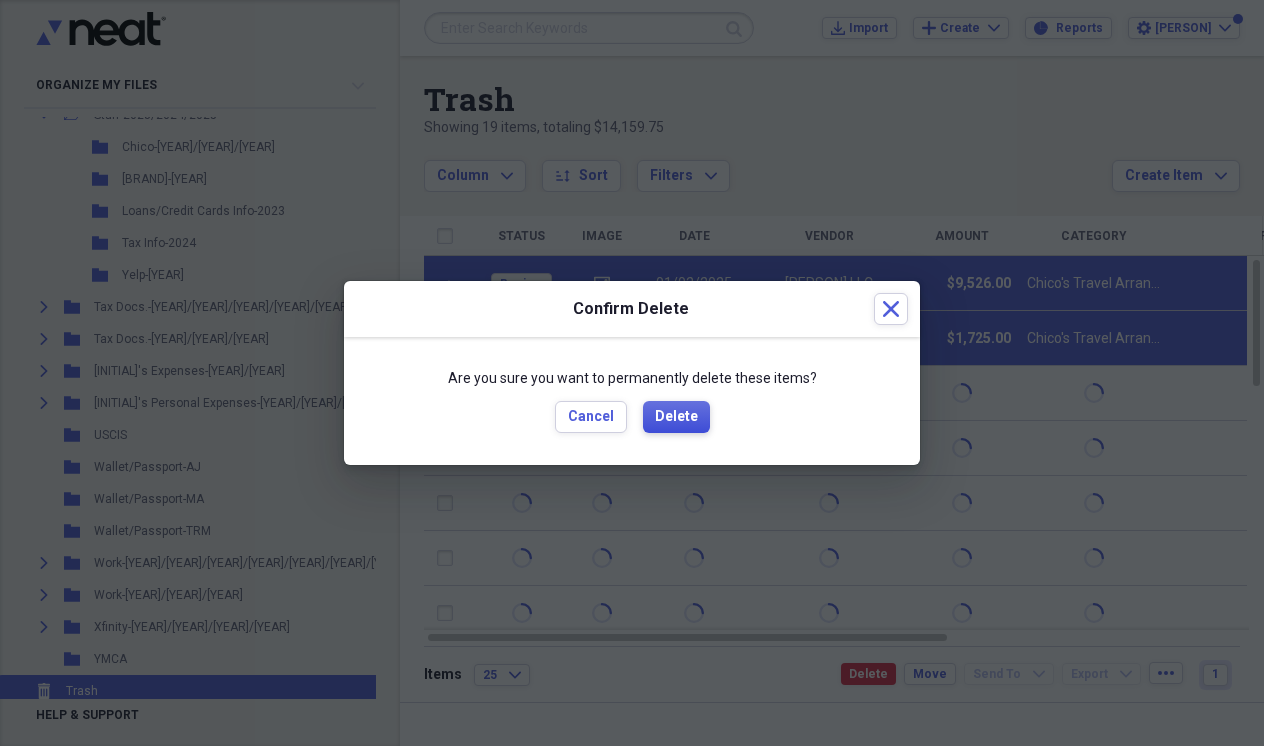 click on "Delete" at bounding box center (676, 417) 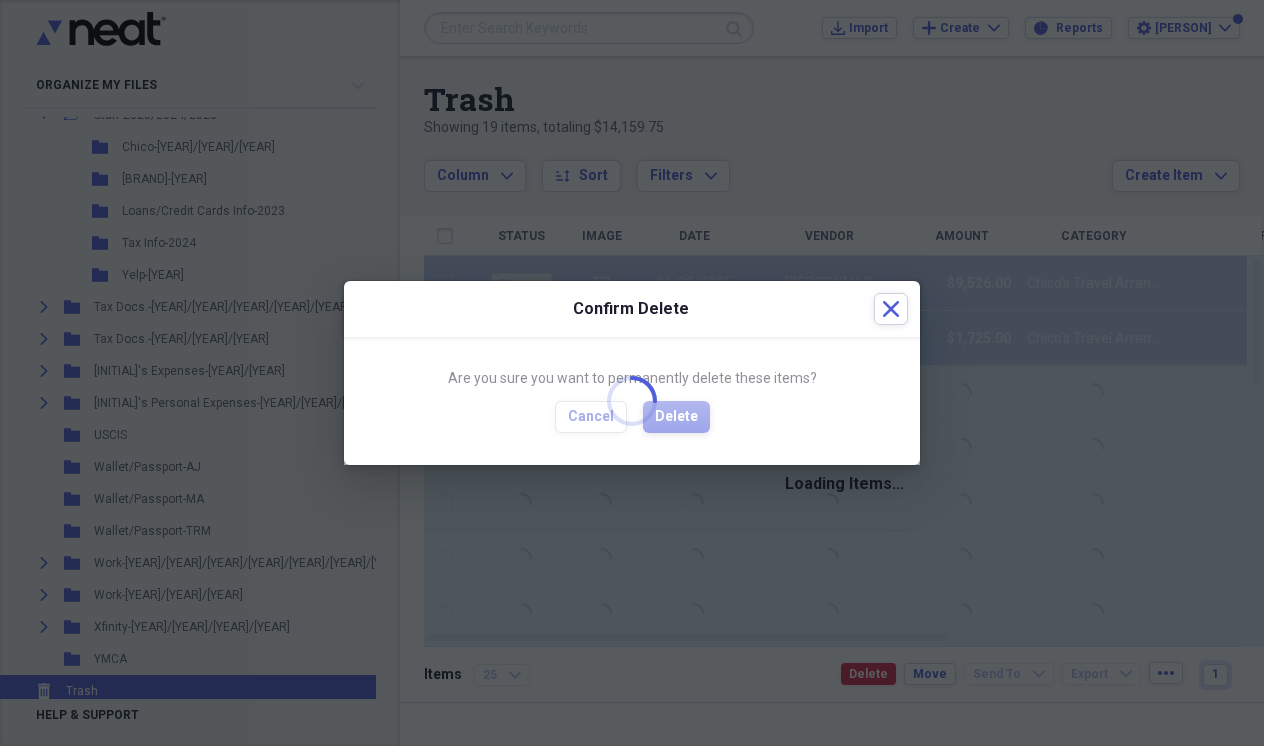 checkbox on "false" 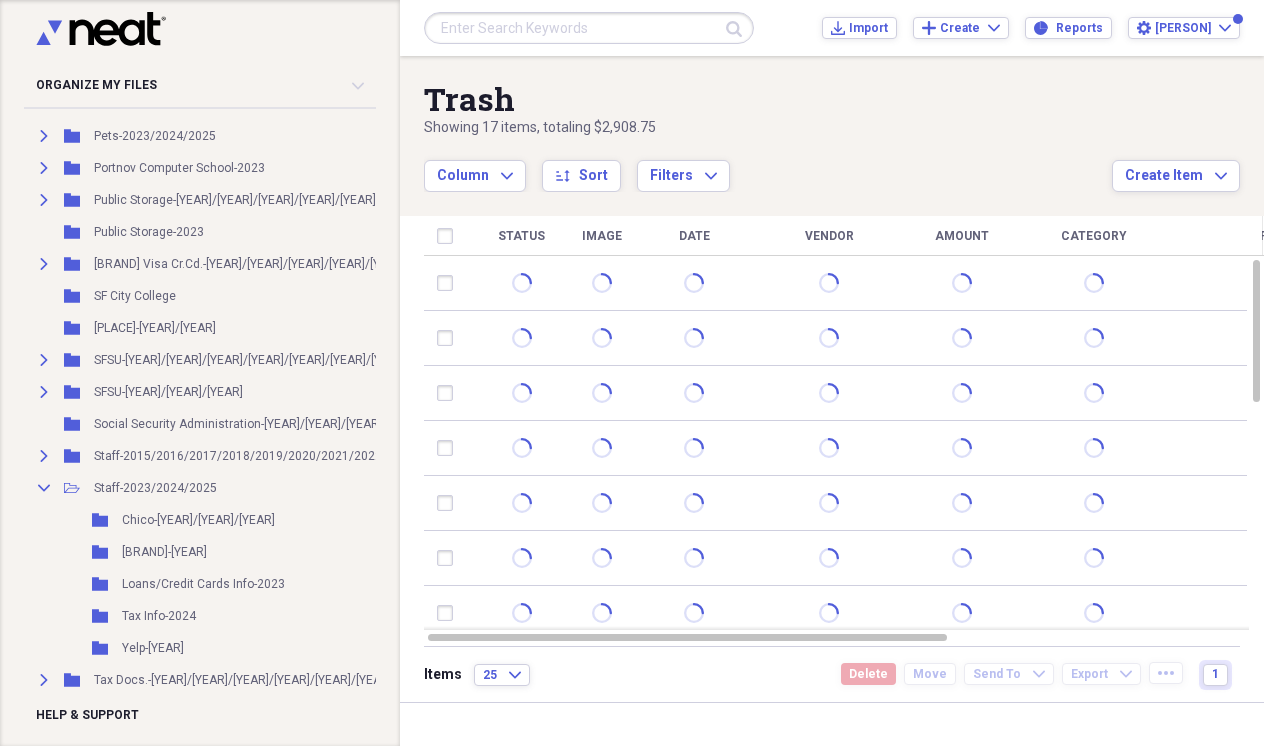 scroll, scrollTop: 1907, scrollLeft: 0, axis: vertical 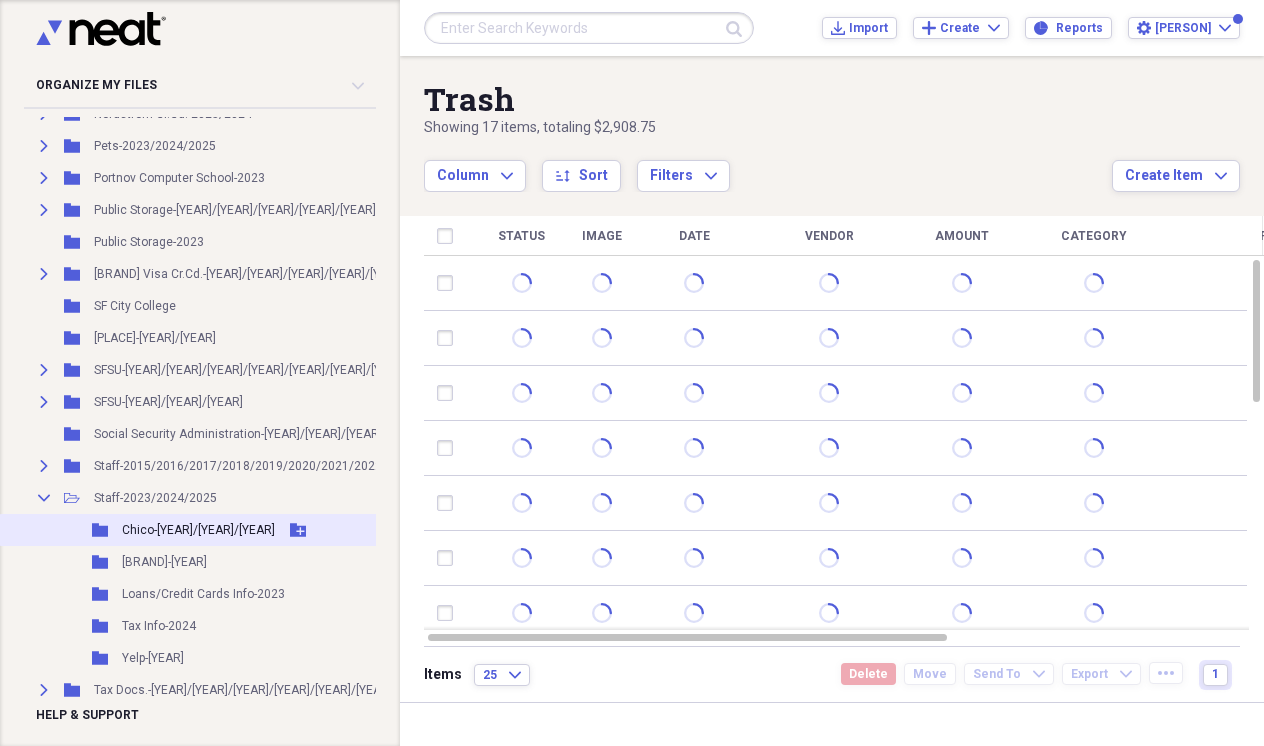 click on "Chico-[YEAR]/[YEAR]/[YEAR]" at bounding box center [198, 530] 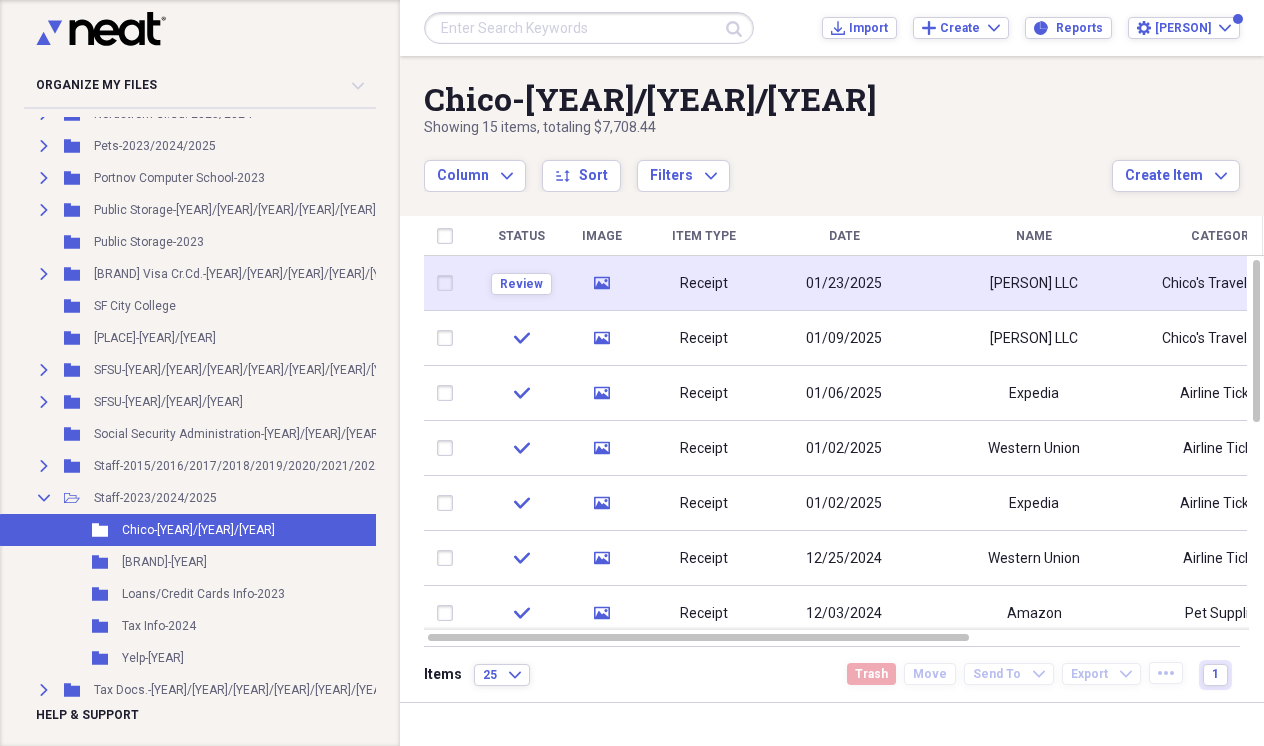 click on "Receipt" at bounding box center [704, 283] 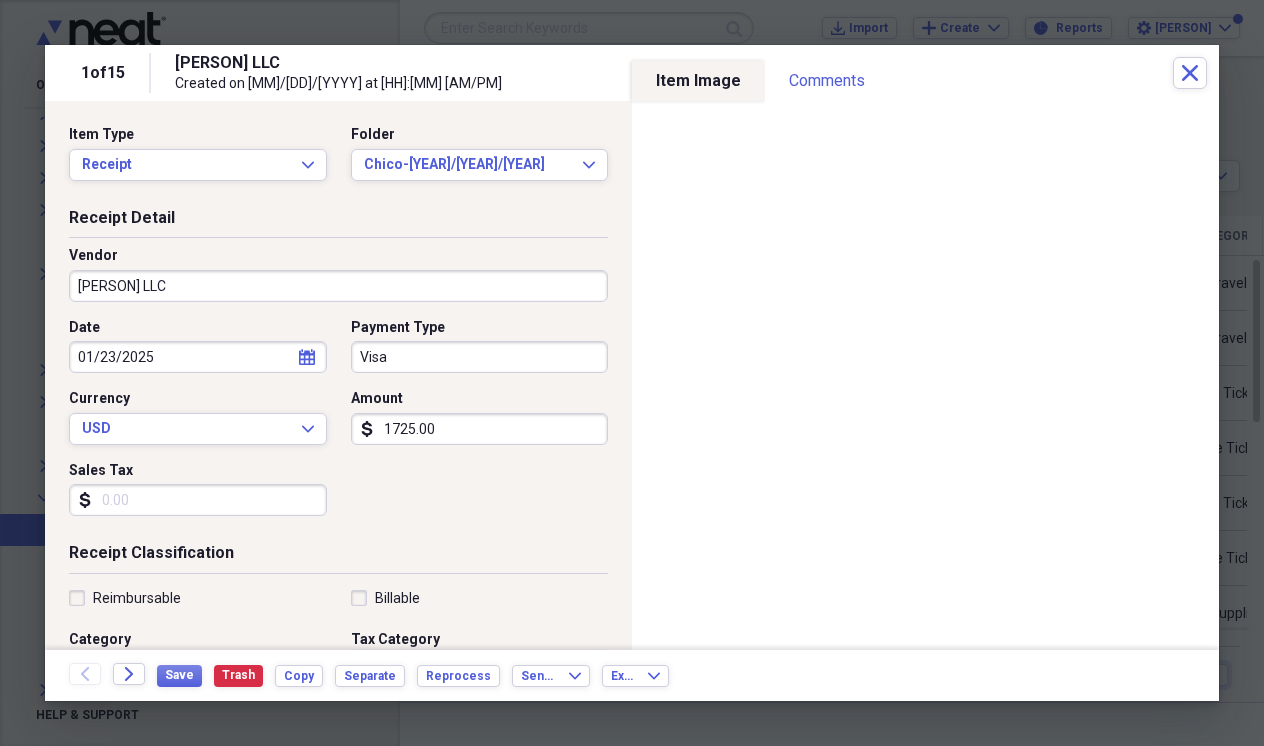 click on "1725.00" at bounding box center (480, 429) 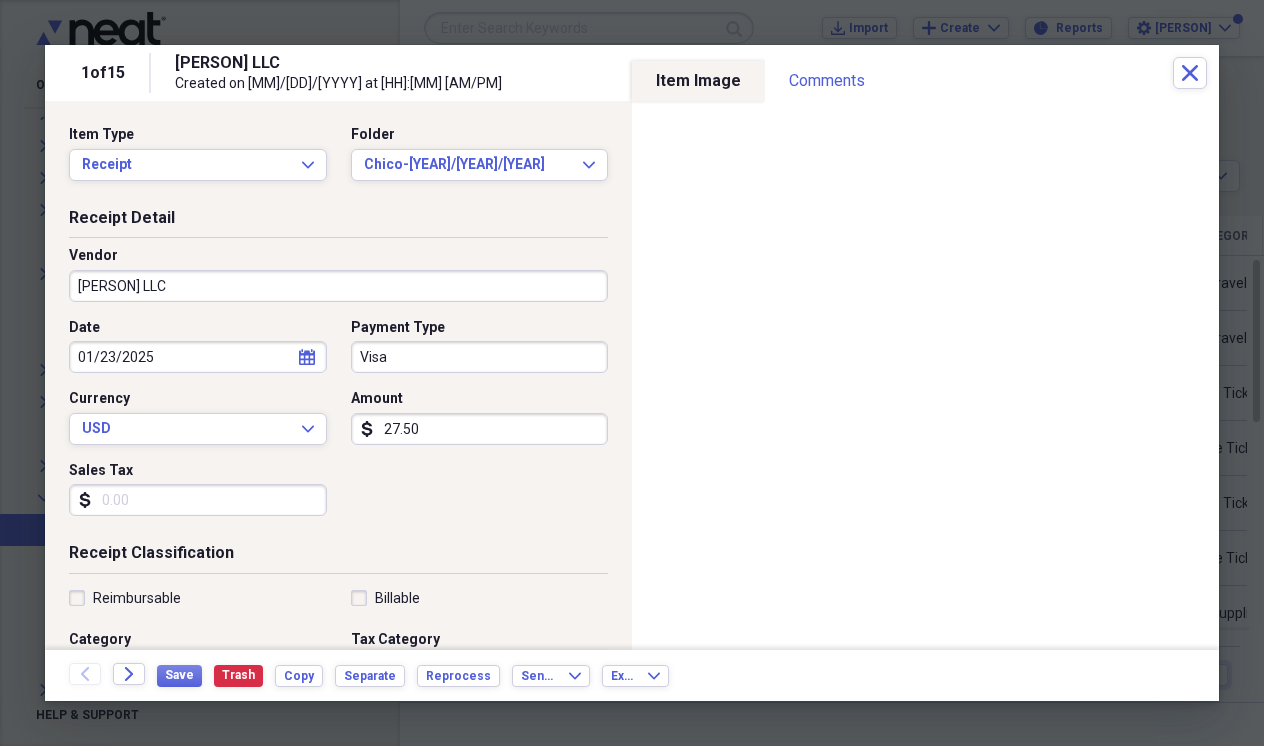 type on "275.00" 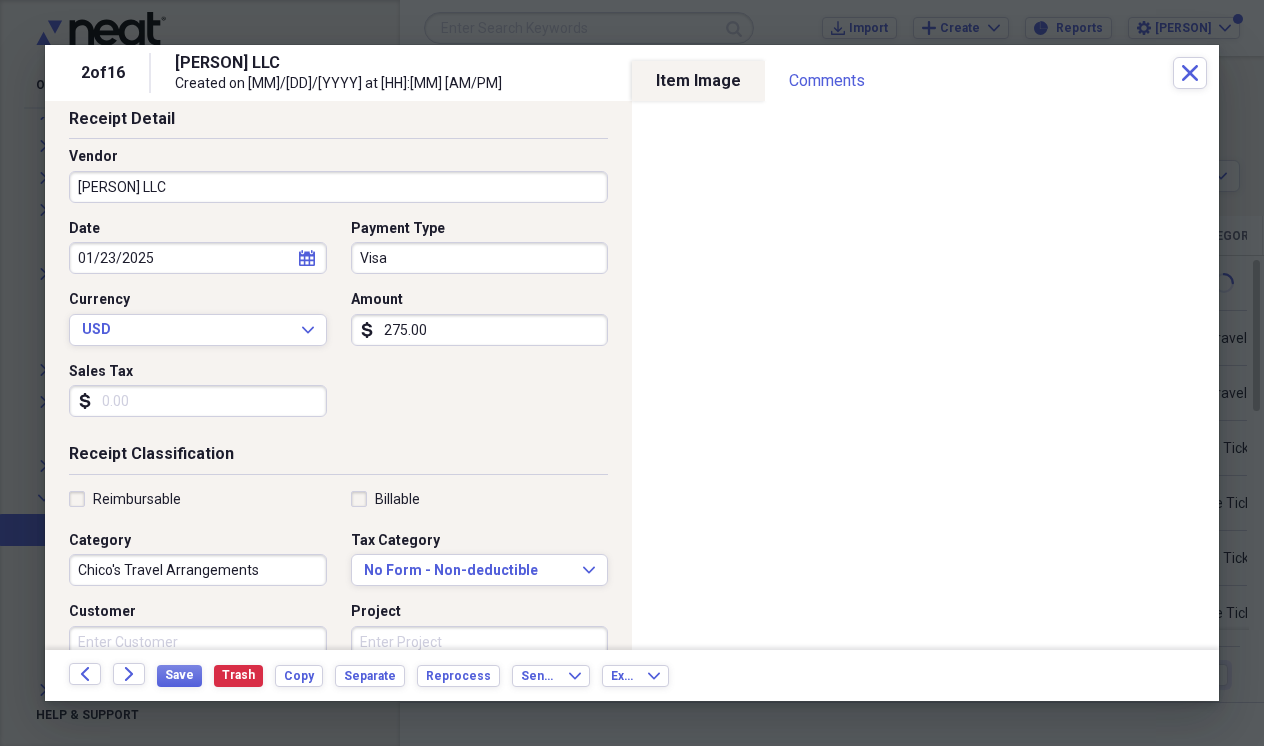 scroll, scrollTop: 107, scrollLeft: 0, axis: vertical 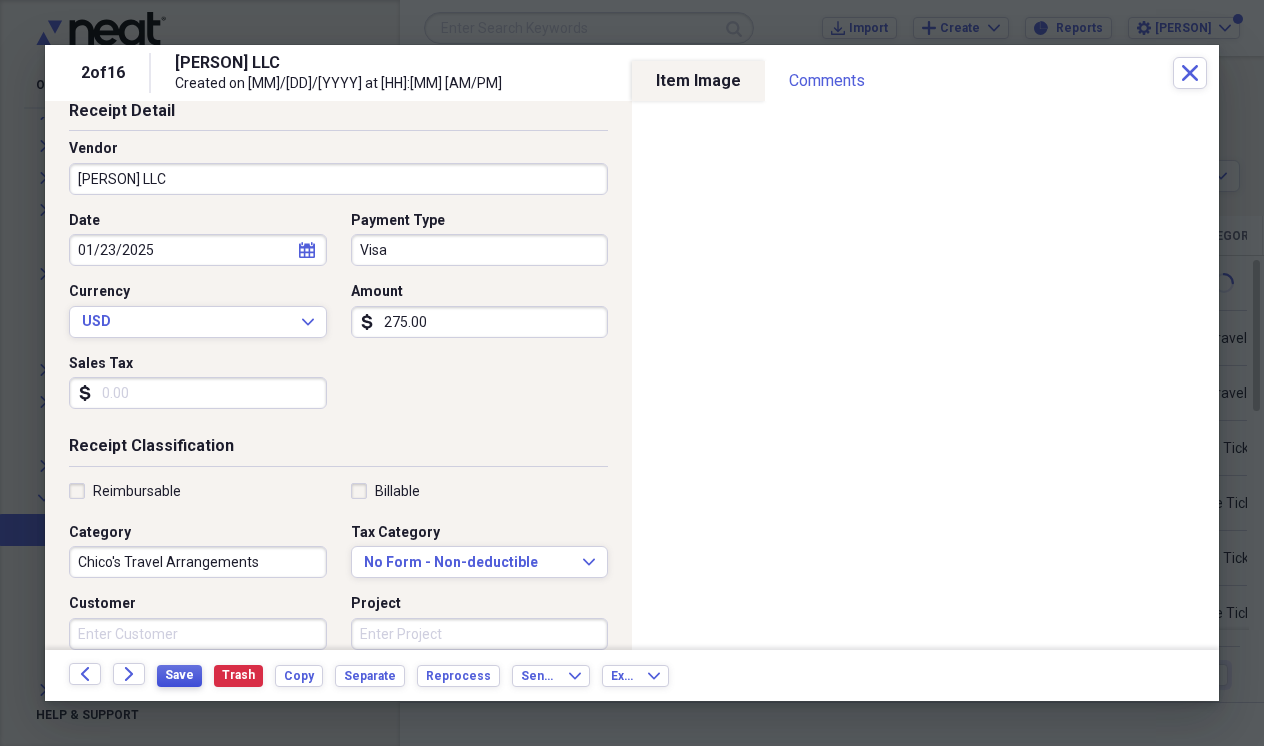 click on "Save" at bounding box center [179, 675] 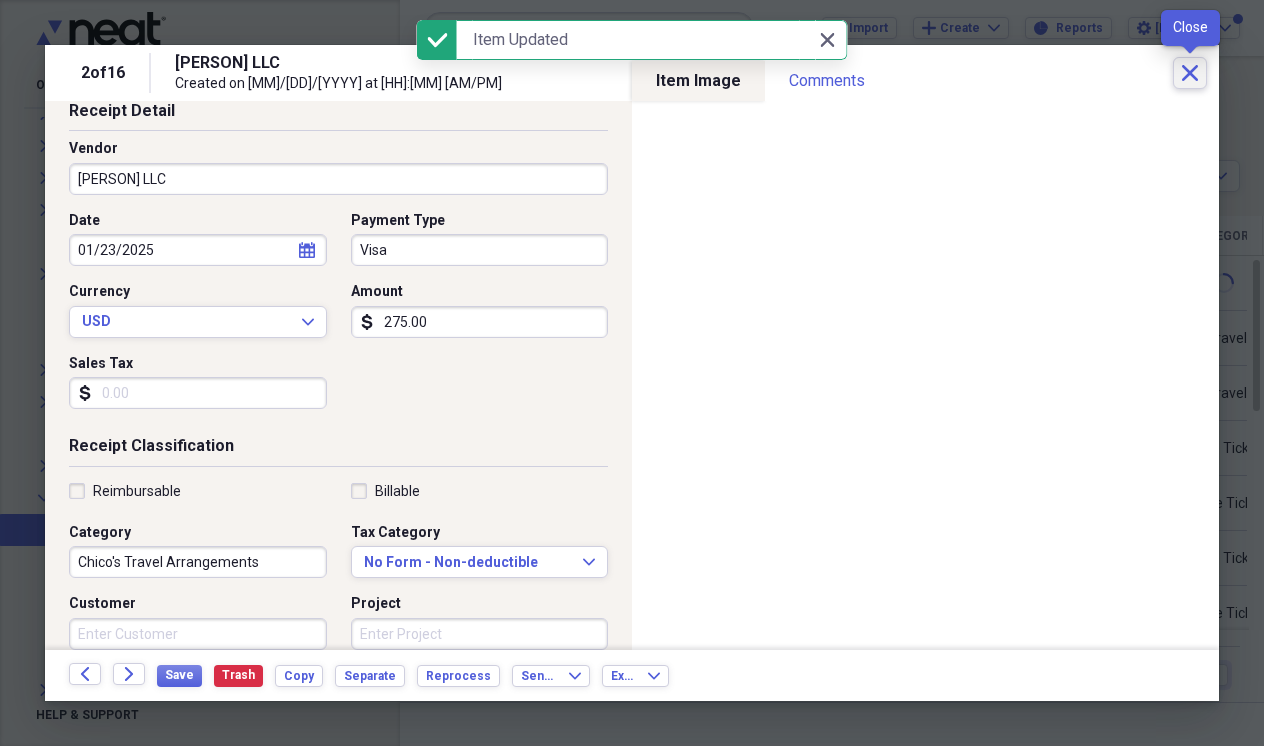 click on "Close" 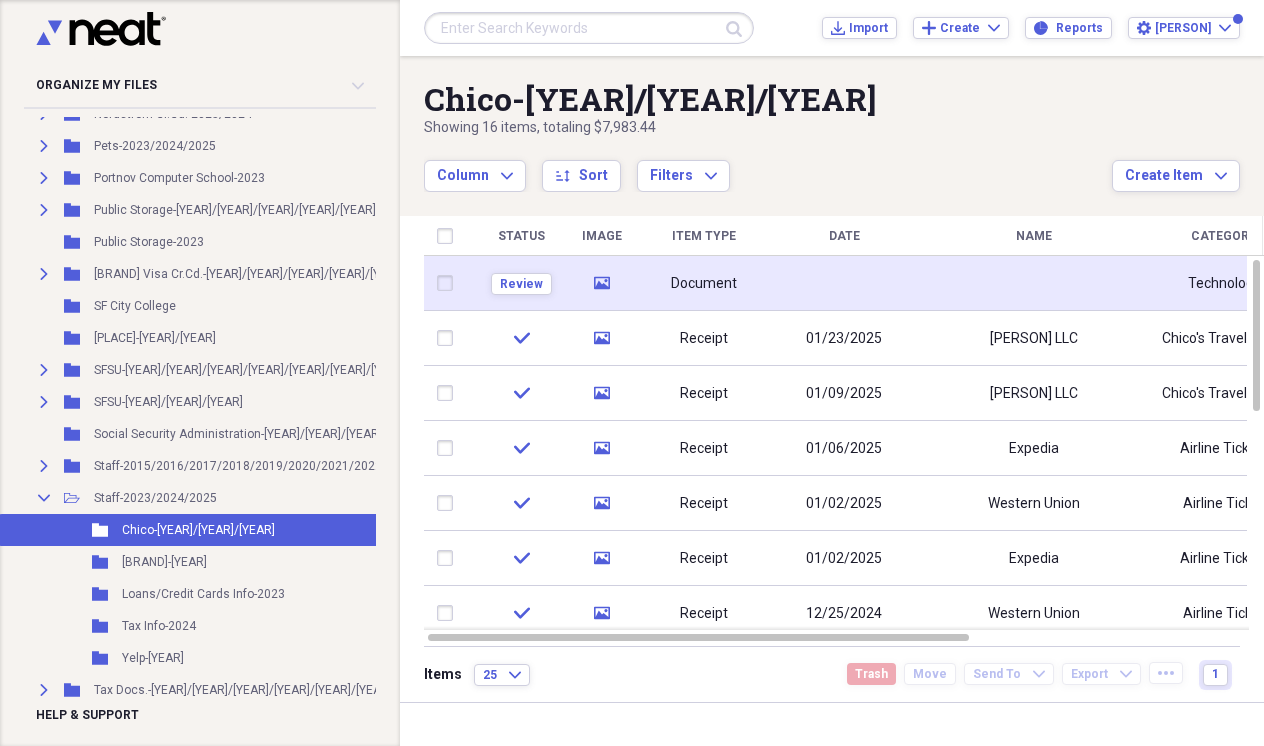 click at bounding box center [844, 283] 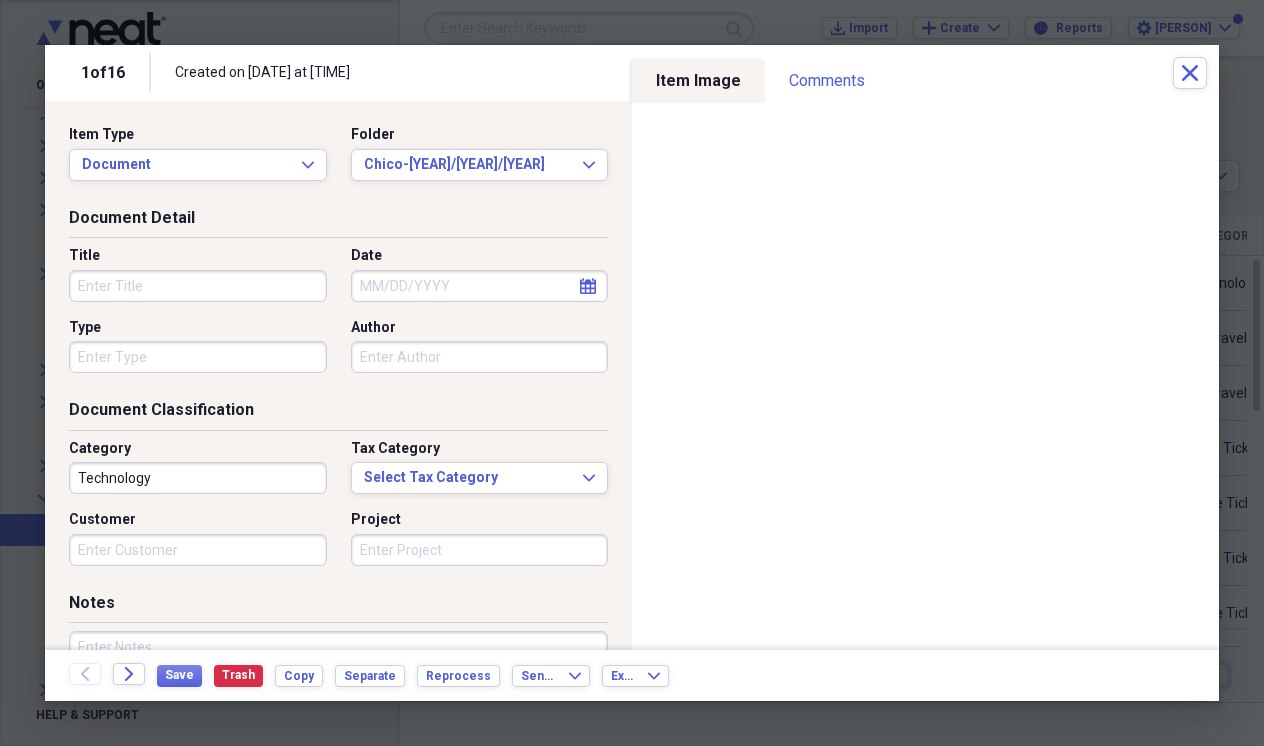 click on "Title" at bounding box center (198, 286) 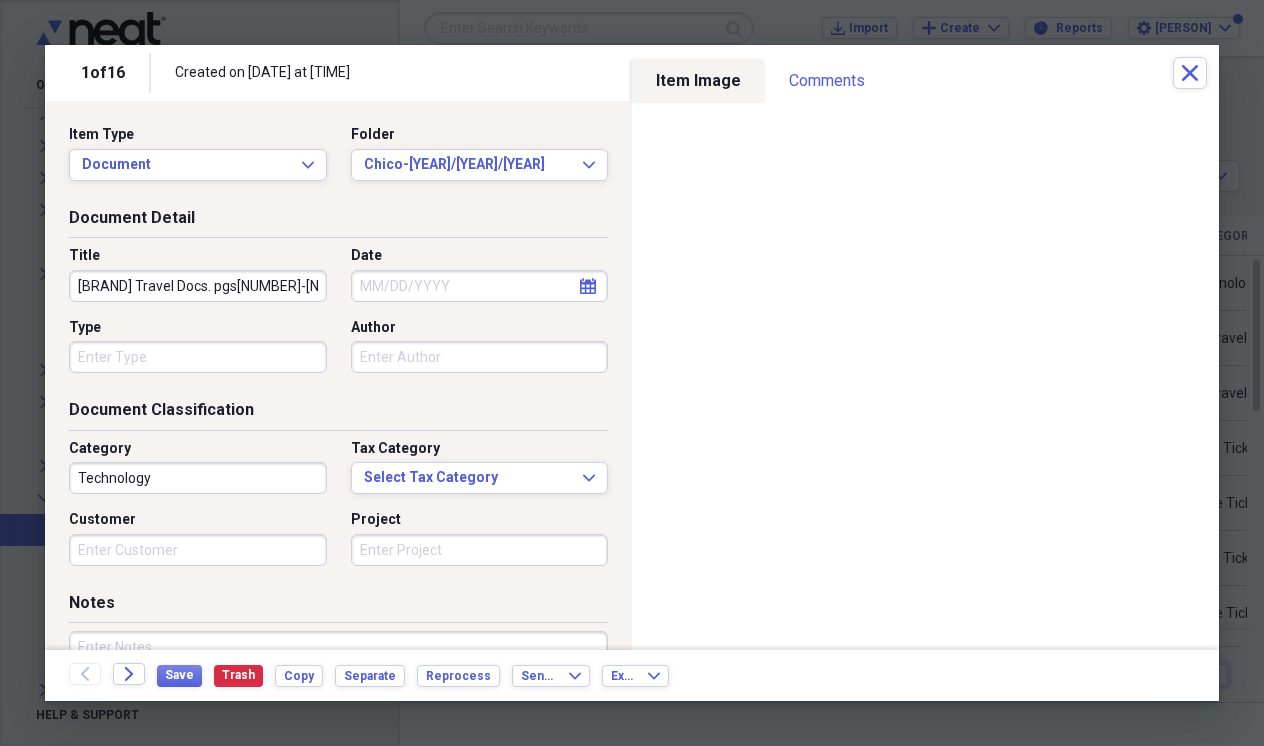 type on "[BRAND] Travel Docs. pgs[NUMBER]-[NUMBER]" 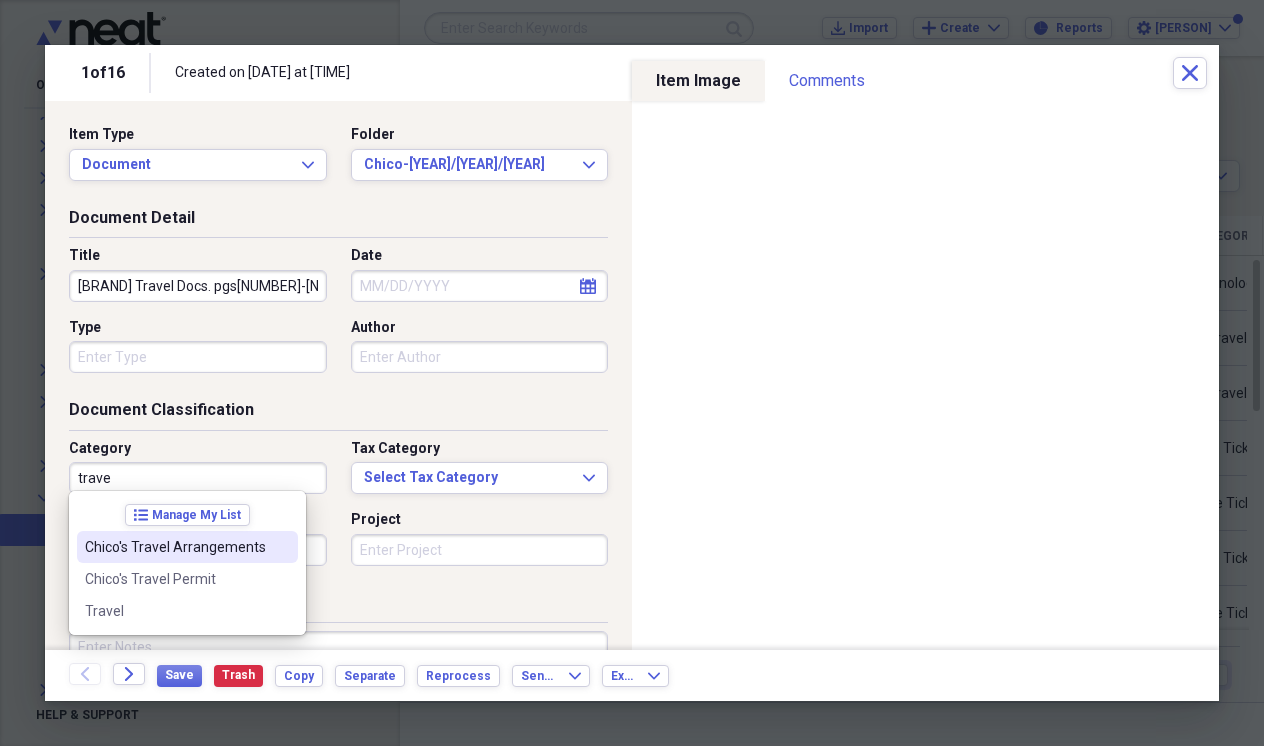 click on "Chico's Travel Arrangements" at bounding box center (175, 547) 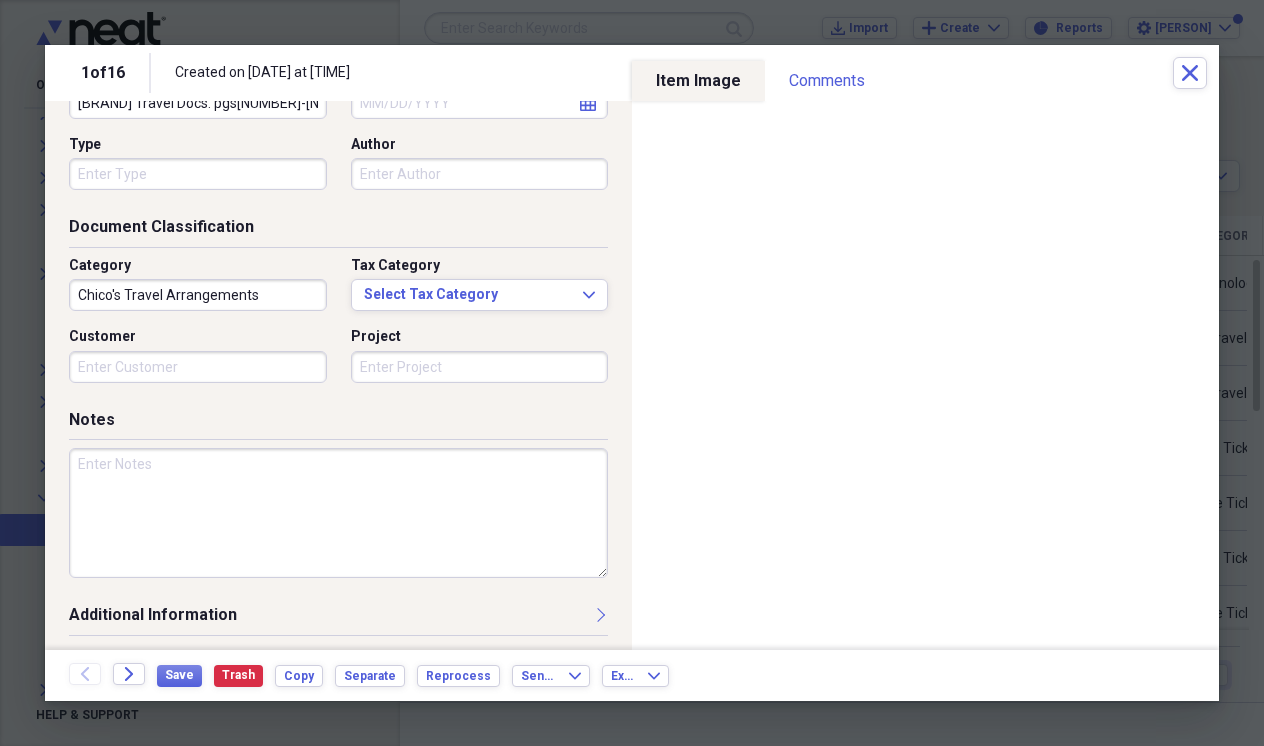 scroll, scrollTop: 182, scrollLeft: 0, axis: vertical 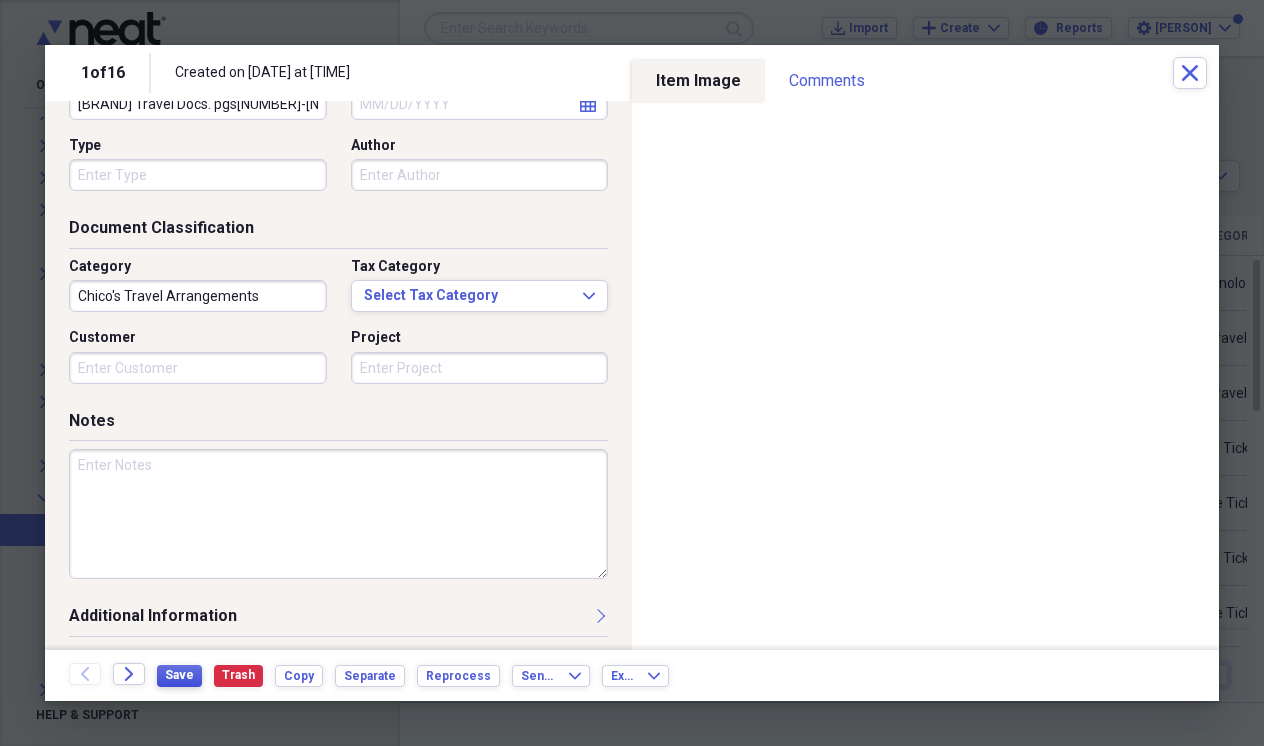 click on "Save" at bounding box center (179, 675) 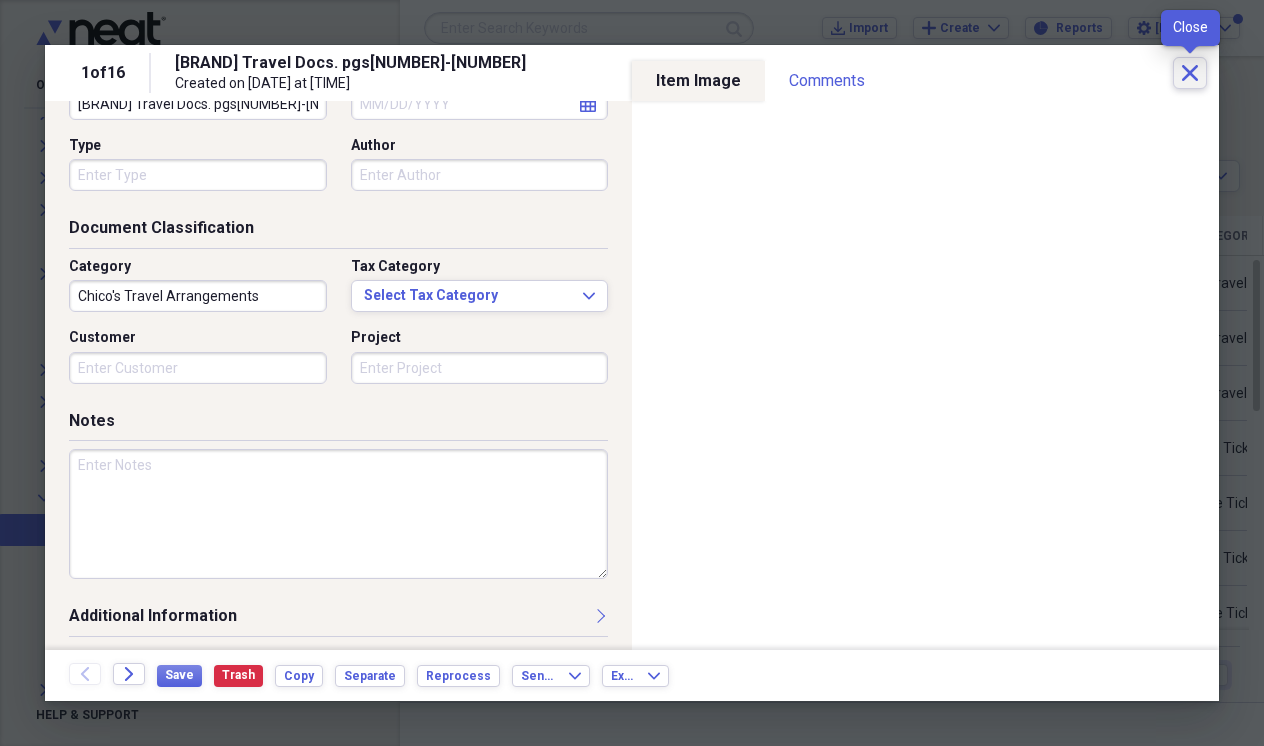 click on "Close" 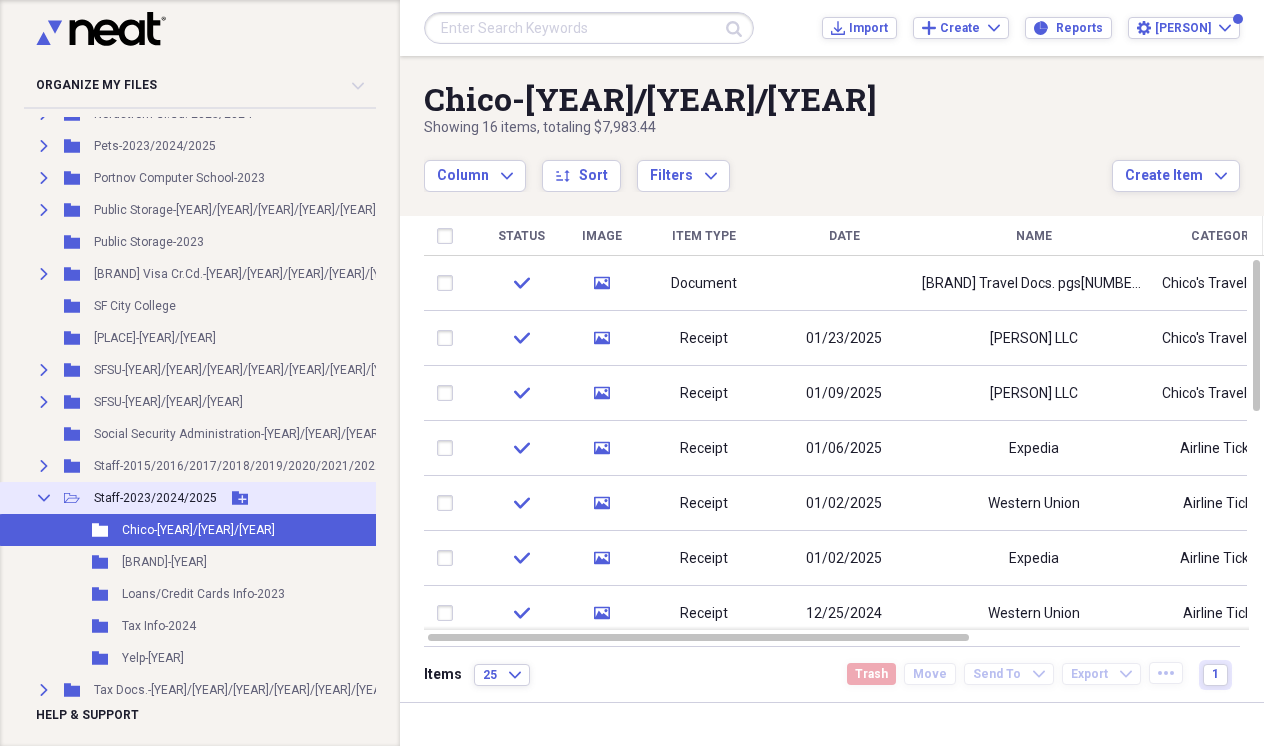 click 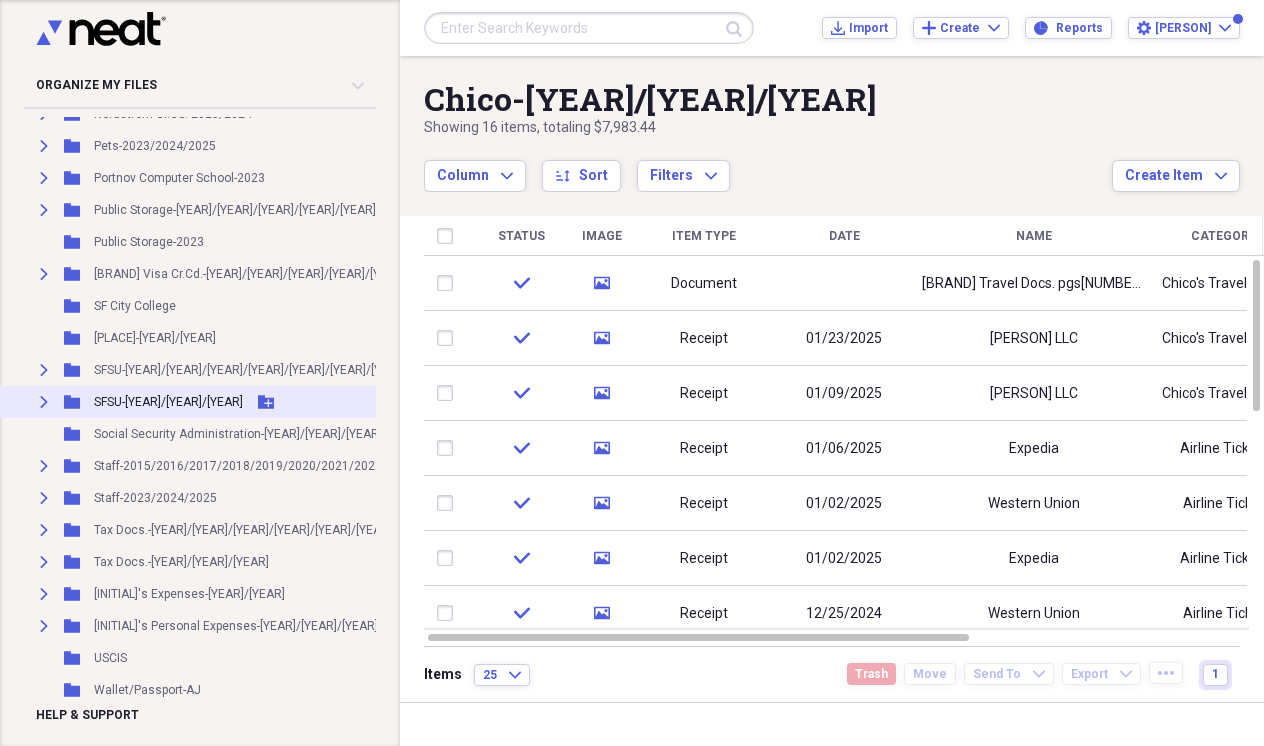 click on "Expand" 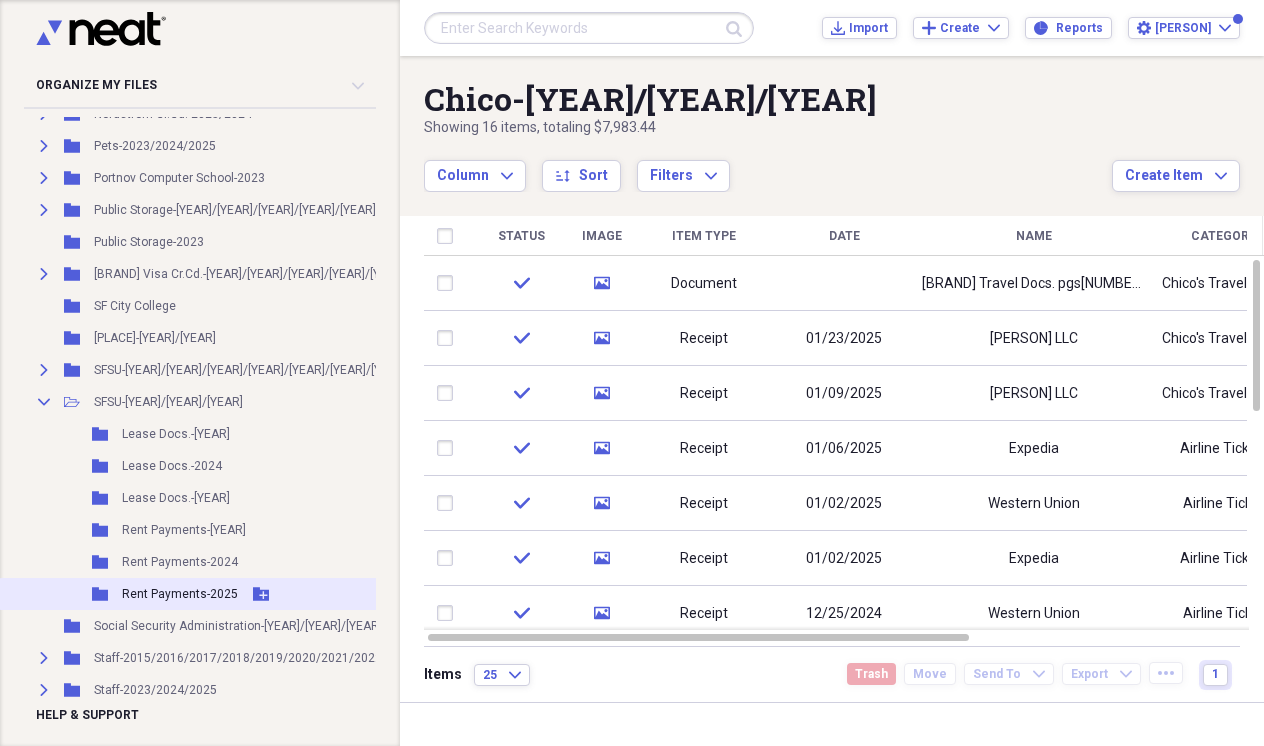 click on "Rent Payments-2025" at bounding box center [180, 594] 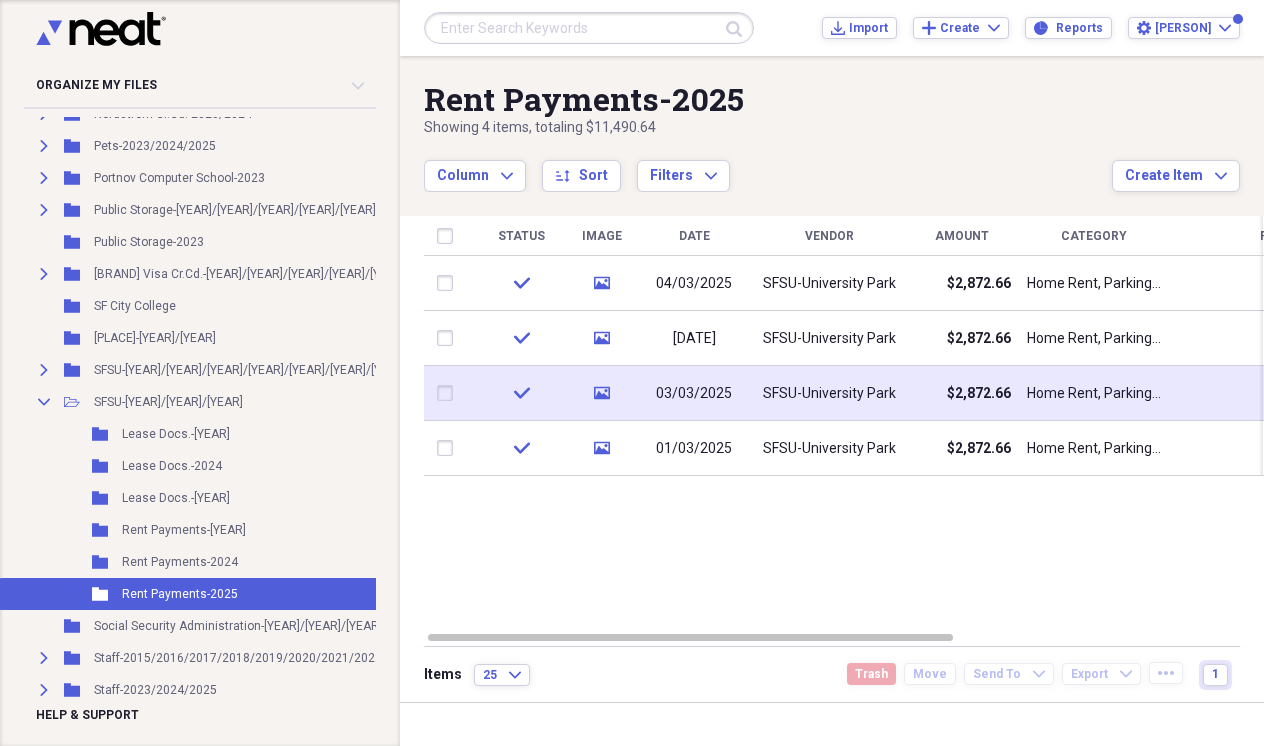 click at bounding box center (449, 393) 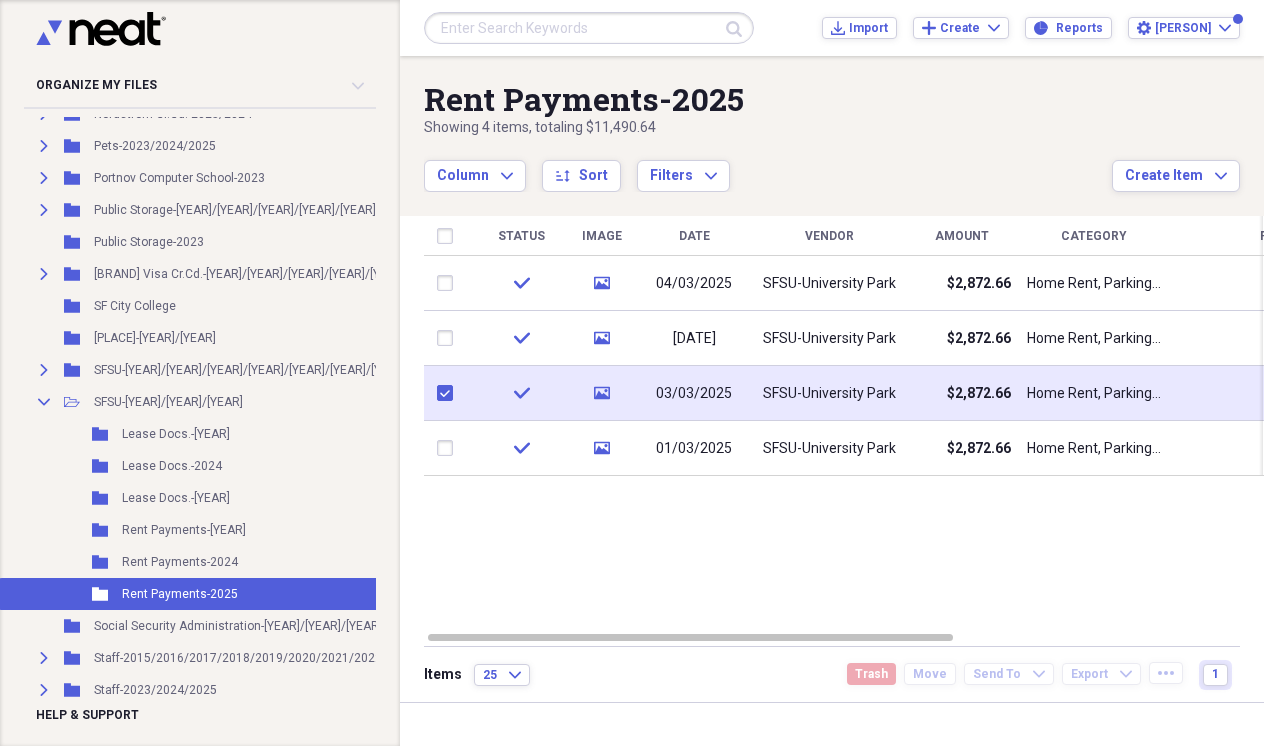 checkbox on "true" 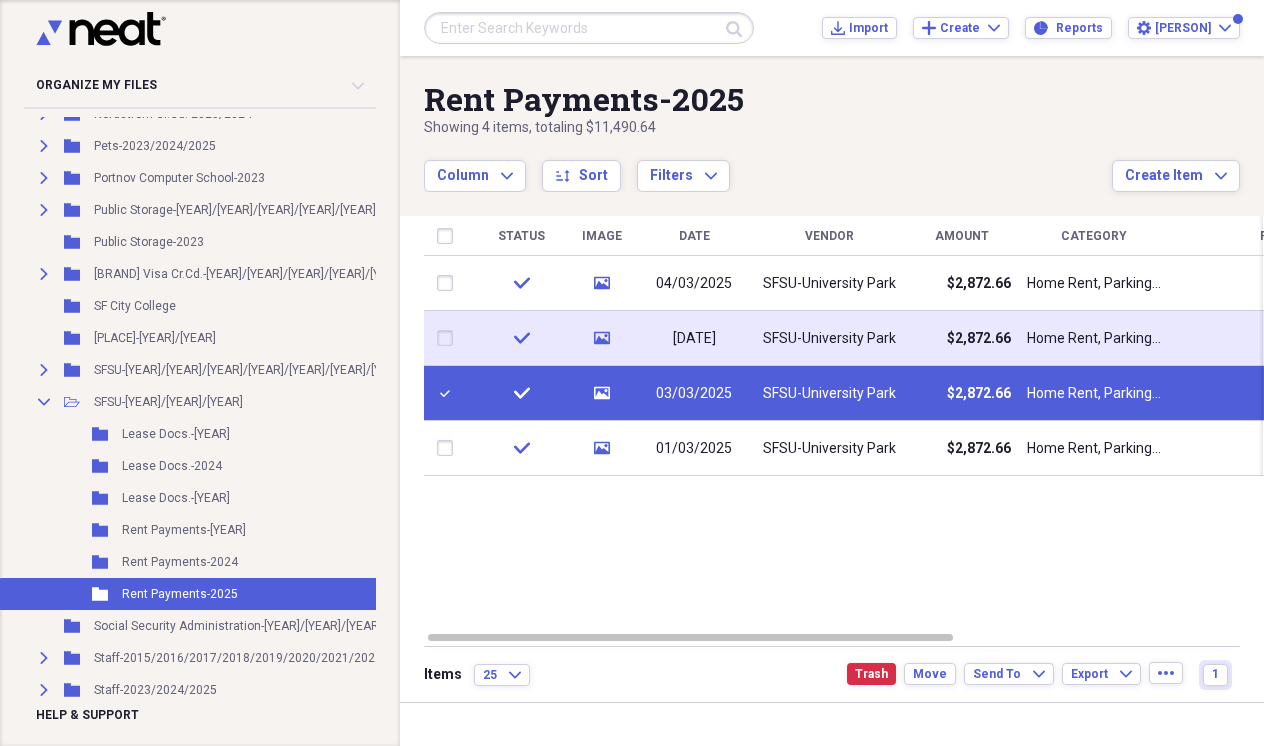click at bounding box center [449, 338] 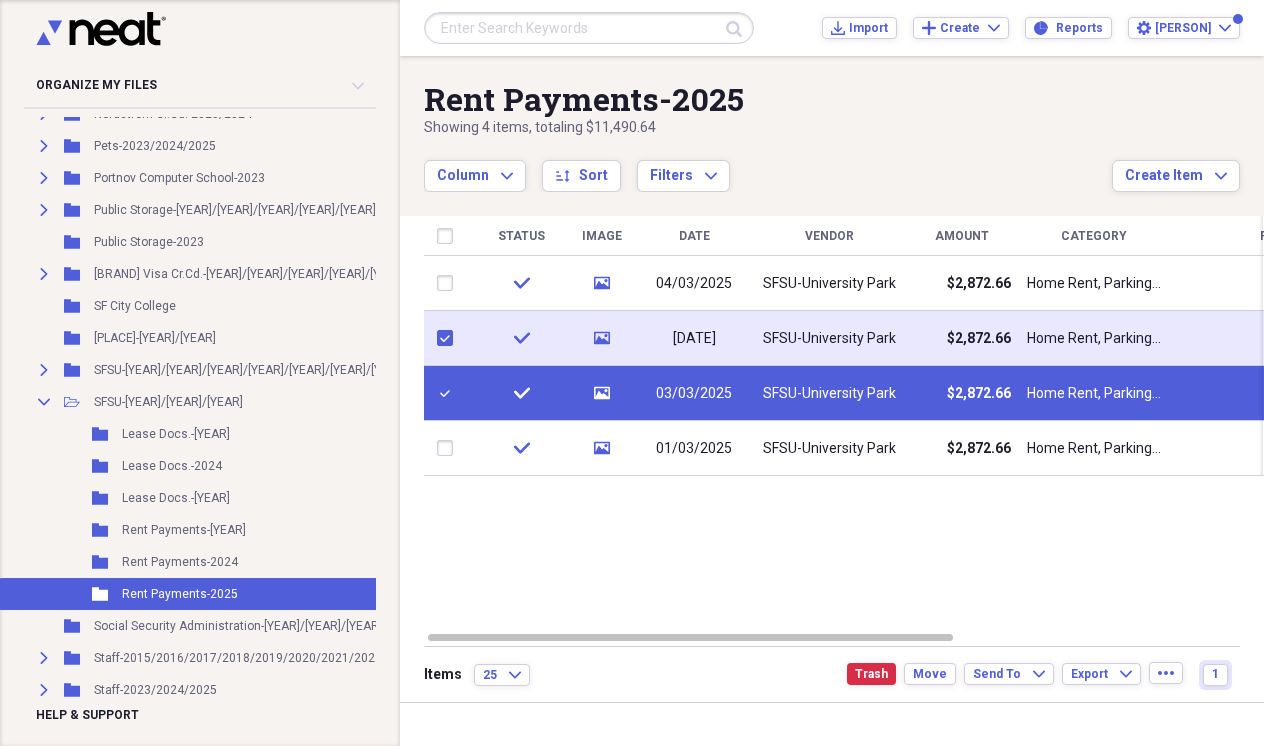 checkbox on "true" 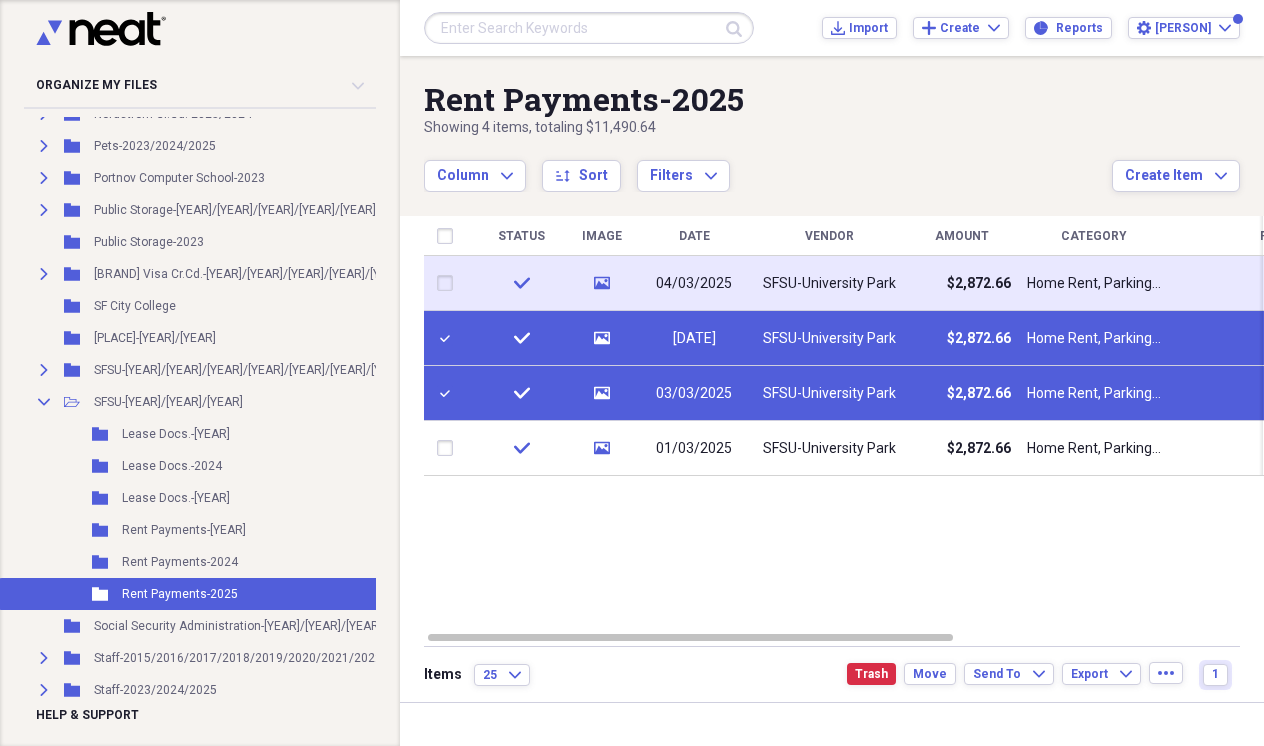 click at bounding box center (449, 283) 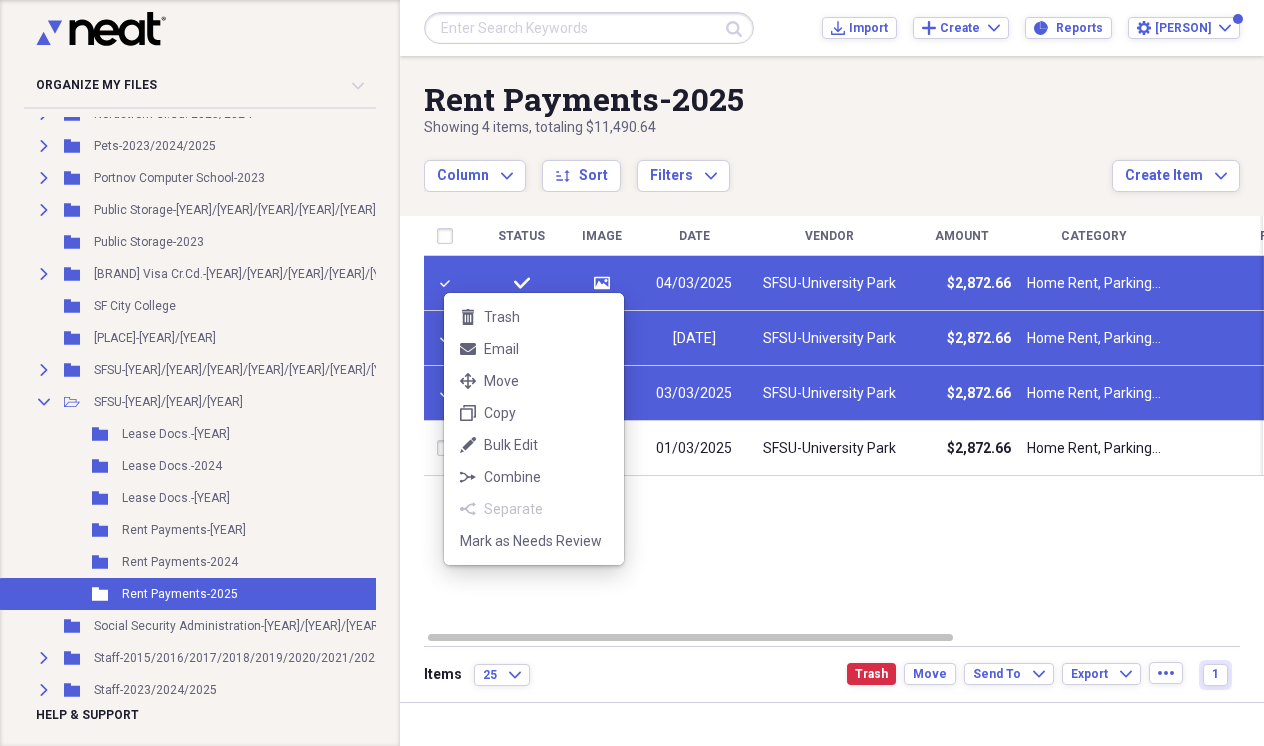 click on "Organize My Files [NUMBER]+ Collapse Unfiled Needs Review [NUMBER]+ Unfiled All Files Unfiled Unfiled Unfiled Saved Reports Collapse My Cabinet My Cabinet Add Folder Folder [INITIAL]'s Expenses-[YEAR] Add Folder Expand Folder [INITIAL]'s Expenses-[YEAR]/[YEAR] Add Folder Folder [INITIAL]'s VIP Docs.-[YEAR] Add Folder Expand Folder Amazon Prime Membership -[YEAR]/[YEAR]/[YEAR] Add Folder Expand Folder American Express AJ-[YEAR] Add Folder Expand Folder Apple Card [INITIAL]-[YEAR]/[YEAR]/[YEAR]/[YEAR] Add Folder Expand Folder Apple Card [INITIAL]-[YEAR]/[YEAR]/[YEAR]/[YEAR] Add Folder Expand Folder Apple Savings [INITIAL]-[YEAR]/[YEAR] Add Folder Expand Folder Apple-[YEAR]/[YEAR]/[YEAR] Add Folder Expand Folder AT&T Mobile-[YEAR]/[YEAR] Add Folder Expand Folder AT&T-[YEAR]/[YEAR]/[YEAR]/[YEAR]/[YEAR]/[YEAR]/[YEAR]/[YEAR]/[YEAR] Add Folder Expand Folder Bank of America AJ-[YEAR]/[YEAR] Add Folder Expand Folder Bank of America Cr. Cd. AJ-[YEAR]/[YEAR] Add Folder Expand Folder Bank of America Cr. Cd. [INITIAL]-[YEAR]/[YEAR]/[YEAR]/[YEAR]/[YEAR] Add Folder Expand Folder Bank of America [INITIAL]-[YEAR]/[YEAR] Add Folder Expand Folder Bank of America [INITIAL]-[YEAR] 1" at bounding box center [632, 373] 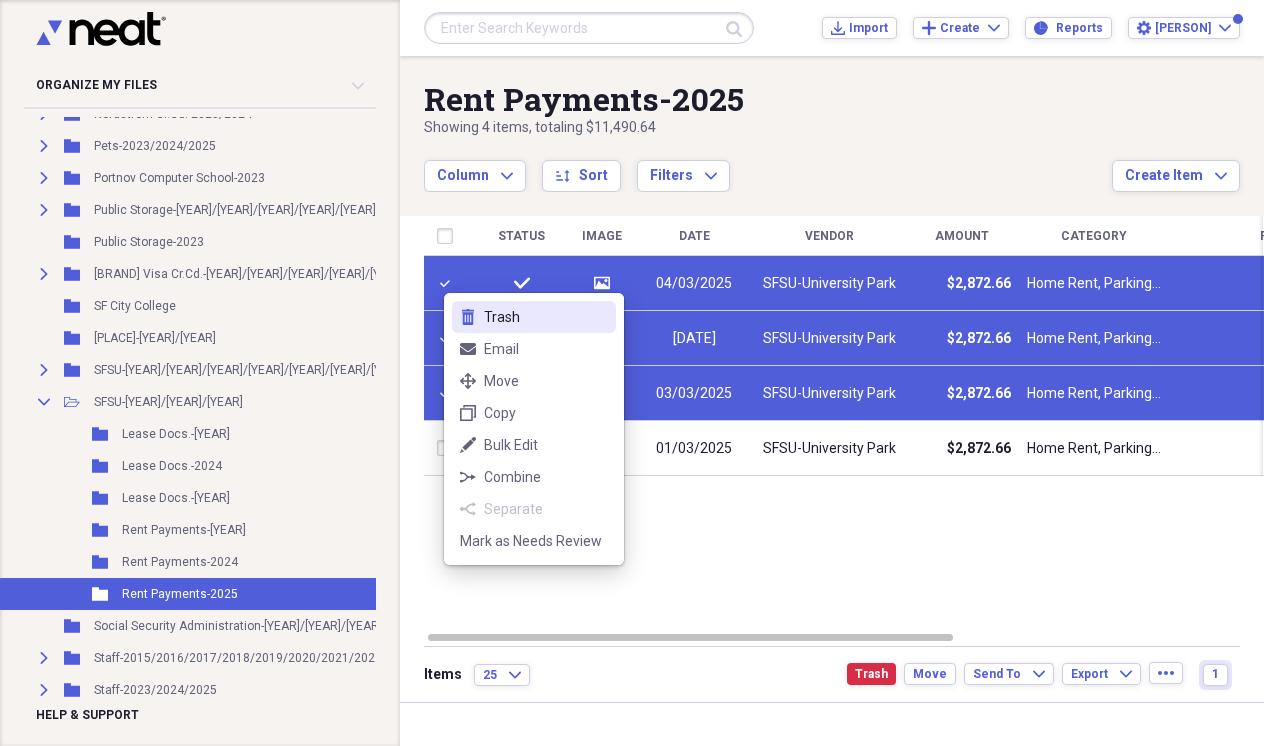 click on "Trash" at bounding box center (546, 317) 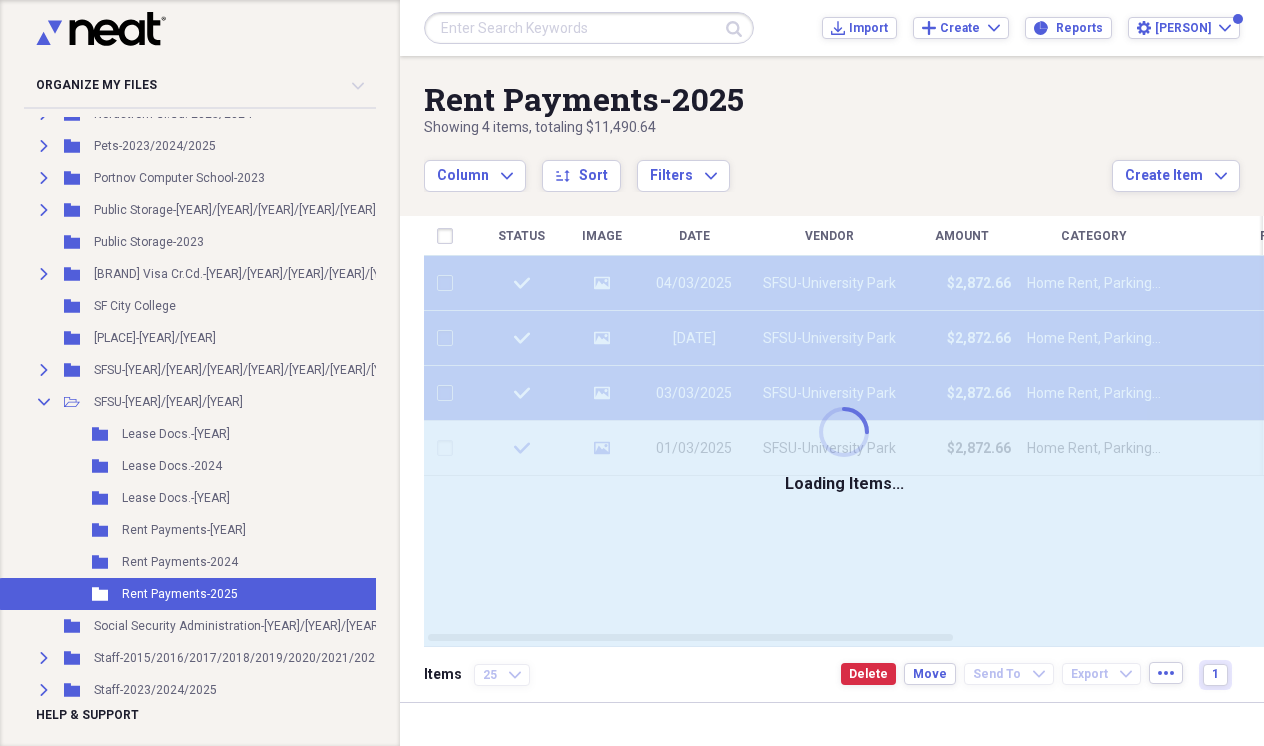 checkbox on "false" 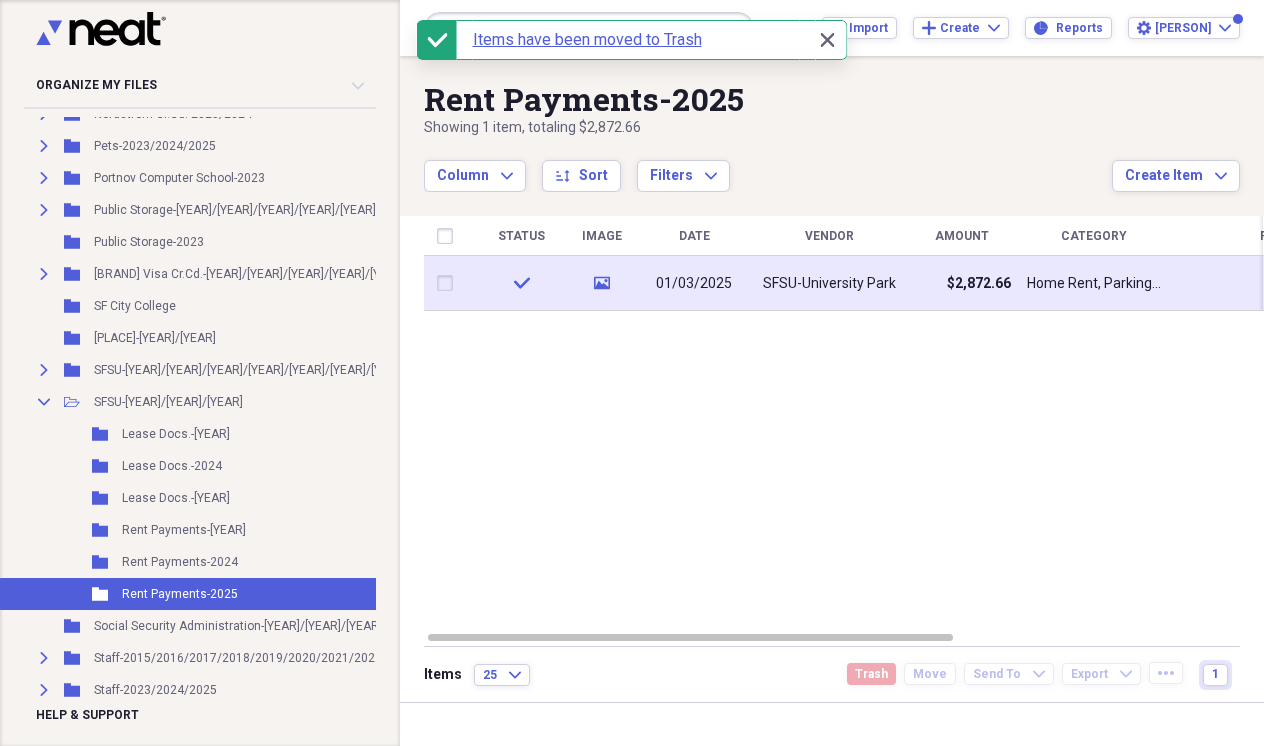 click on "01/03/2025" at bounding box center (694, 284) 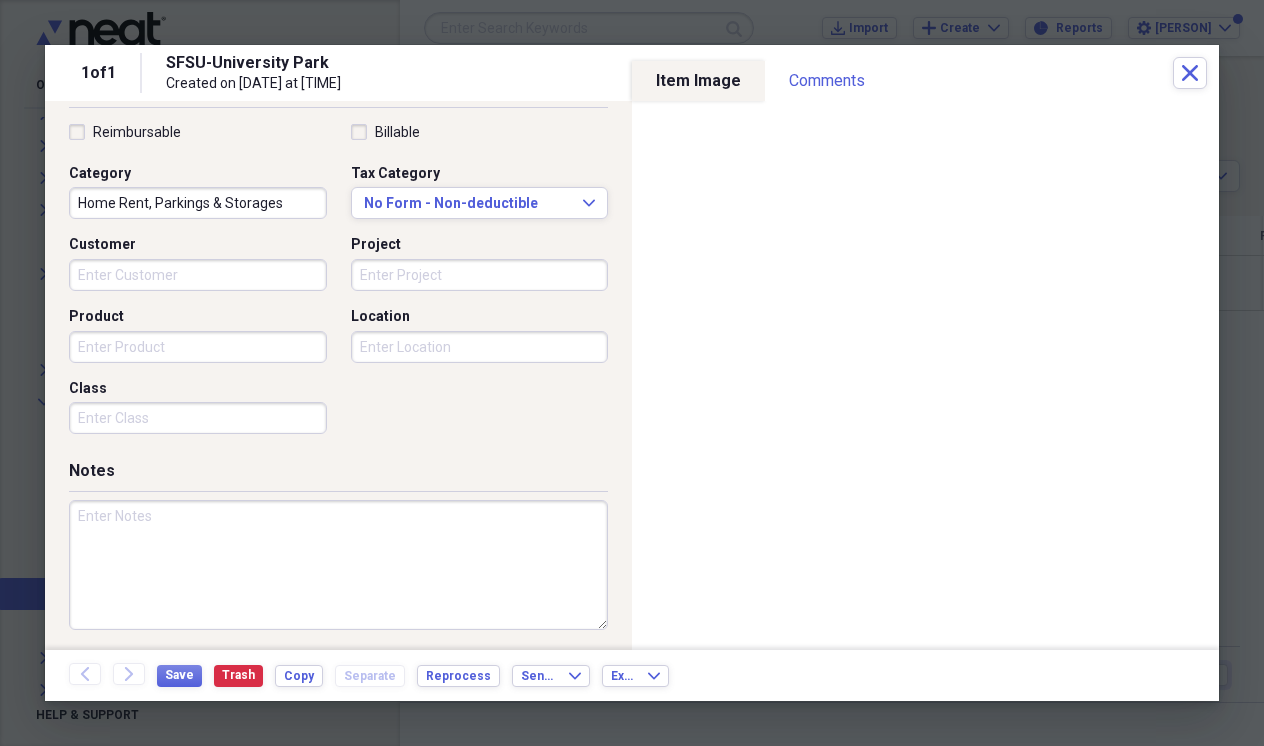 scroll, scrollTop: 465, scrollLeft: 0, axis: vertical 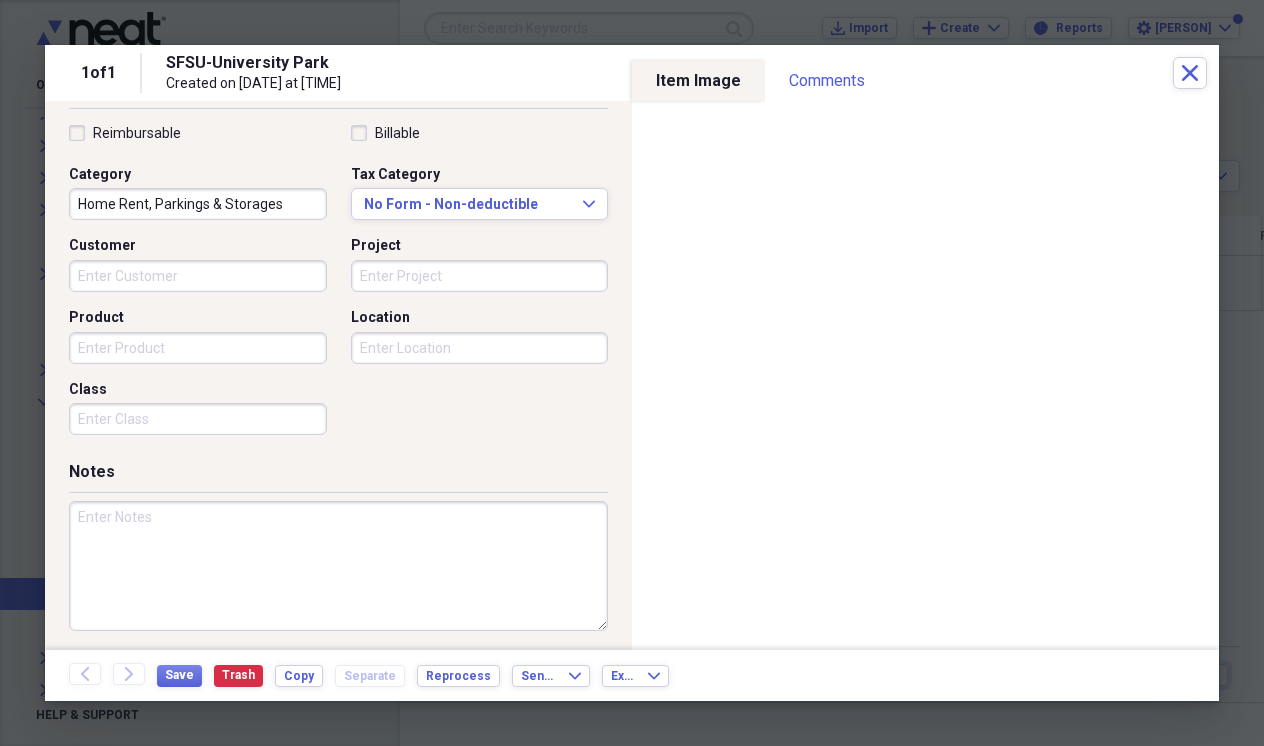 click at bounding box center (338, 566) 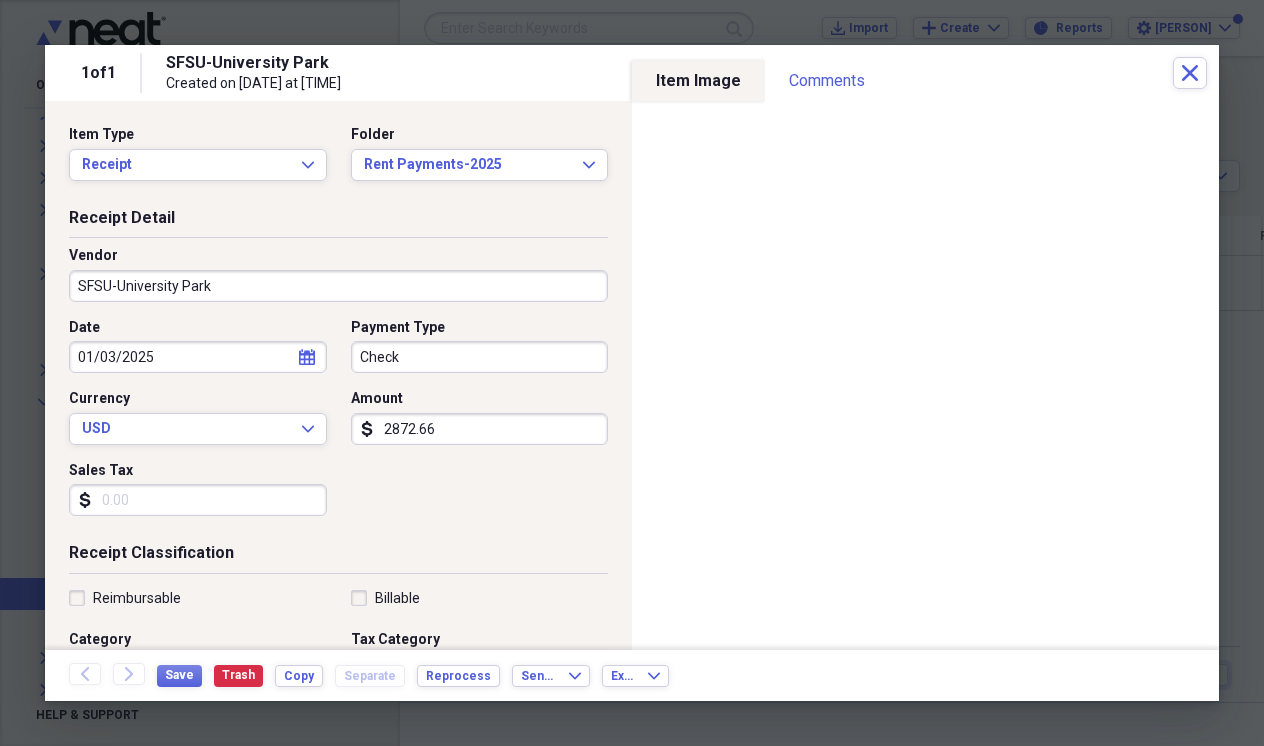 scroll, scrollTop: 0, scrollLeft: 0, axis: both 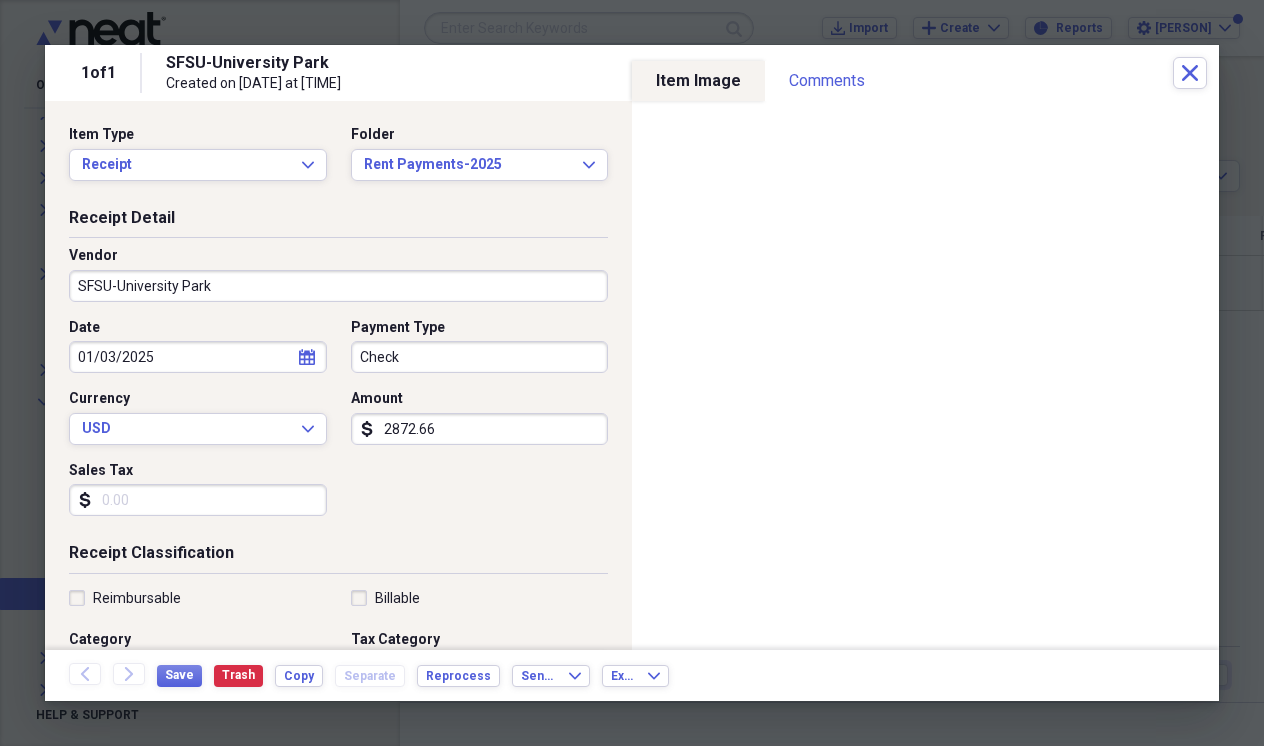 type on "12 Months" 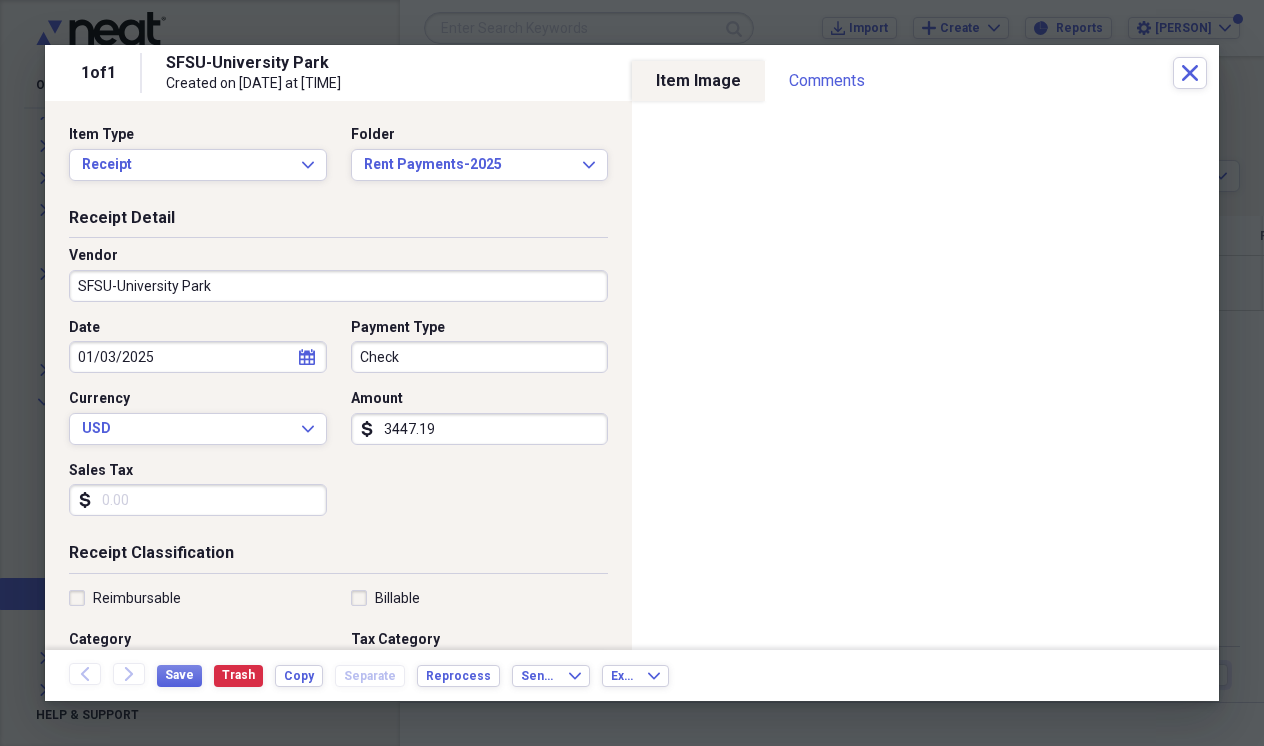 type on "34471.92" 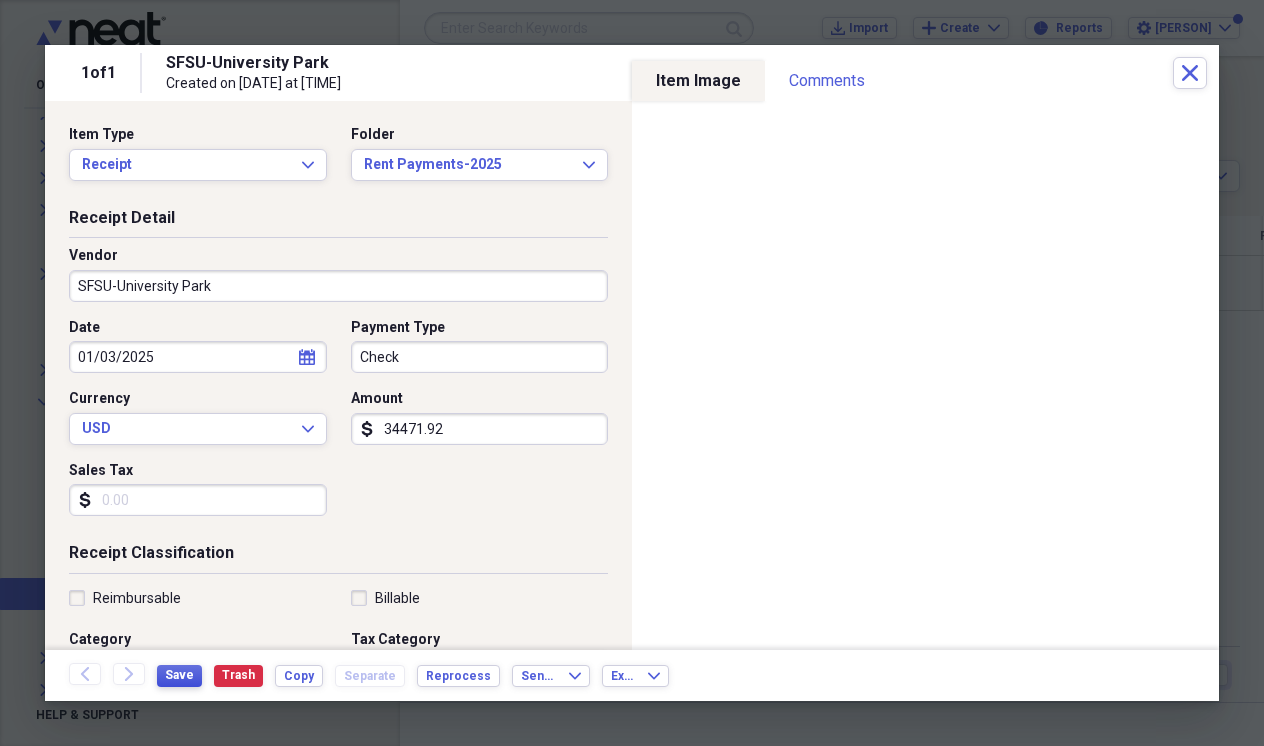 click on "Save" at bounding box center (179, 675) 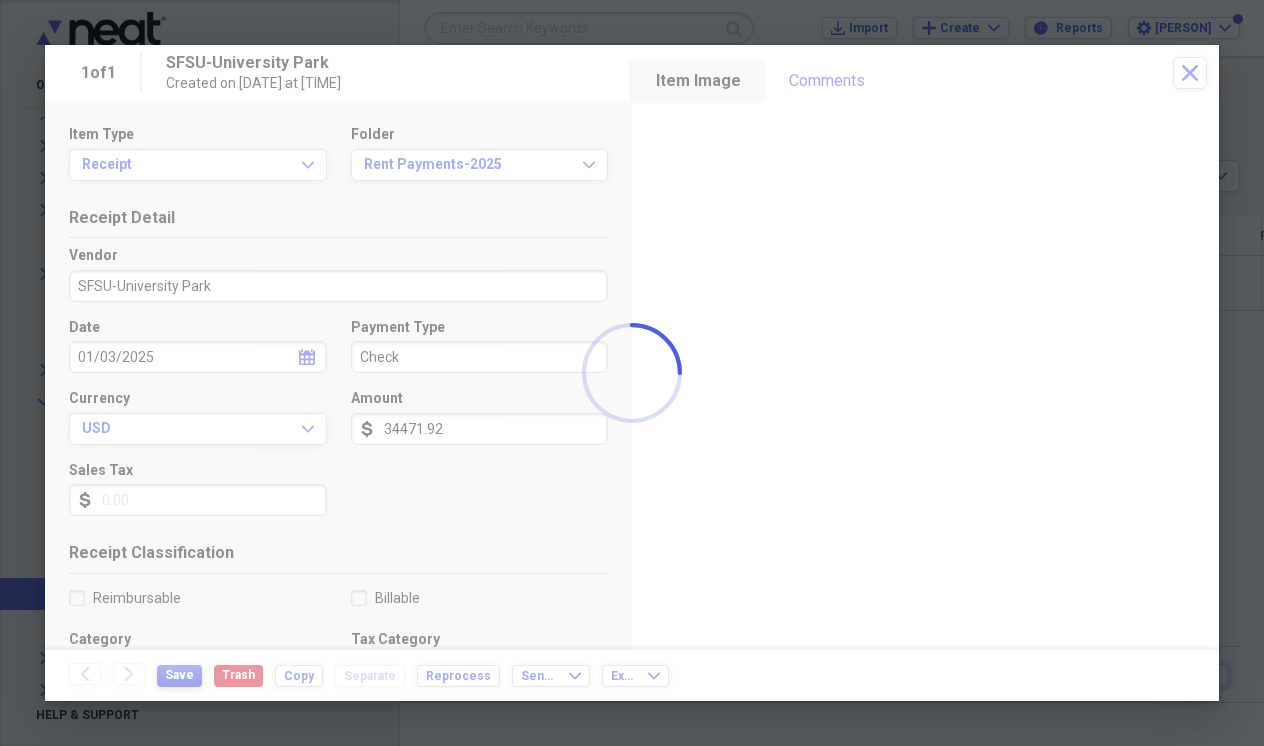 type on "12 Months" 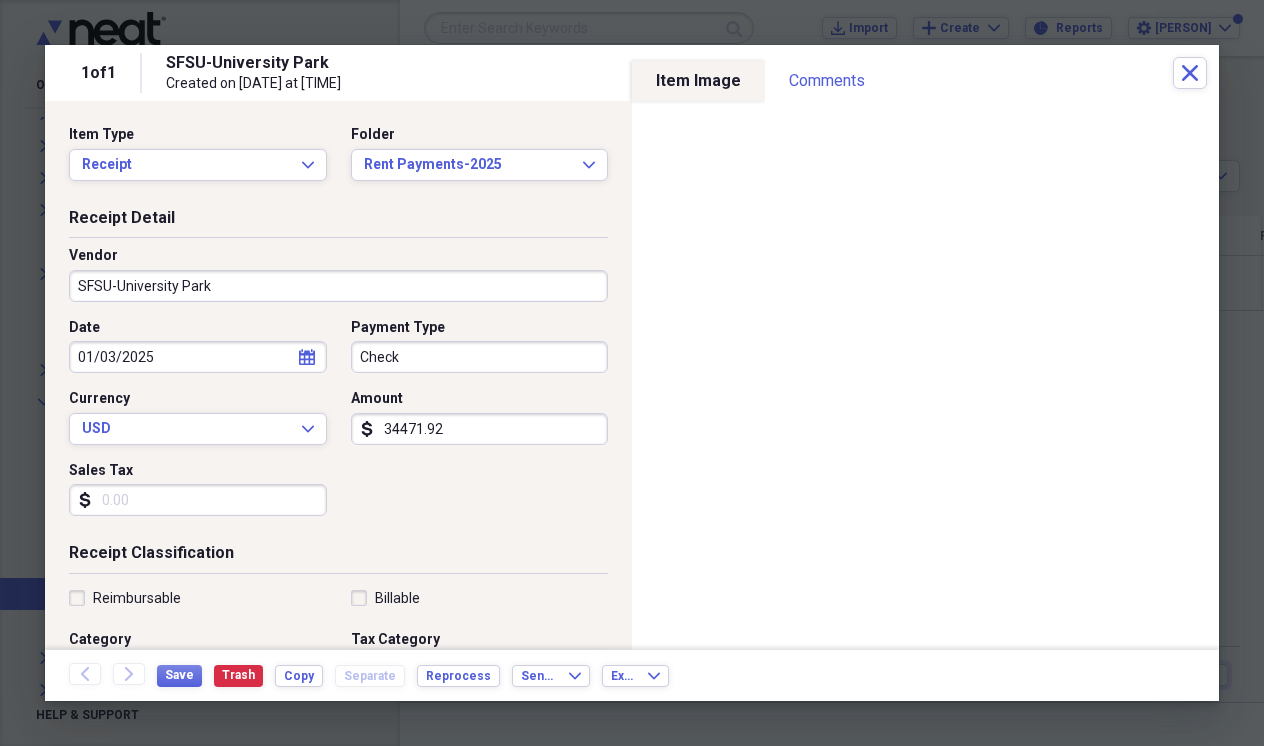 click on "34471.92" at bounding box center [480, 429] 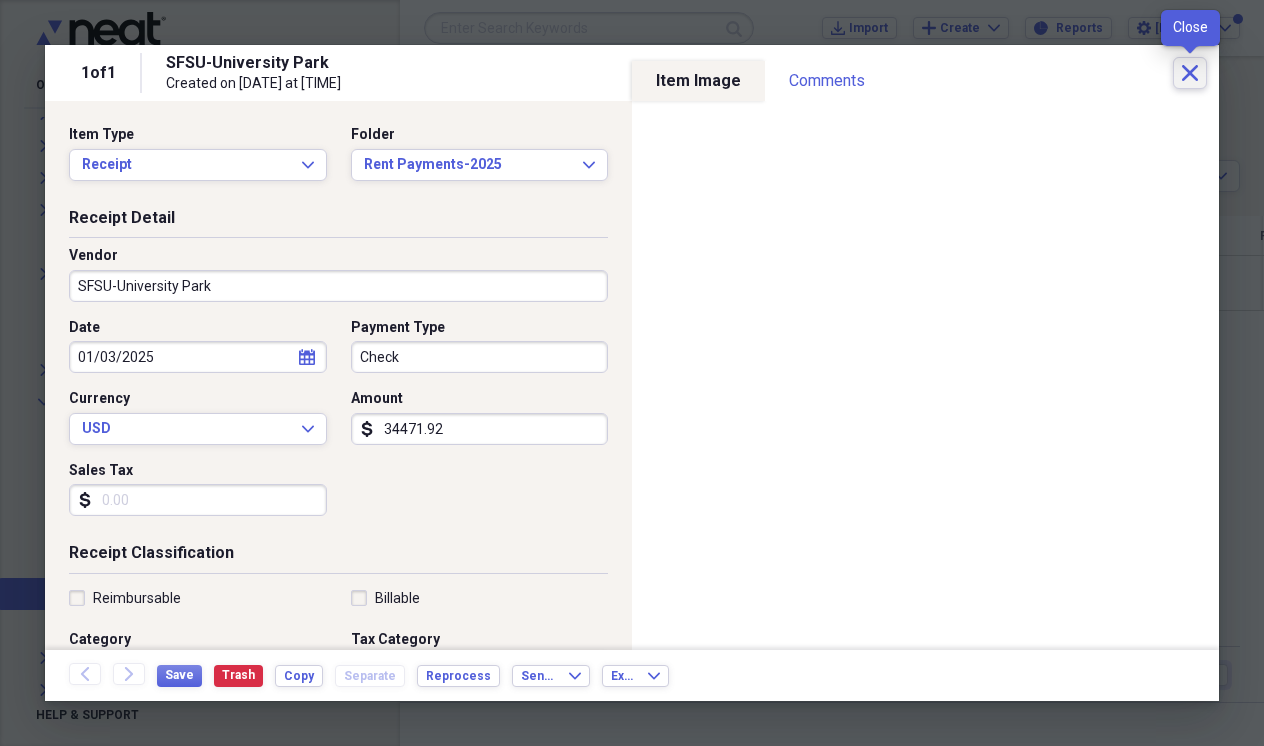 click on "Close" at bounding box center (1190, 73) 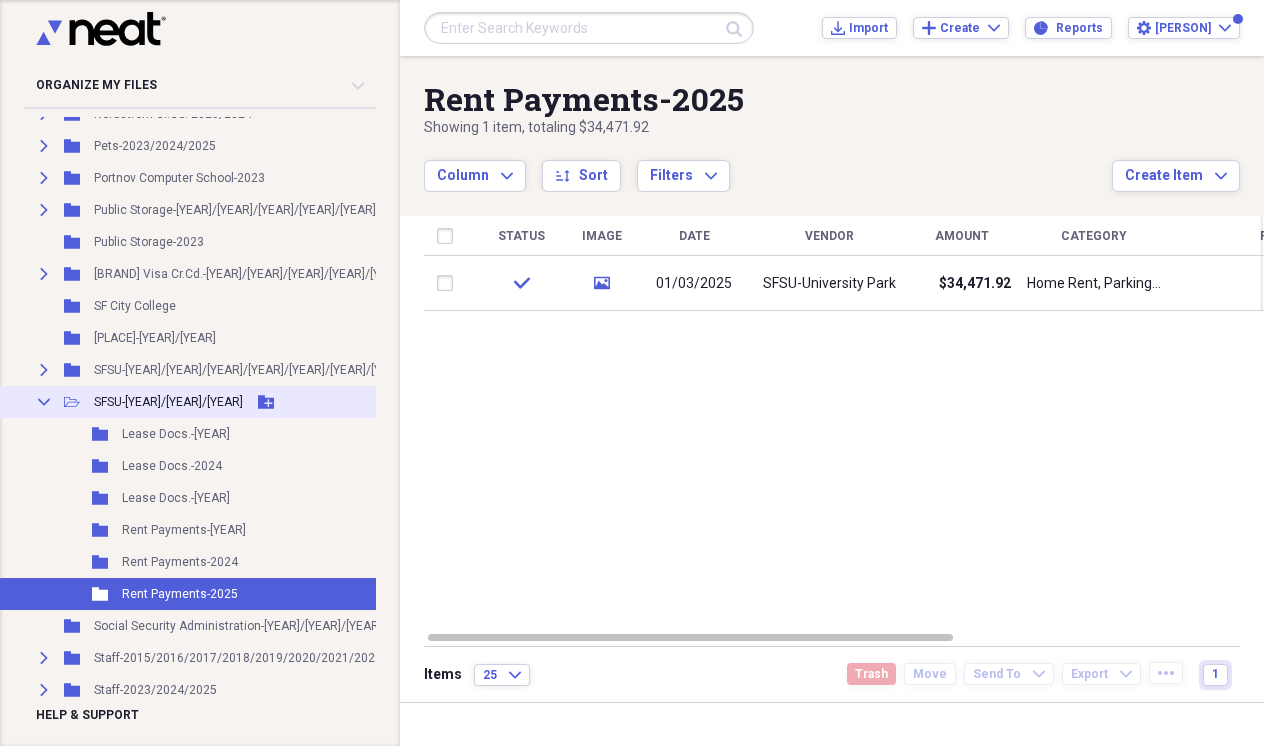 click 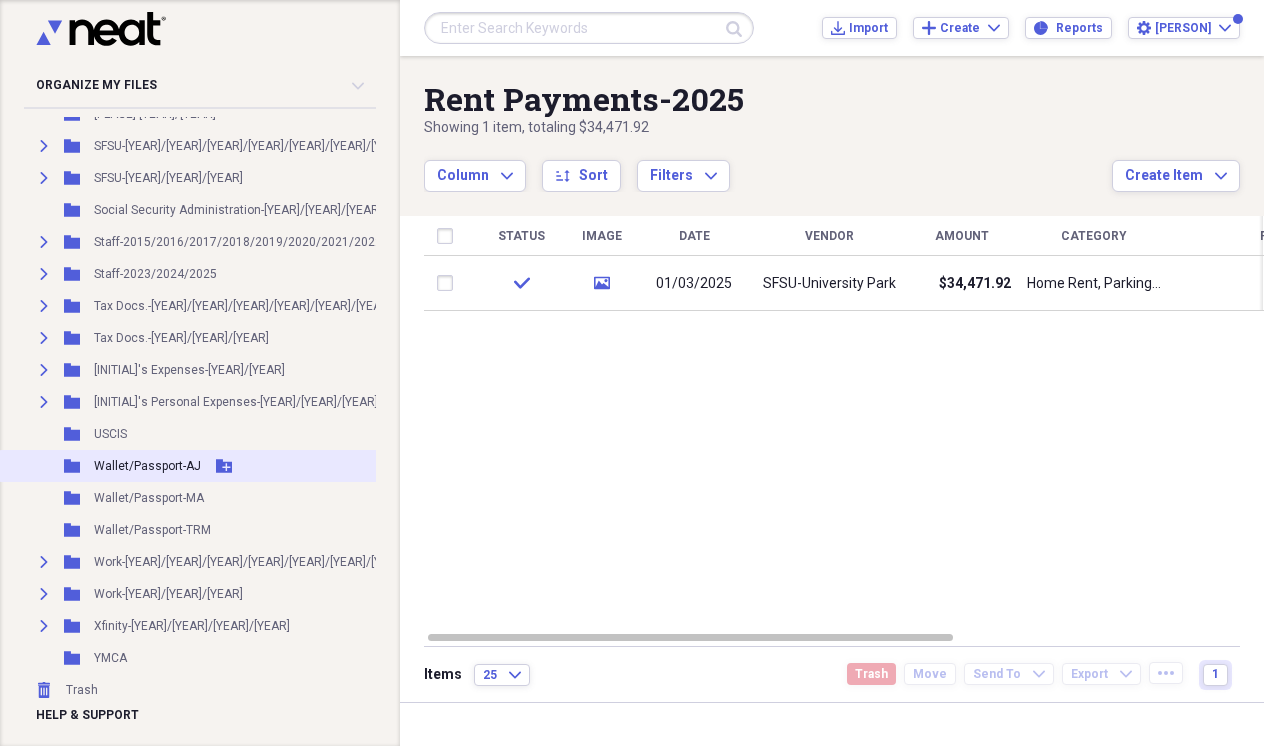 scroll, scrollTop: 2130, scrollLeft: 0, axis: vertical 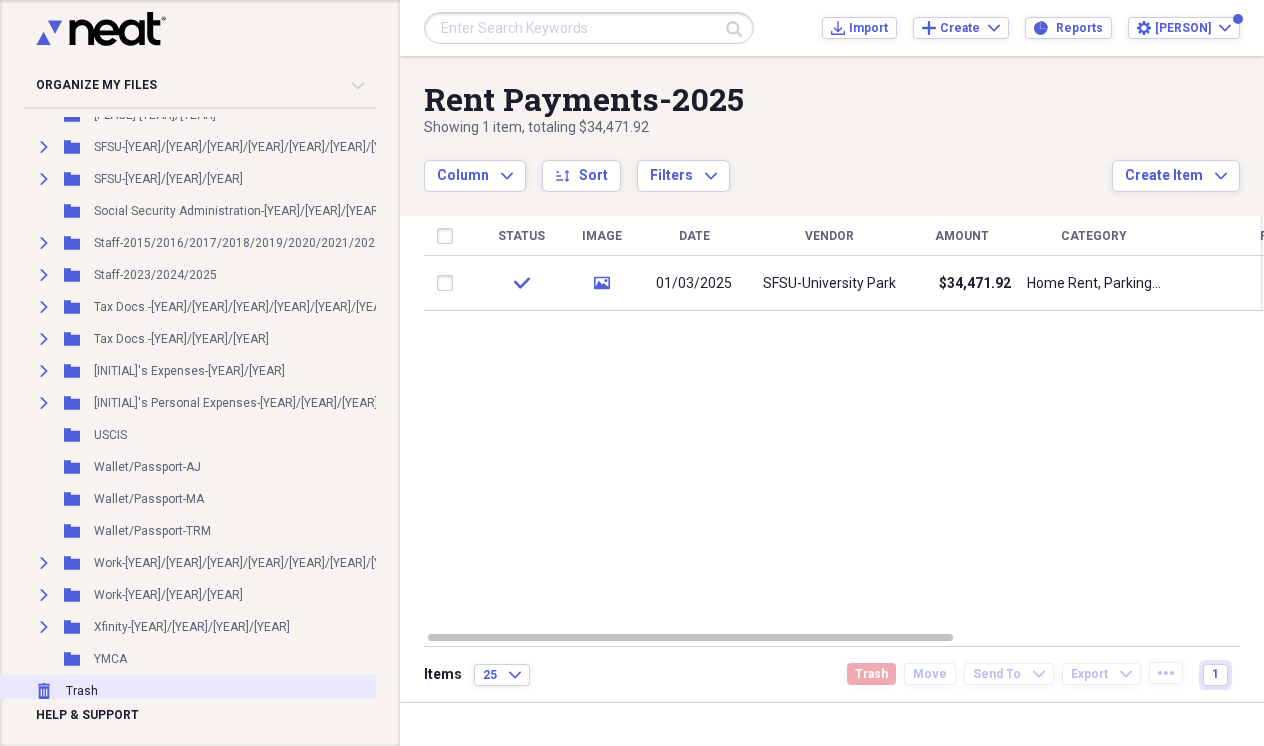 click on "Trash" at bounding box center [82, 691] 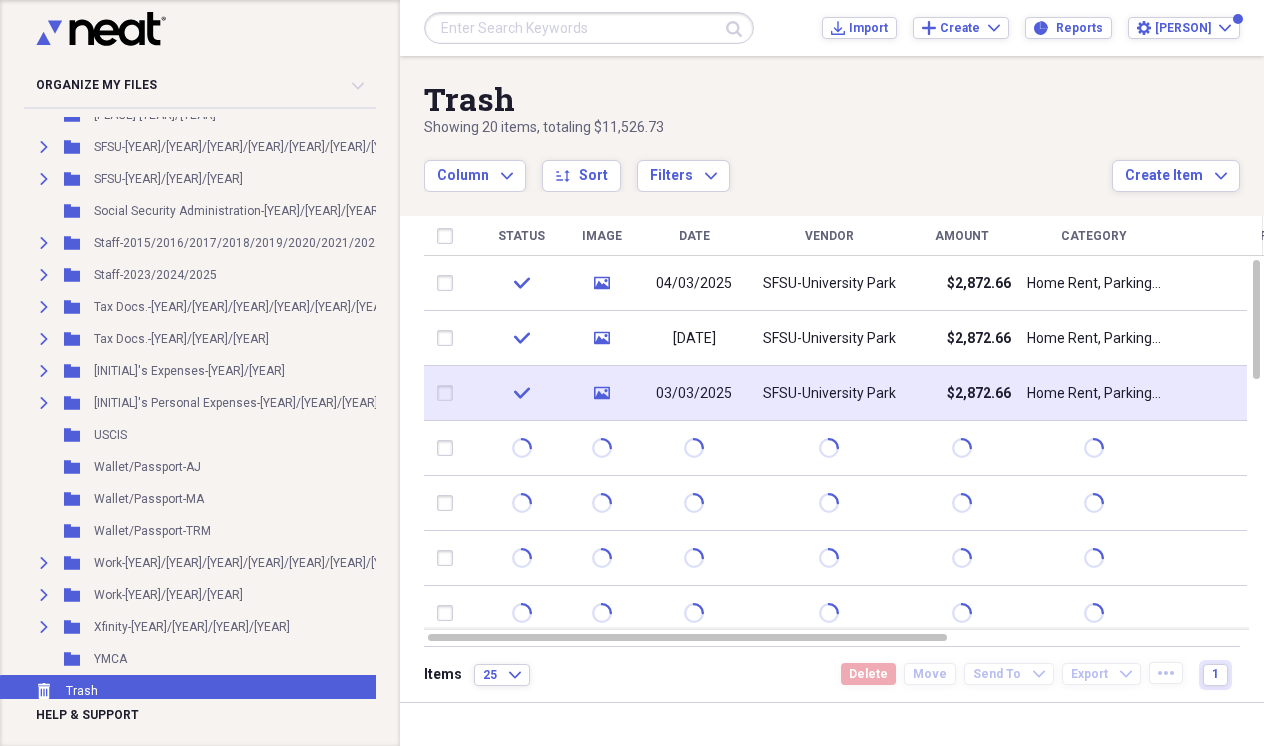 click at bounding box center (449, 393) 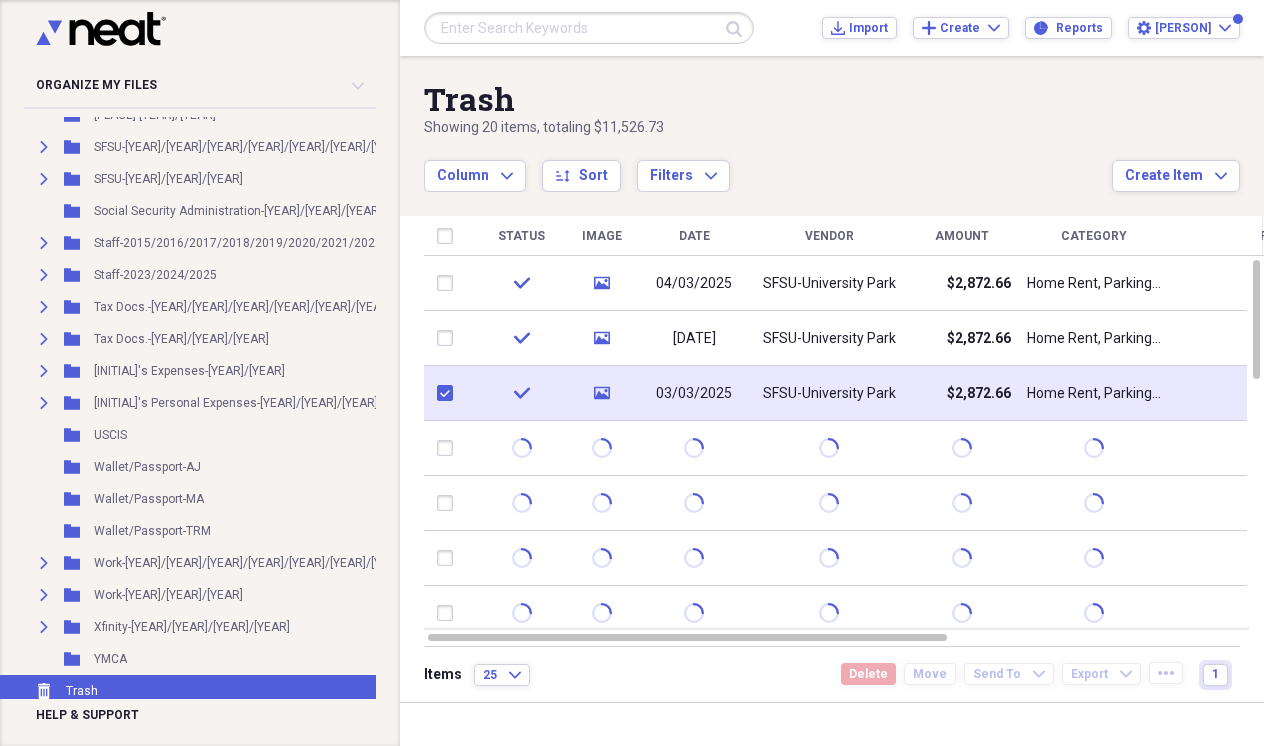 checkbox on "true" 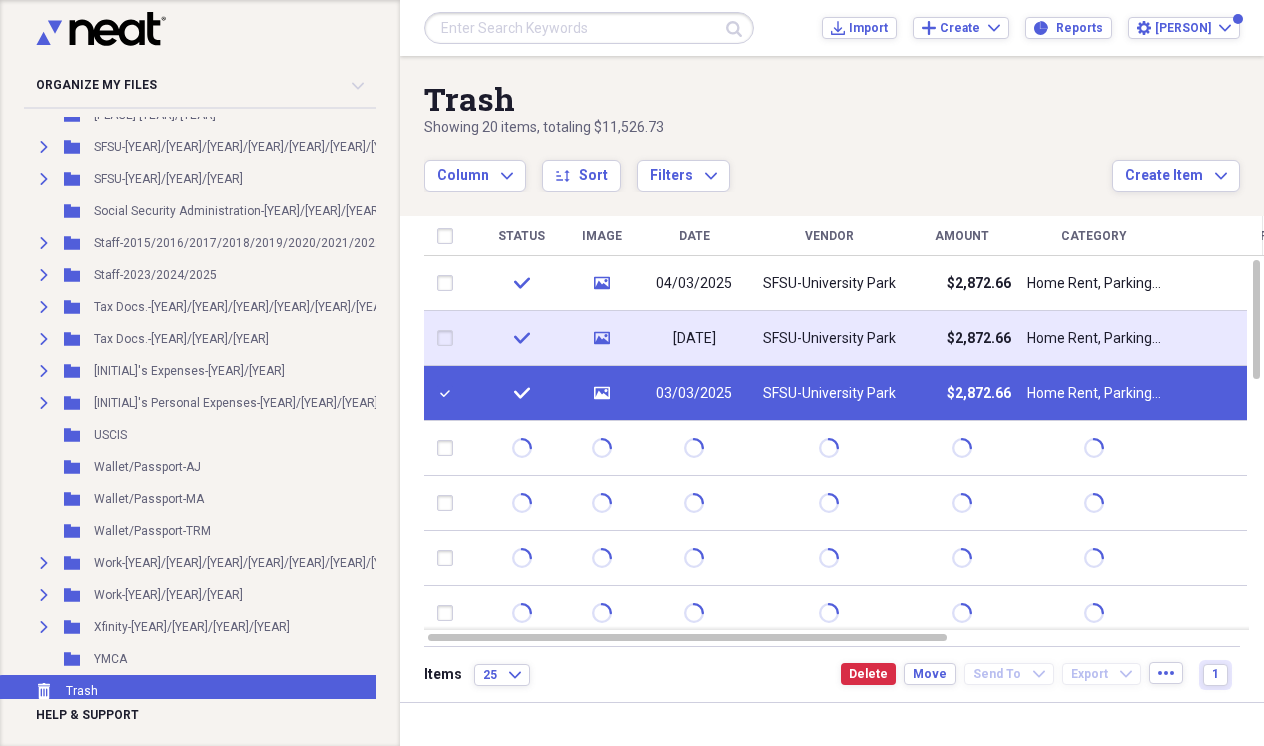 click at bounding box center [449, 338] 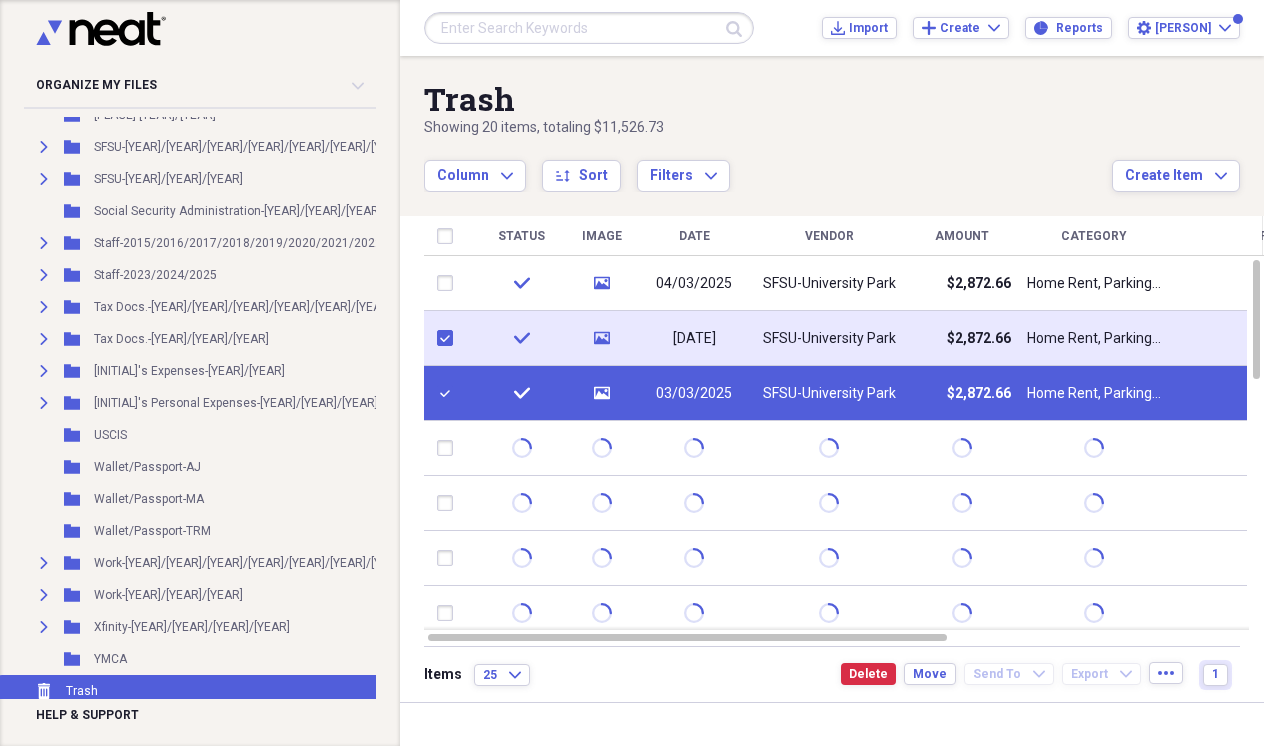 checkbox on "true" 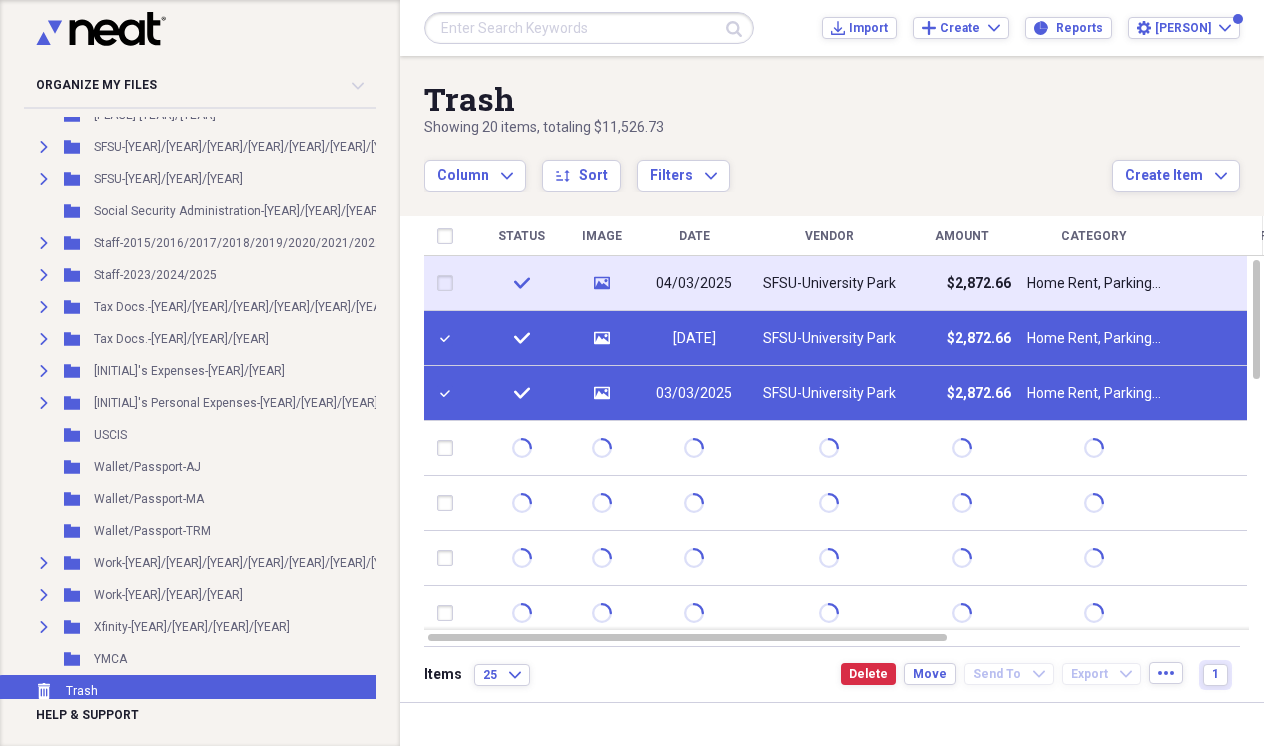 click at bounding box center (449, 283) 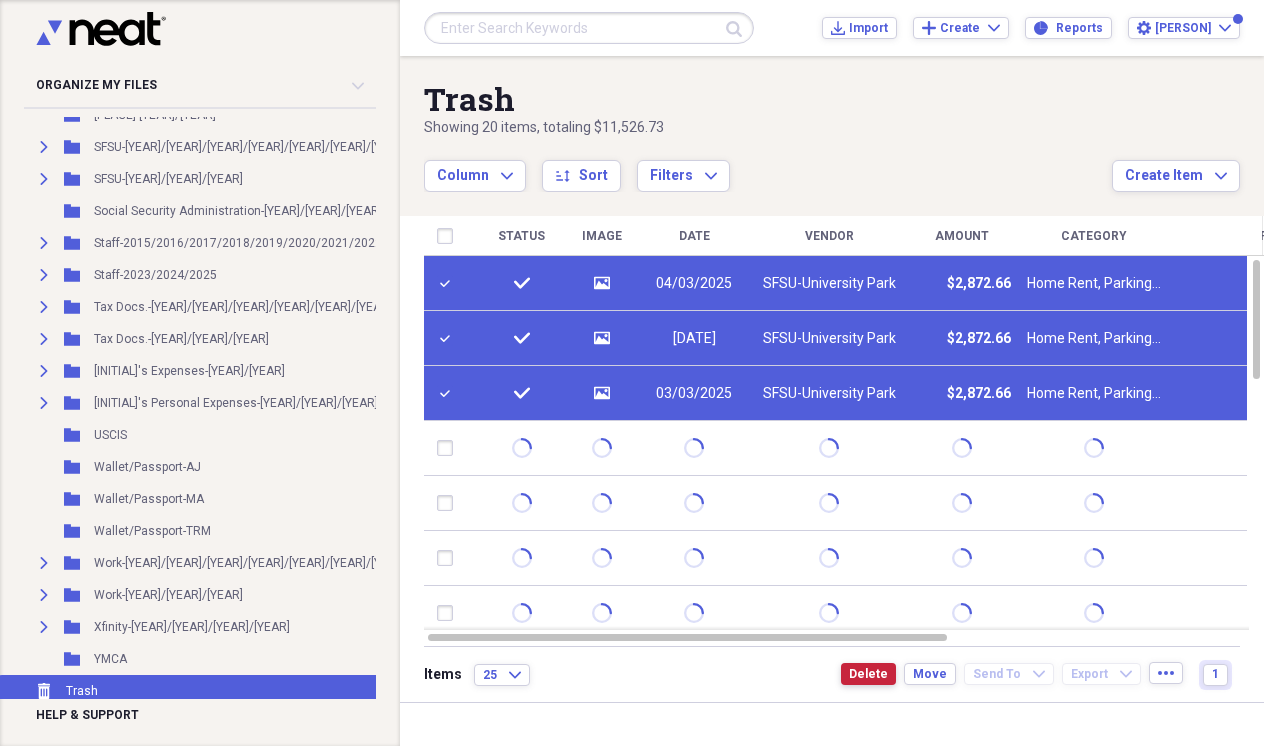 click on "Delete" at bounding box center (868, 674) 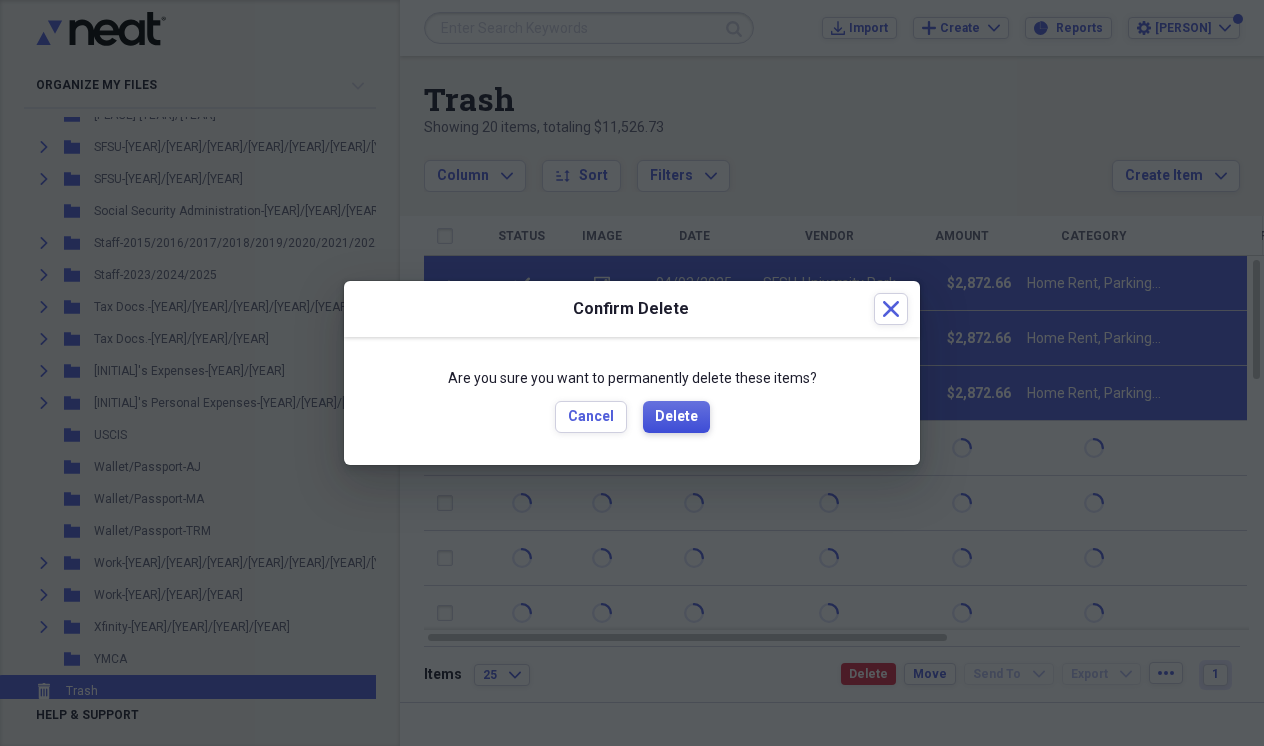 click on "Delete" at bounding box center (676, 417) 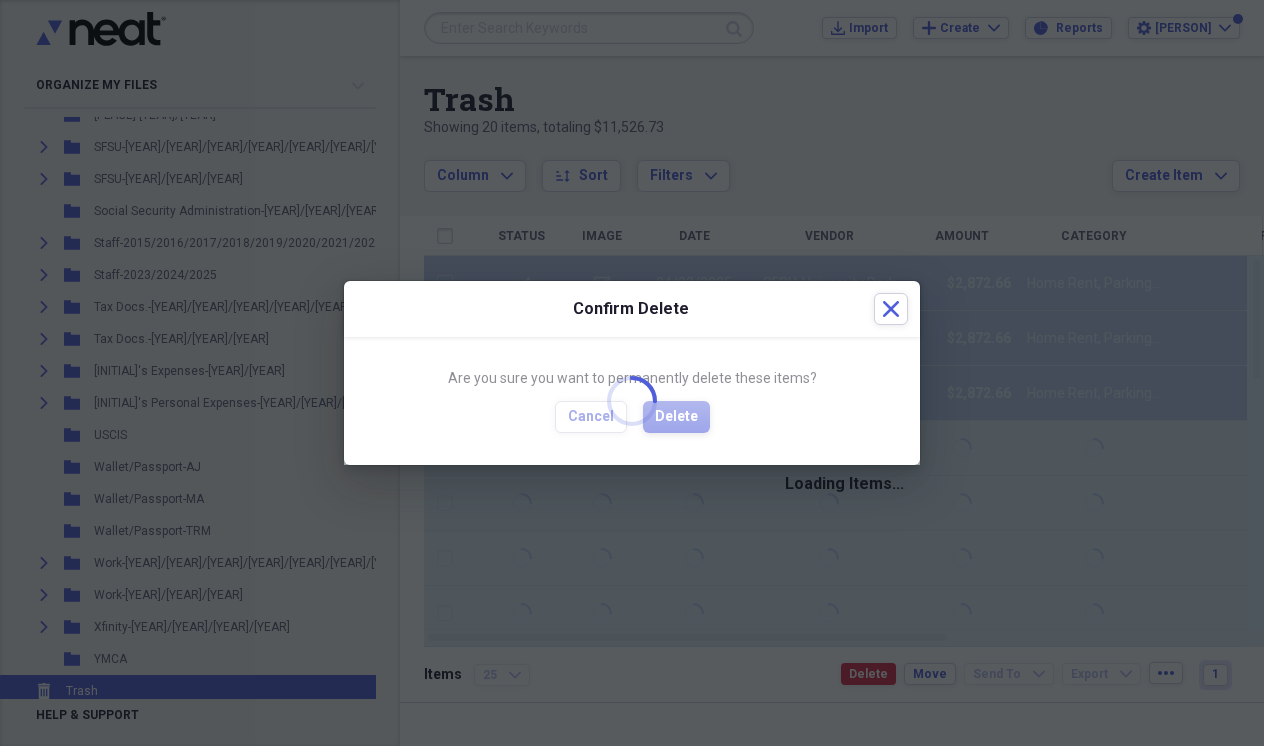 checkbox on "false" 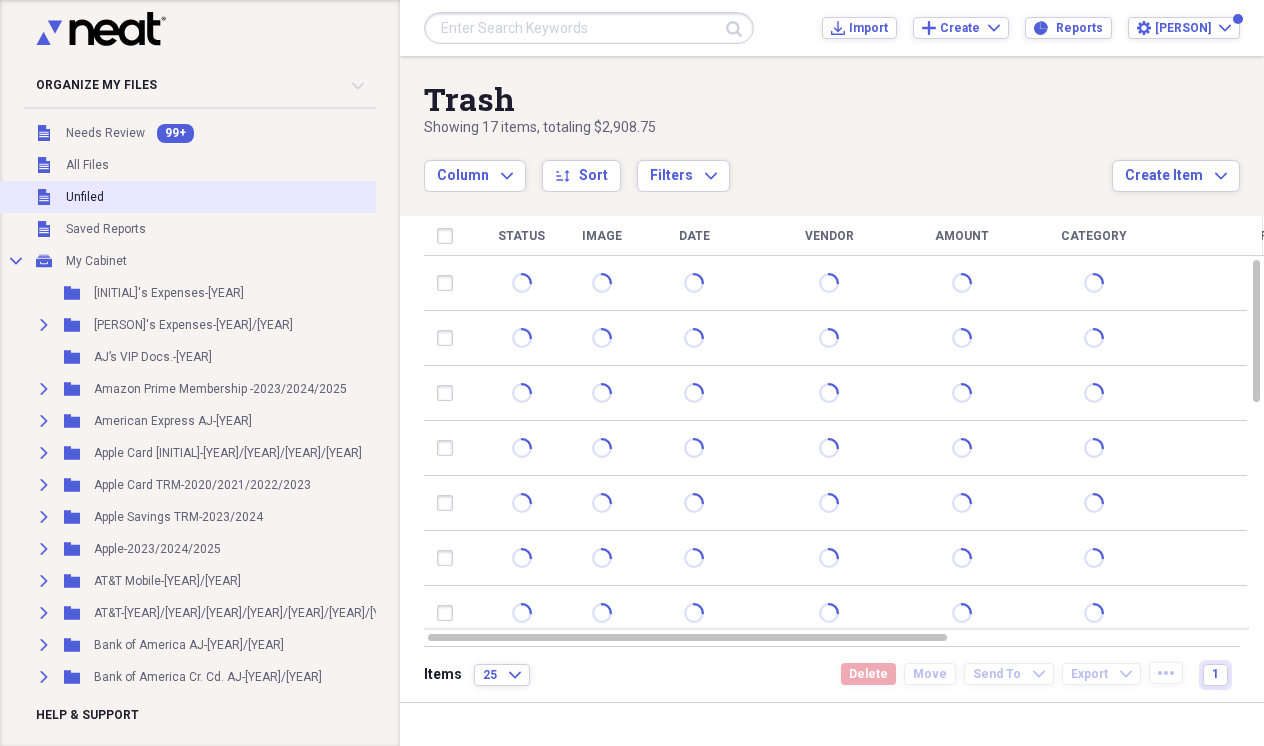 scroll, scrollTop: 0, scrollLeft: 0, axis: both 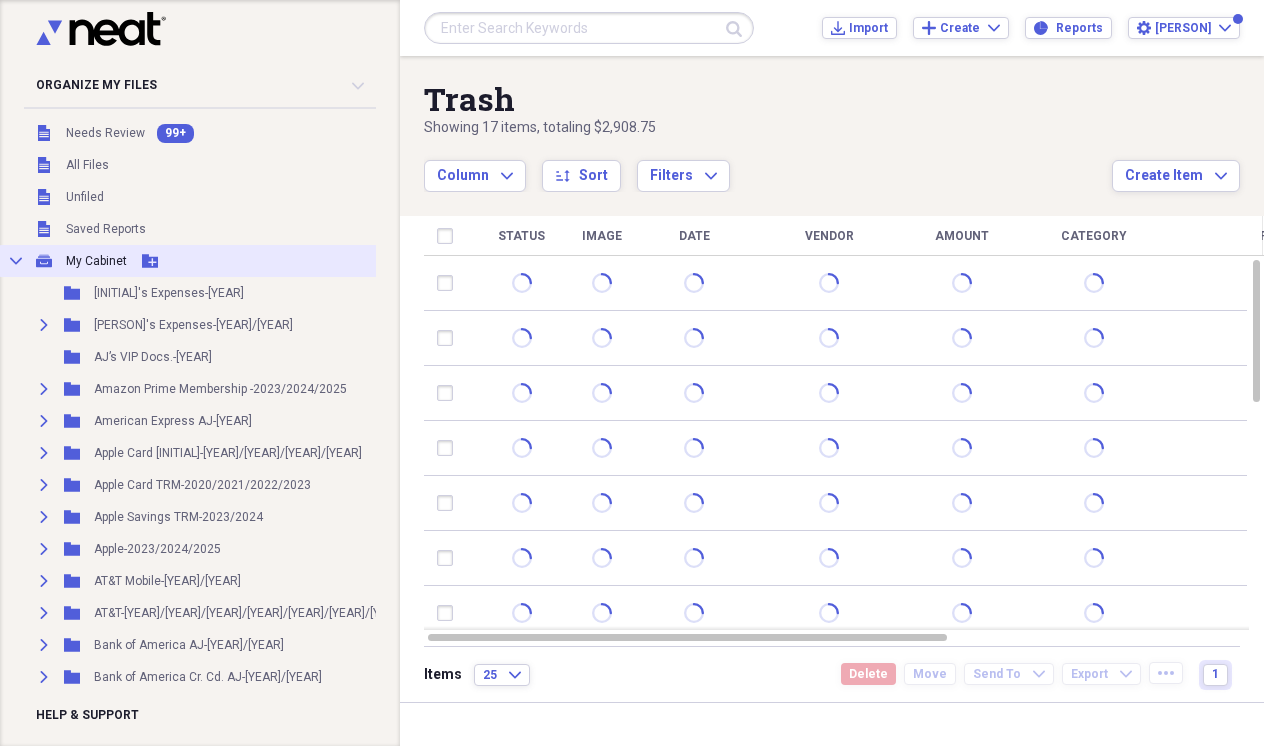 click on "My Cabinet" at bounding box center [96, 261] 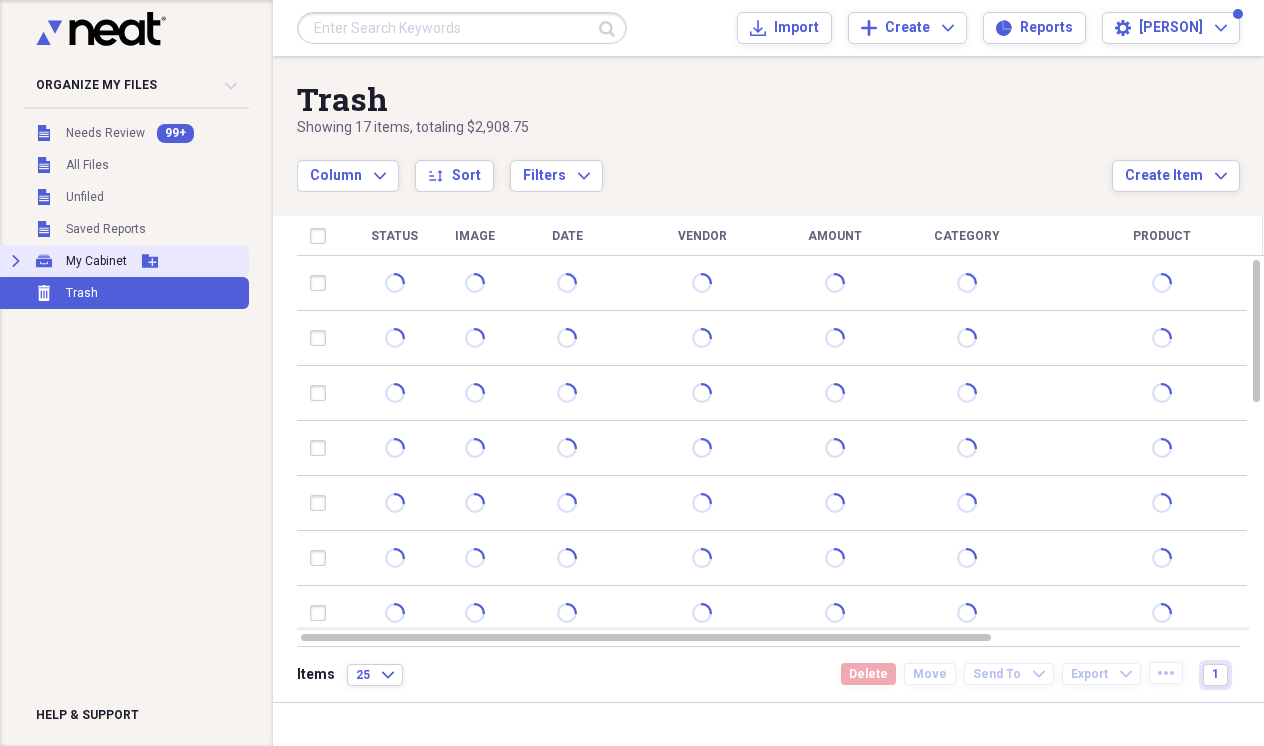 click on "Expand" 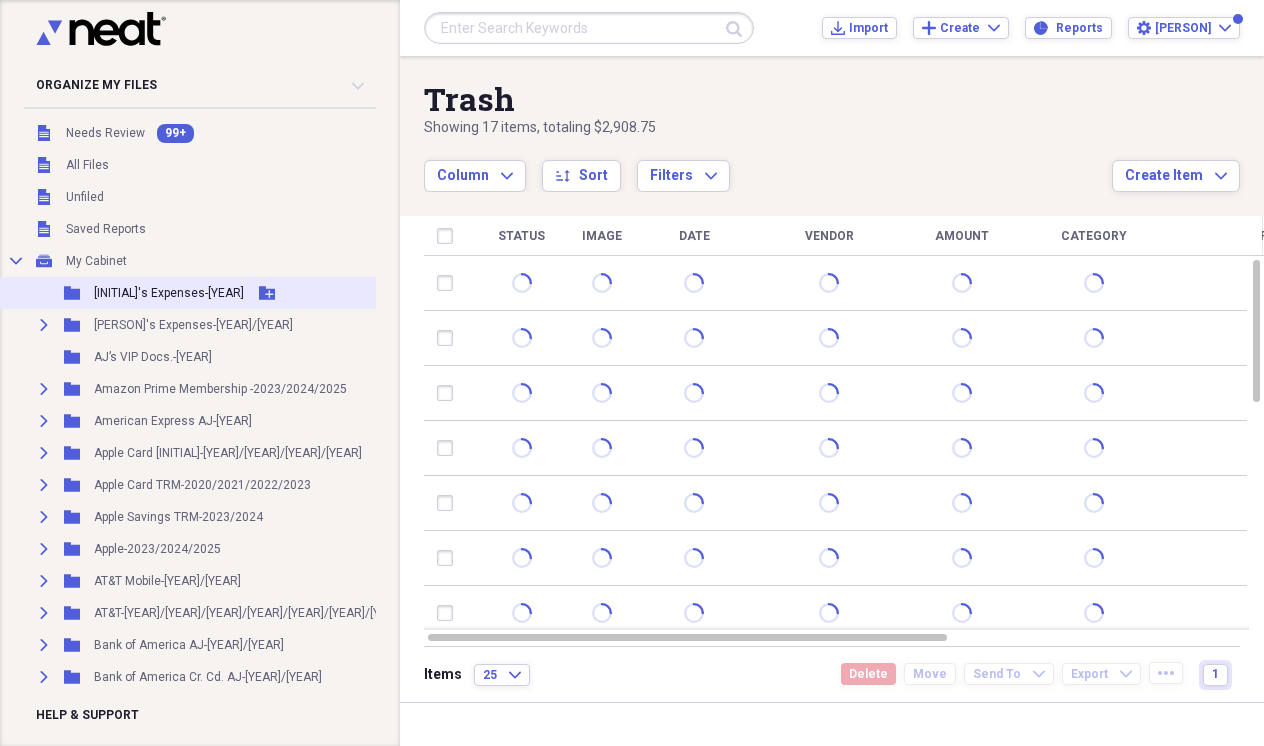 click on "[INITIAL]'s Expenses-[YEAR]" at bounding box center (169, 293) 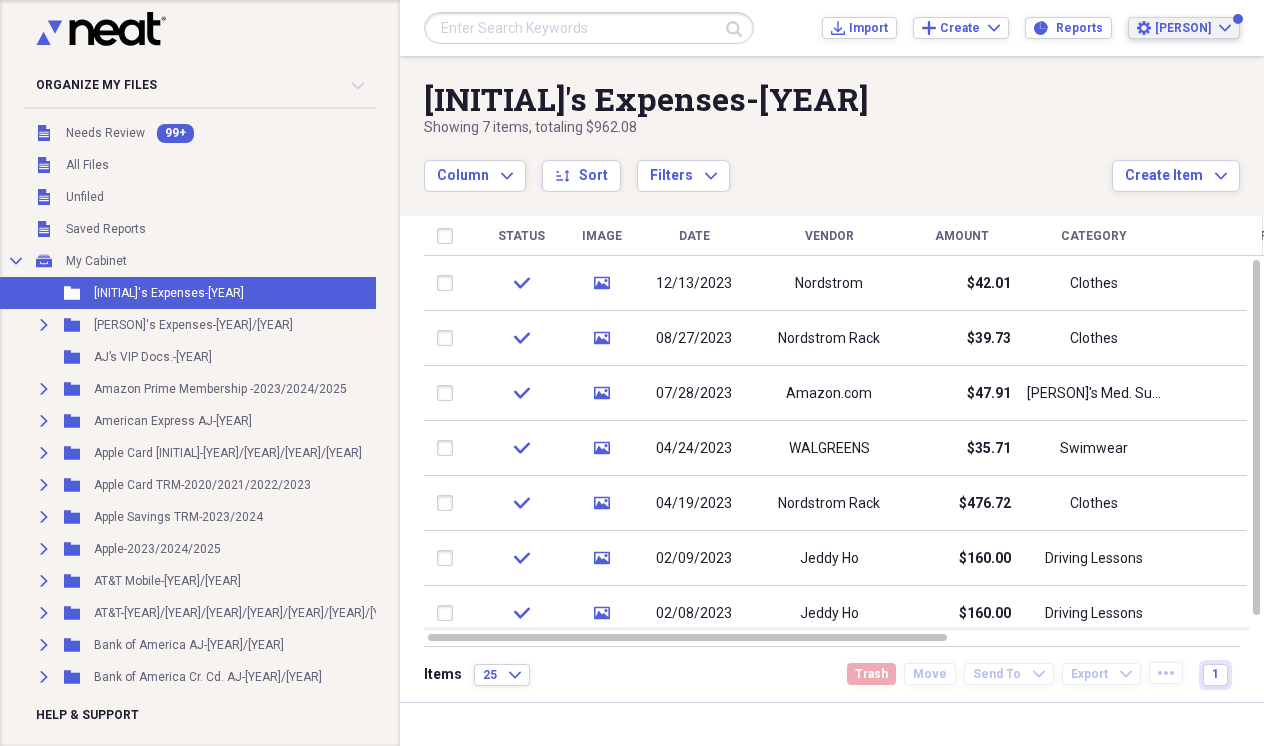 click on "[PERSON]" at bounding box center (1183, 28) 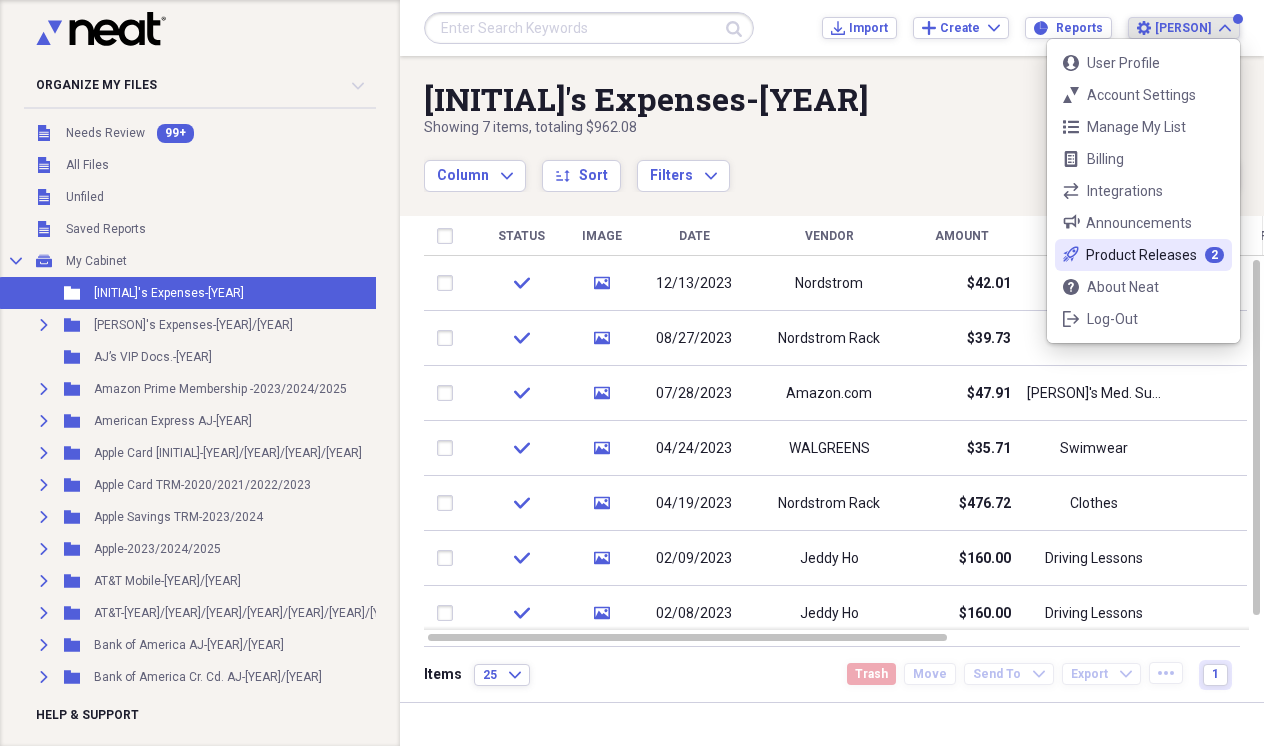 click on "Product Releases" at bounding box center [1141, 255] 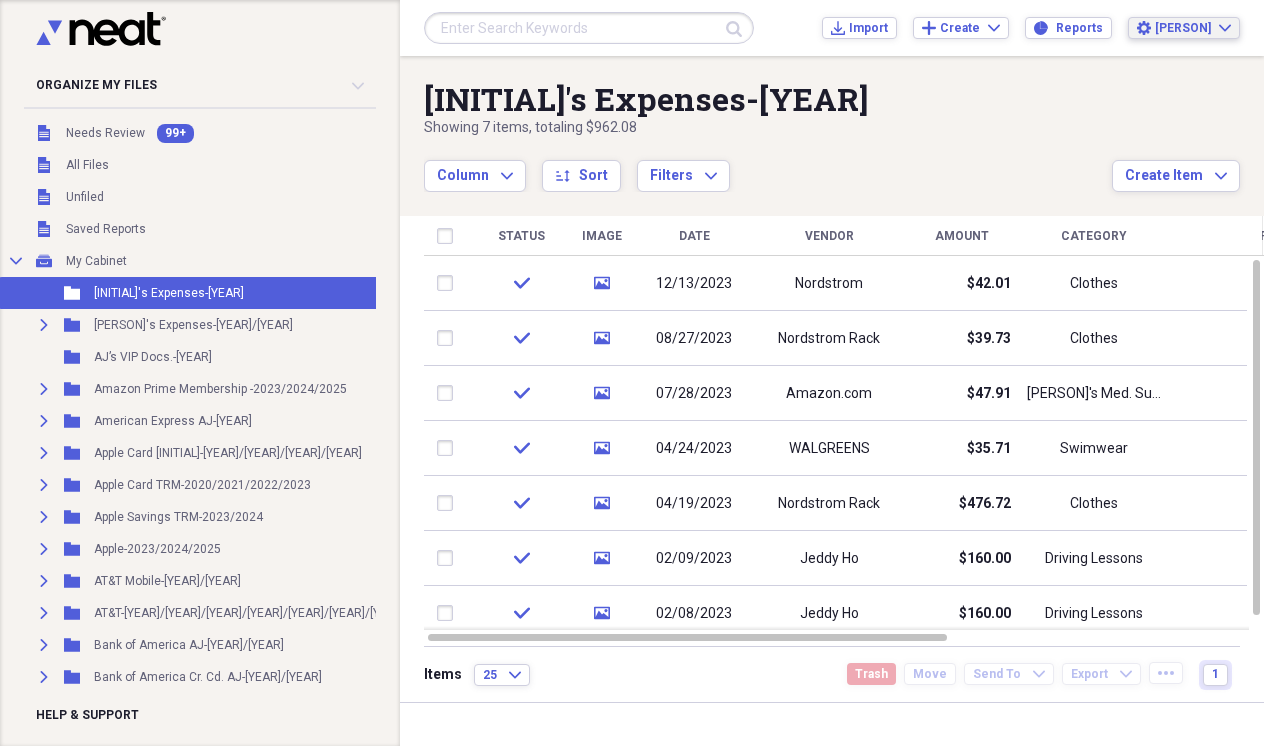 click on "[PERSON]" at bounding box center [1183, 28] 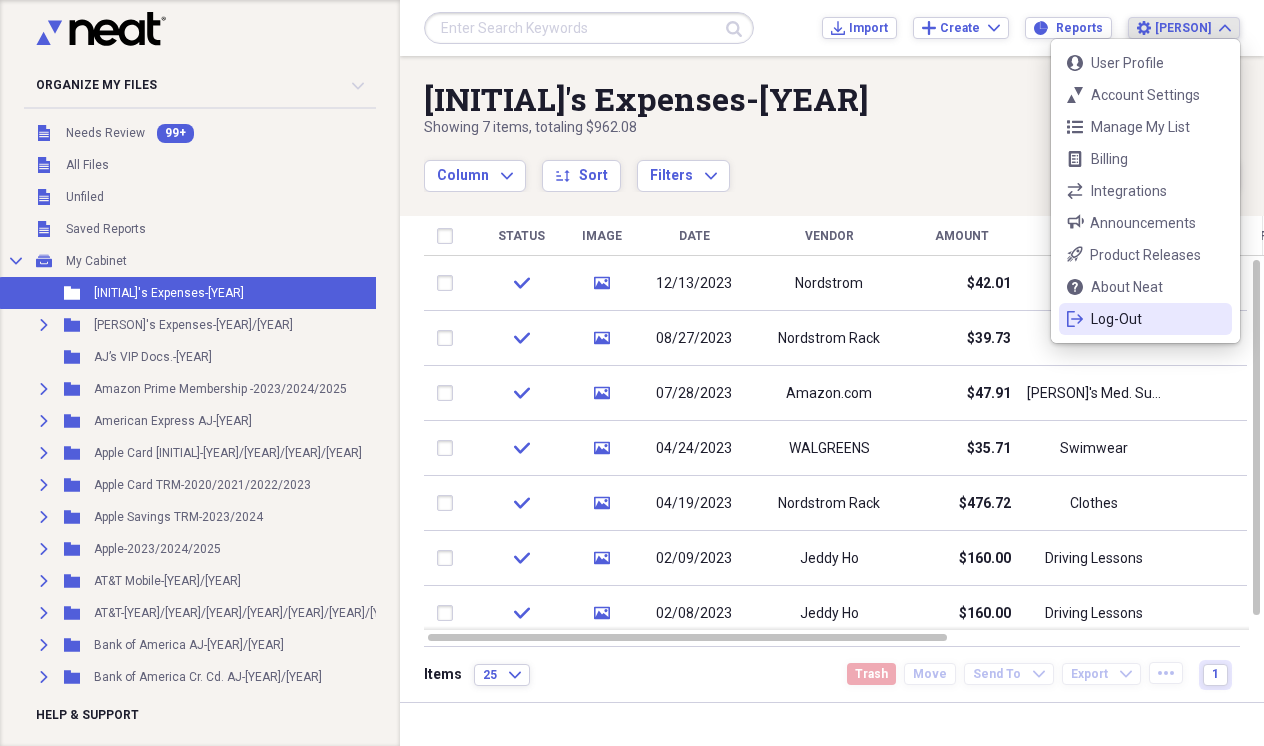 click on "Log-Out" at bounding box center (1145, 319) 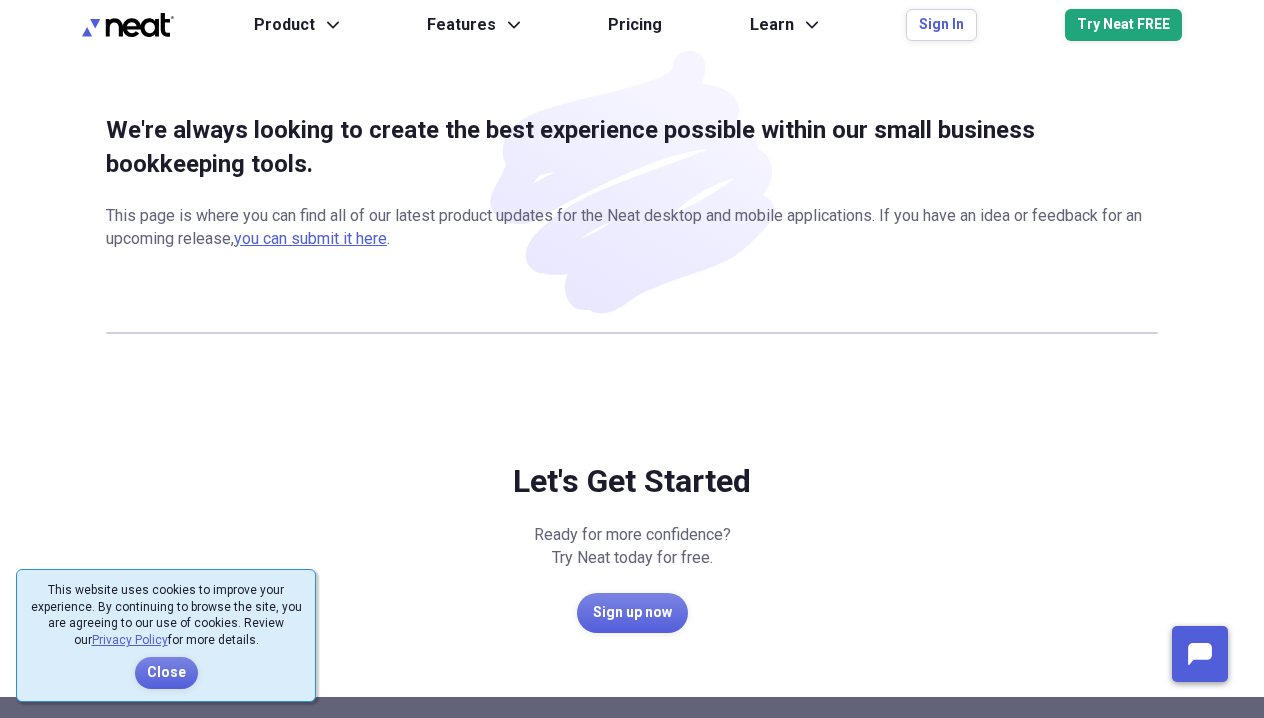 scroll, scrollTop: 0, scrollLeft: 0, axis: both 